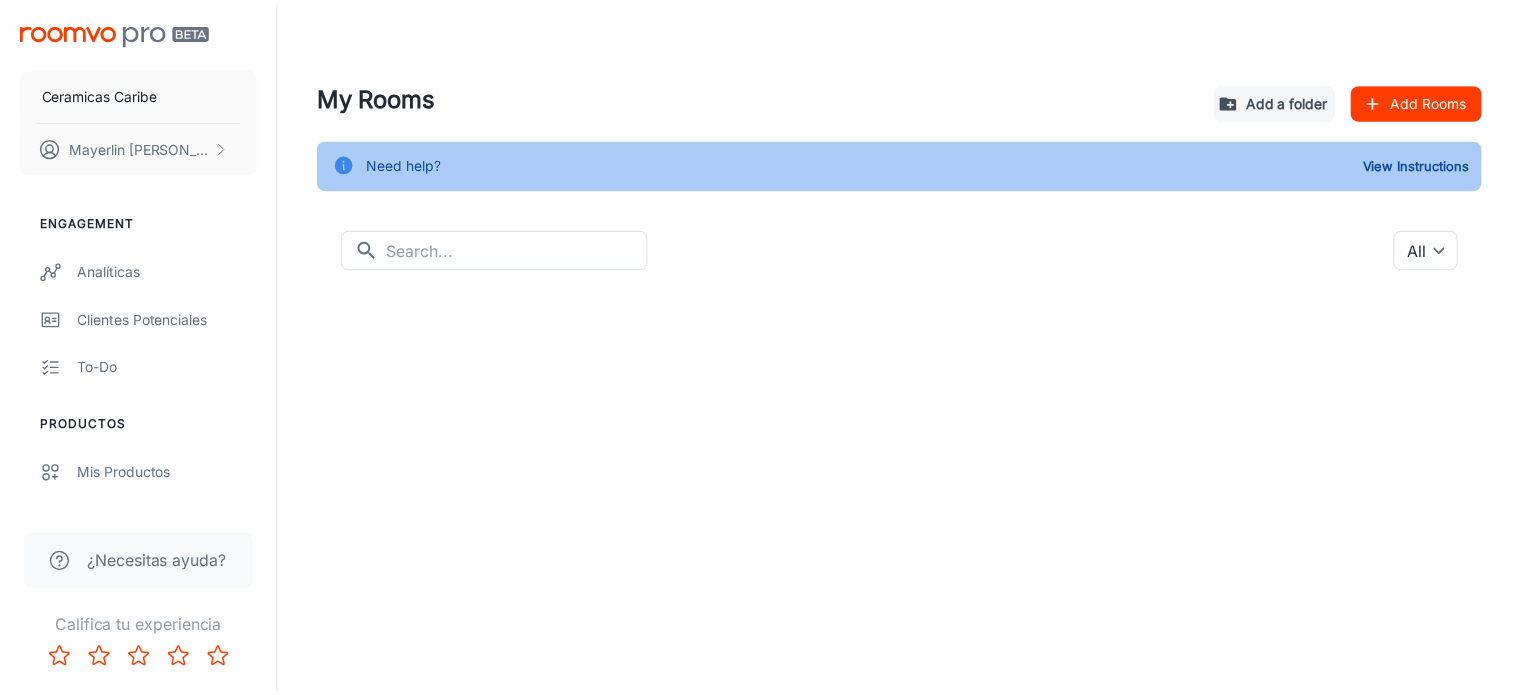 scroll, scrollTop: 0, scrollLeft: 0, axis: both 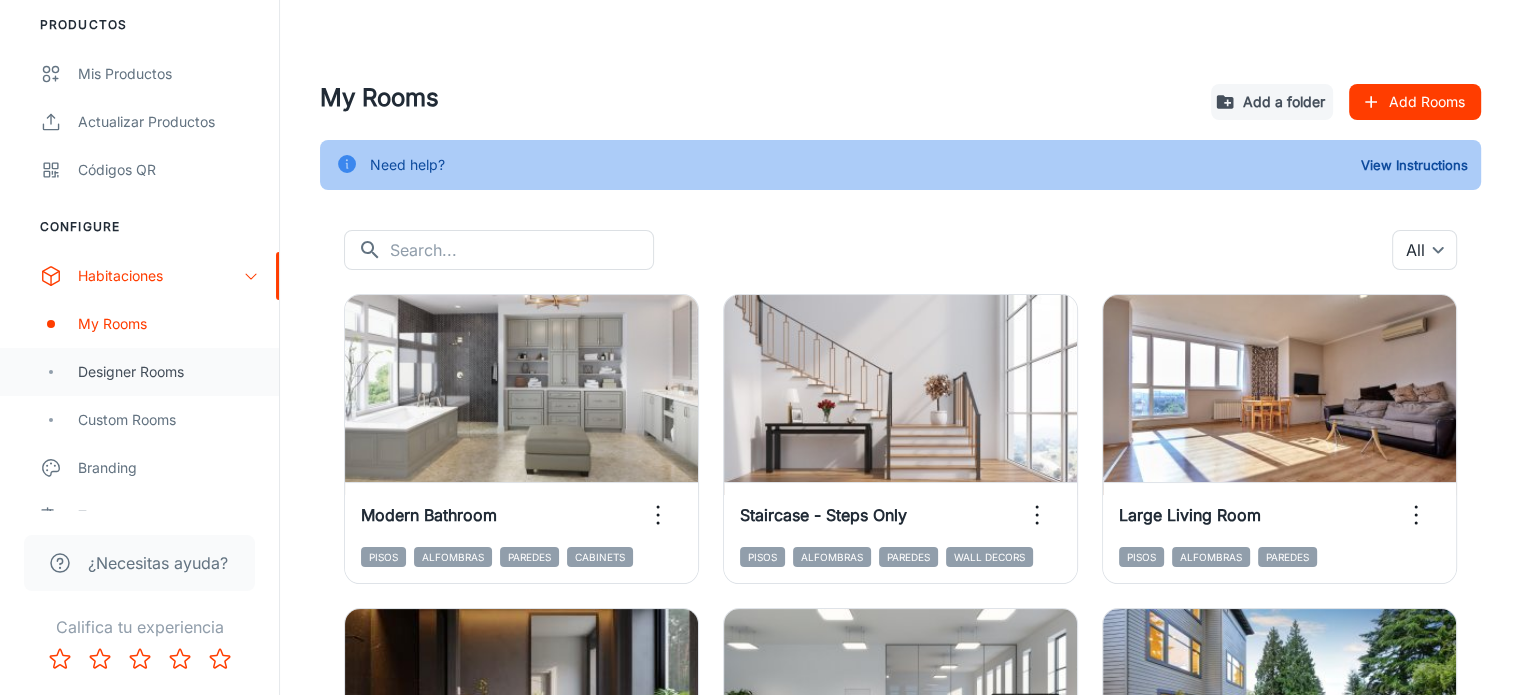 click on "Designer Rooms" at bounding box center [139, 372] 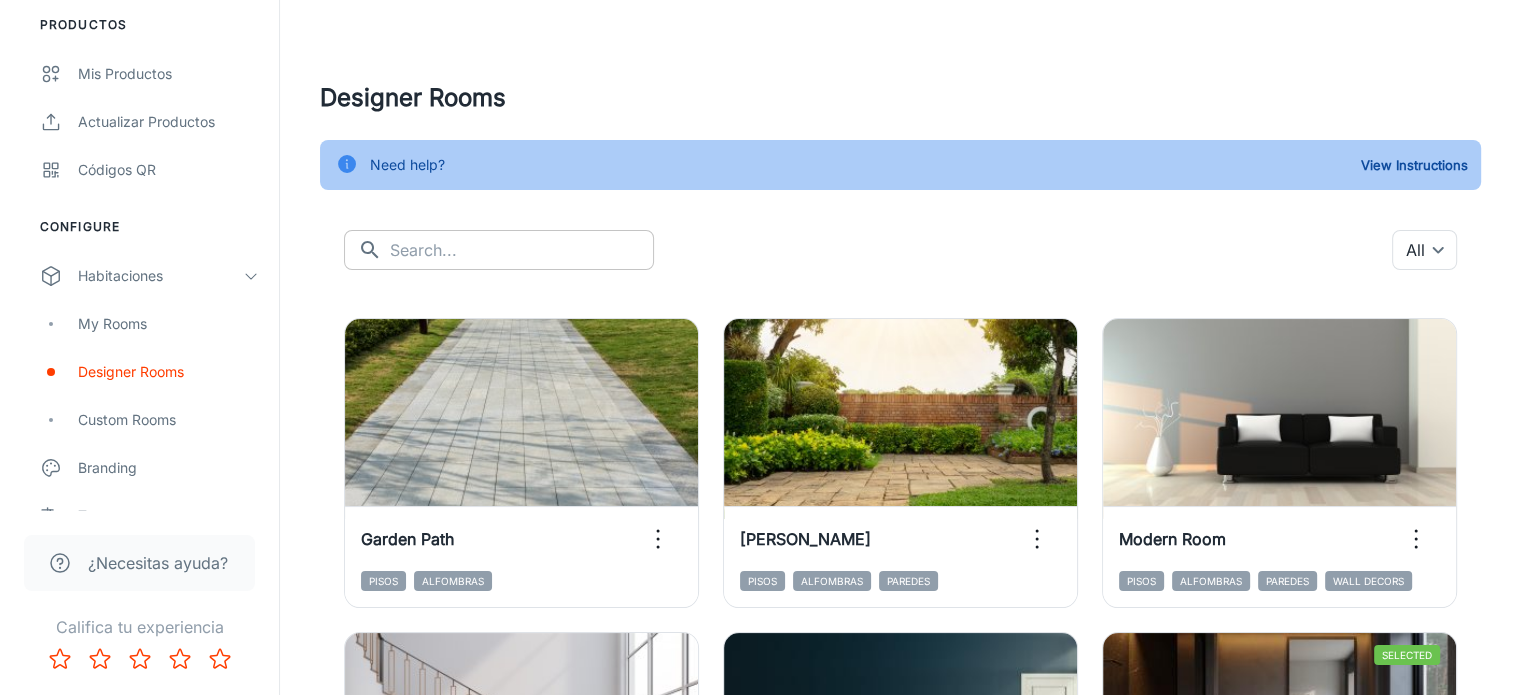 click 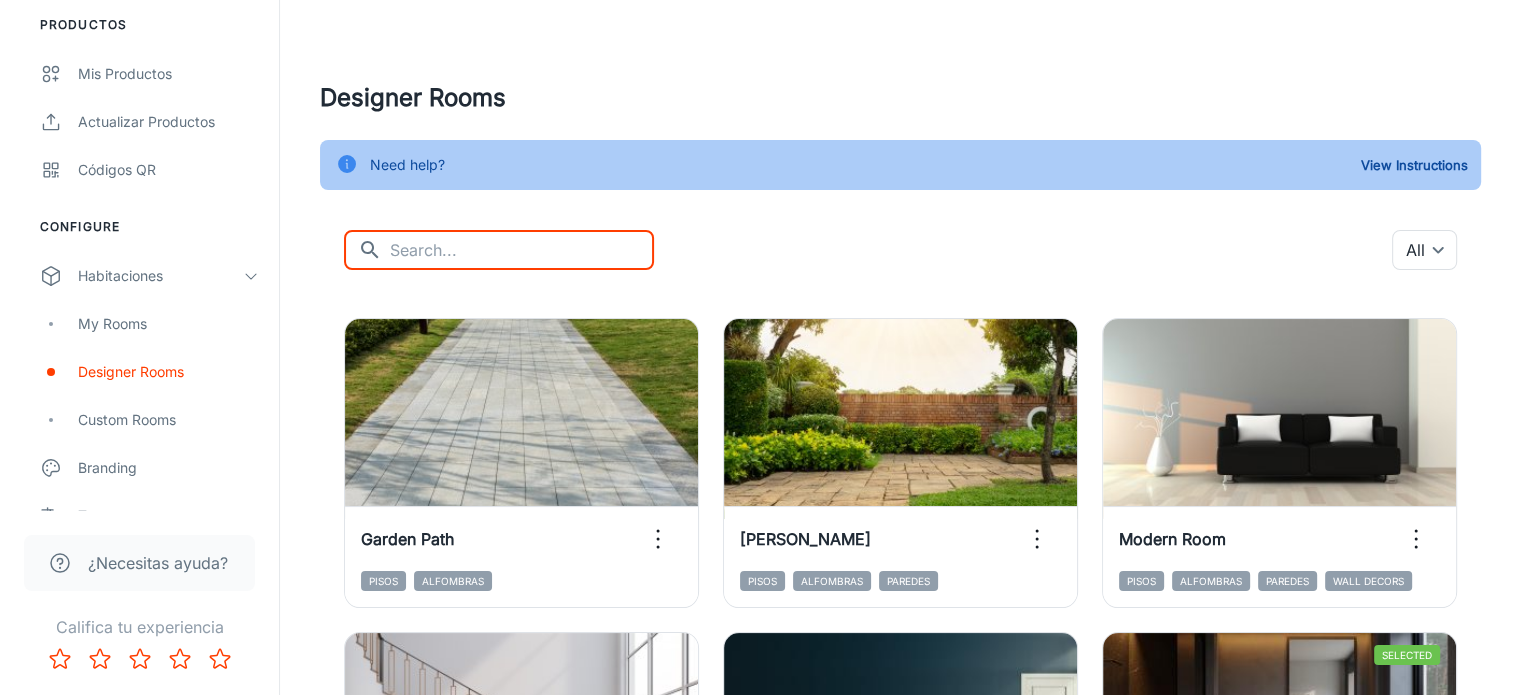 click at bounding box center [522, 250] 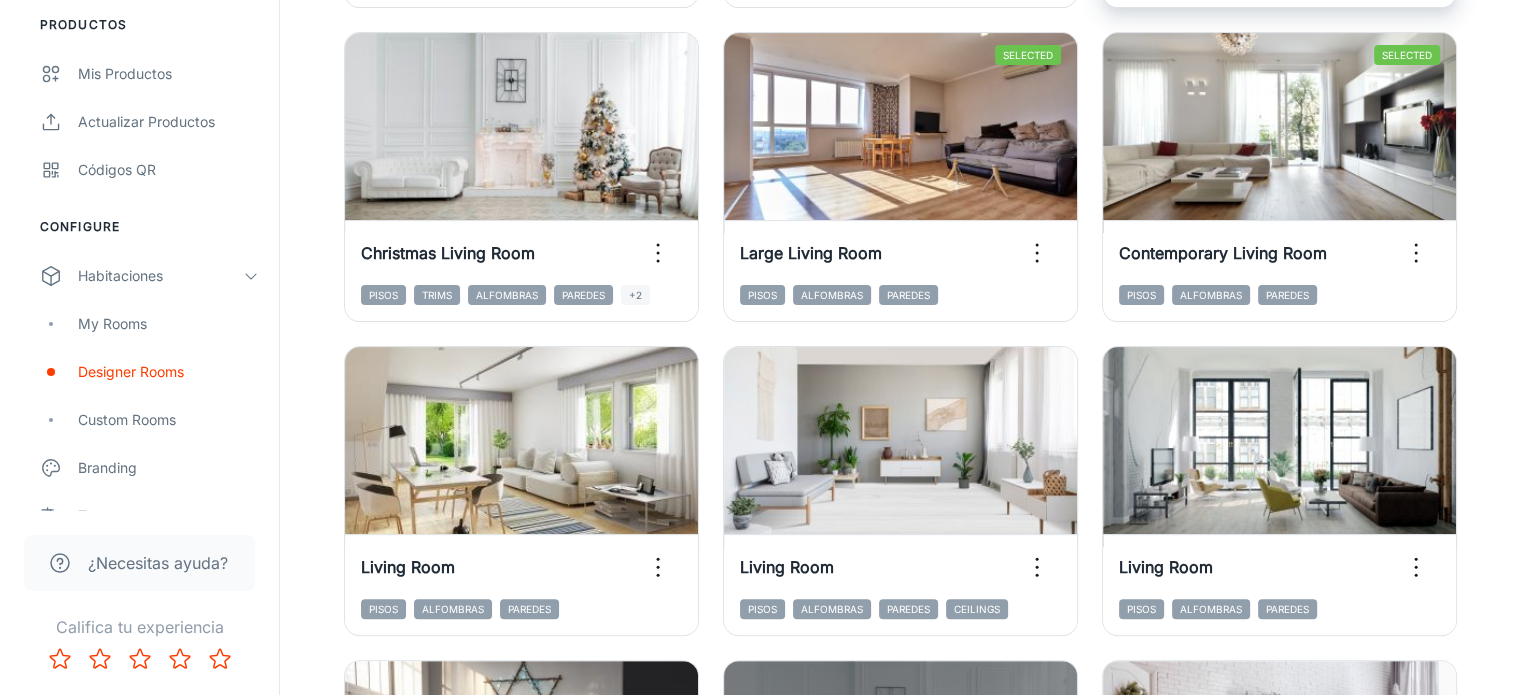 scroll, scrollTop: 1000, scrollLeft: 0, axis: vertical 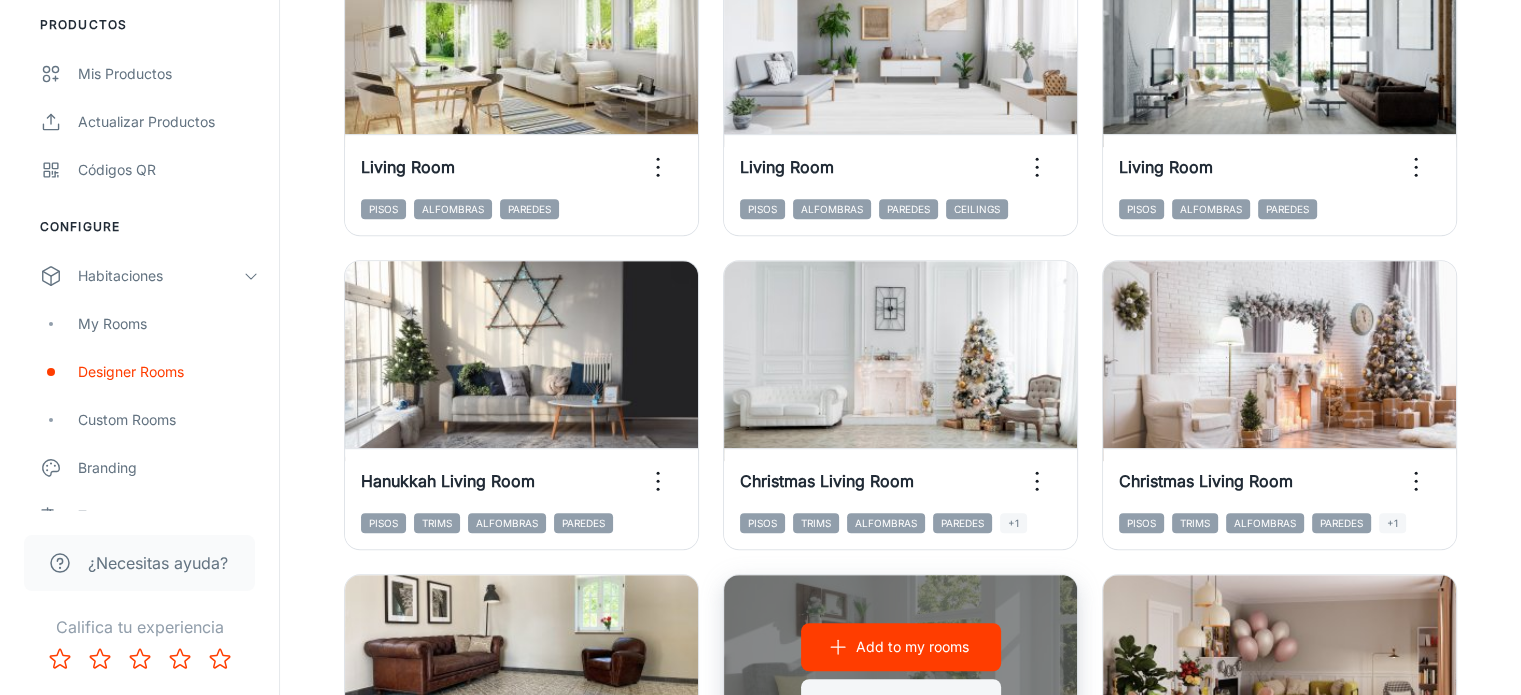 click on "View in visualizer" at bounding box center [901, 703] 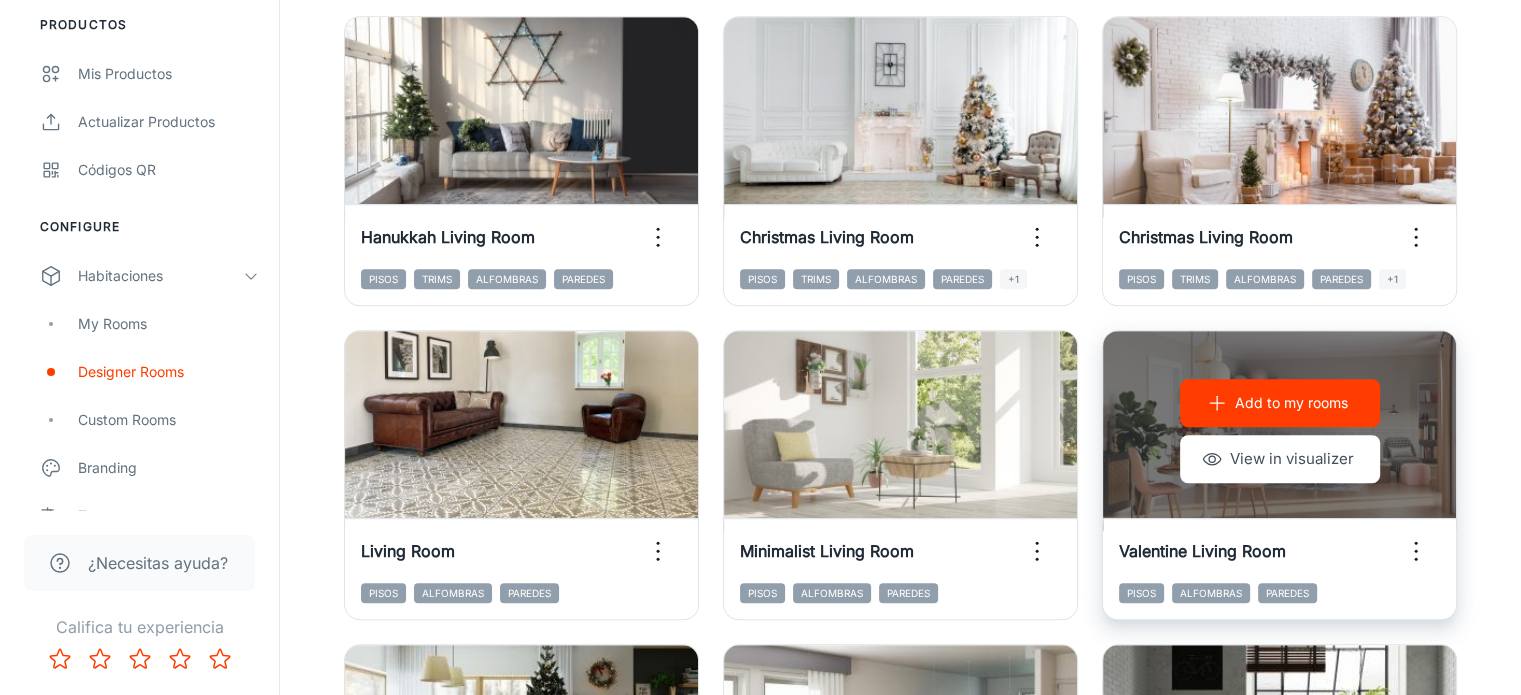 scroll, scrollTop: 1400, scrollLeft: 0, axis: vertical 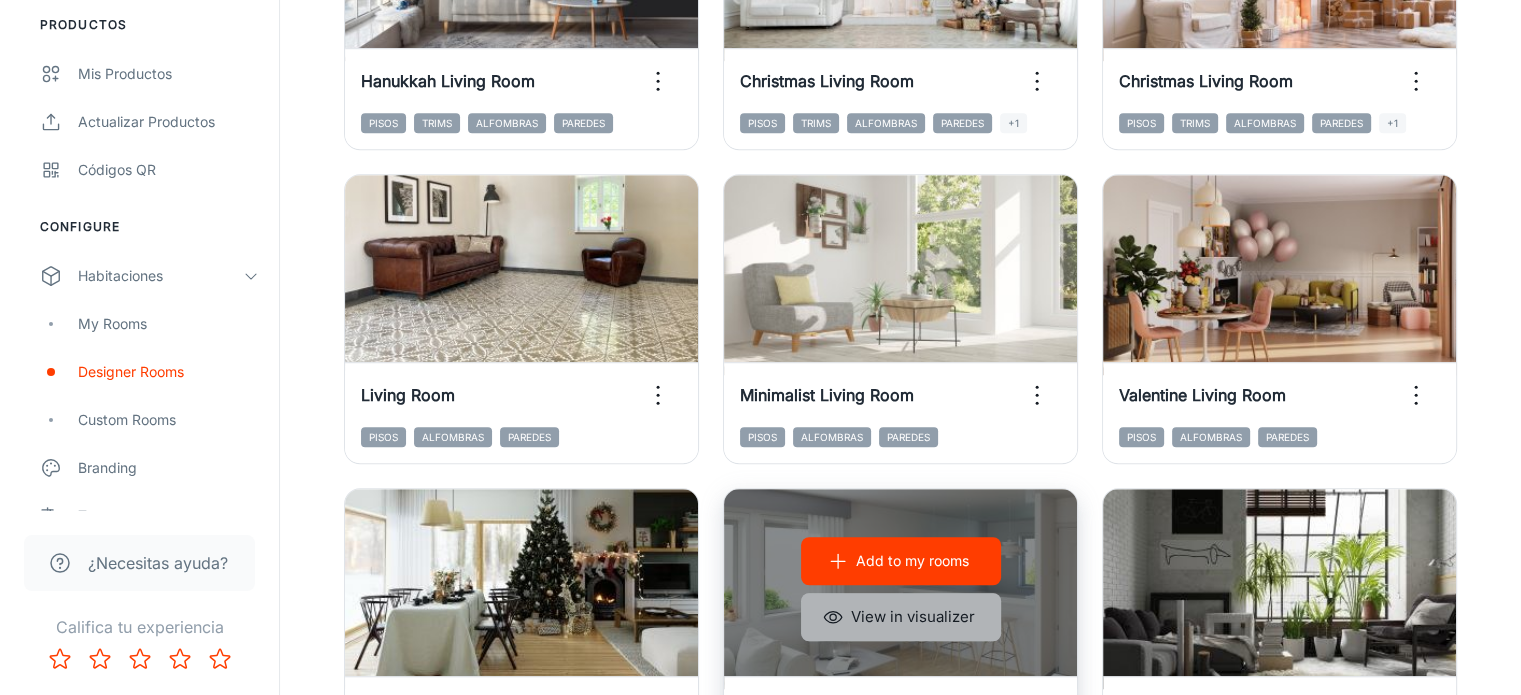 click on "View in visualizer" at bounding box center (901, 617) 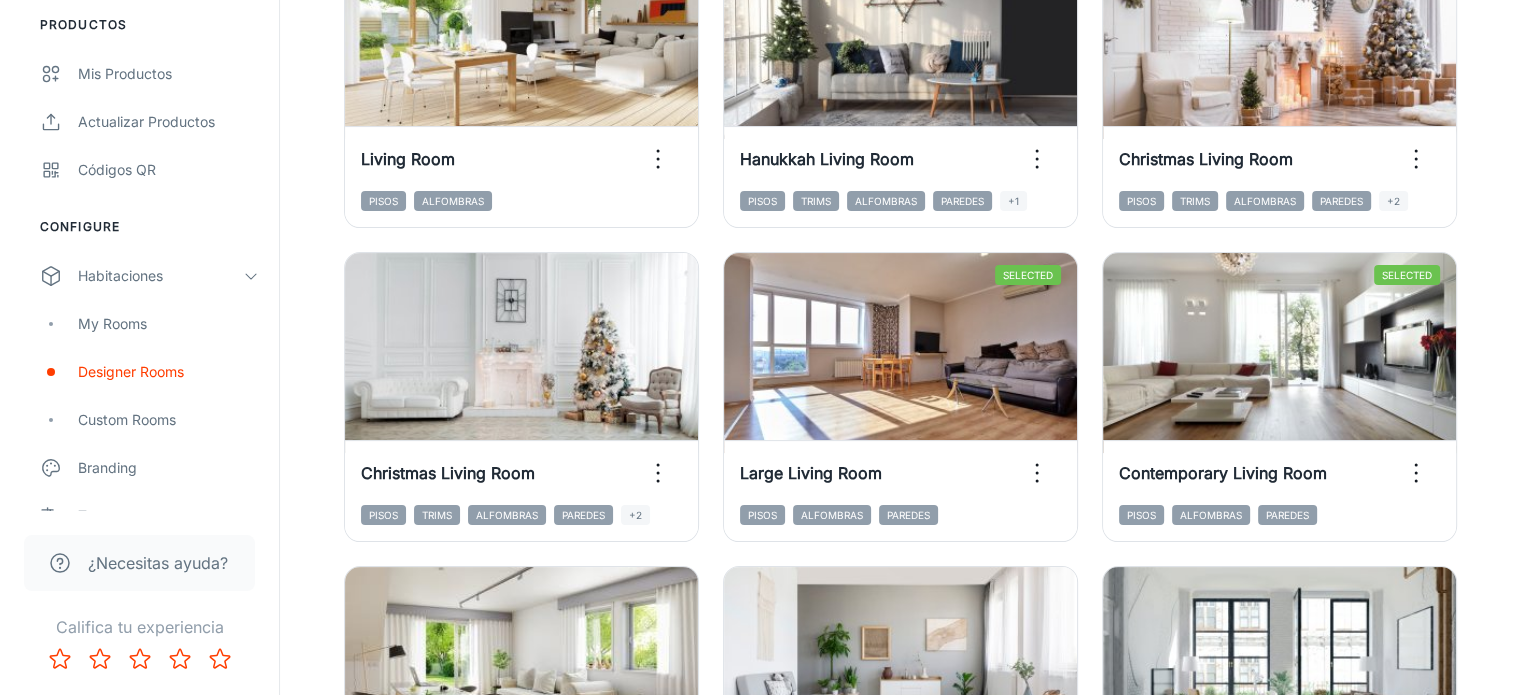 scroll, scrollTop: 0, scrollLeft: 0, axis: both 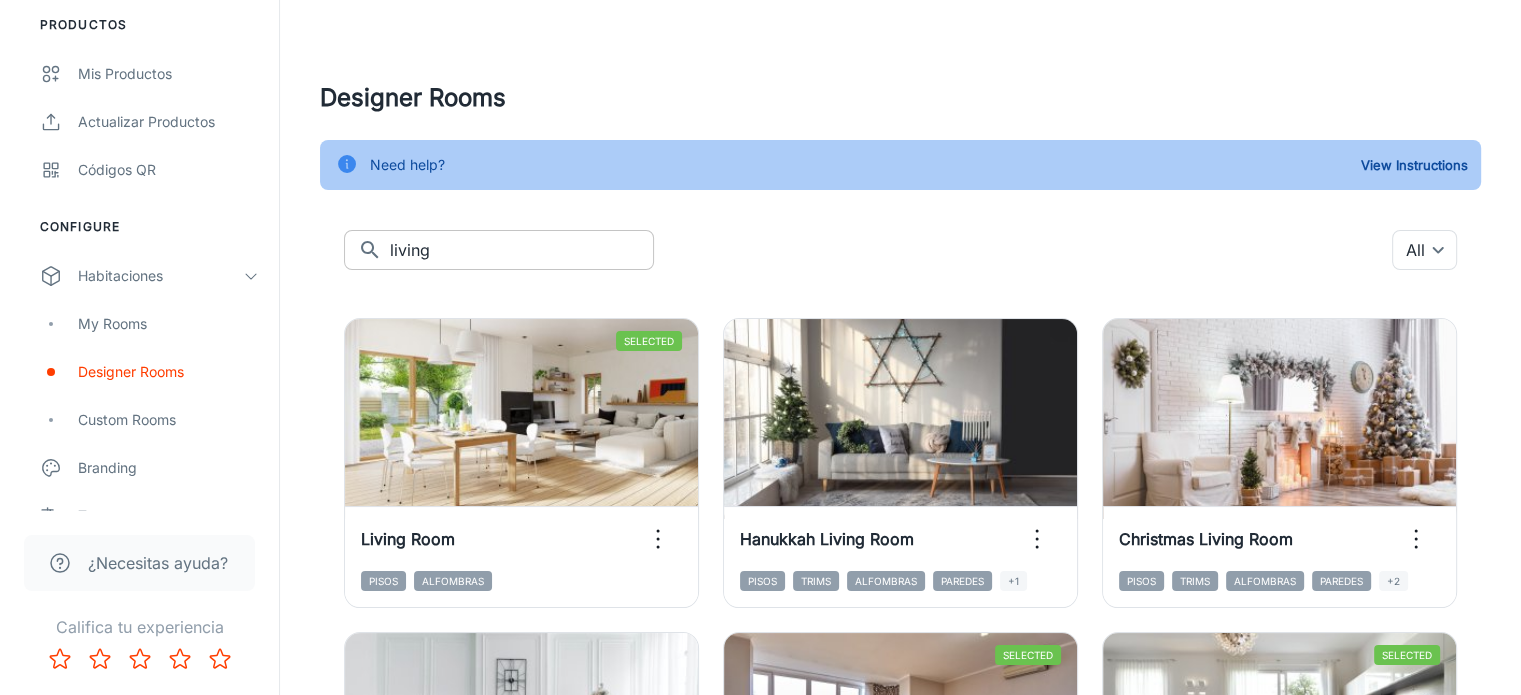 click on "living" at bounding box center [522, 250] 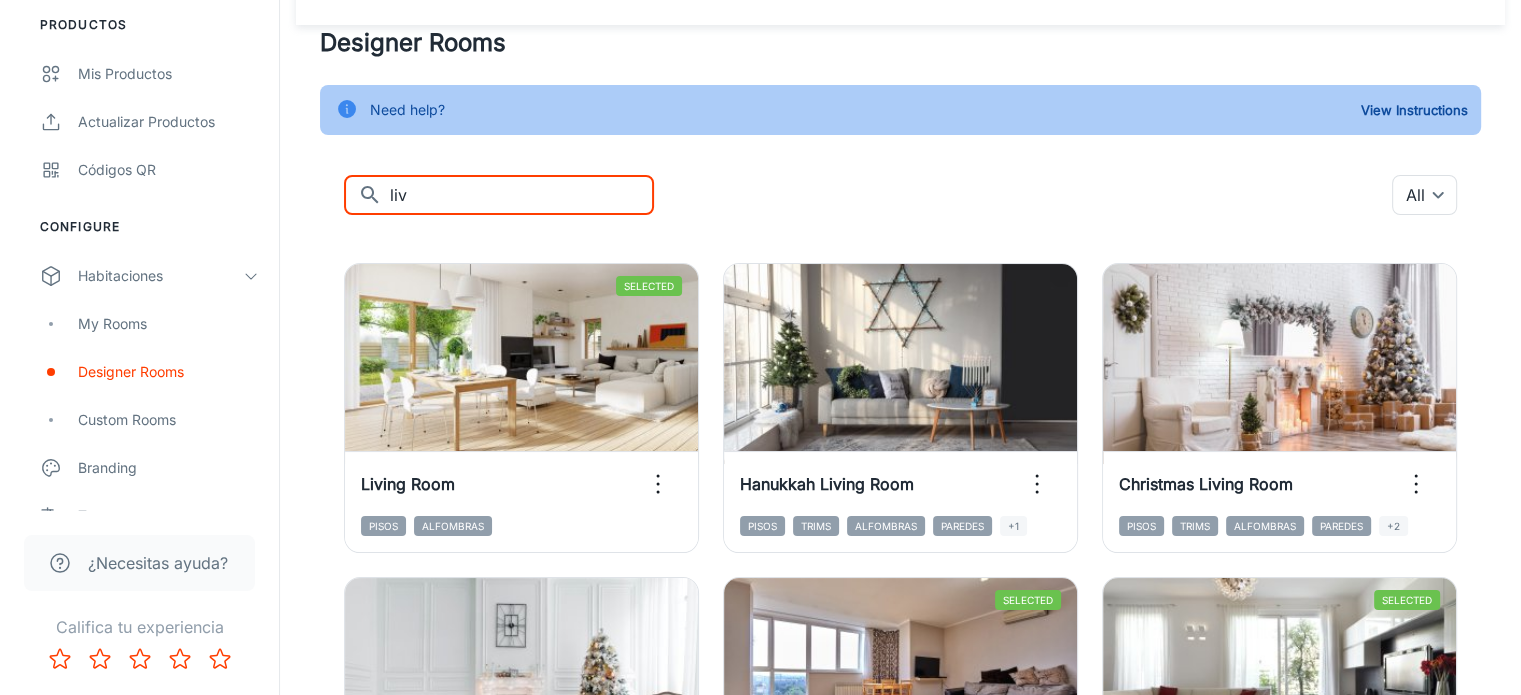 scroll, scrollTop: 0, scrollLeft: 0, axis: both 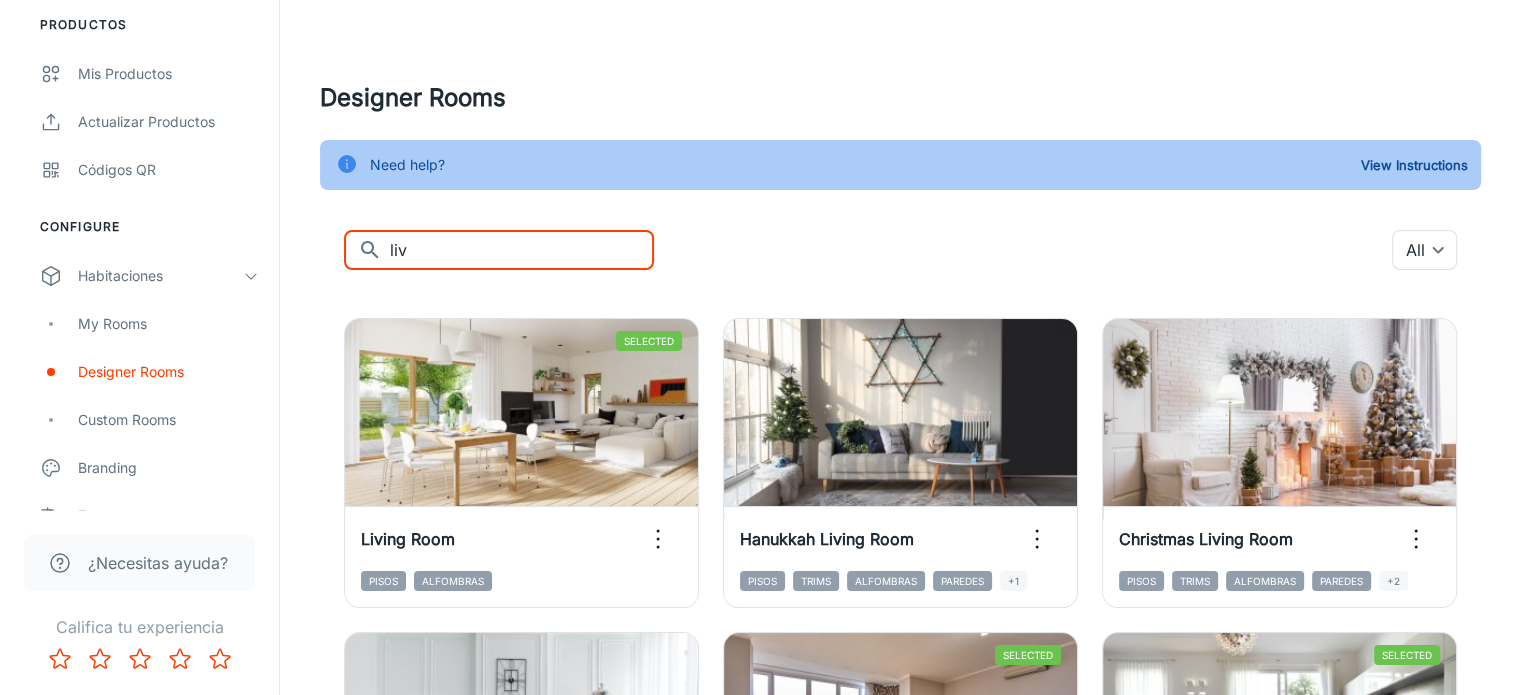 click on "liv" at bounding box center [522, 250] 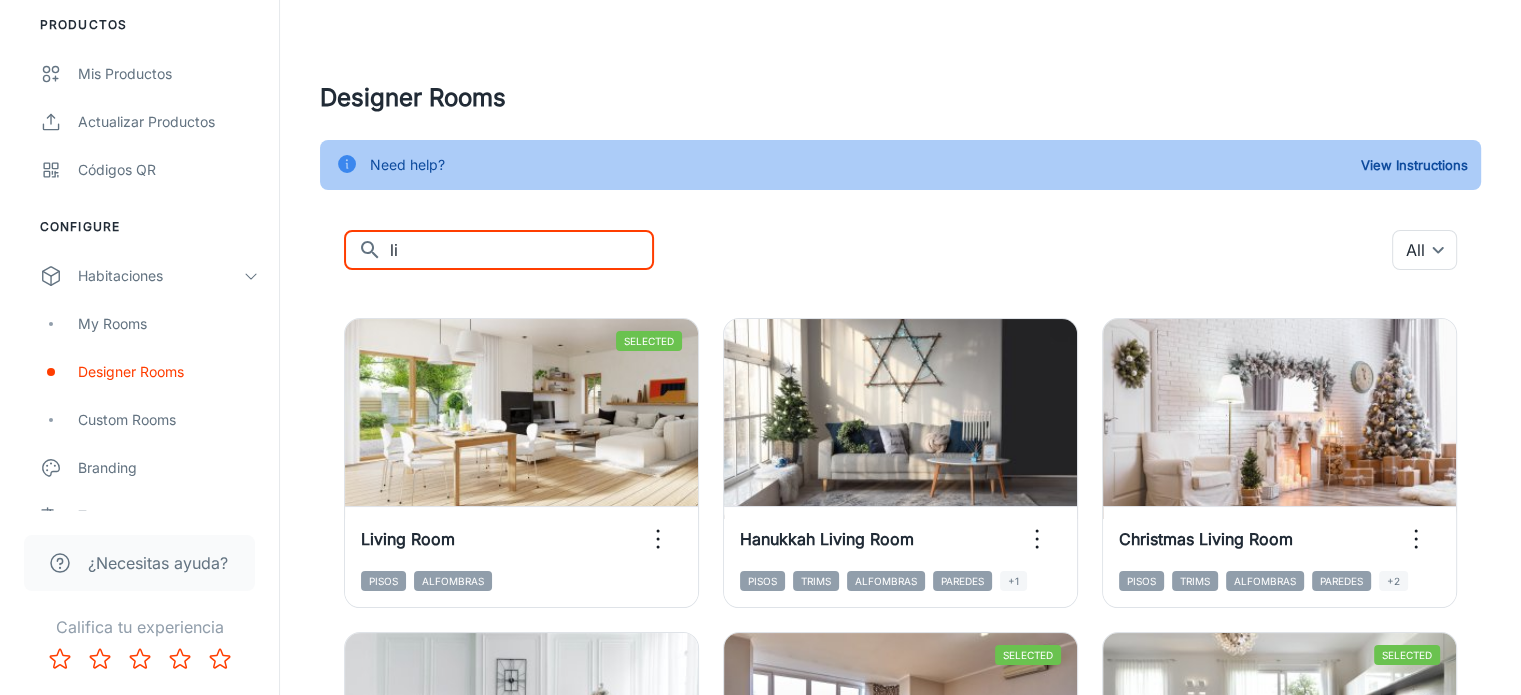 type on "l" 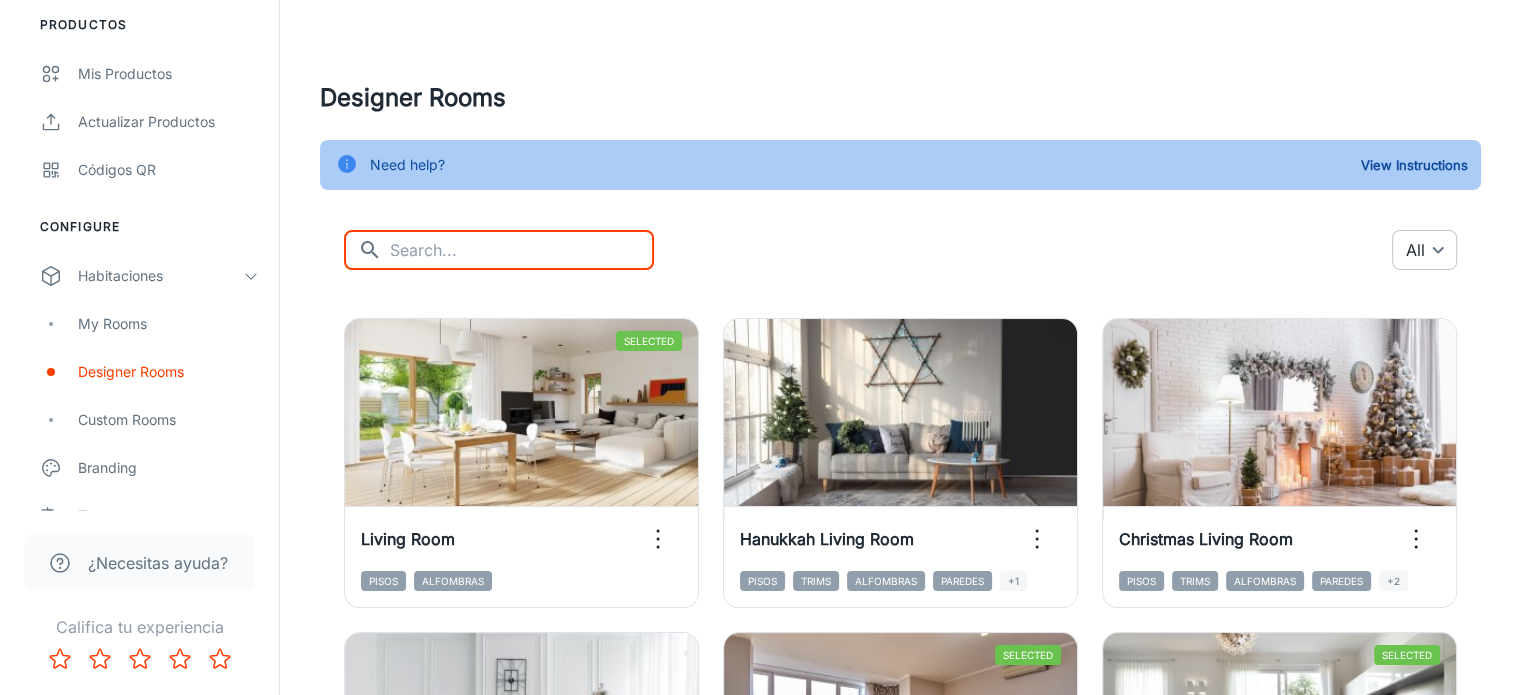 type 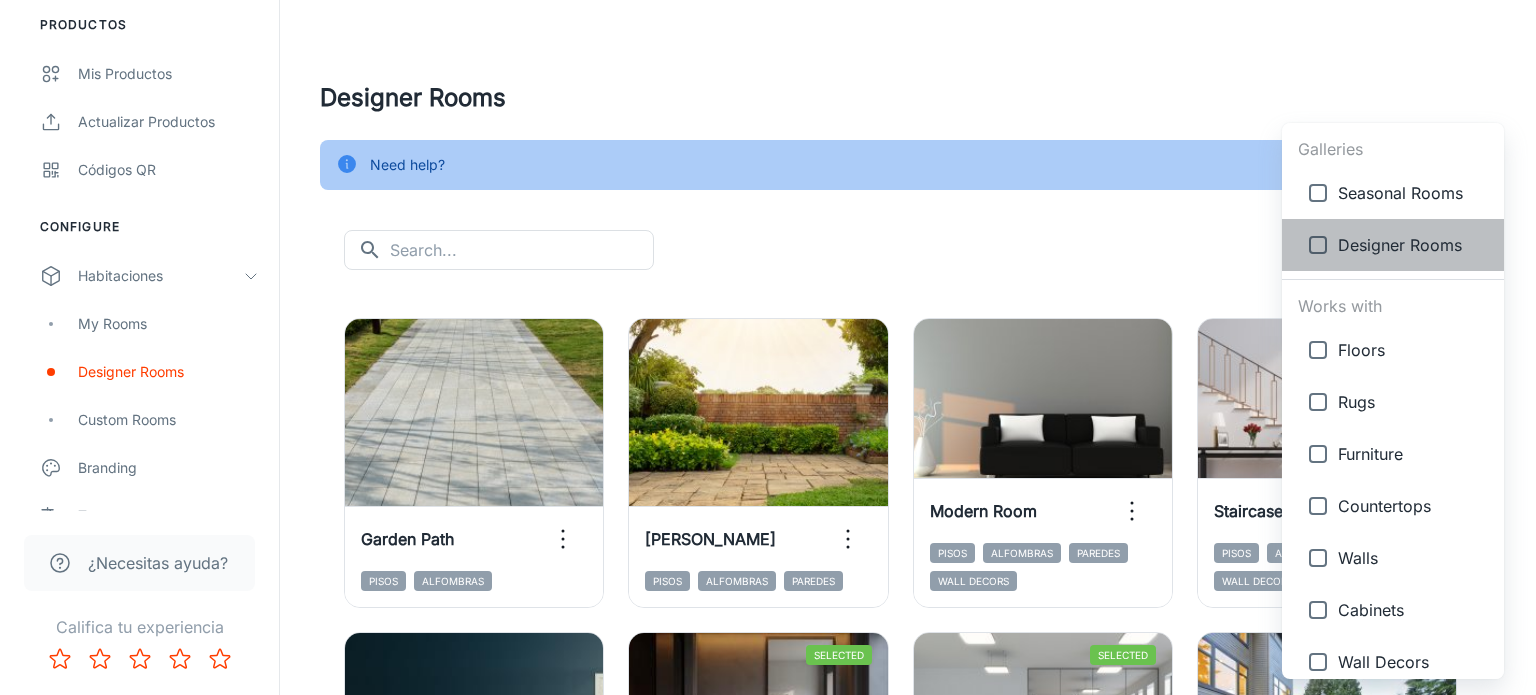 click on "Designer Rooms" at bounding box center (1413, 245) 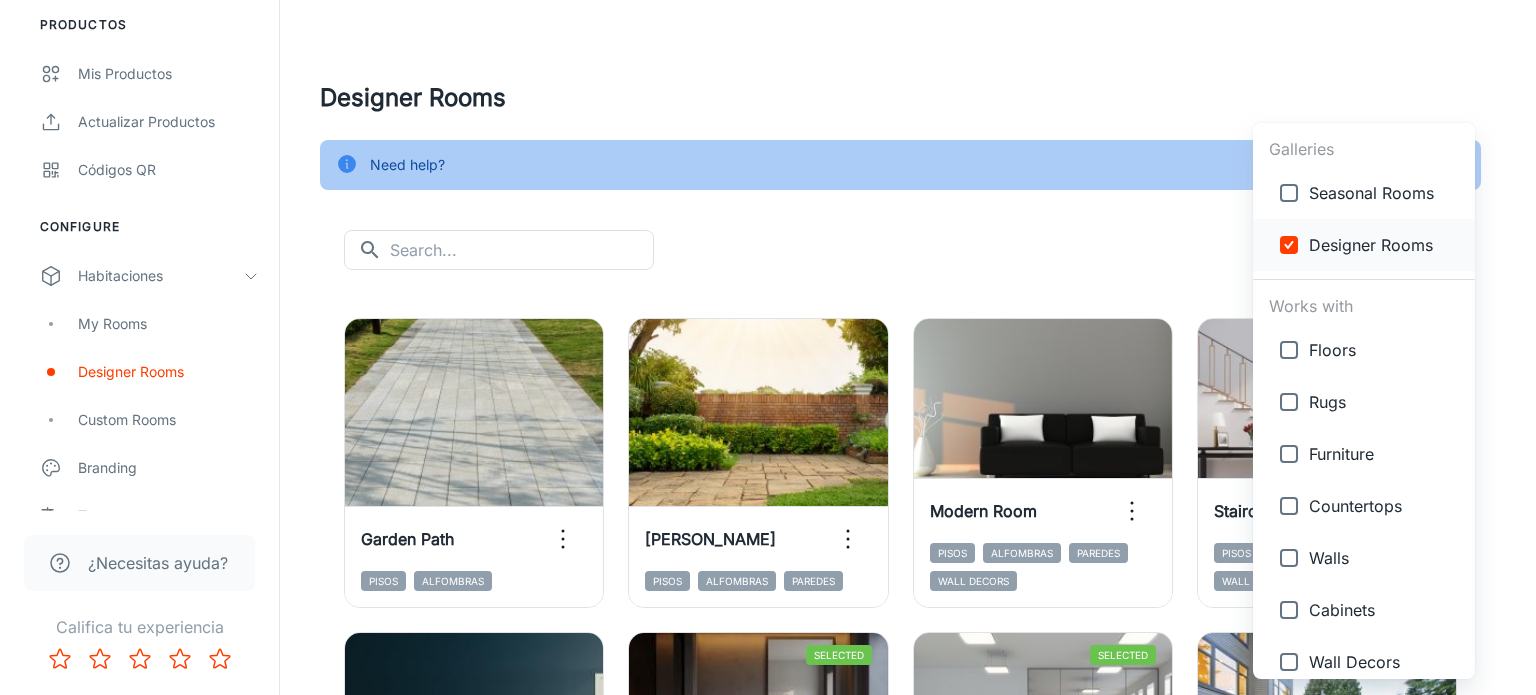 click at bounding box center (1289, 245) 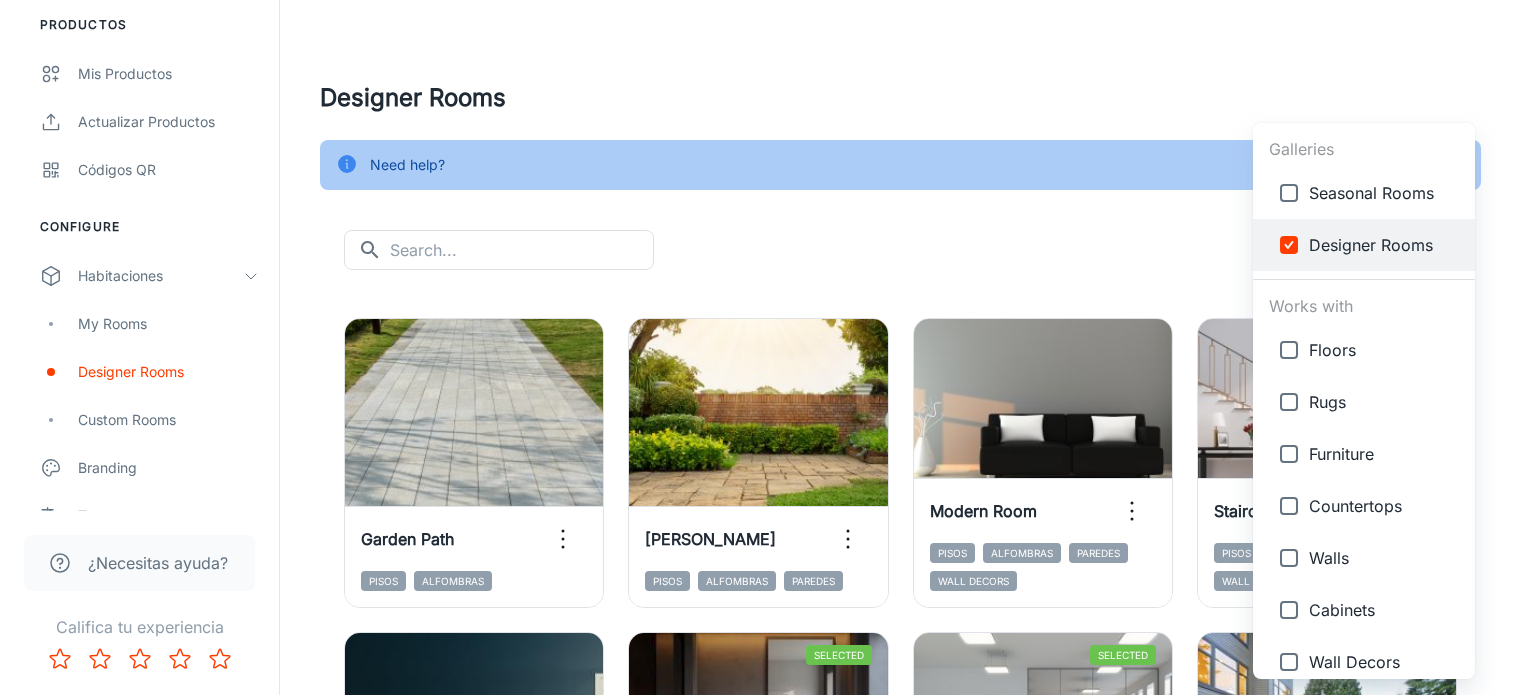 type 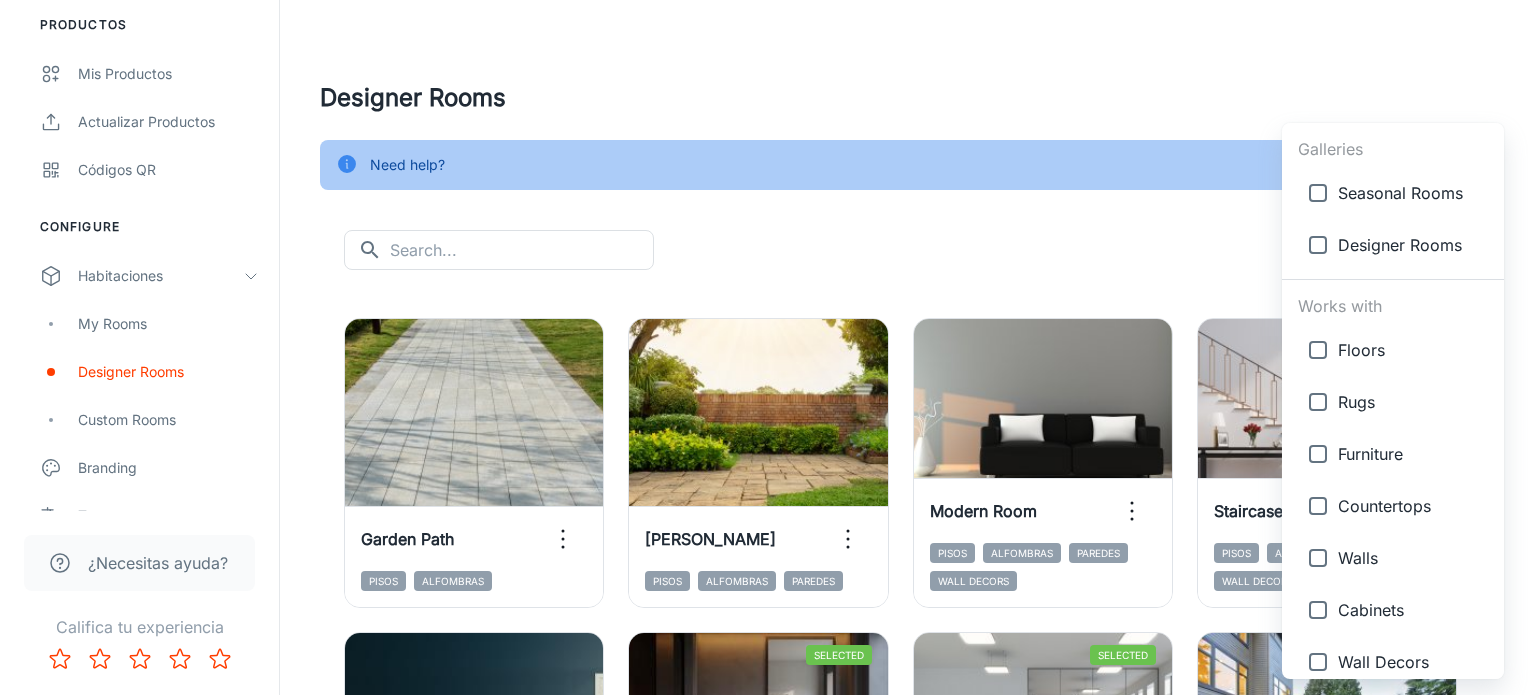 click at bounding box center (768, 347) 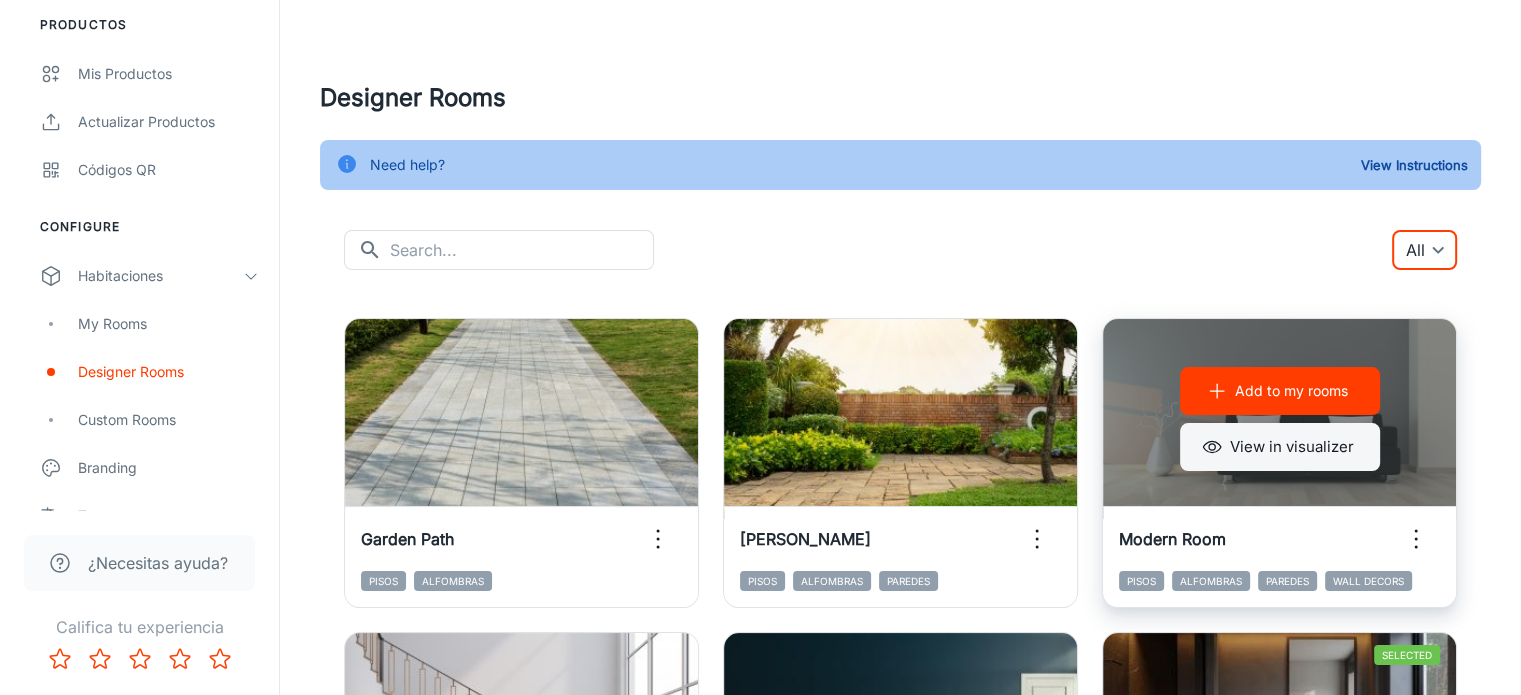 click on "View in visualizer" at bounding box center (1280, 447) 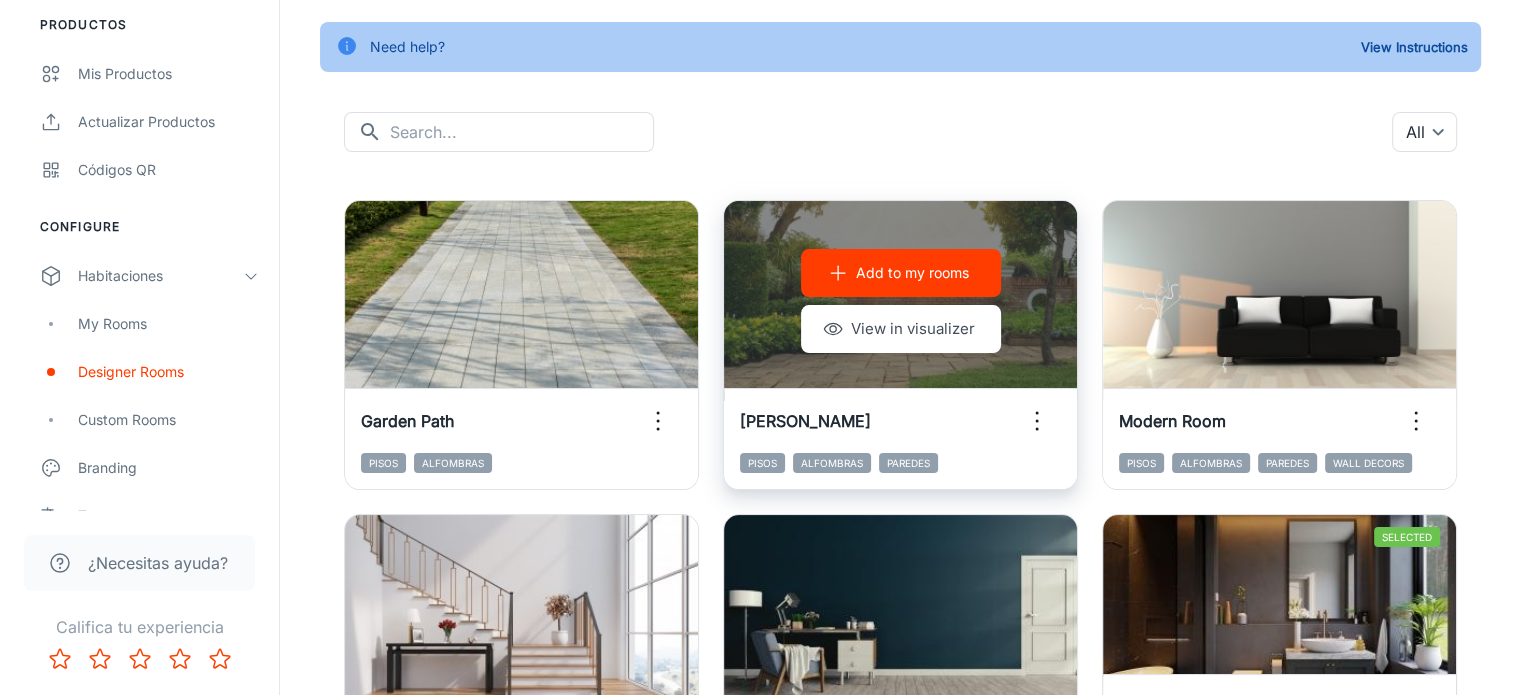 scroll, scrollTop: 300, scrollLeft: 0, axis: vertical 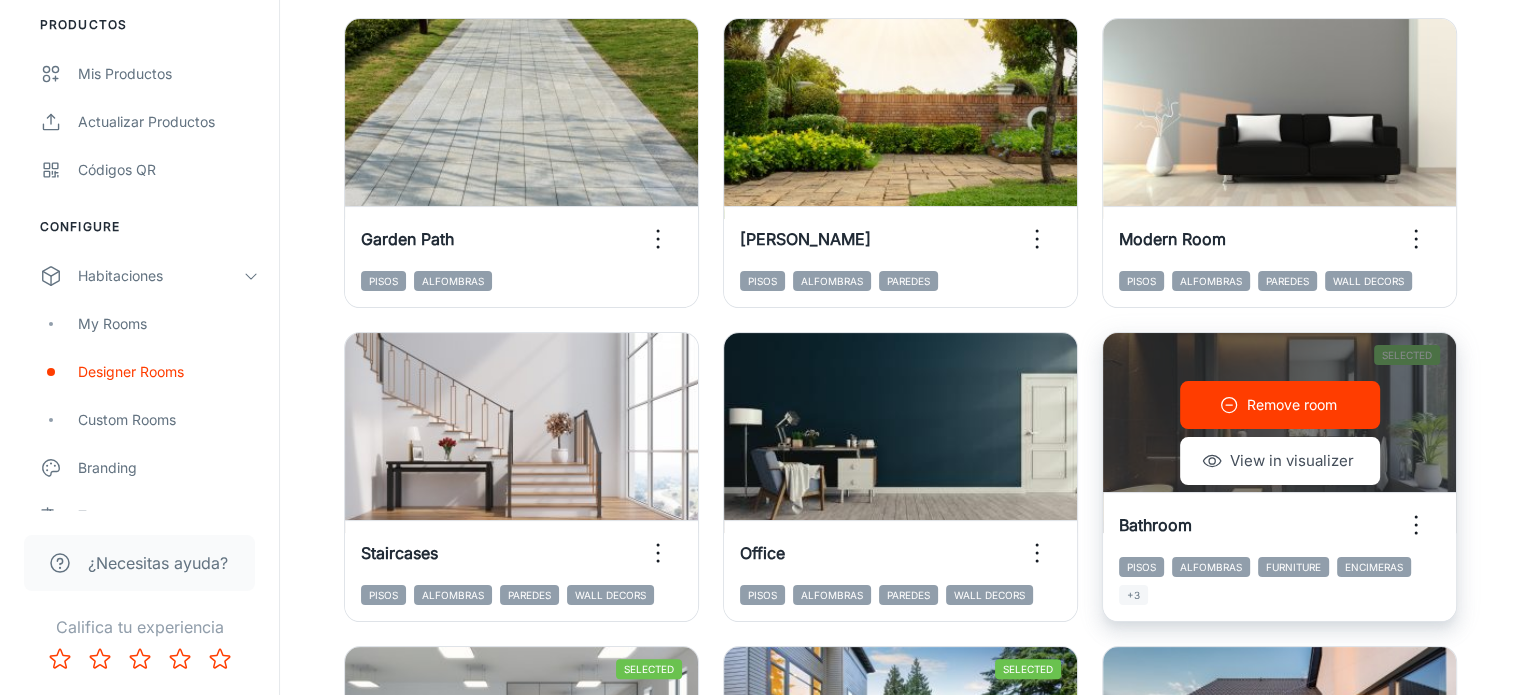 type 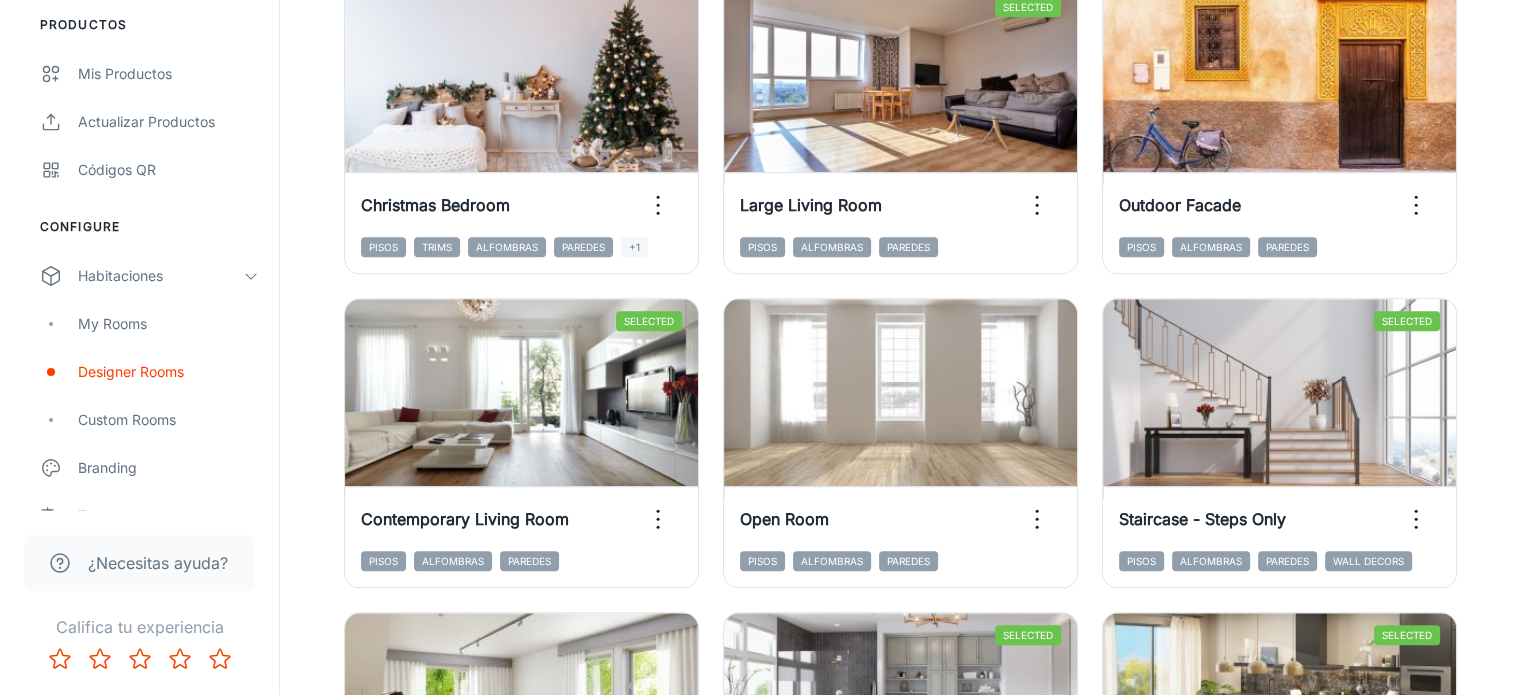 scroll, scrollTop: 2280, scrollLeft: 0, axis: vertical 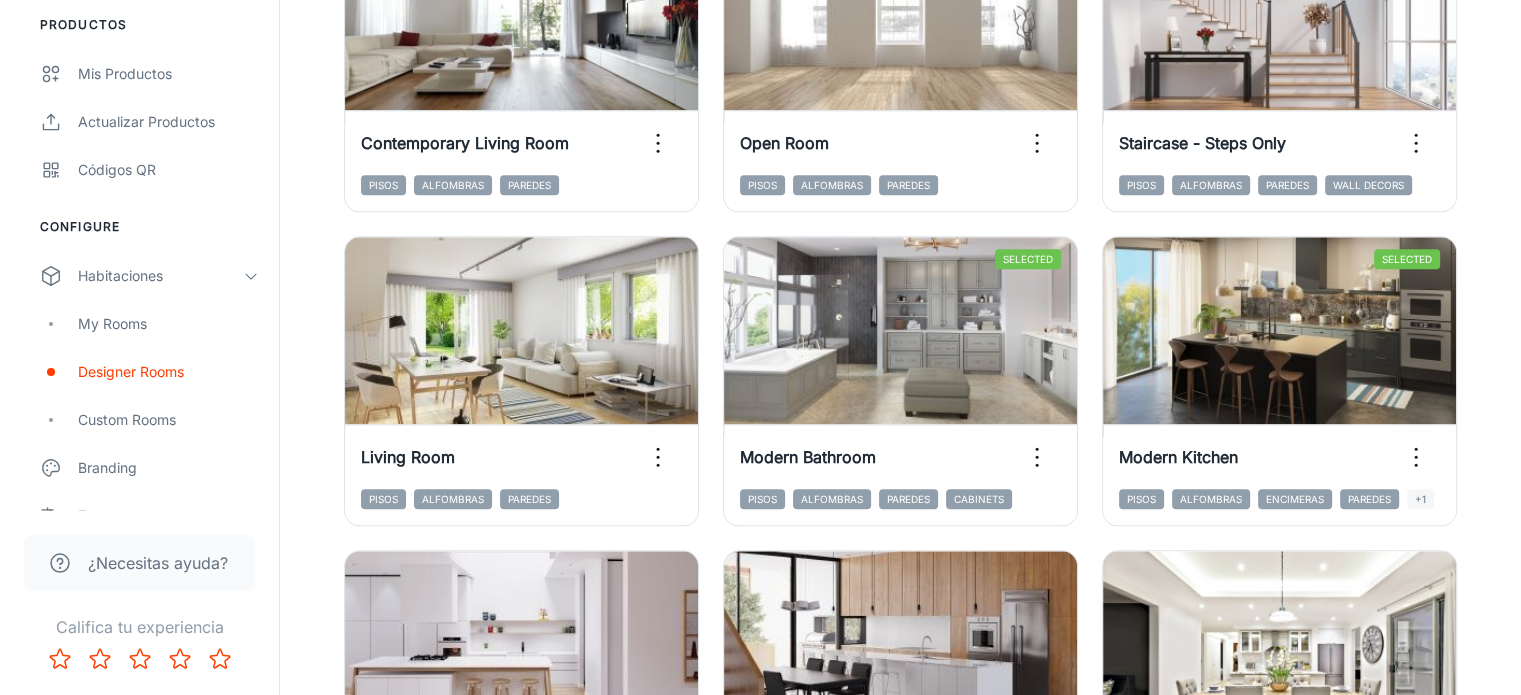 click at bounding box center [1459, 1525] 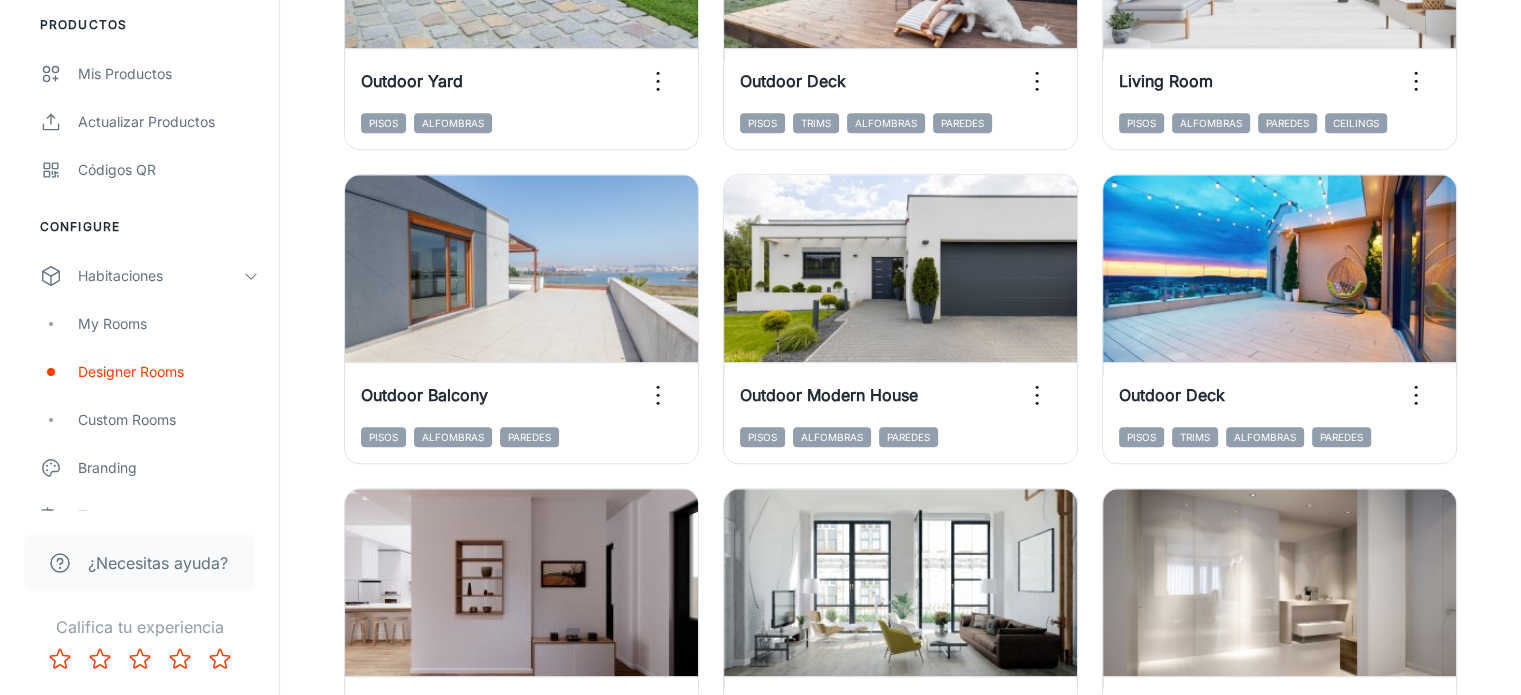 scroll, scrollTop: 1680, scrollLeft: 0, axis: vertical 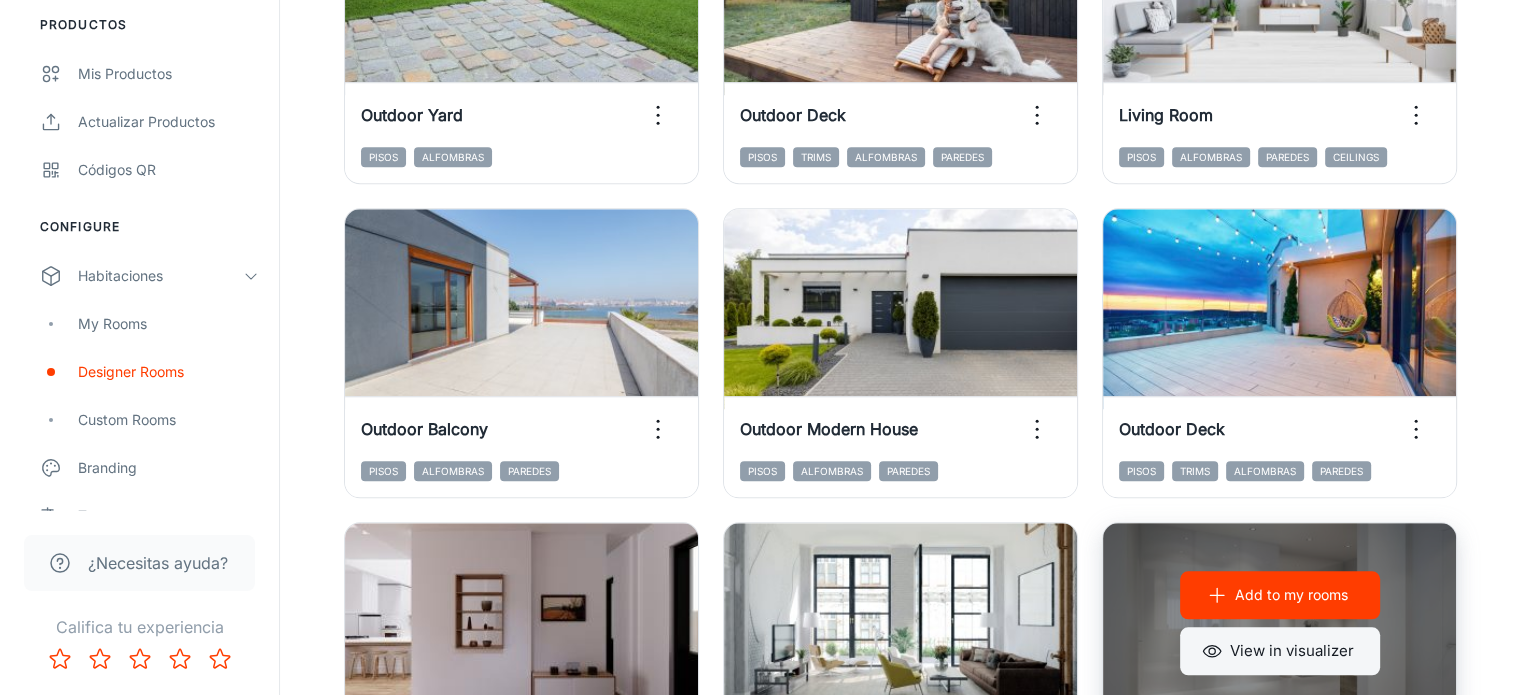 click on "View in visualizer" at bounding box center [1280, 651] 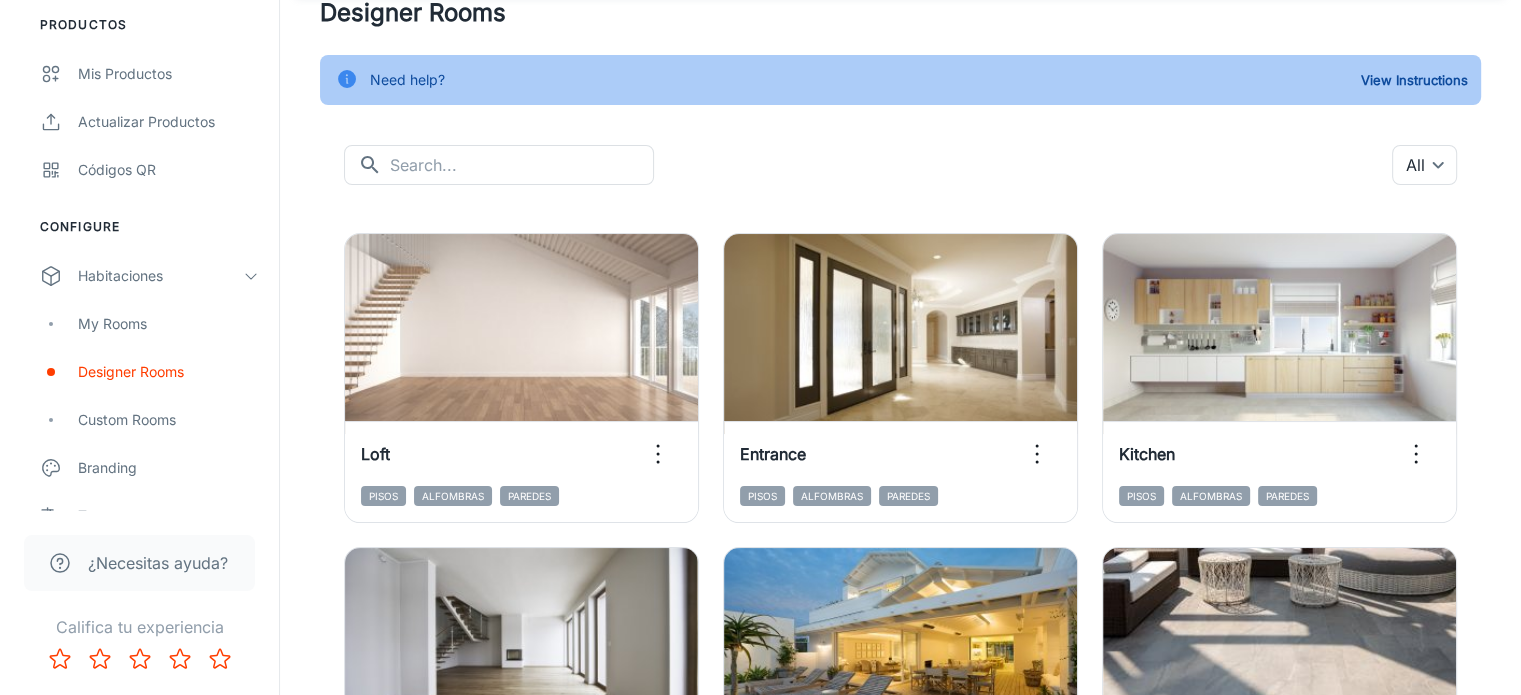 scroll, scrollTop: 80, scrollLeft: 0, axis: vertical 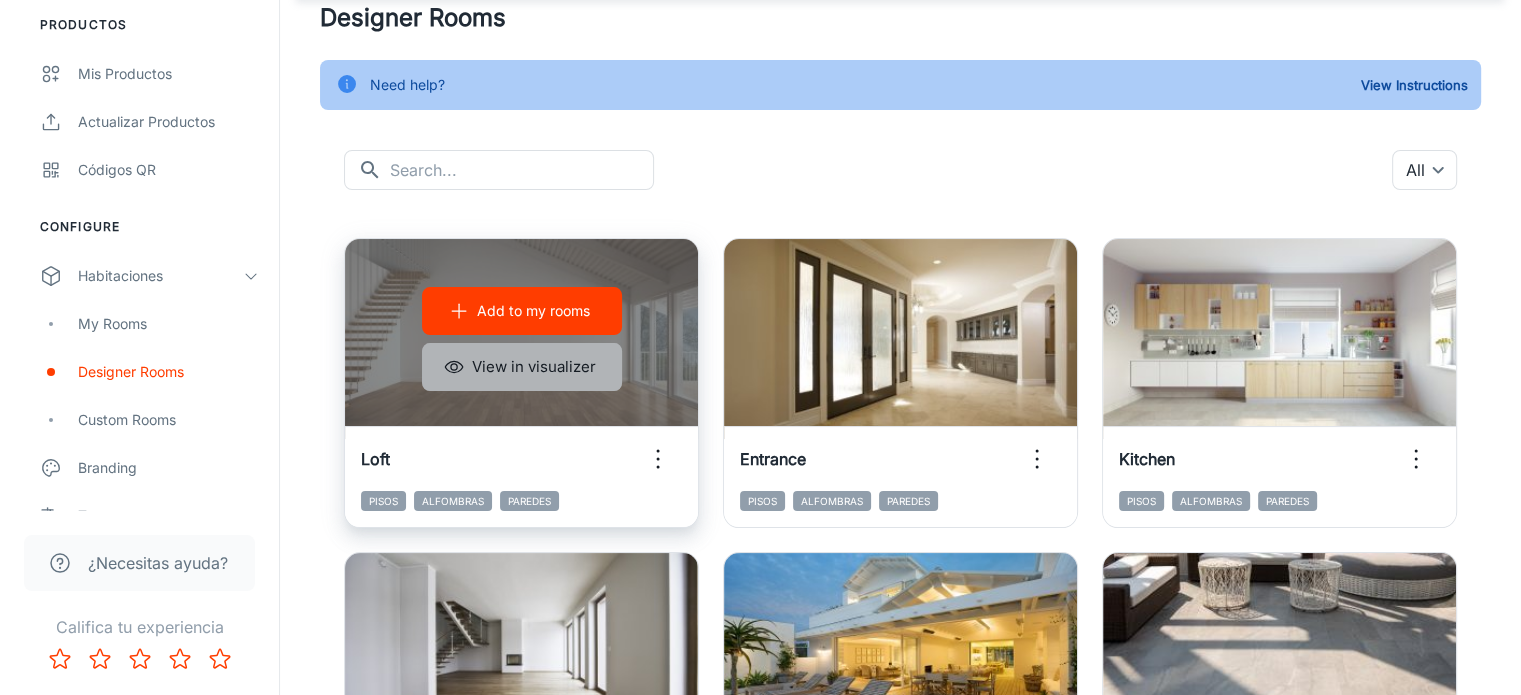 click on "View in visualizer" at bounding box center (522, 367) 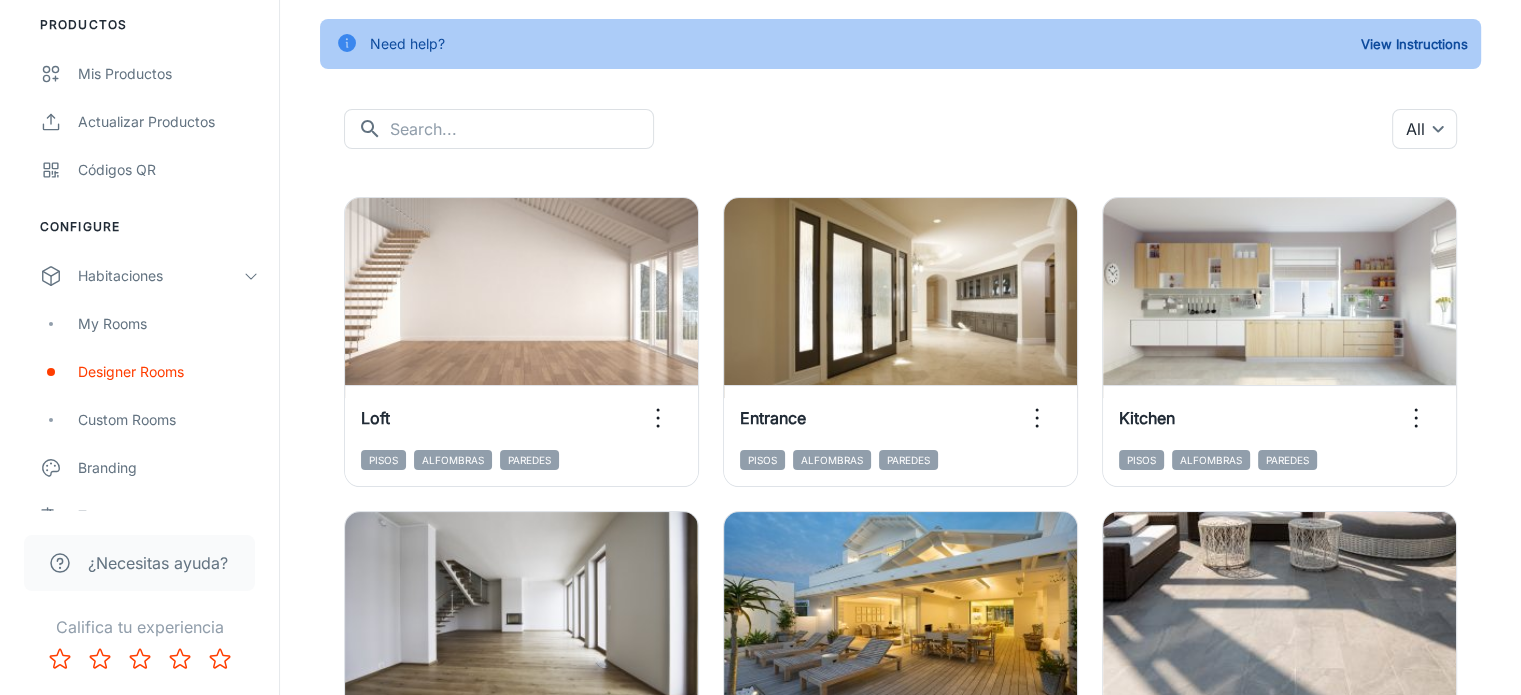 scroll, scrollTop: 0, scrollLeft: 0, axis: both 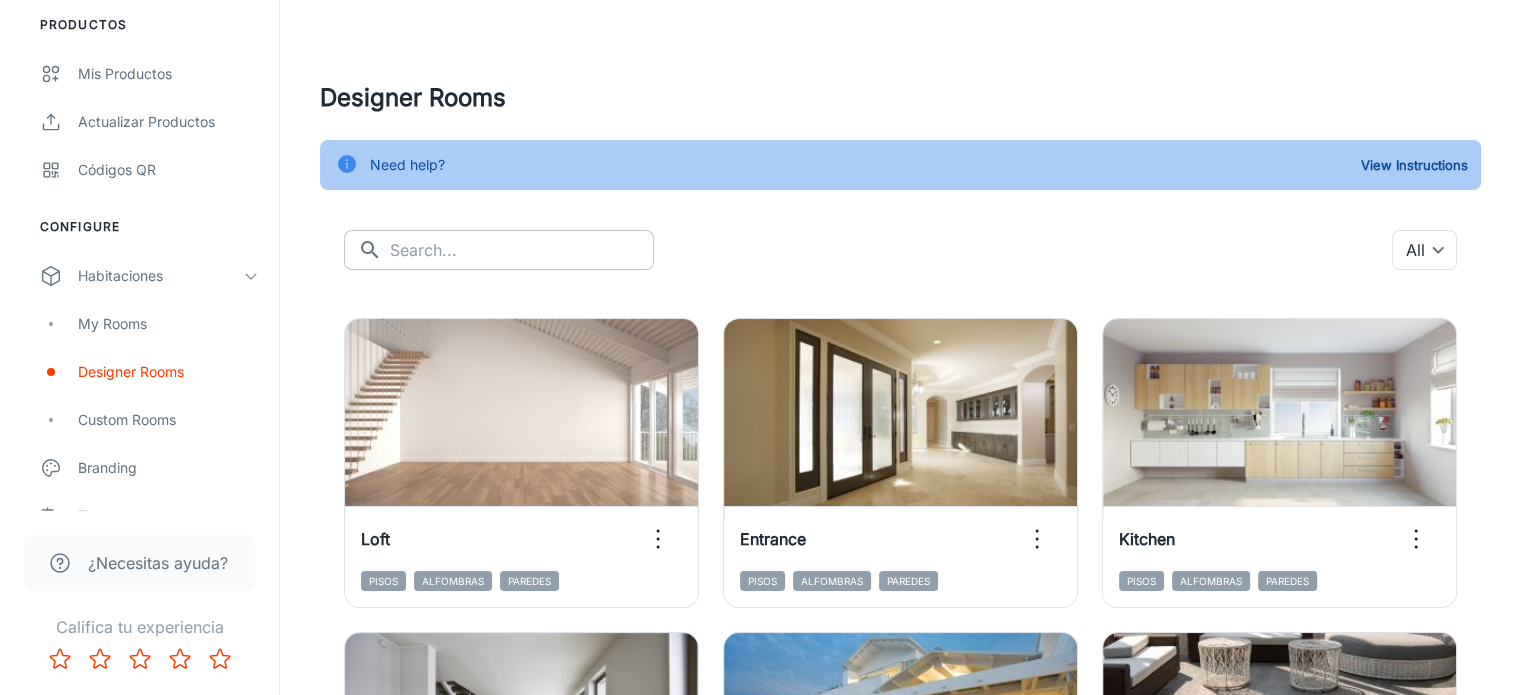 click at bounding box center [522, 250] 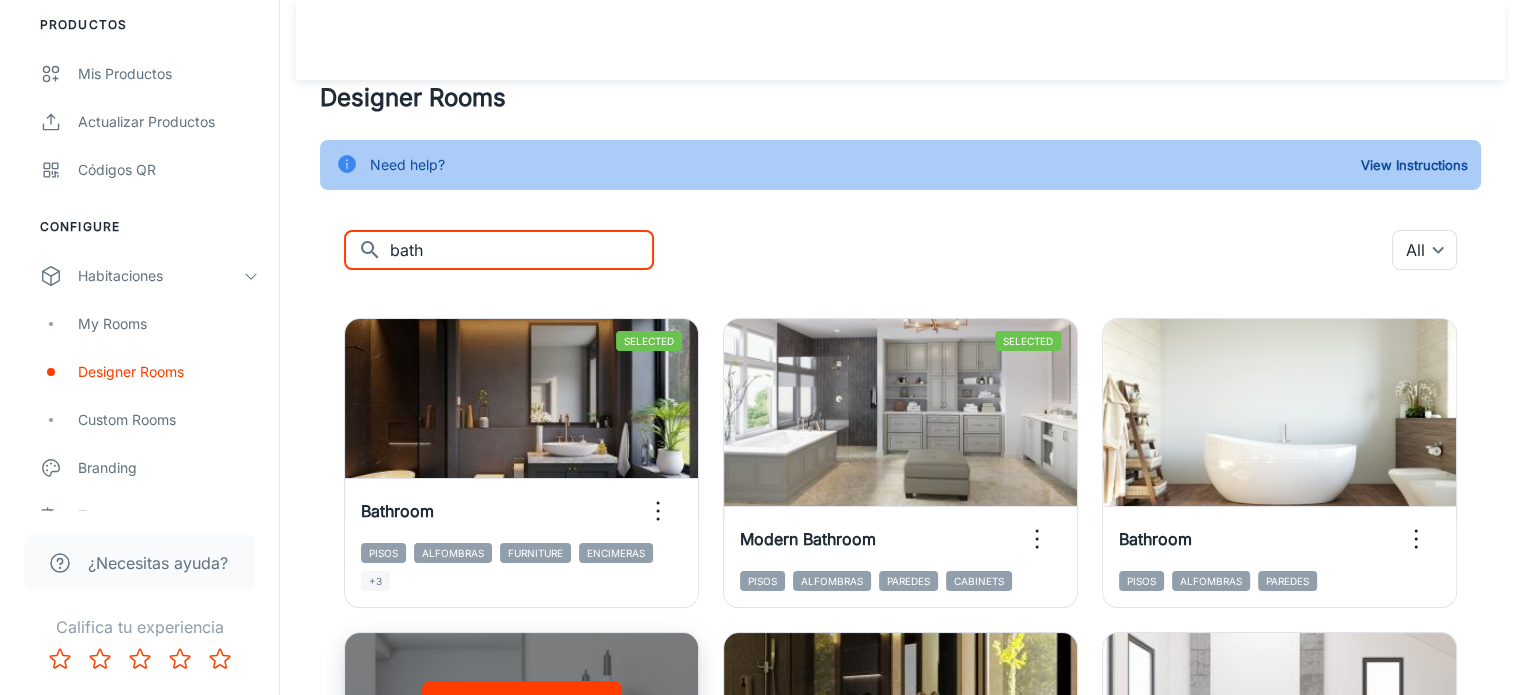 scroll, scrollTop: 200, scrollLeft: 0, axis: vertical 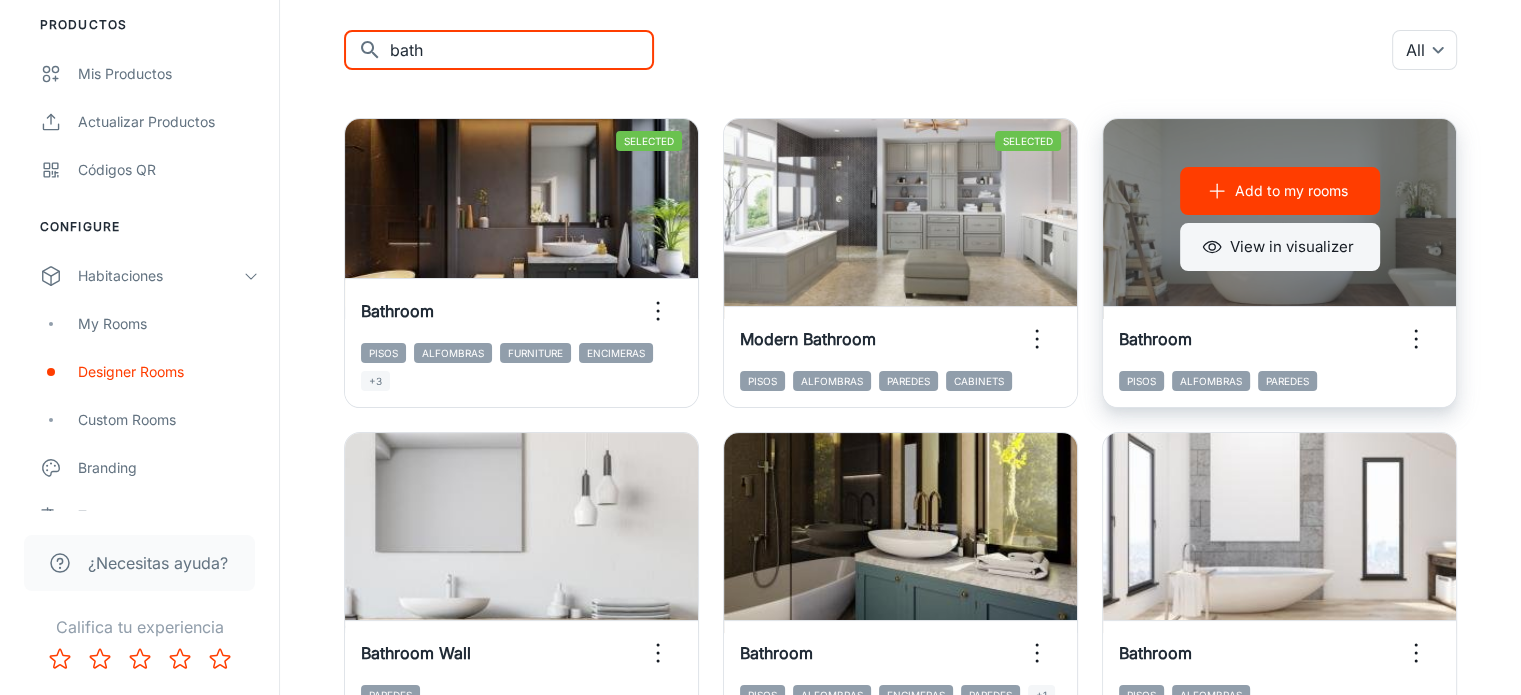 click on "View in visualizer" at bounding box center (1280, 247) 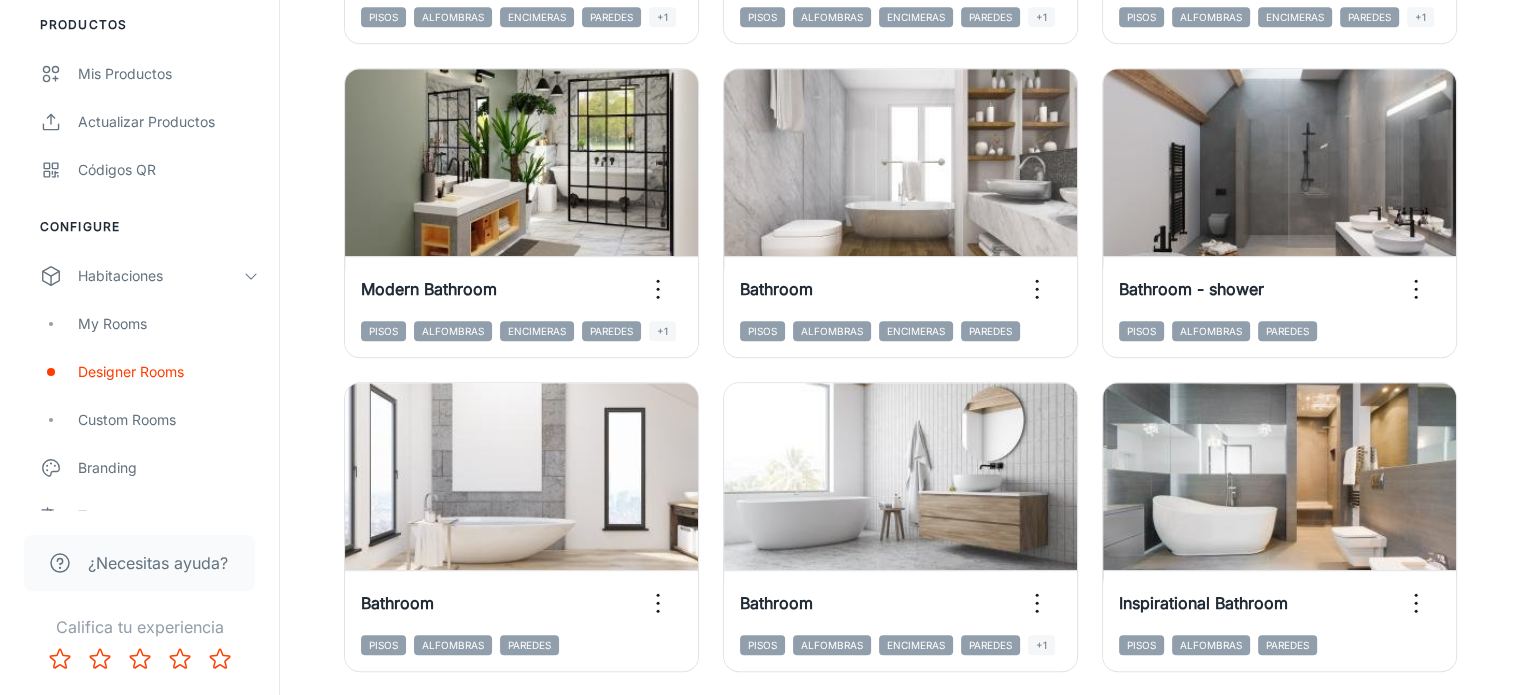 scroll, scrollTop: 1200, scrollLeft: 0, axis: vertical 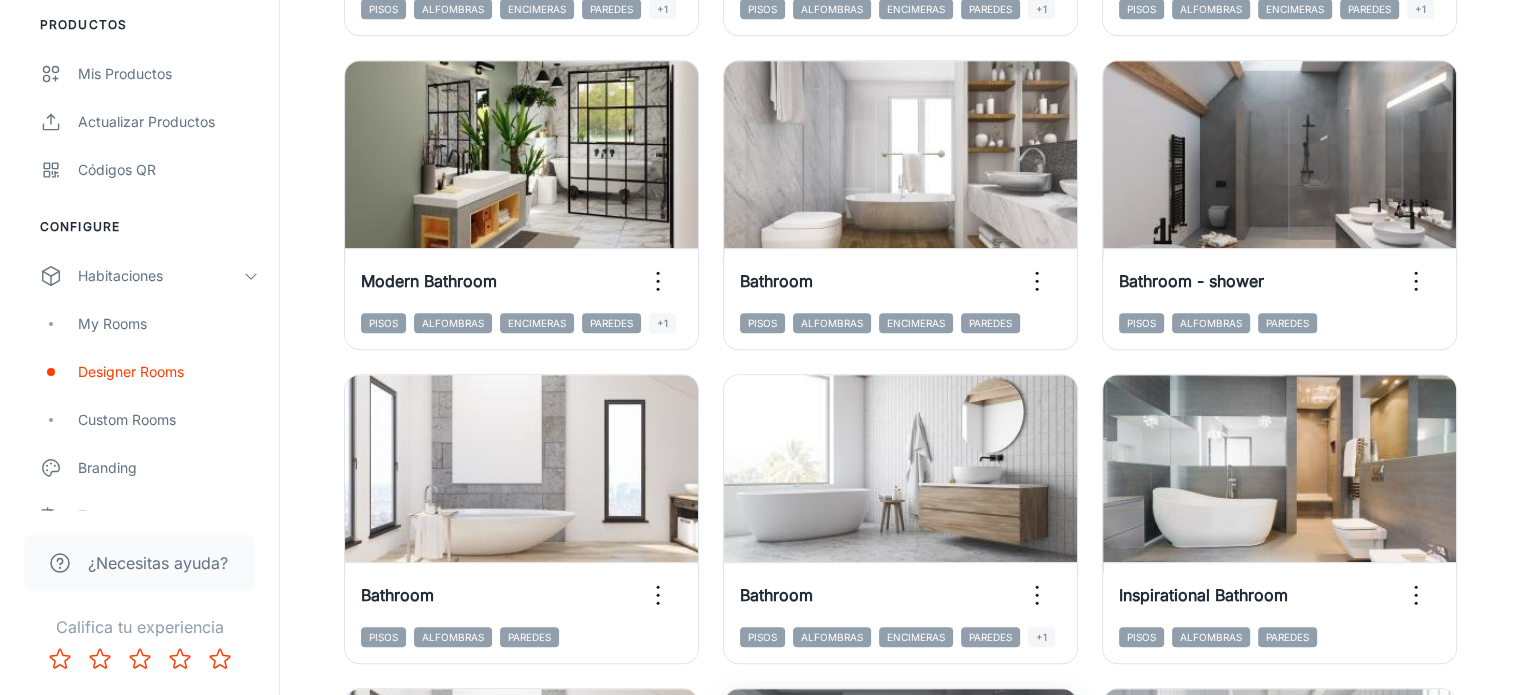 click on "View in visualizer" at bounding box center (901, 817) 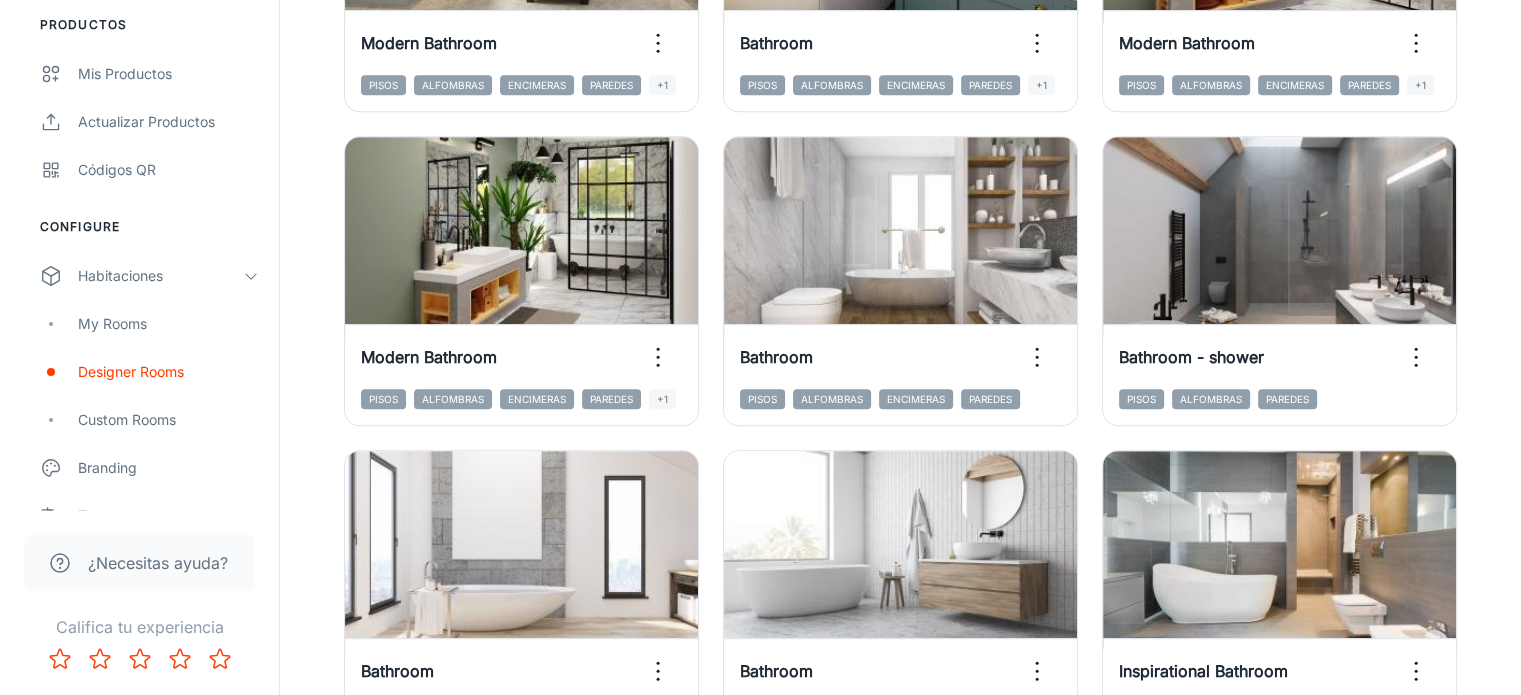scroll, scrollTop: 1000, scrollLeft: 0, axis: vertical 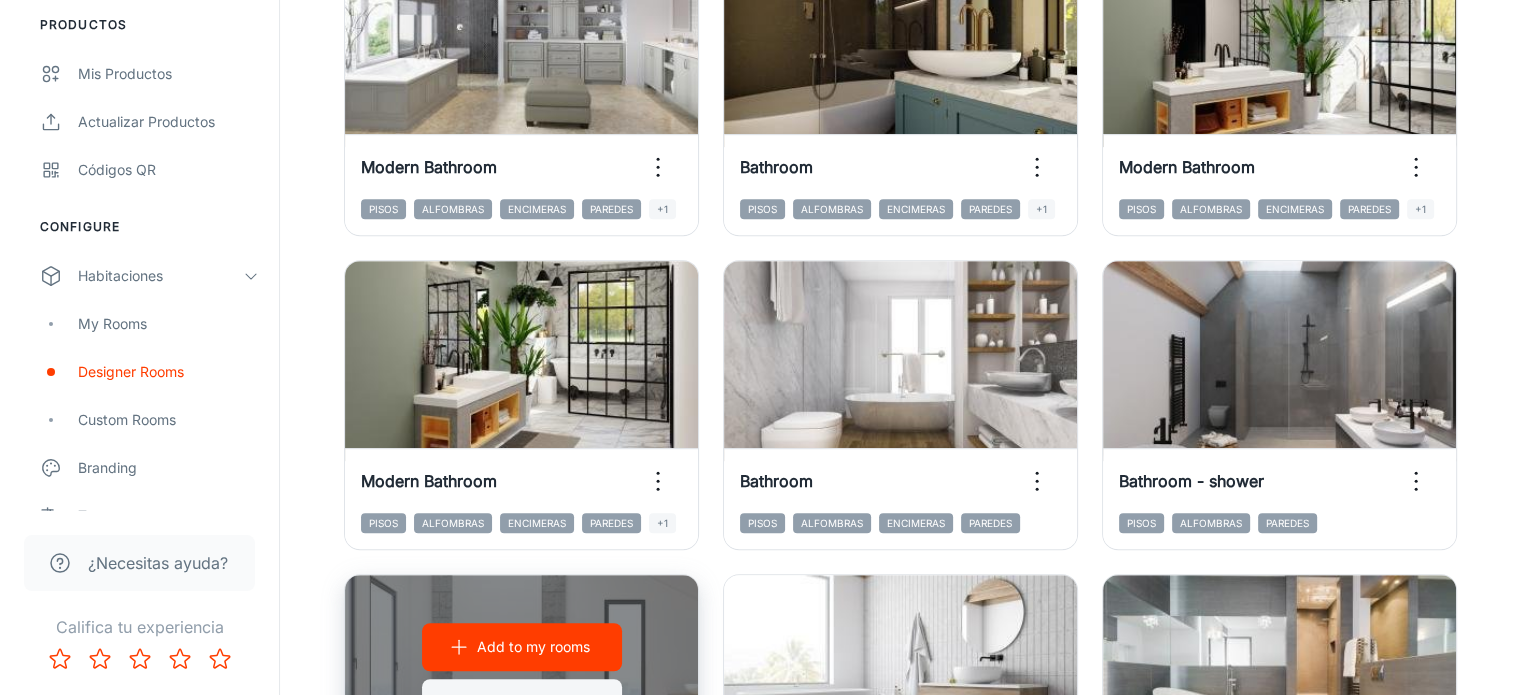 click on "View in visualizer" at bounding box center (522, 703) 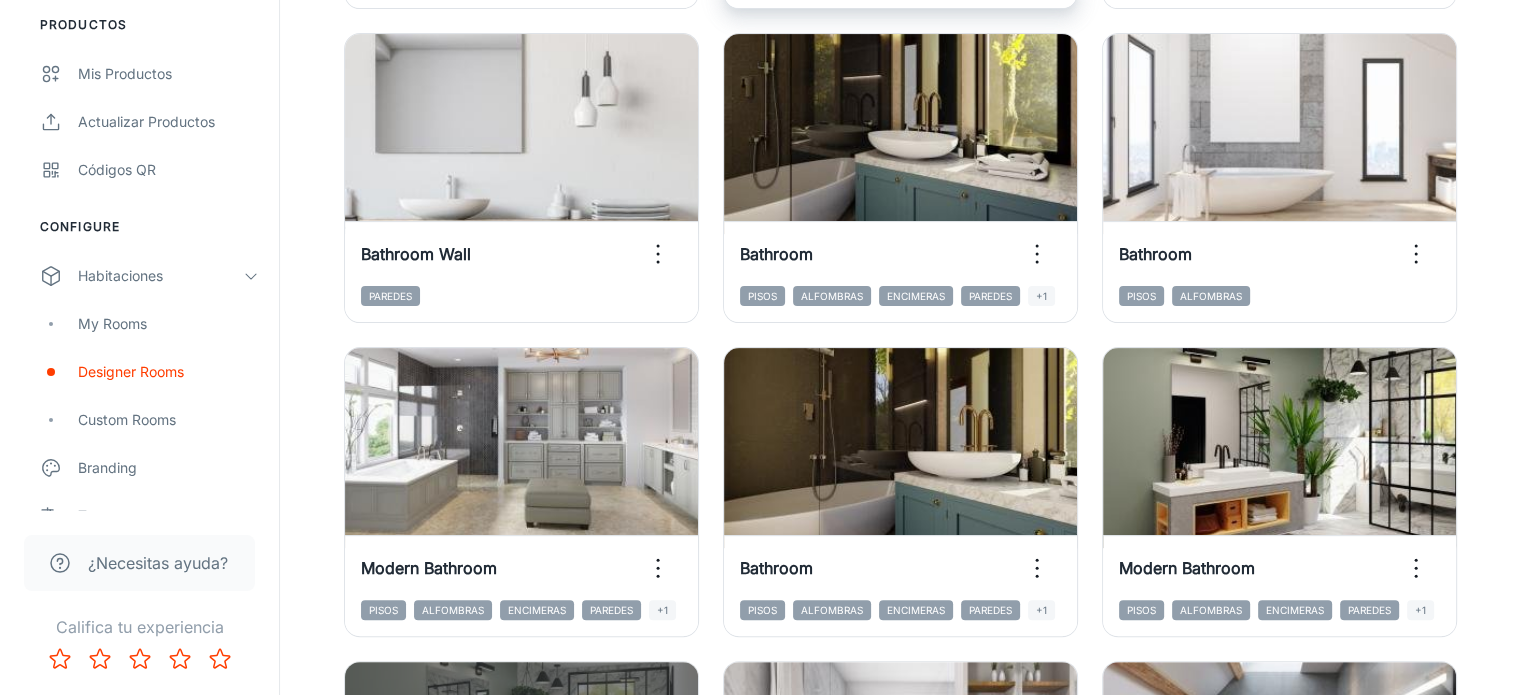 scroll, scrollTop: 600, scrollLeft: 0, axis: vertical 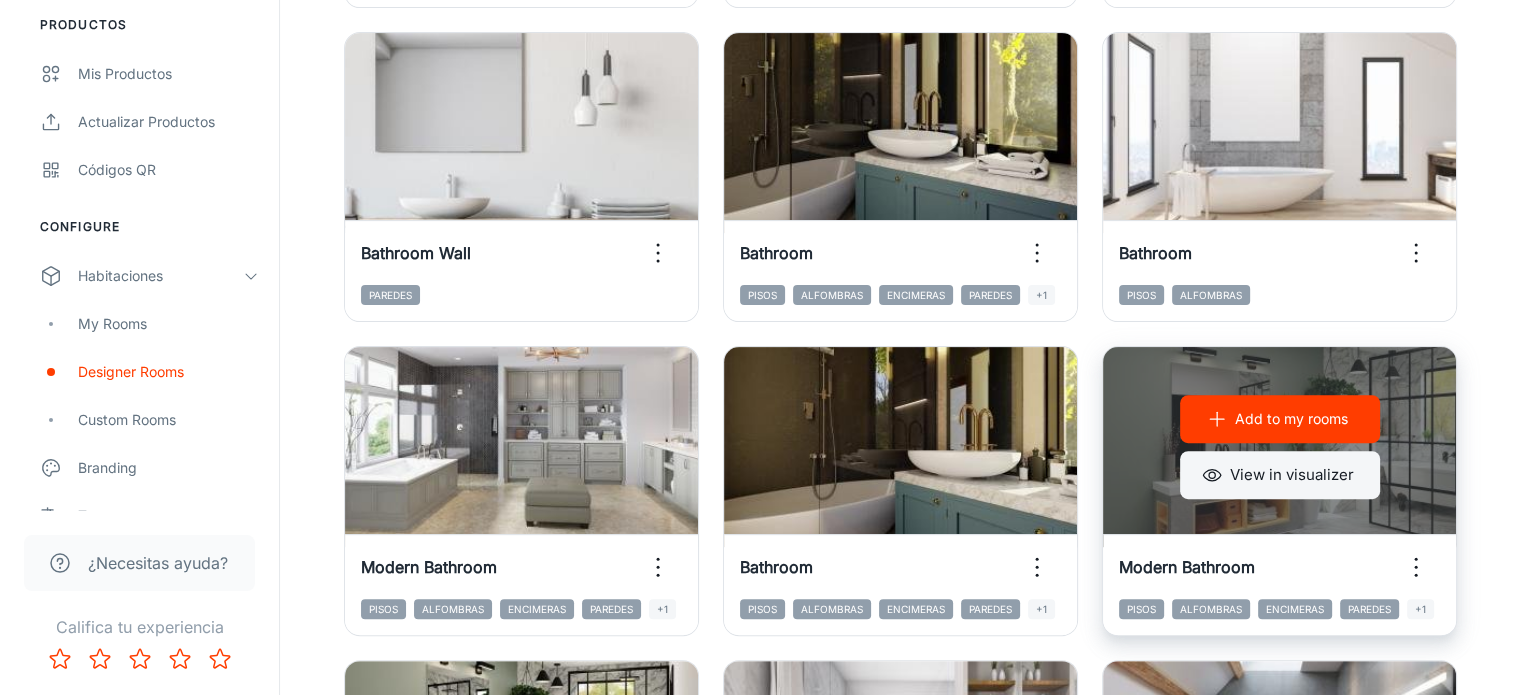 click on "View in visualizer" at bounding box center (1280, 475) 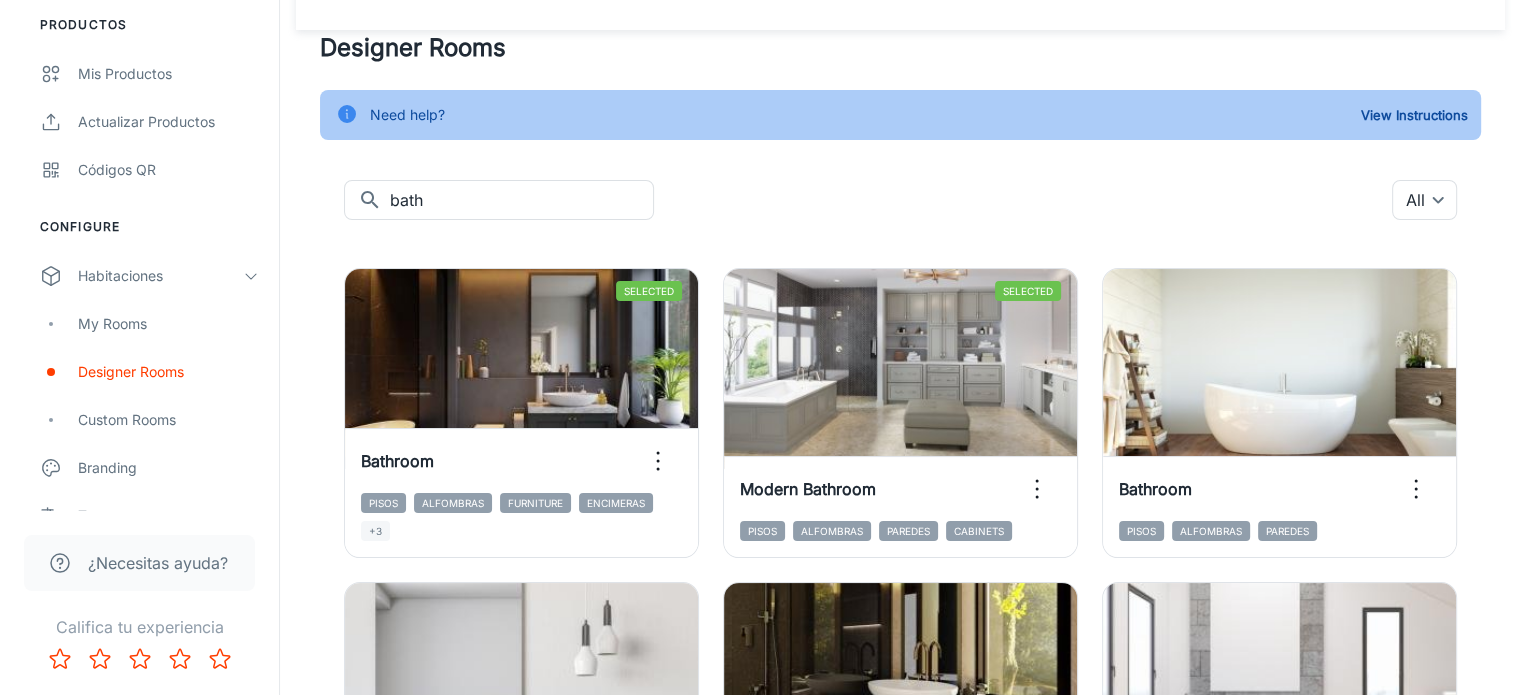 scroll, scrollTop: 0, scrollLeft: 0, axis: both 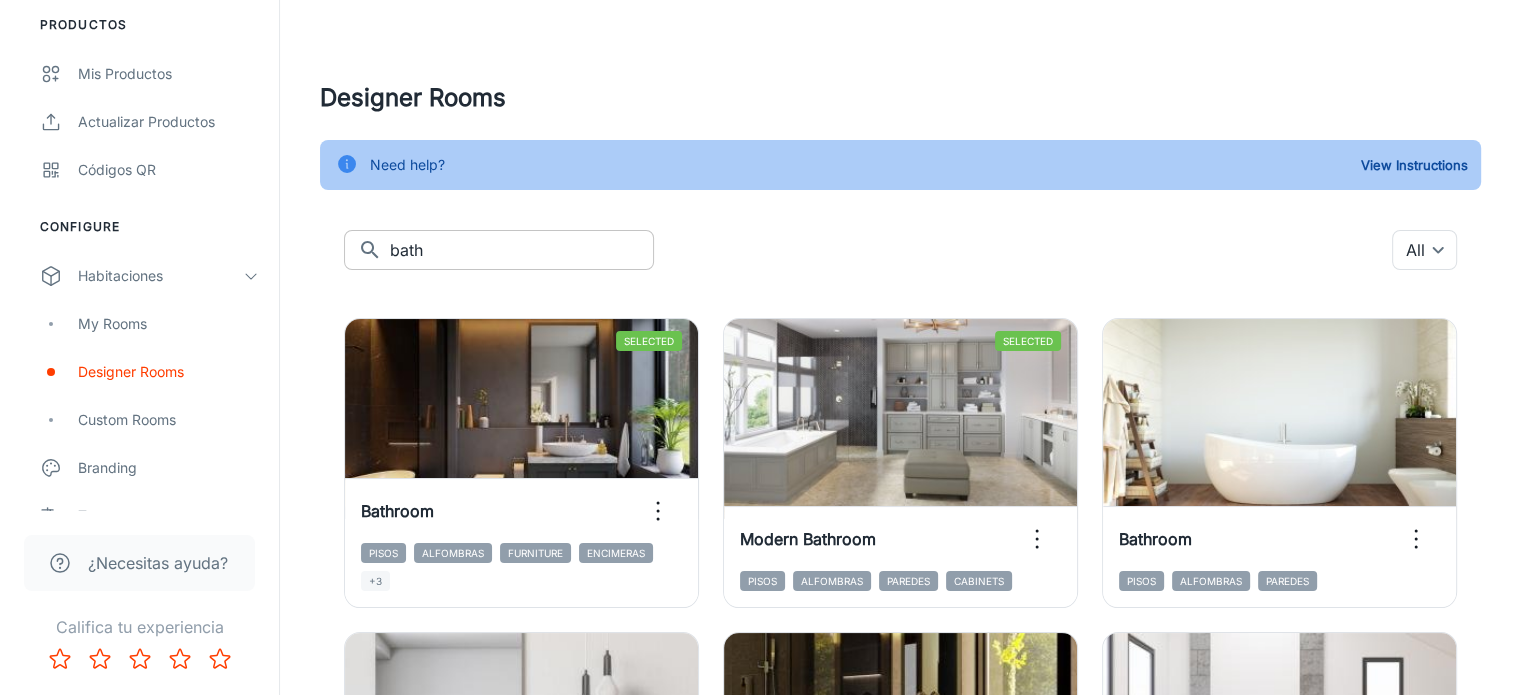 click on "bath" at bounding box center (522, 250) 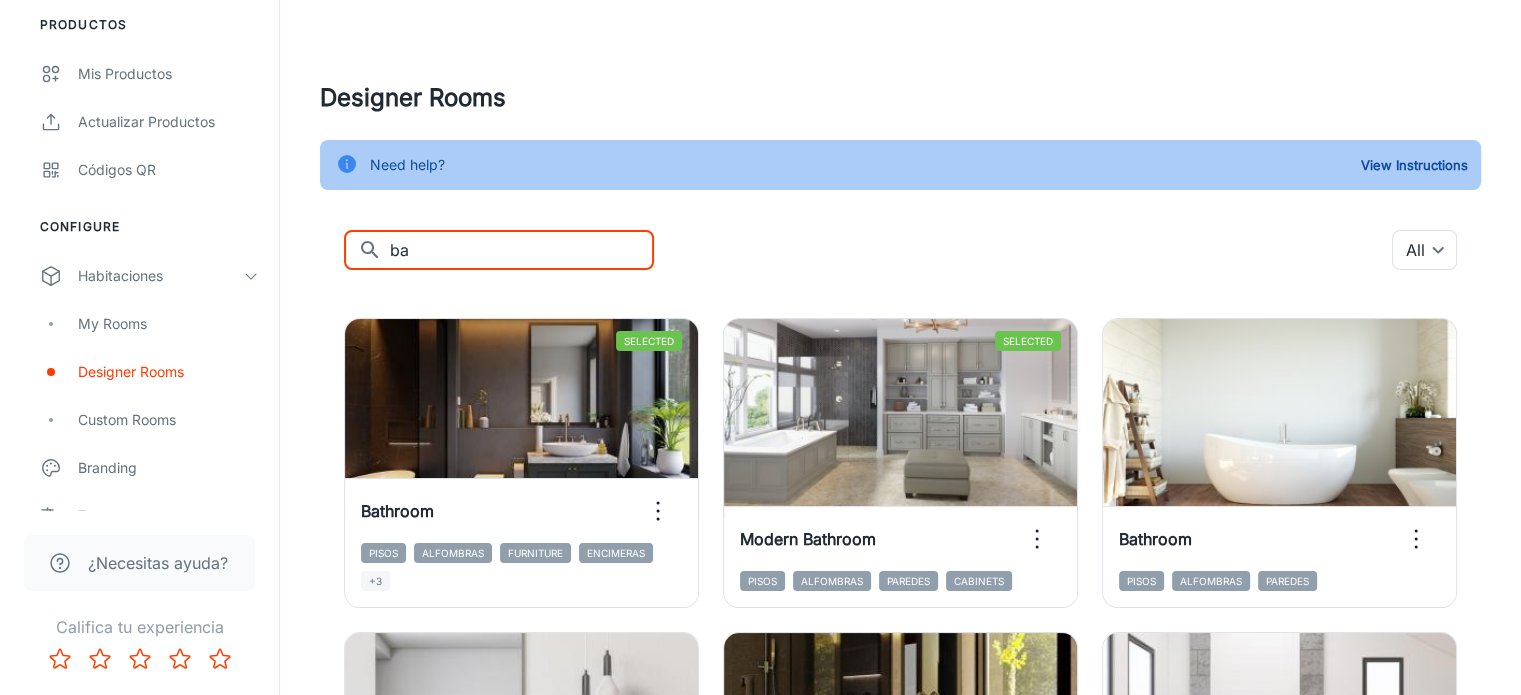 type on "b" 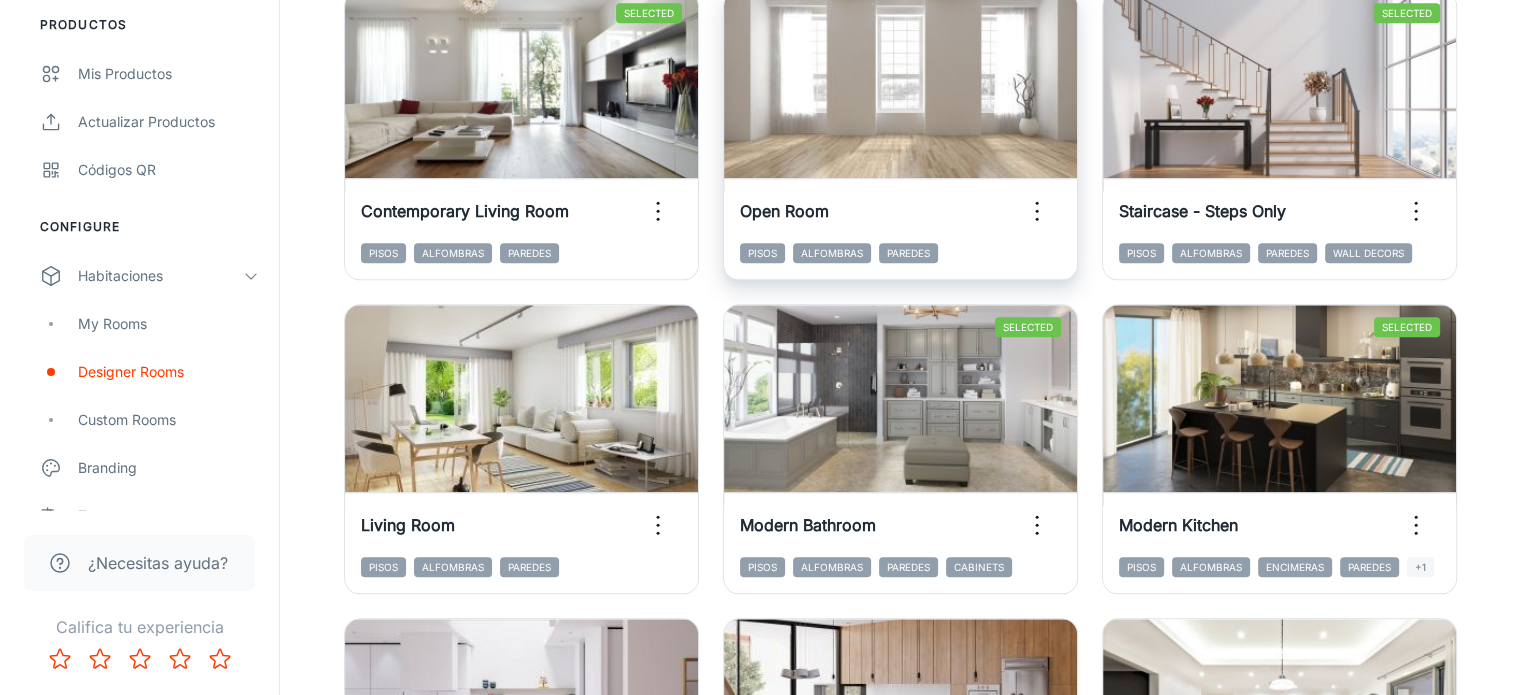 scroll, scrollTop: 2280, scrollLeft: 0, axis: vertical 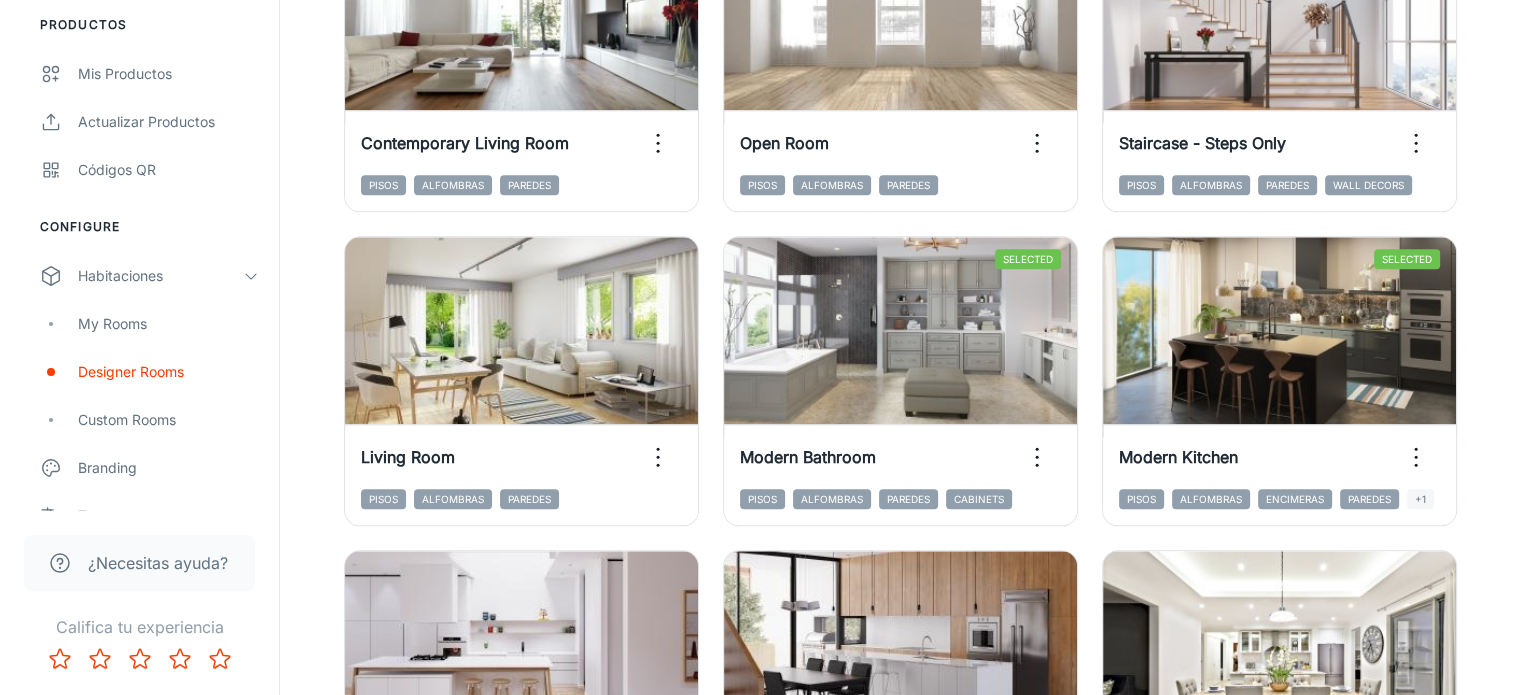 type 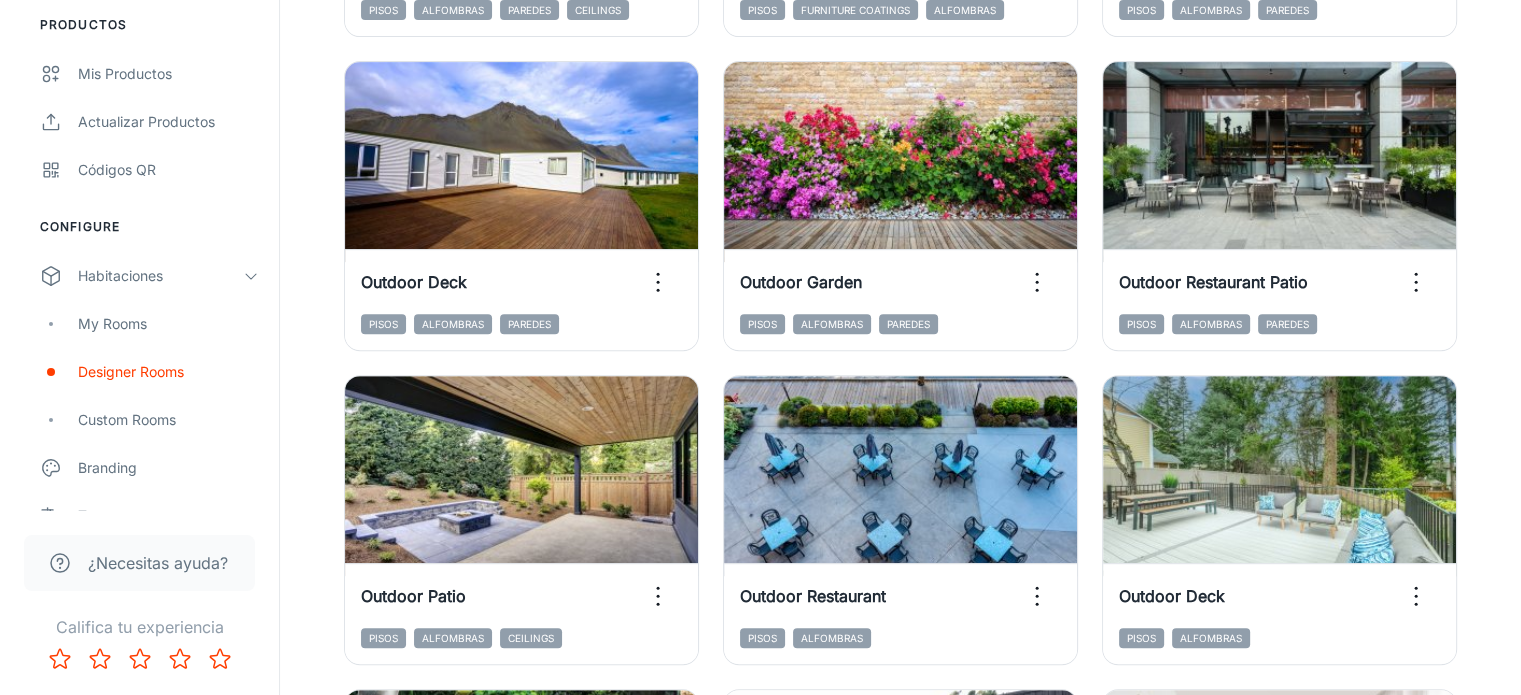scroll, scrollTop: 880, scrollLeft: 0, axis: vertical 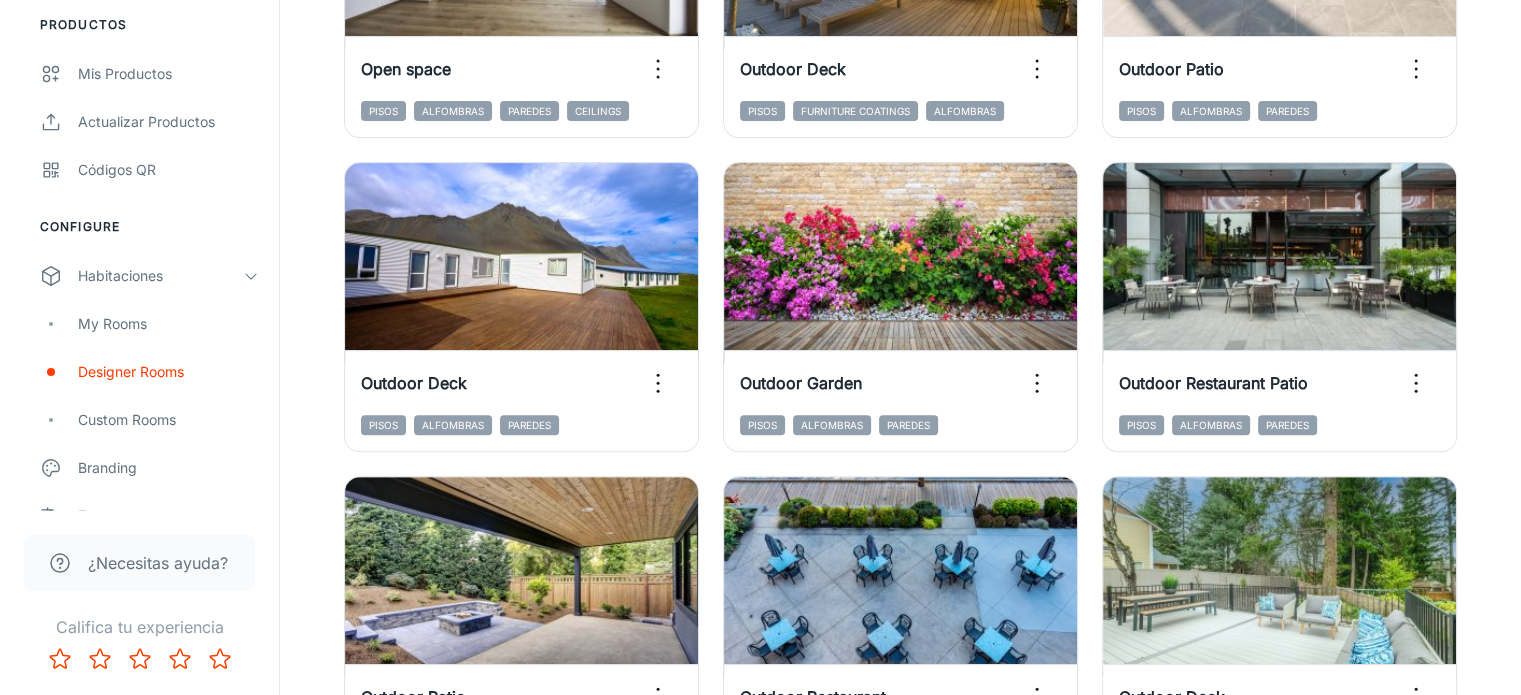 type 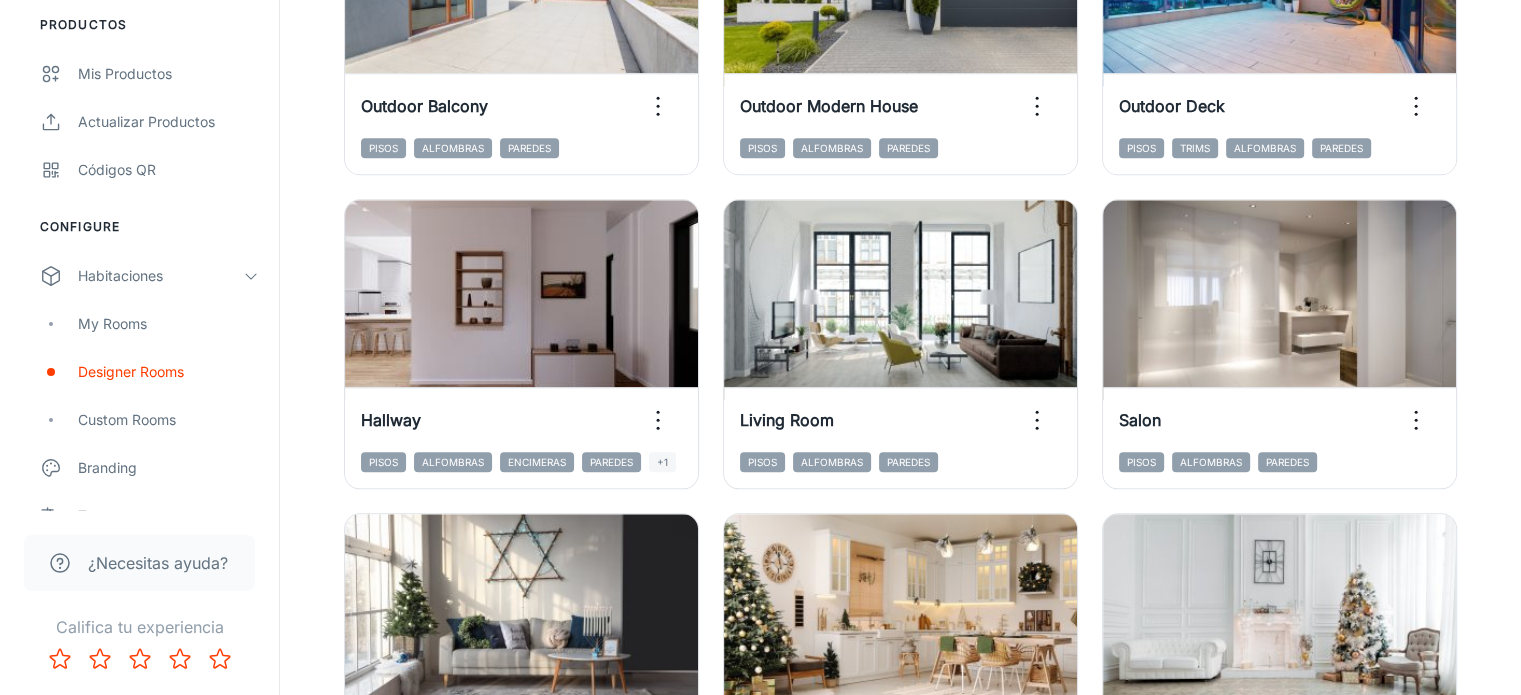 scroll, scrollTop: 2280, scrollLeft: 0, axis: vertical 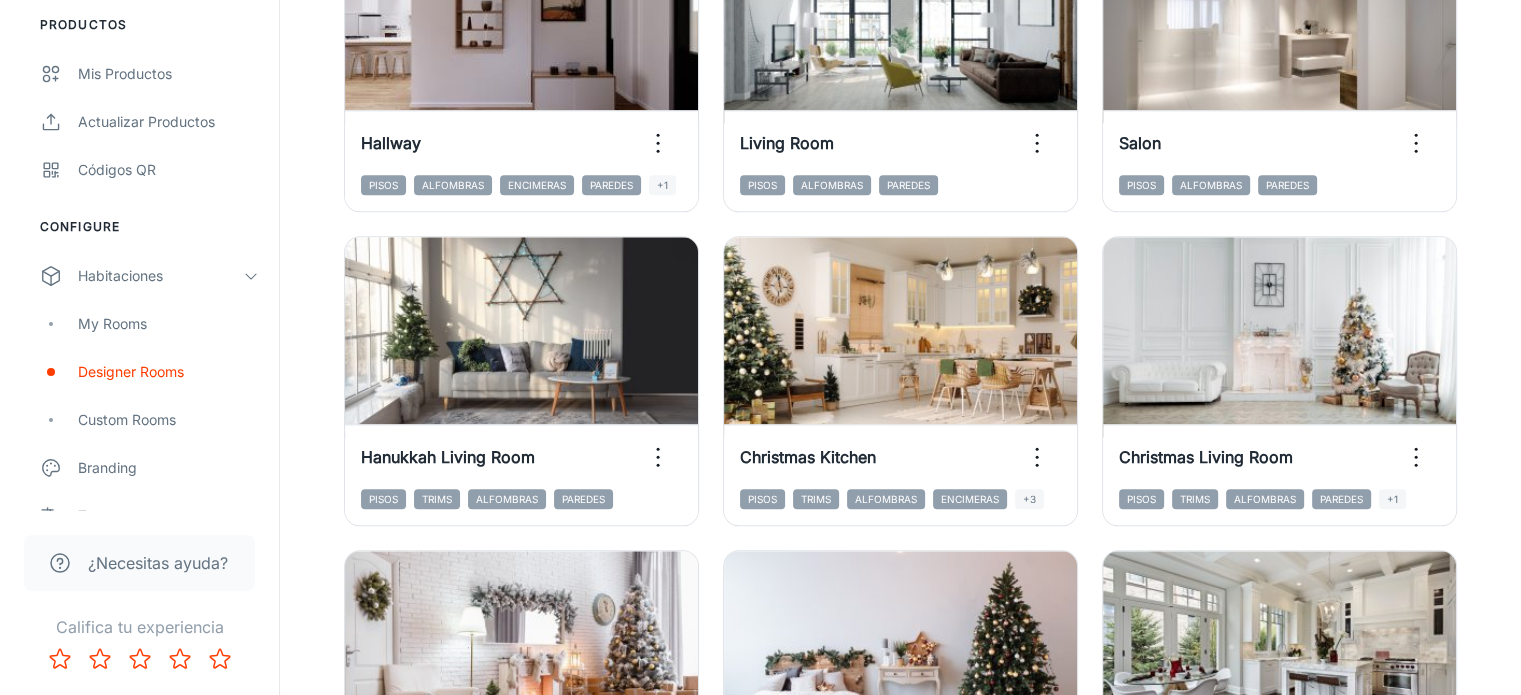 click 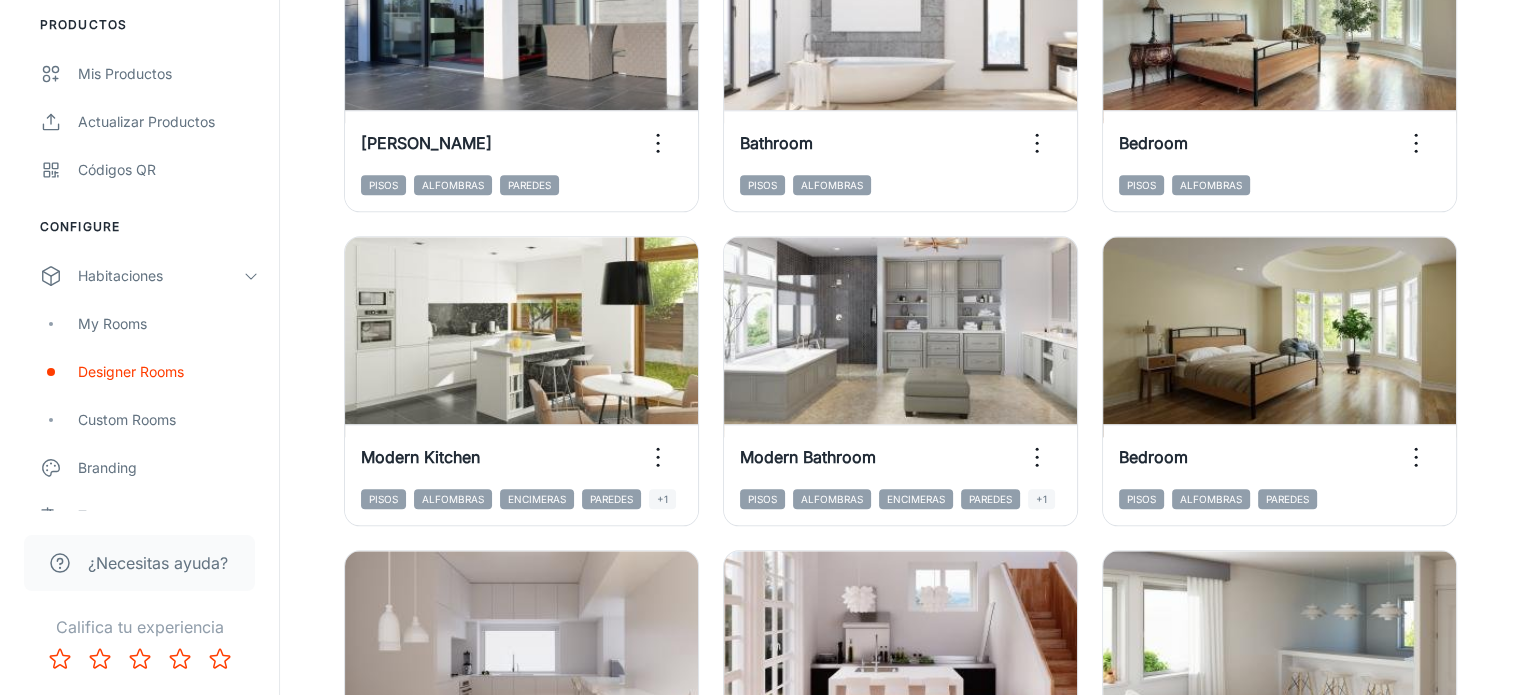 drag, startPoint x: 1524, startPoint y: 504, endPoint x: 818, endPoint y: 598, distance: 712.2303 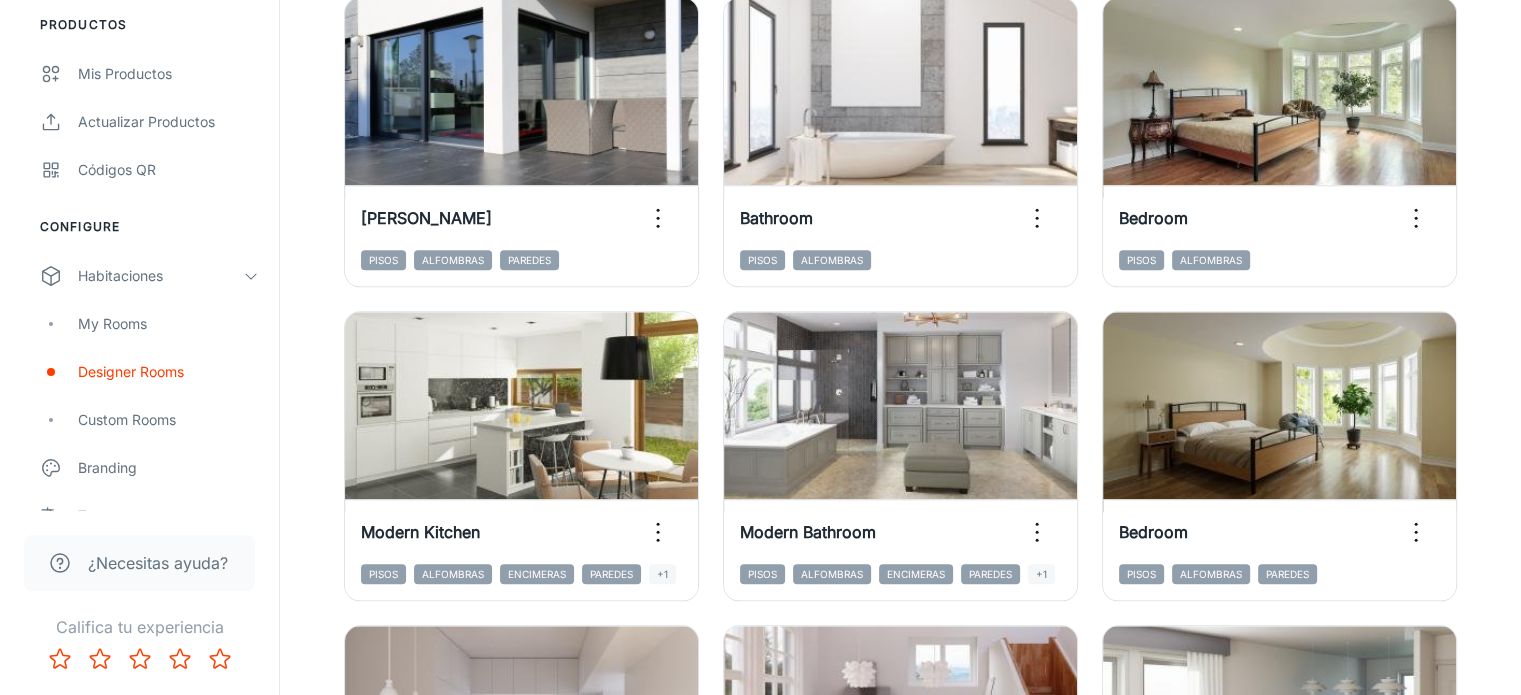 scroll, scrollTop: 2280, scrollLeft: 0, axis: vertical 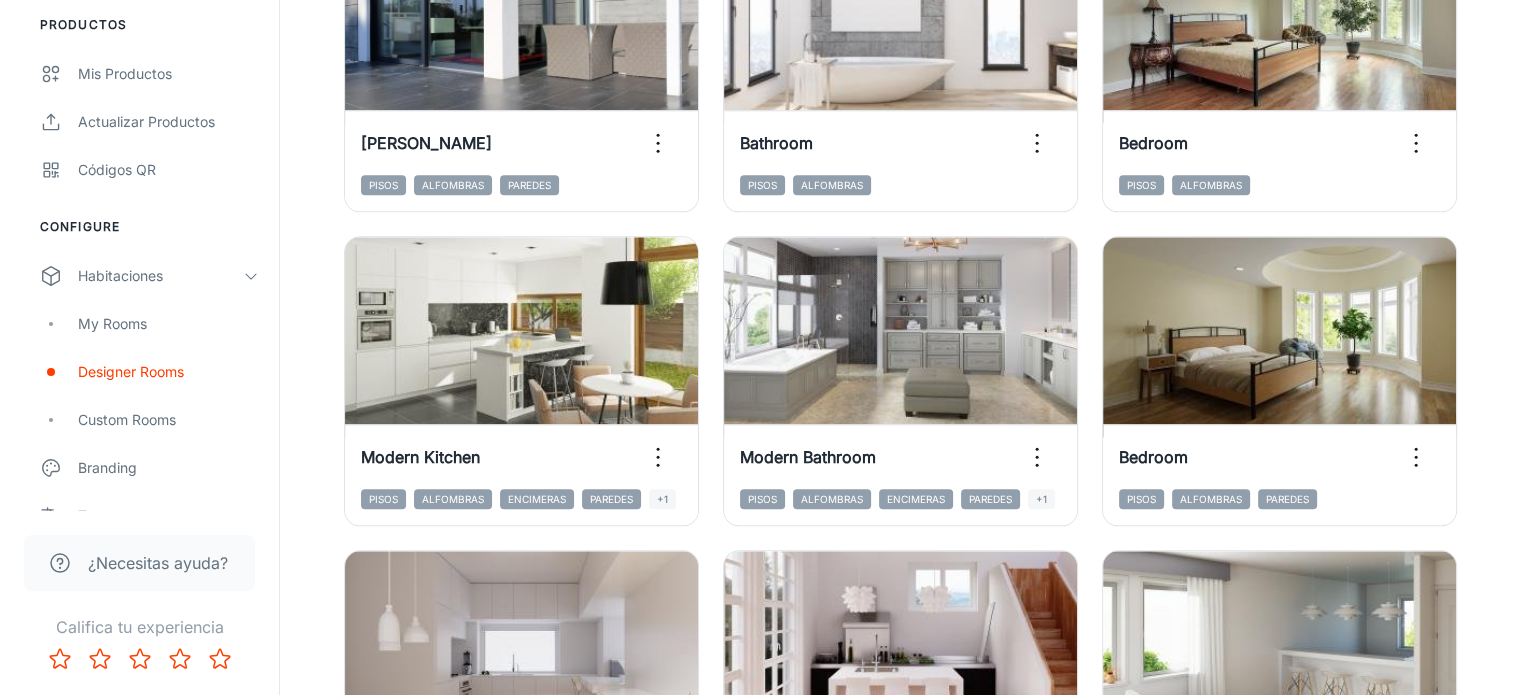 click on "View in visualizer" at bounding box center [522, 1307] 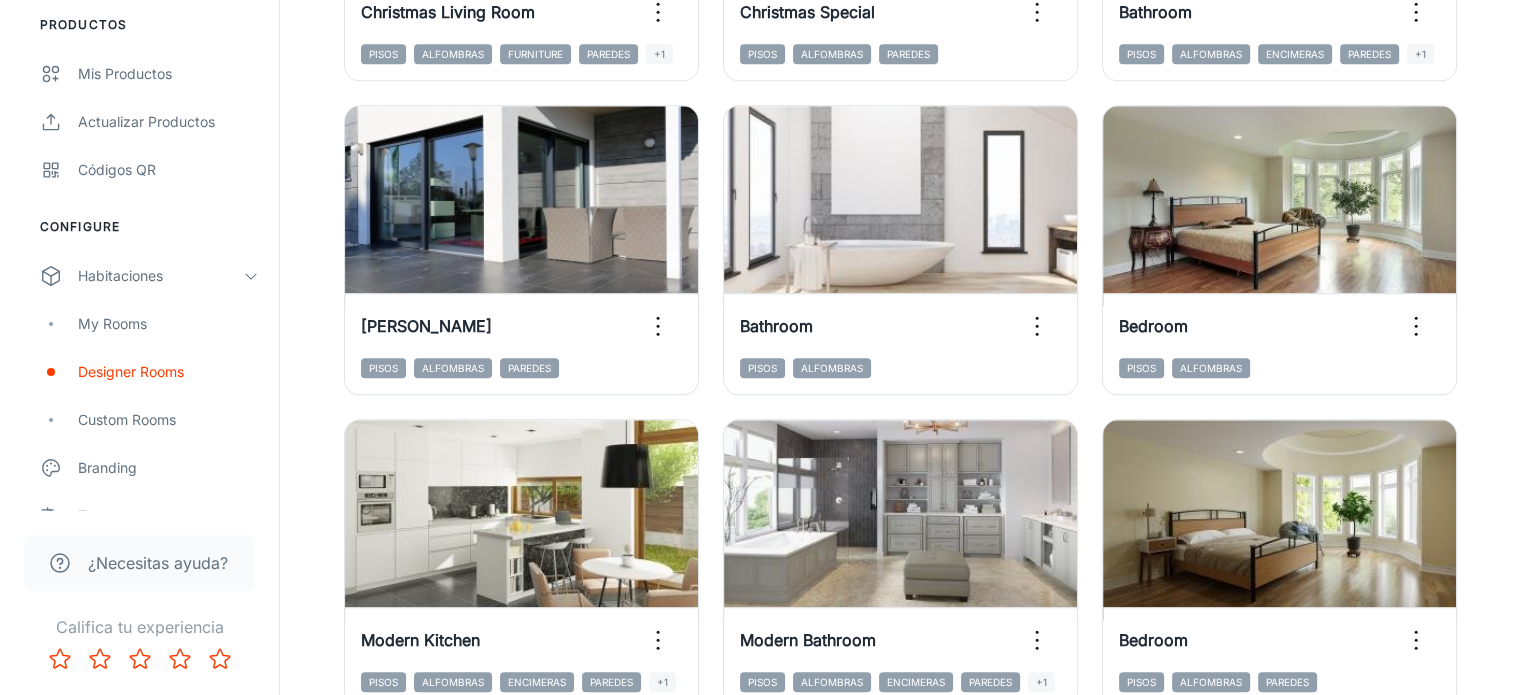 scroll, scrollTop: 2280, scrollLeft: 0, axis: vertical 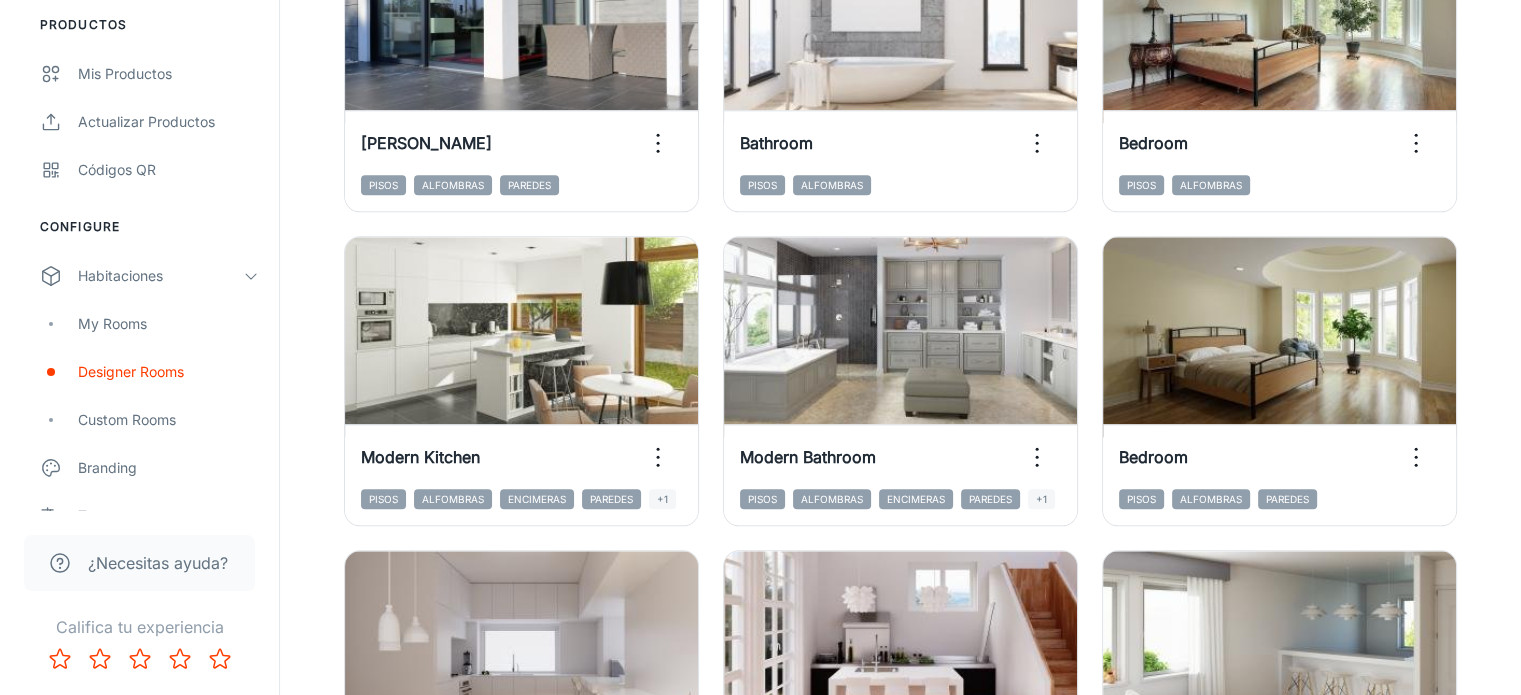 click on "View in visualizer" at bounding box center (901, 1307) 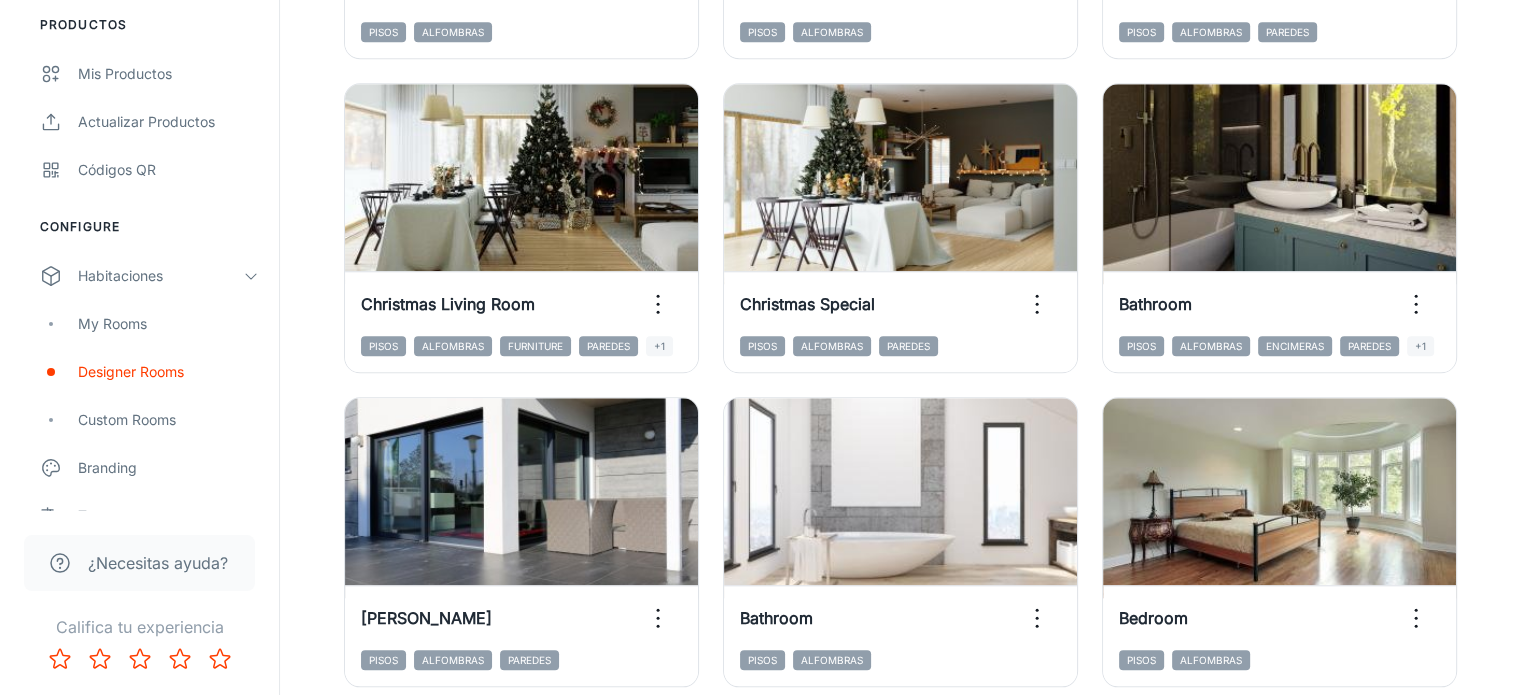 scroll, scrollTop: 1880, scrollLeft: 0, axis: vertical 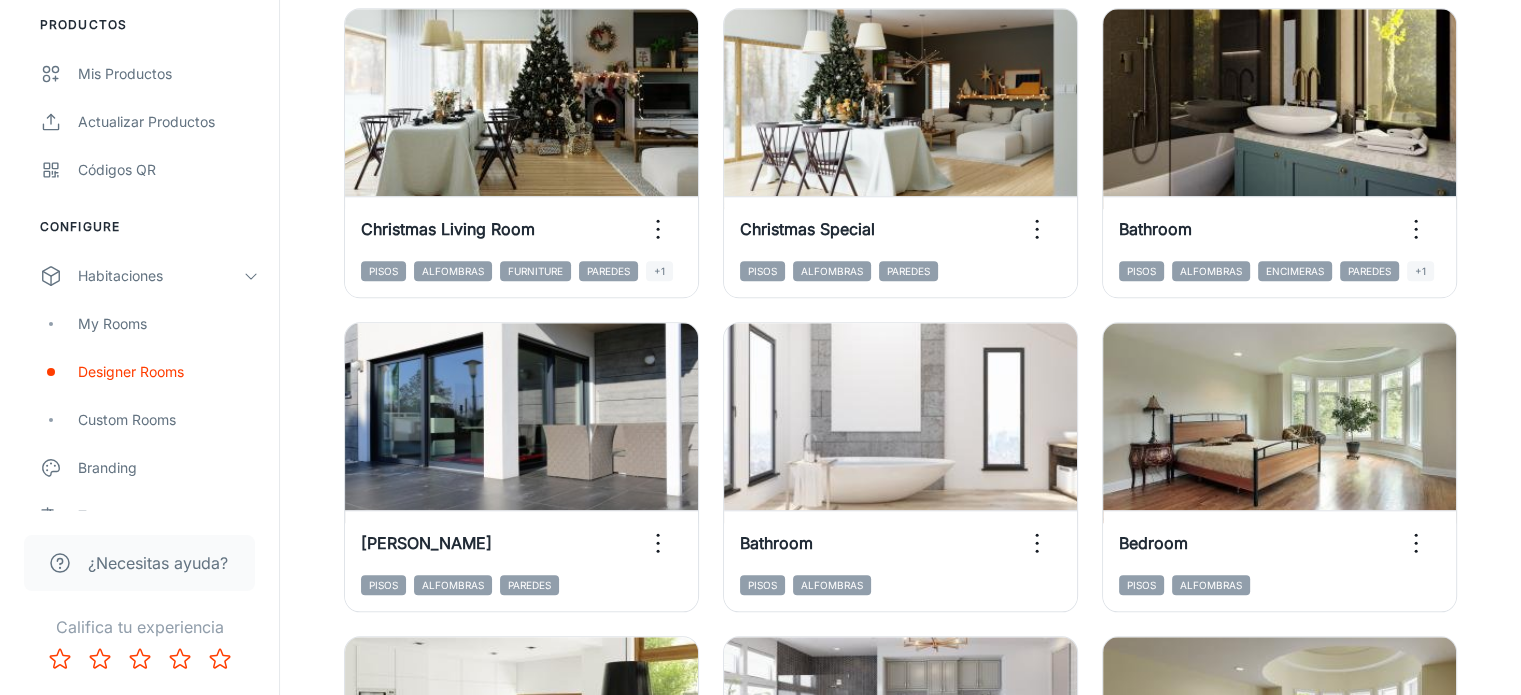 click on "View in visualizer" at bounding box center (901, 1079) 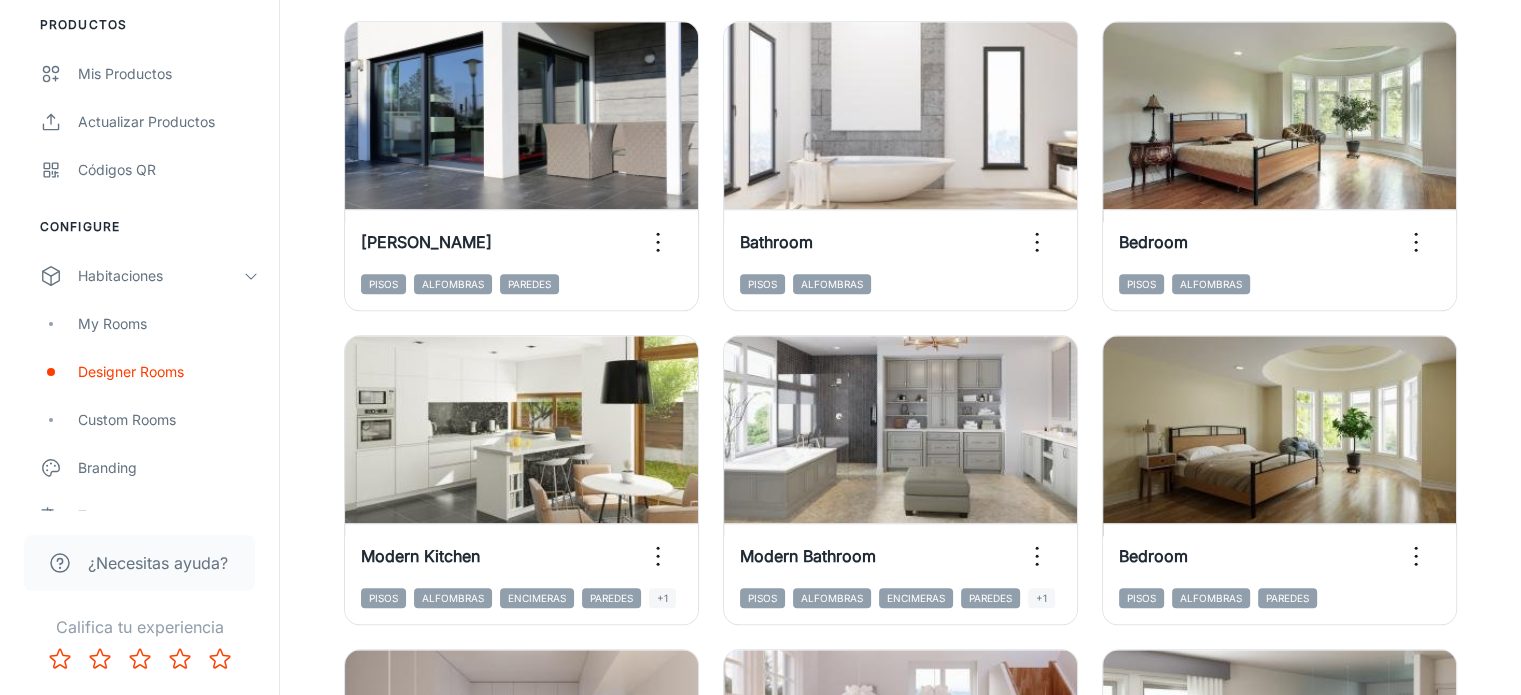 scroll, scrollTop: 2280, scrollLeft: 0, axis: vertical 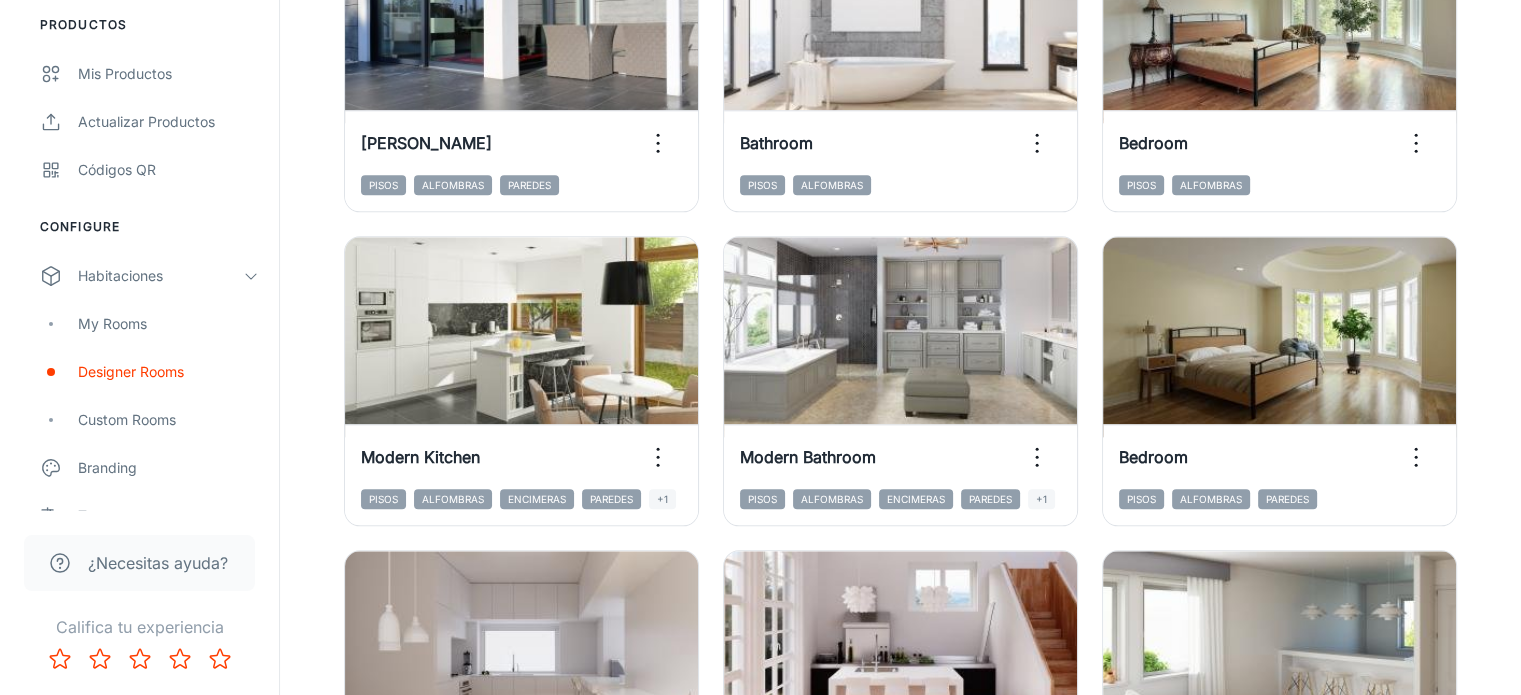 click on "View in visualizer" at bounding box center [901, 993] 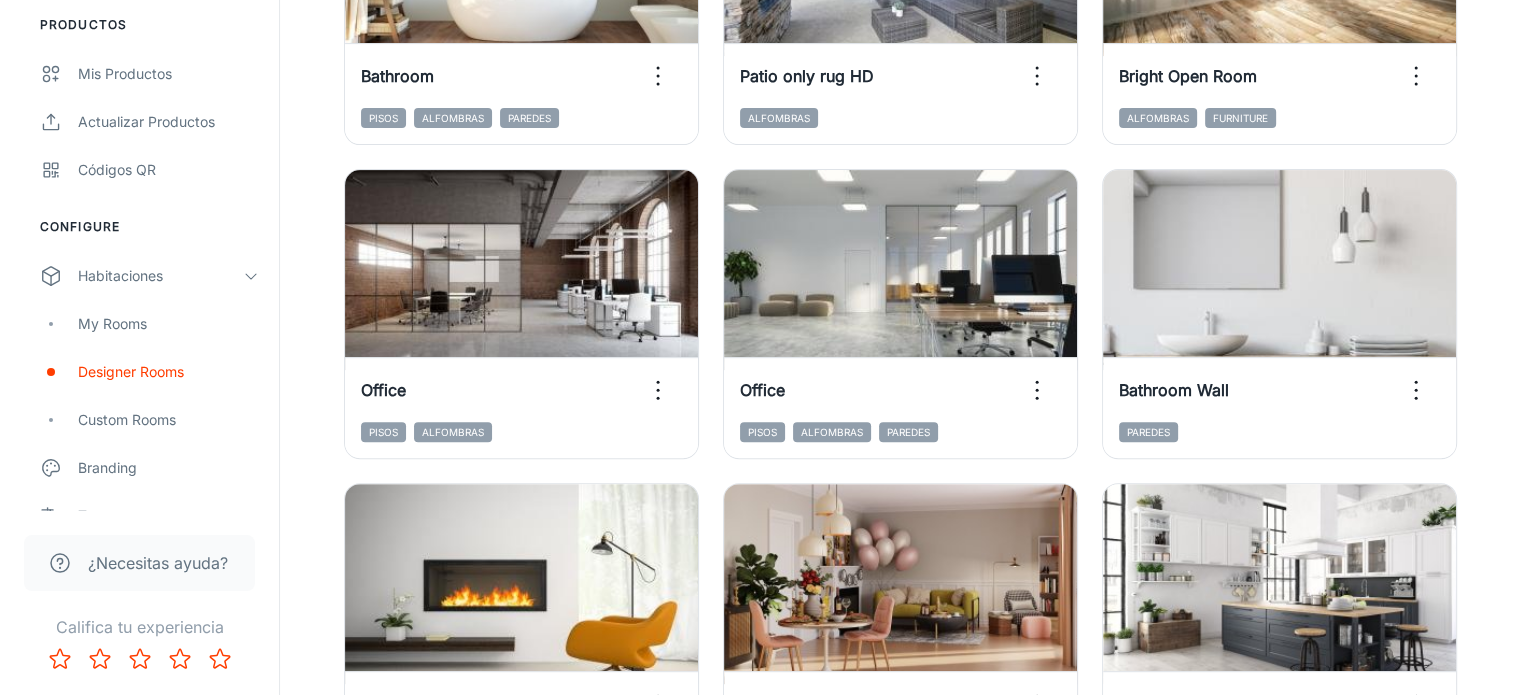 scroll, scrollTop: 680, scrollLeft: 0, axis: vertical 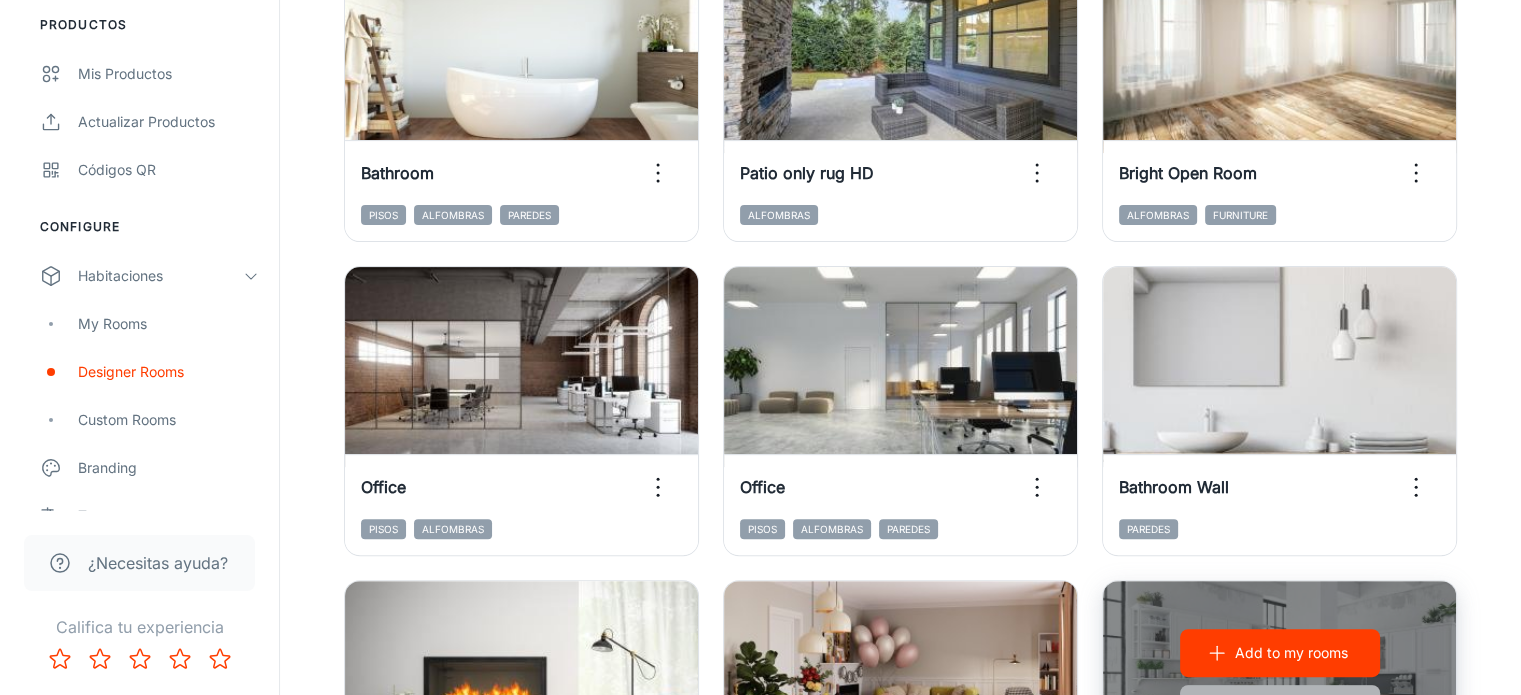click on "View in visualizer" at bounding box center (1280, 709) 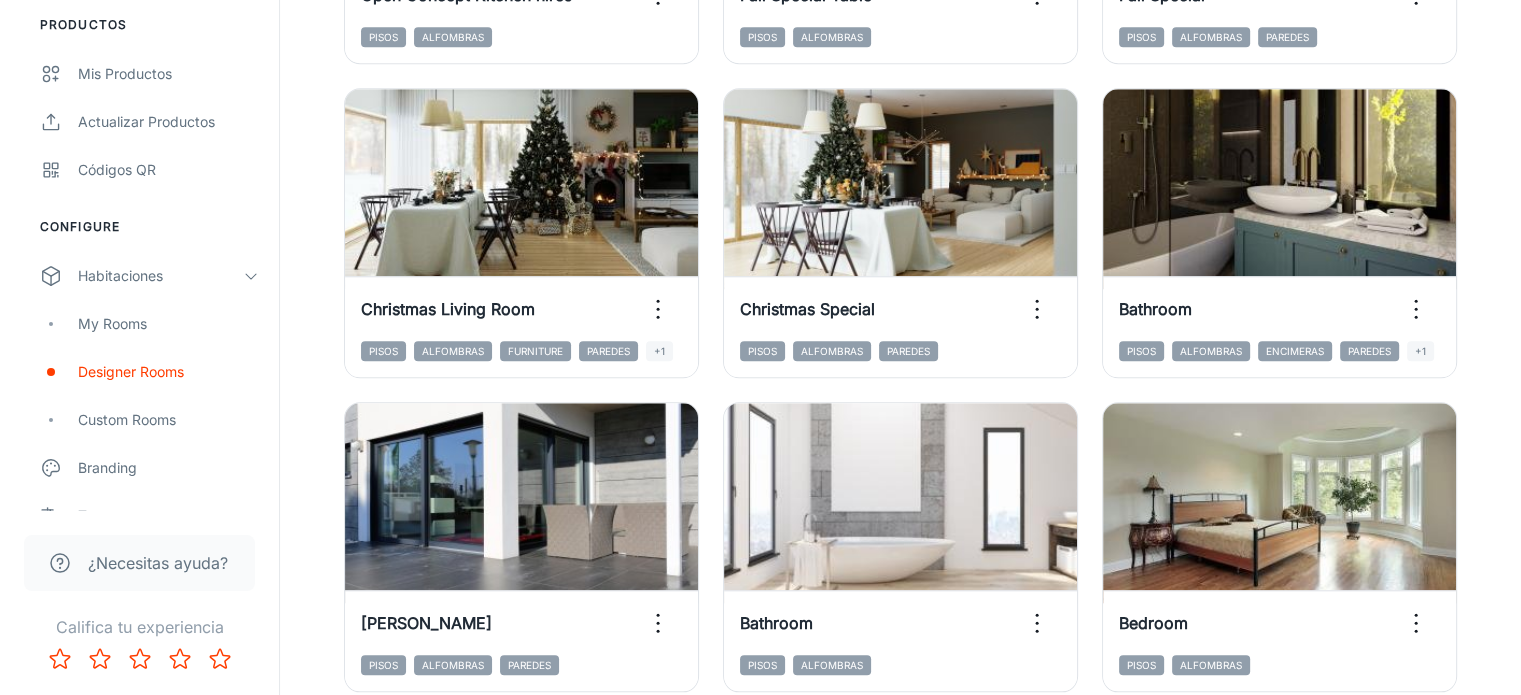 scroll, scrollTop: 2280, scrollLeft: 0, axis: vertical 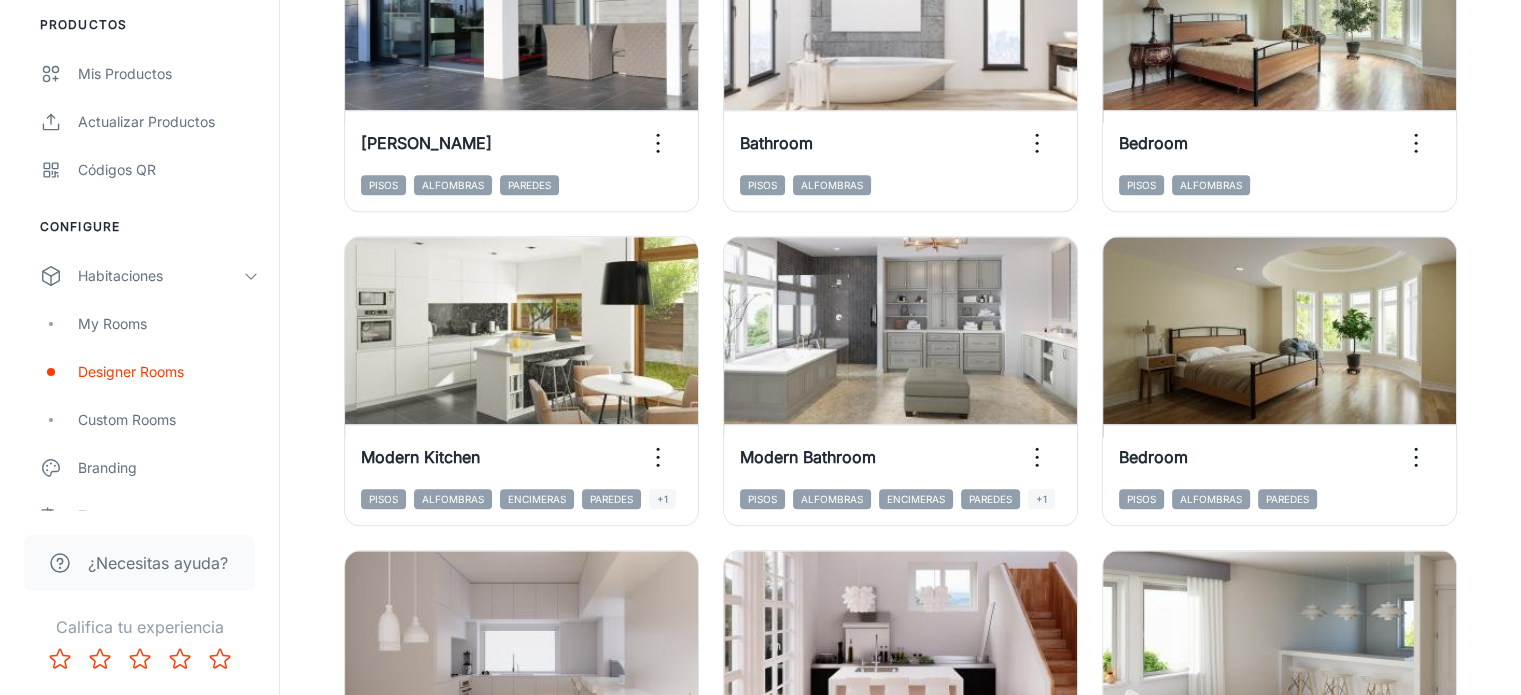 click 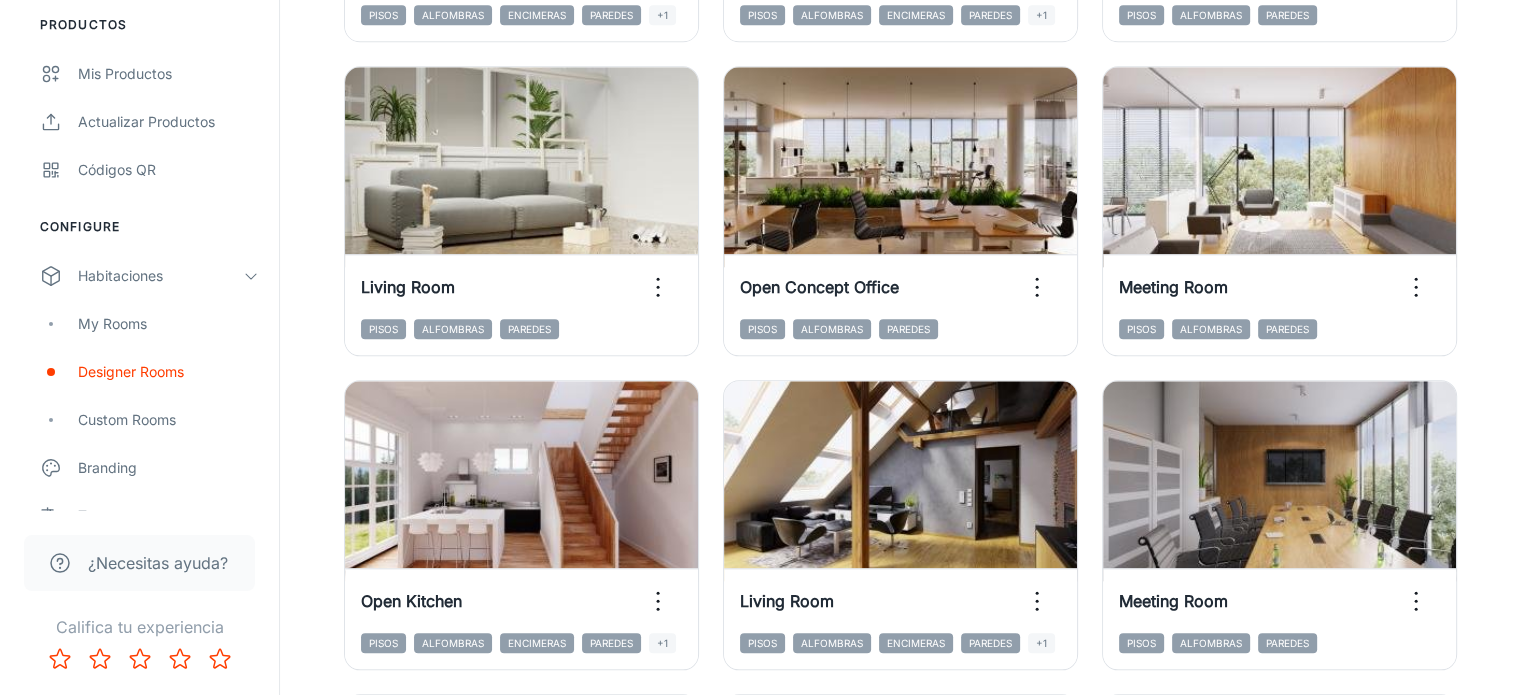 scroll, scrollTop: 2180, scrollLeft: 0, axis: vertical 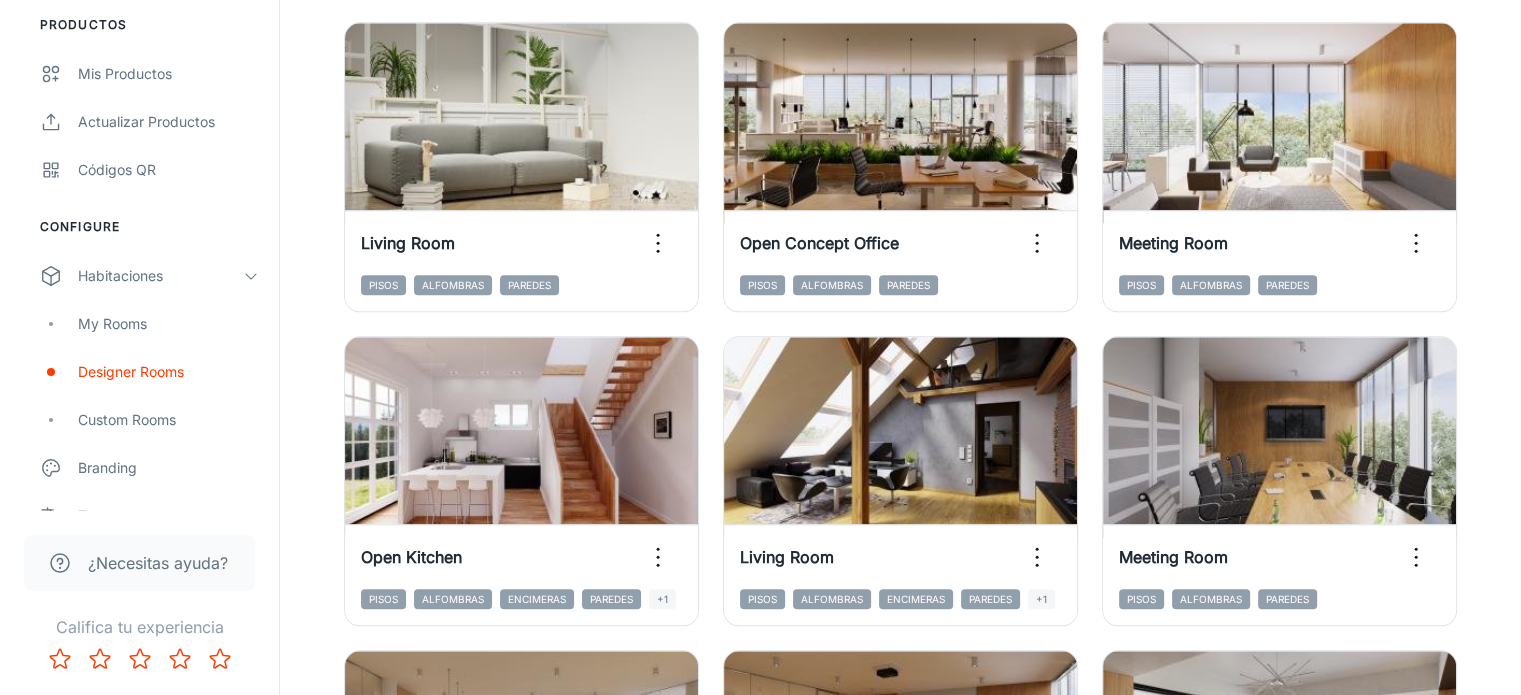 click on "View in visualizer" at bounding box center (901, 1407) 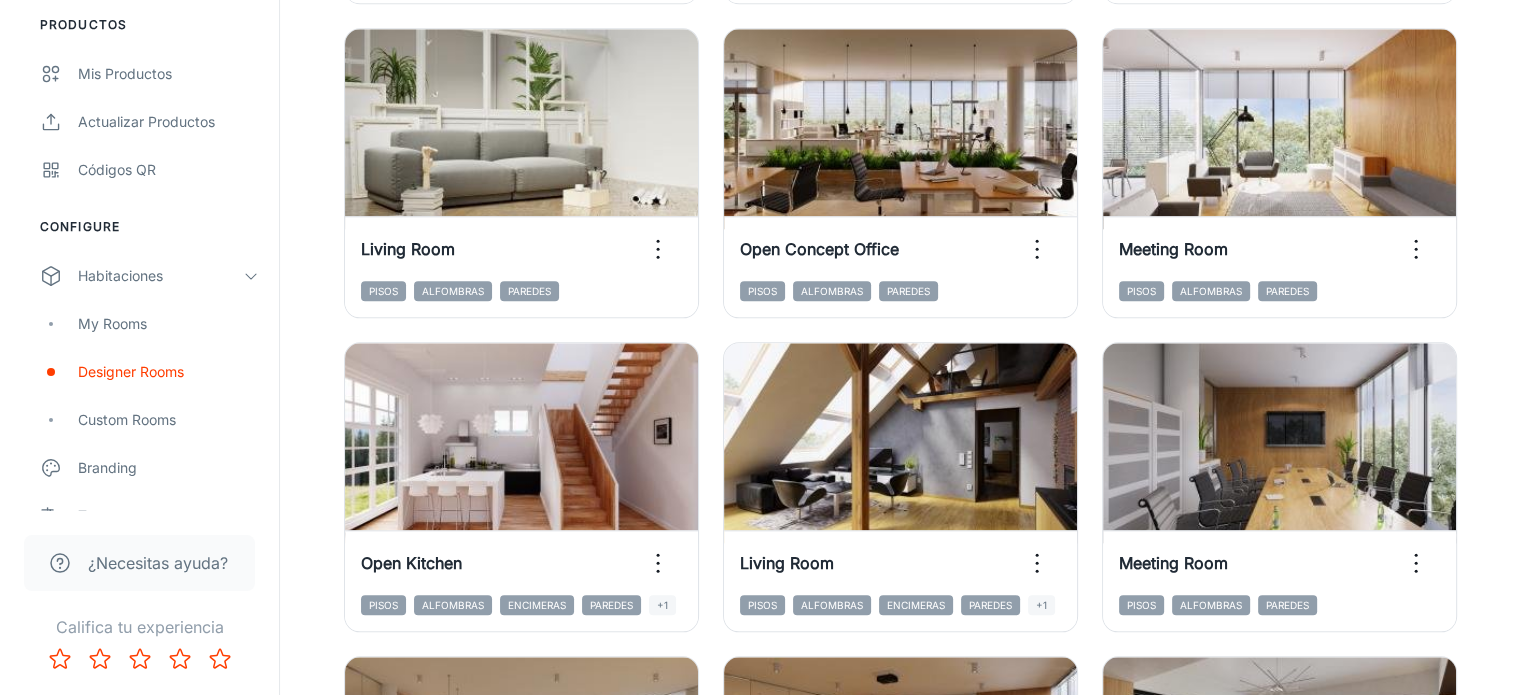 scroll, scrollTop: 2280, scrollLeft: 0, axis: vertical 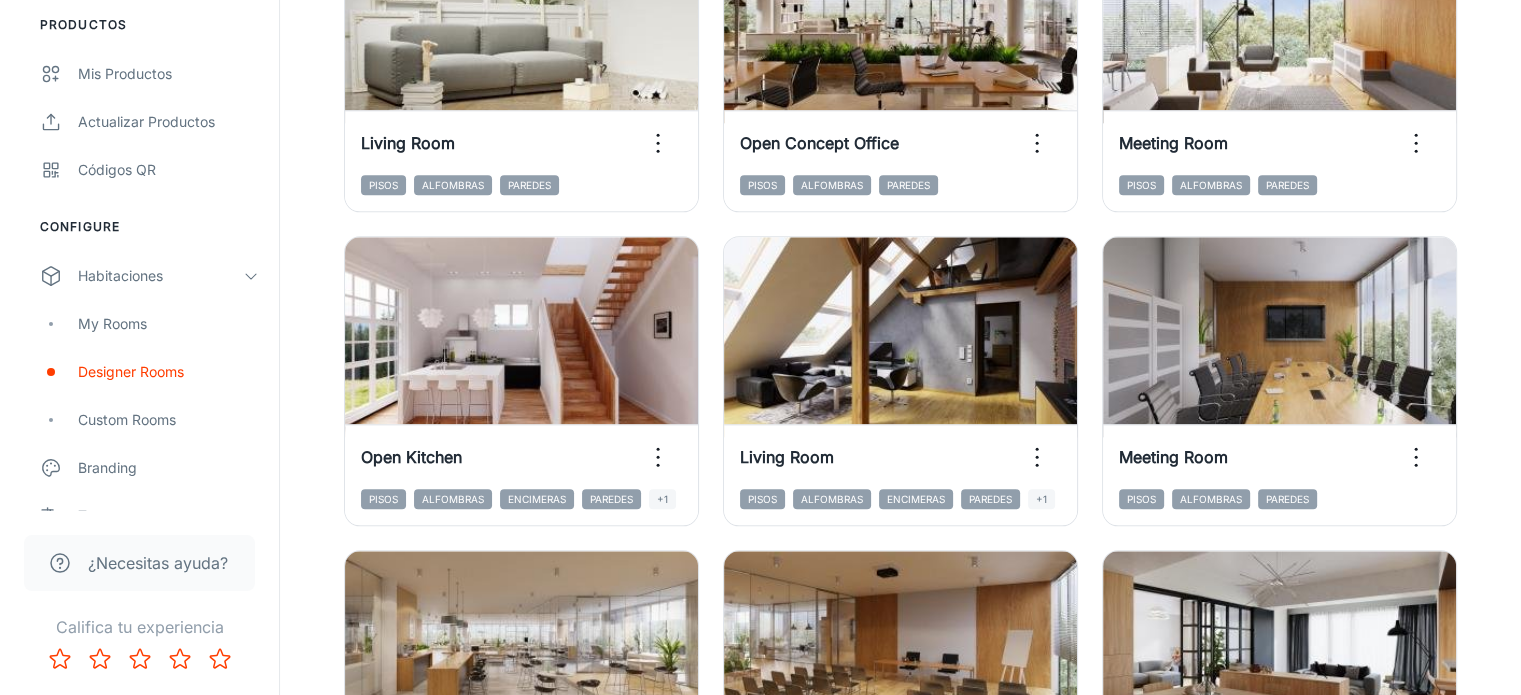 click 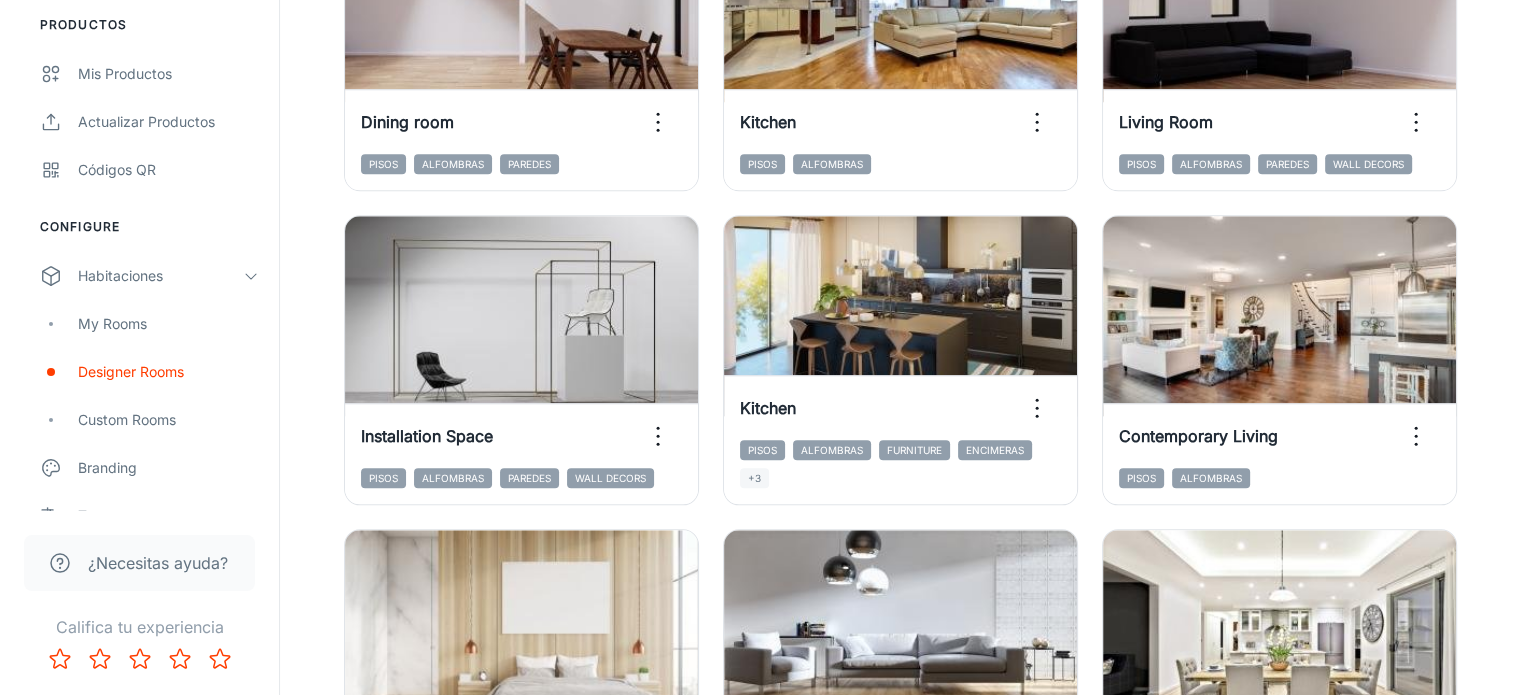 scroll, scrollTop: 1980, scrollLeft: 0, axis: vertical 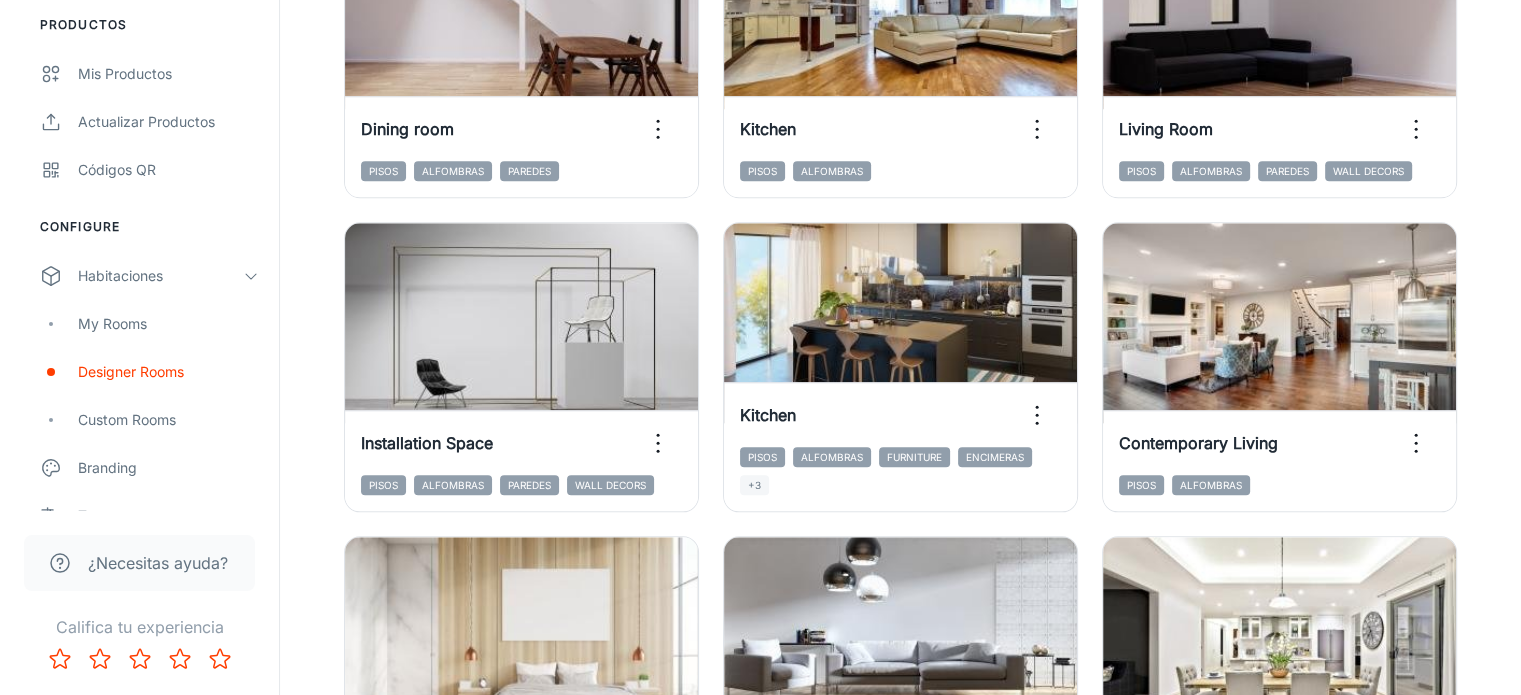 click on "View in visualizer" at bounding box center (901, 979) 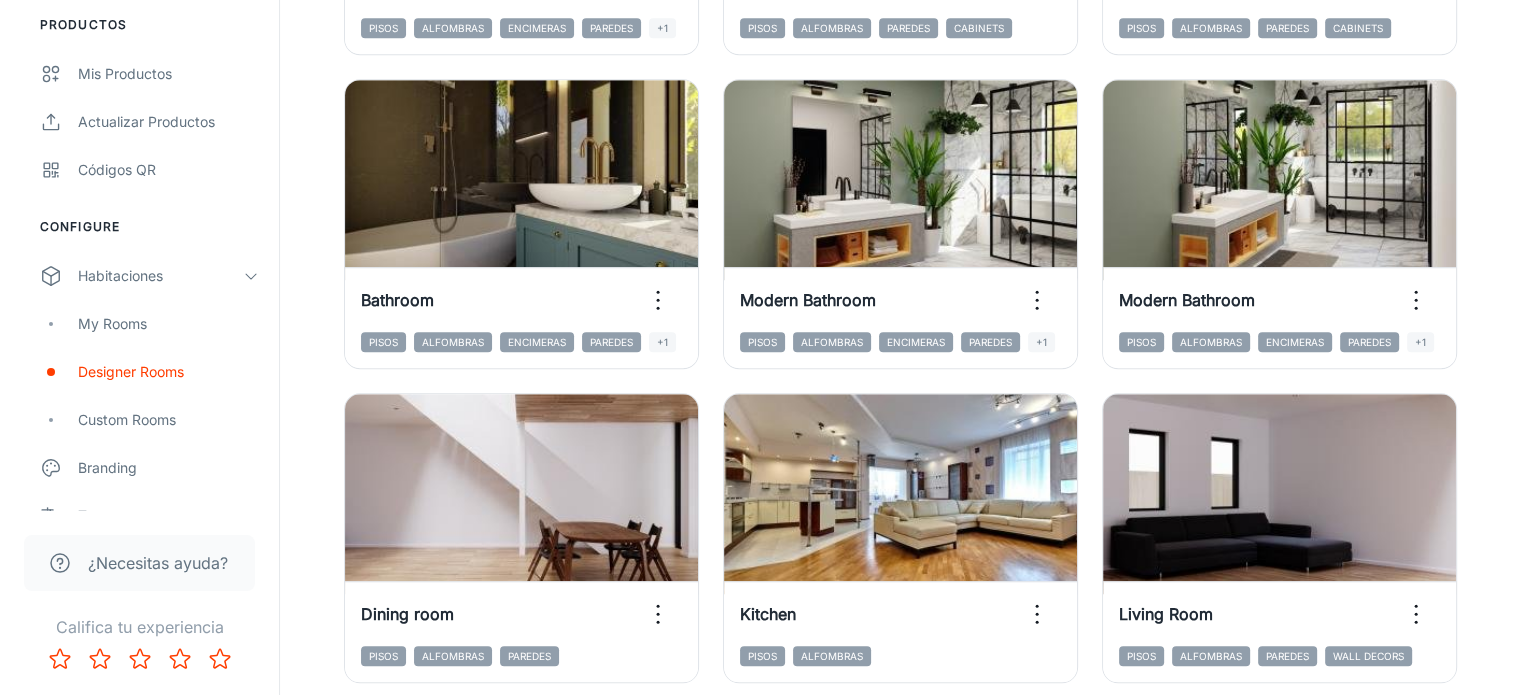 scroll, scrollTop: 1380, scrollLeft: 0, axis: vertical 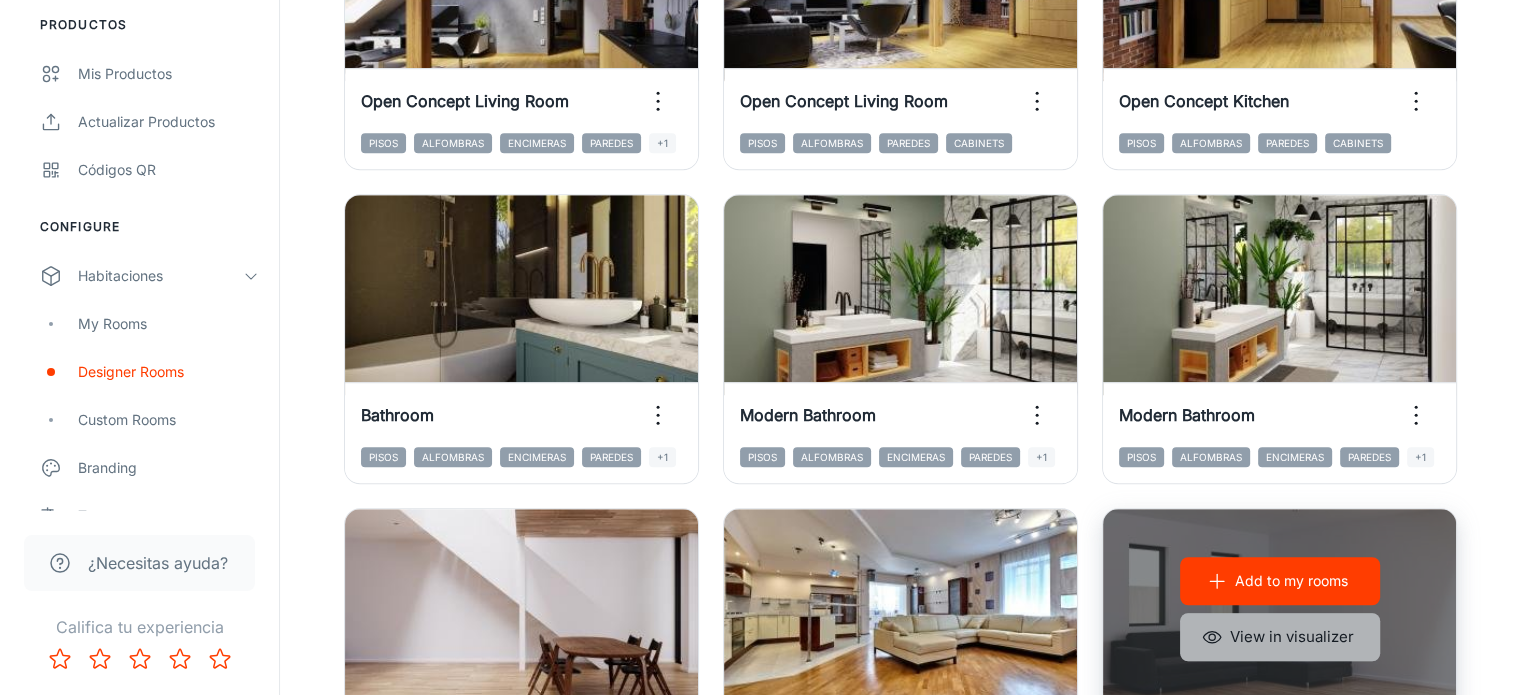 click on "View in visualizer" at bounding box center [1280, 637] 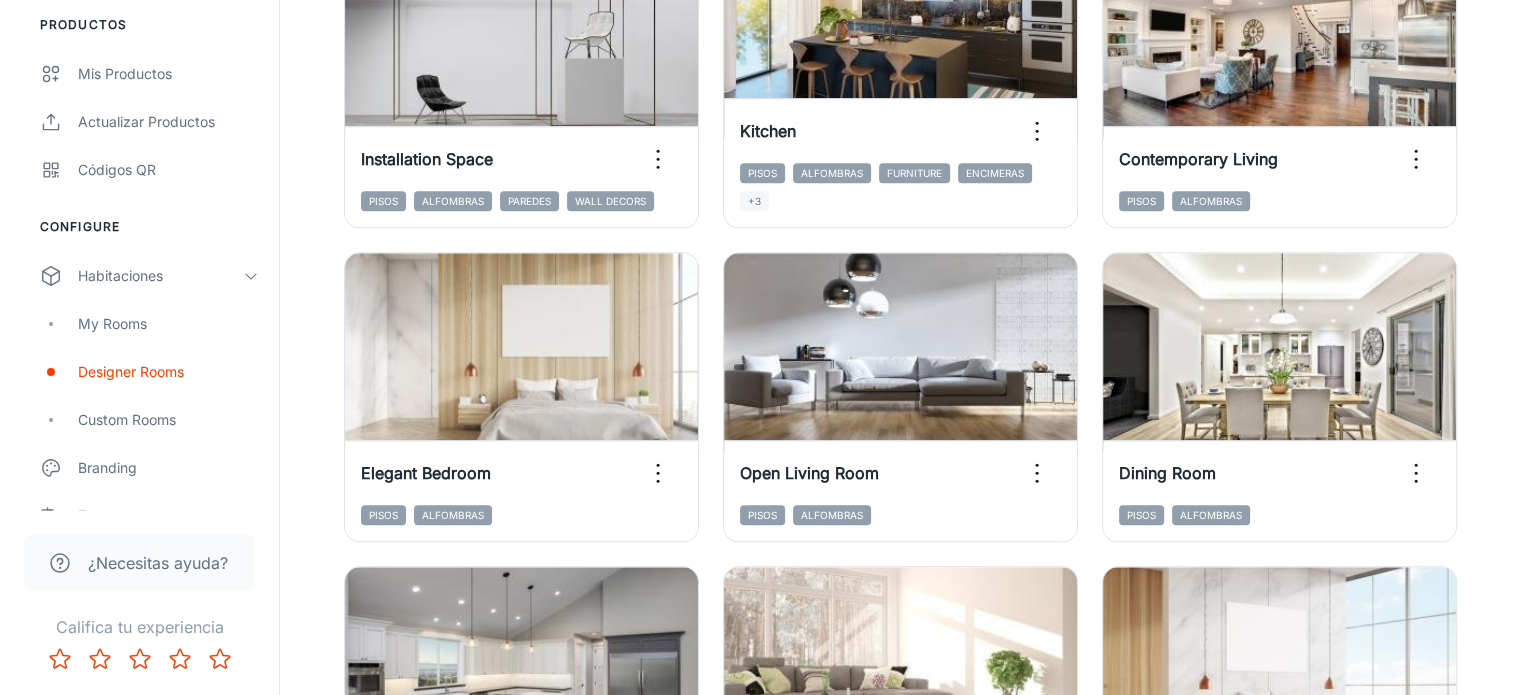 scroll, scrollTop: 2280, scrollLeft: 0, axis: vertical 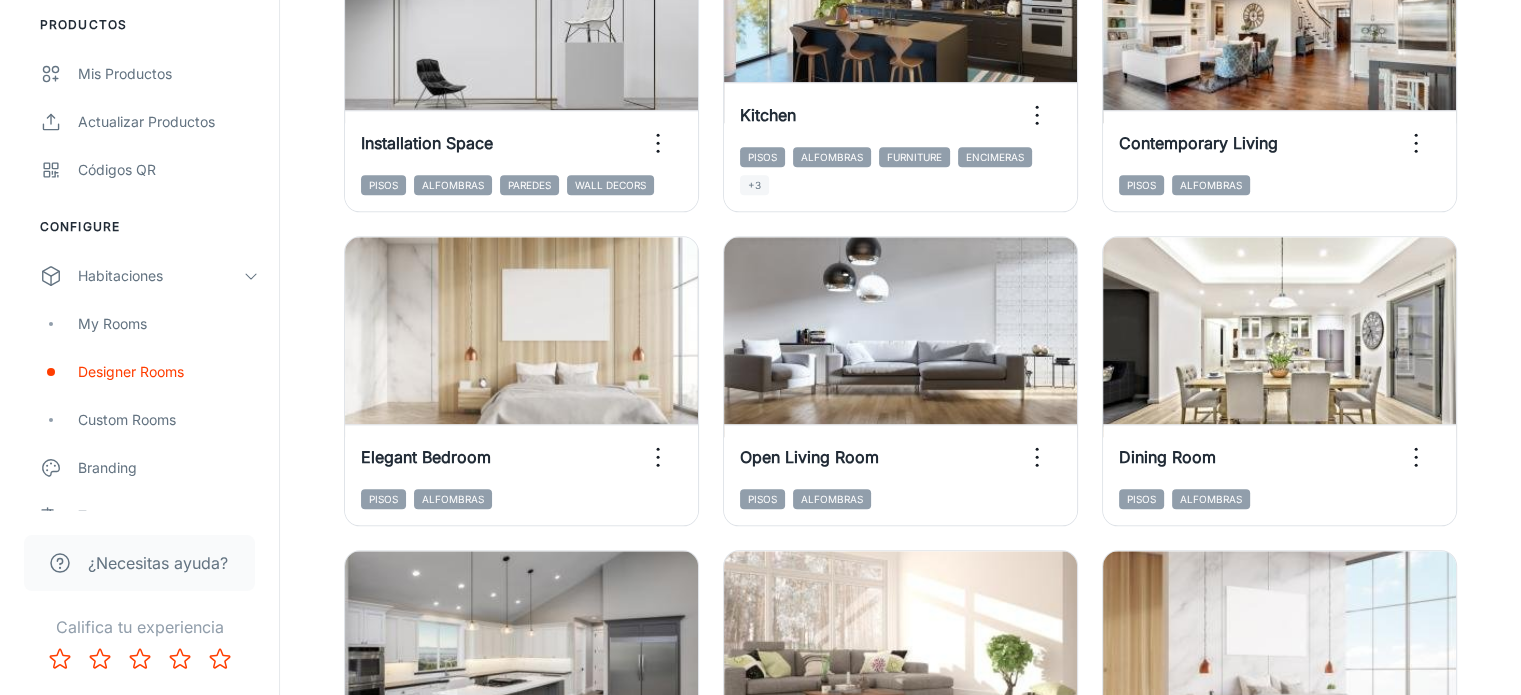 click 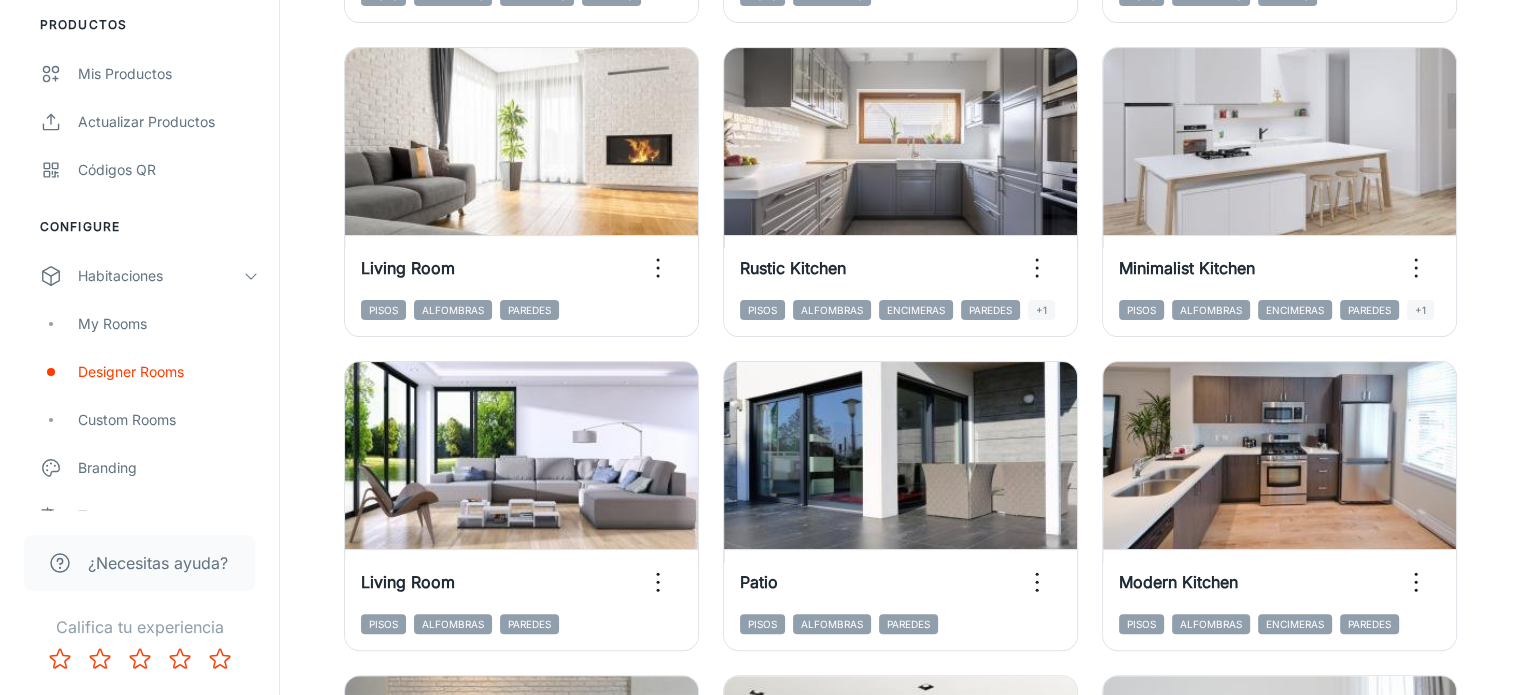 scroll, scrollTop: 680, scrollLeft: 0, axis: vertical 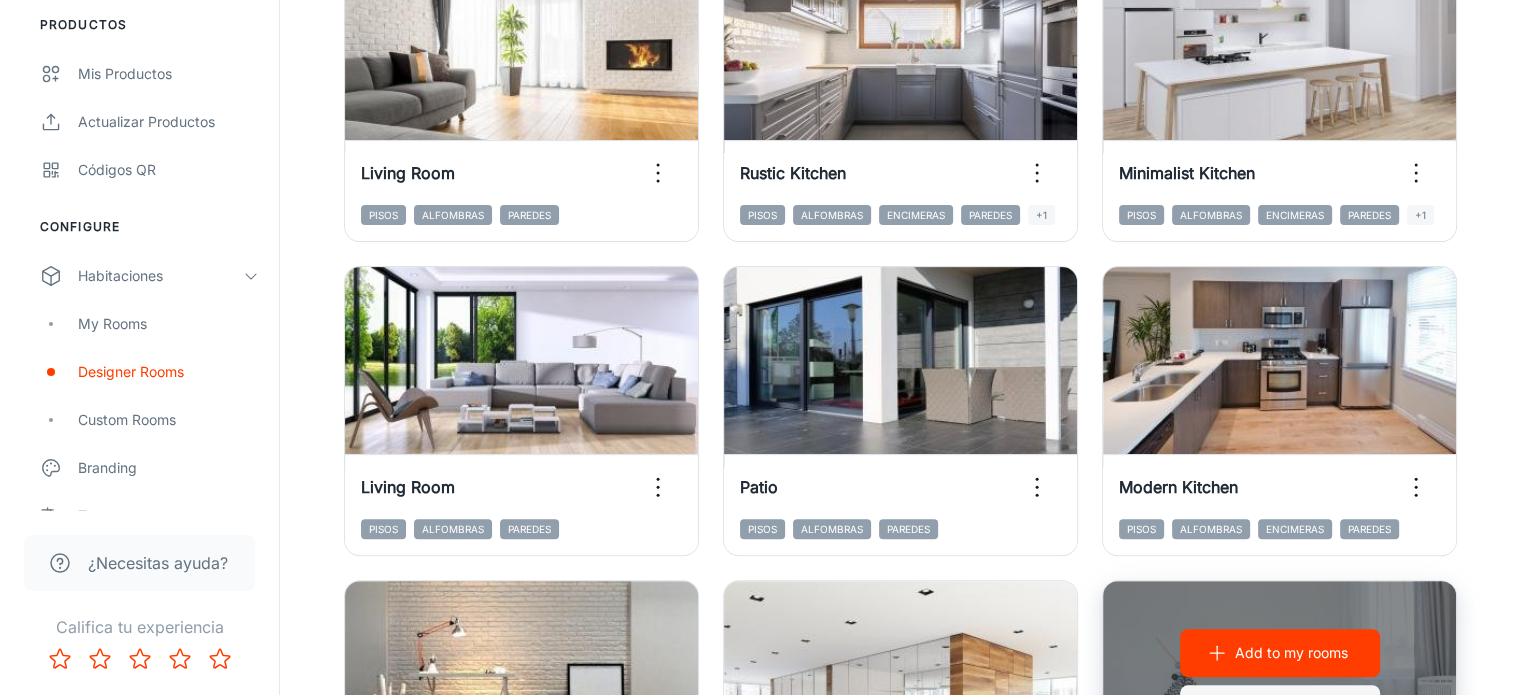 click on "View in visualizer" at bounding box center (1280, 709) 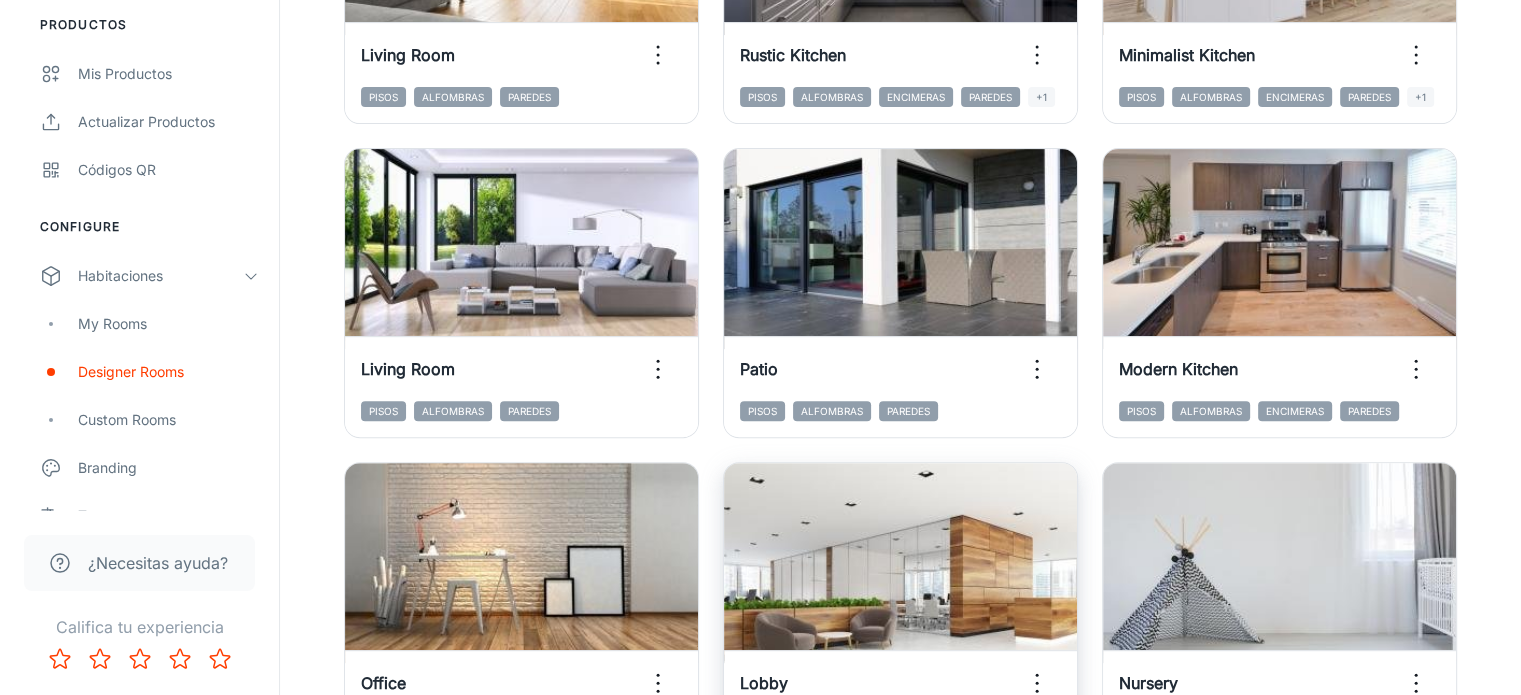scroll, scrollTop: 880, scrollLeft: 0, axis: vertical 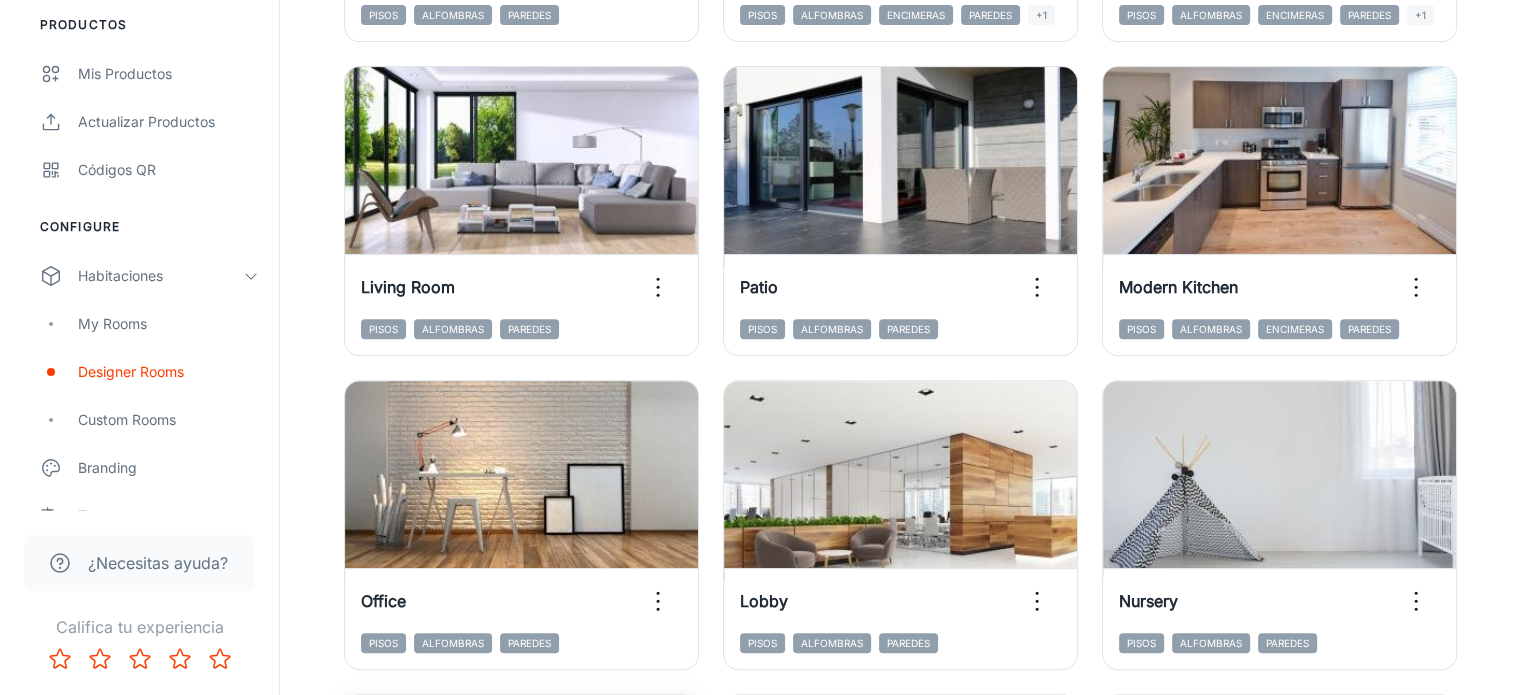 click on "View in visualizer" at bounding box center [522, 823] 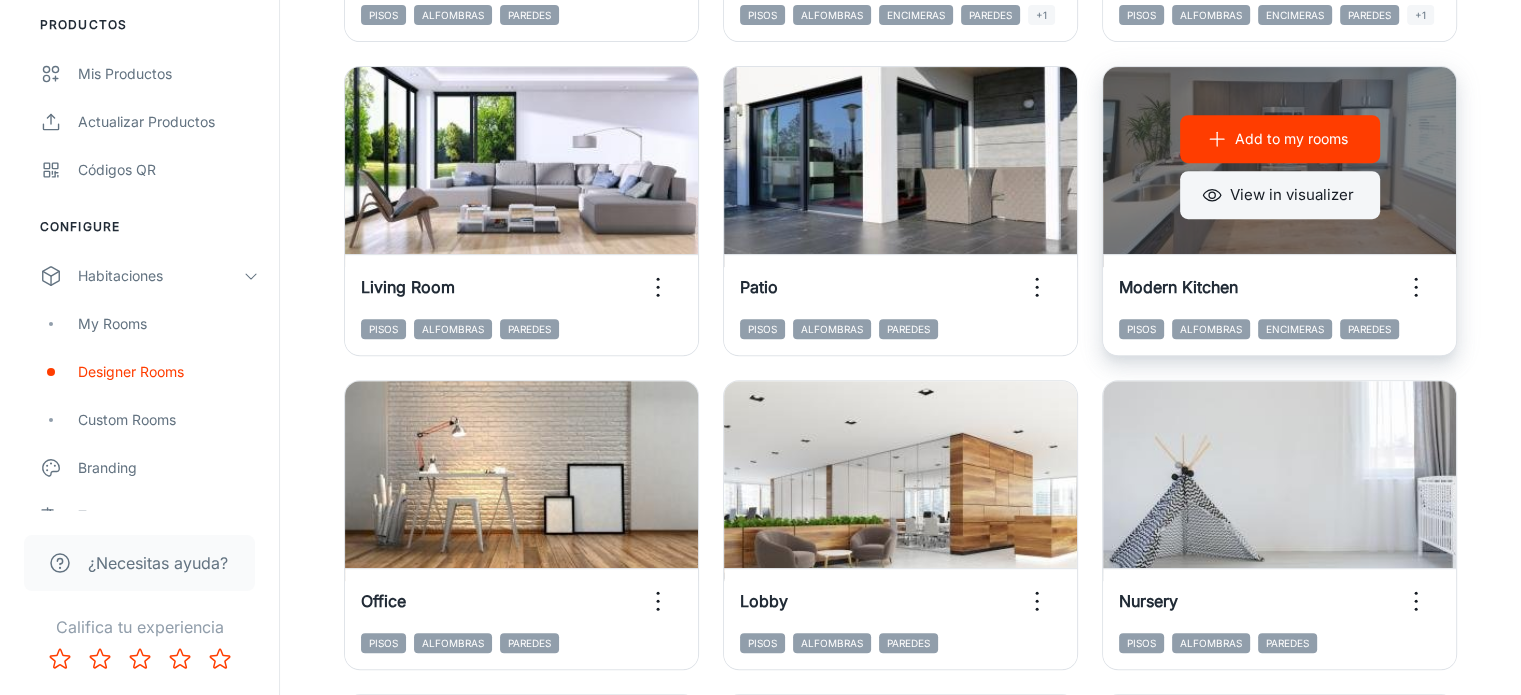 click on "View in visualizer" at bounding box center (1280, 195) 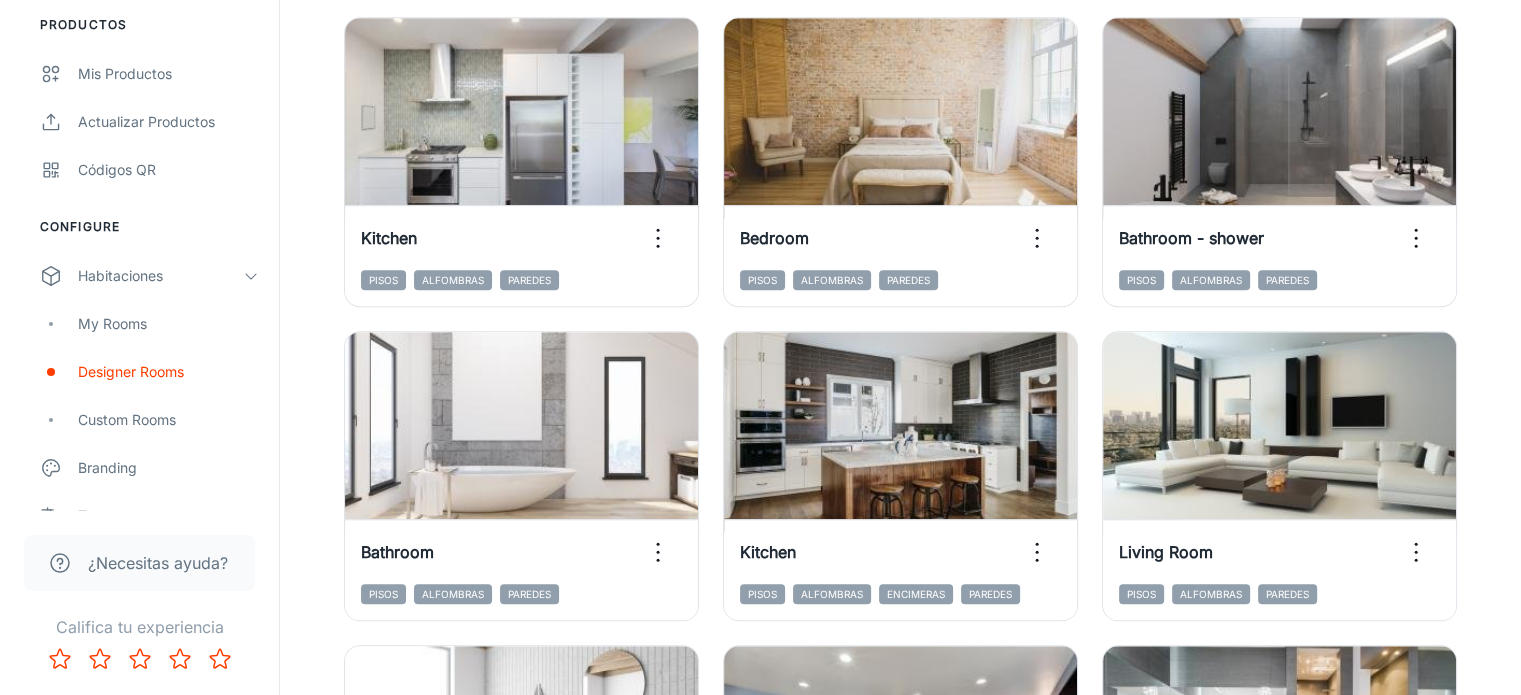 scroll, scrollTop: 1580, scrollLeft: 0, axis: vertical 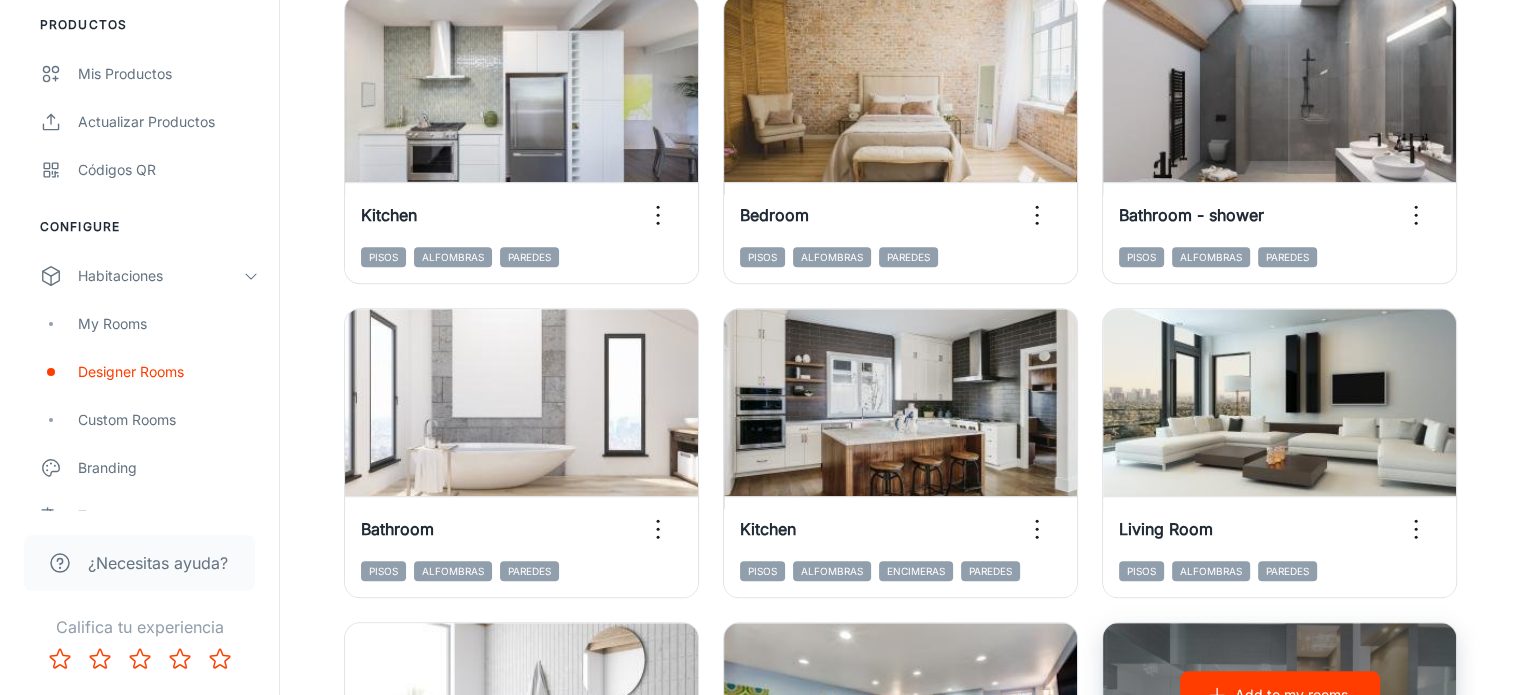 click on "View in visualizer" at bounding box center [1280, 751] 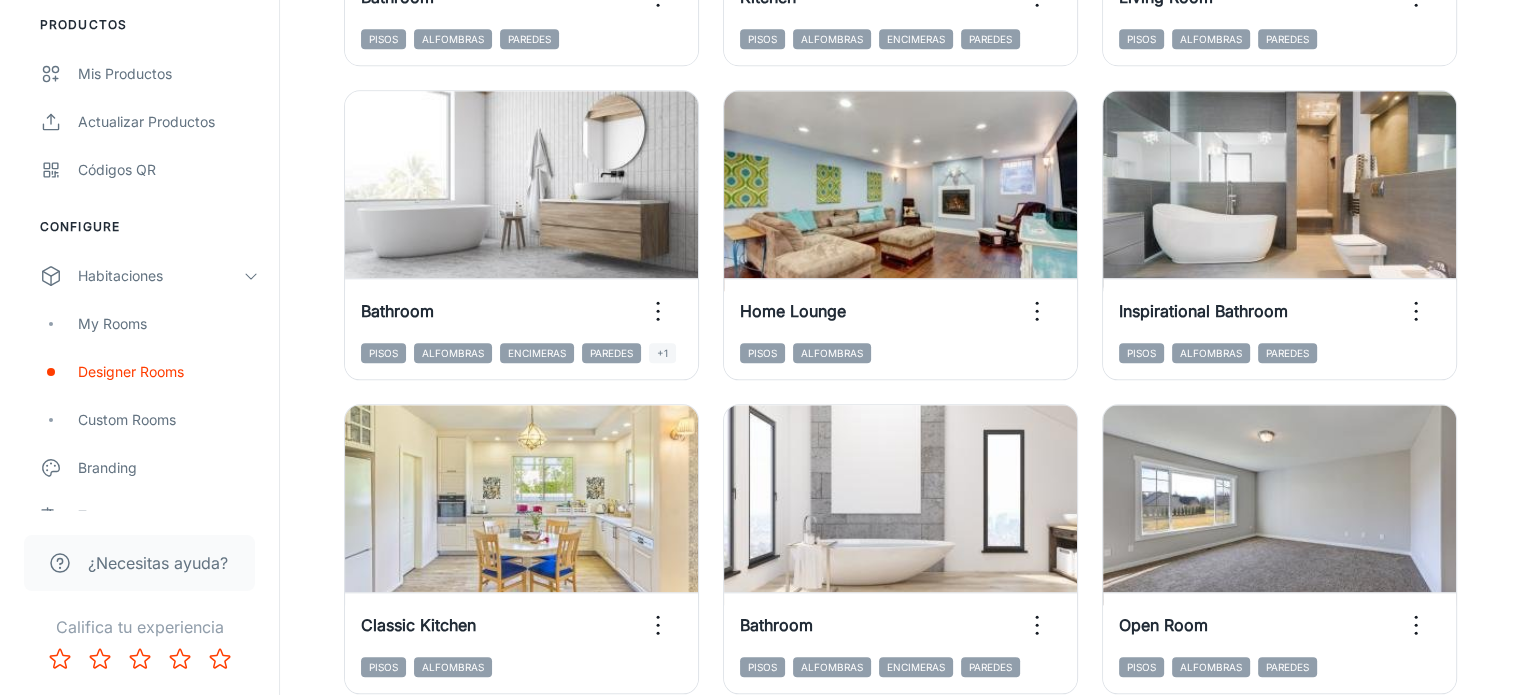 scroll, scrollTop: 2280, scrollLeft: 0, axis: vertical 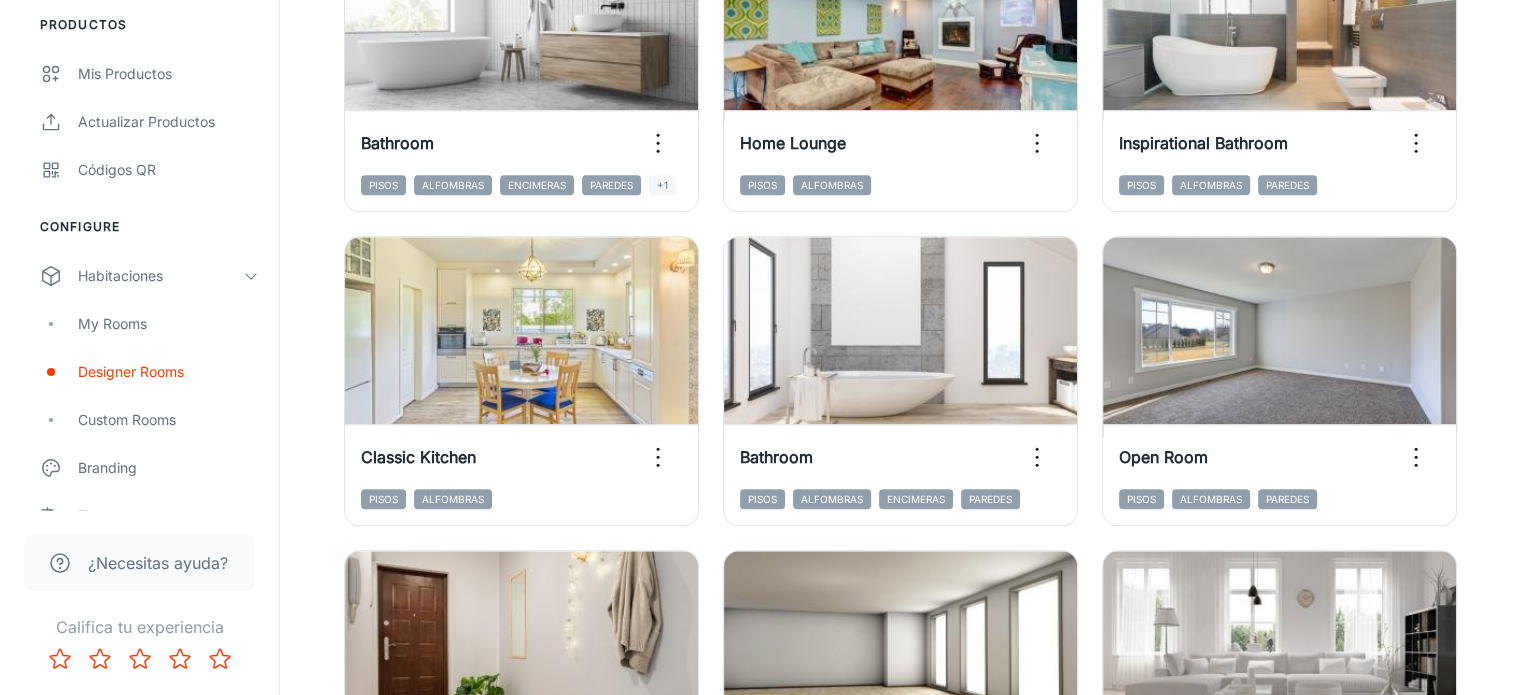 click at bounding box center (1459, 1525) 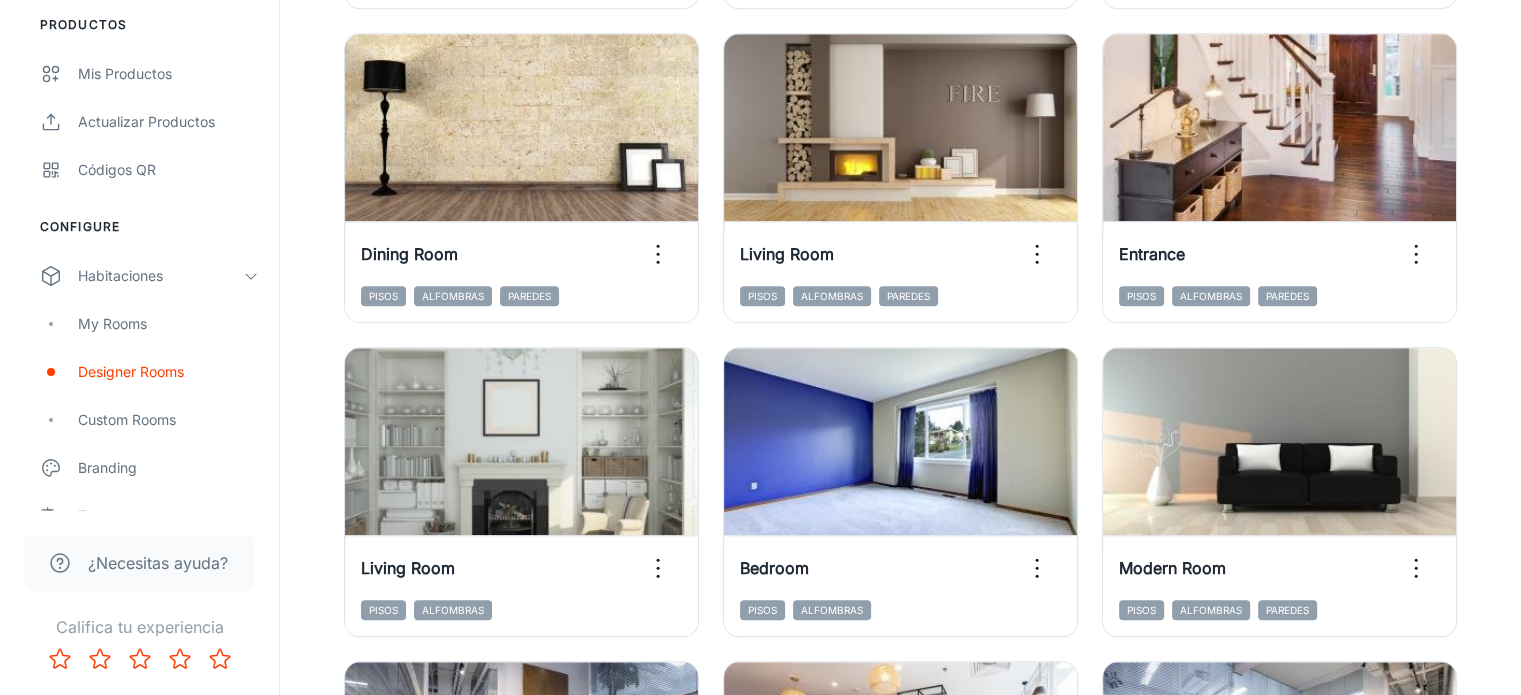 scroll, scrollTop: 1965, scrollLeft: 0, axis: vertical 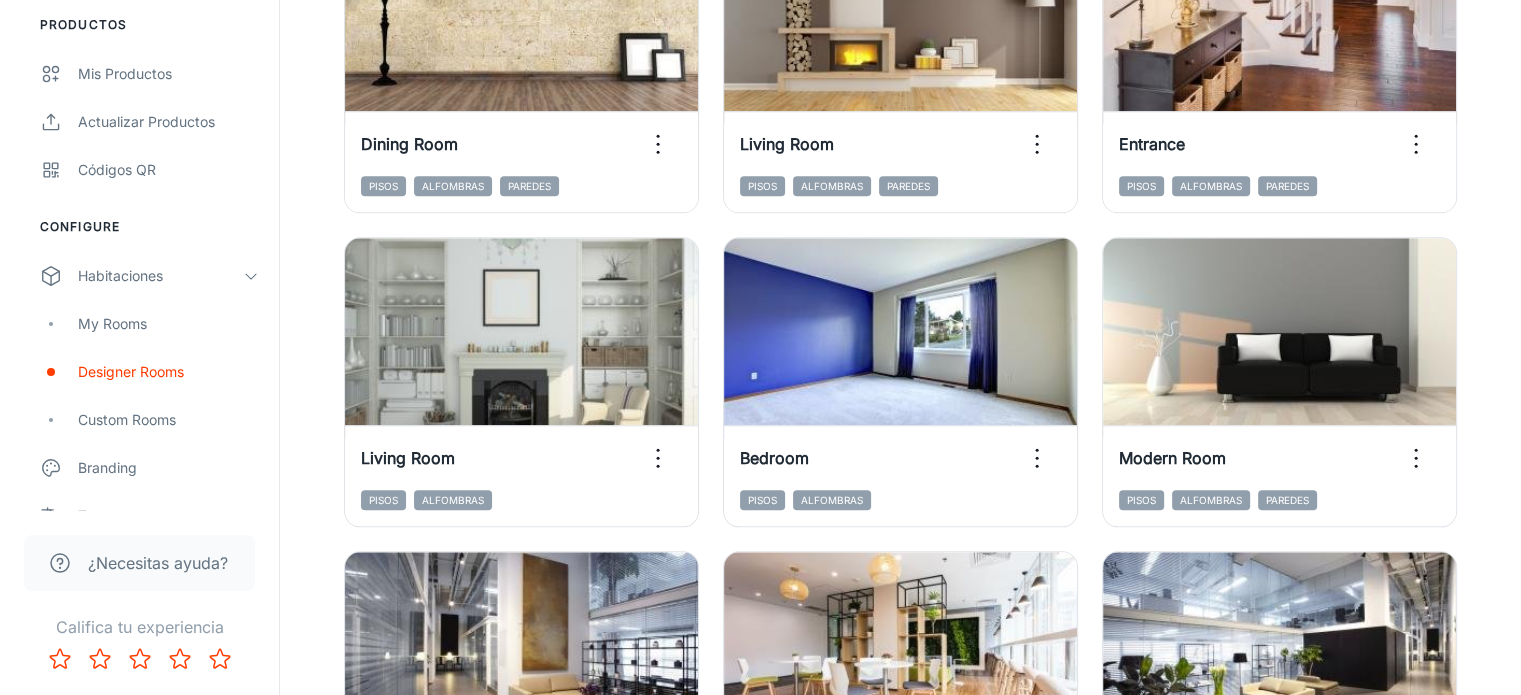 click at bounding box center [1419, 1212] 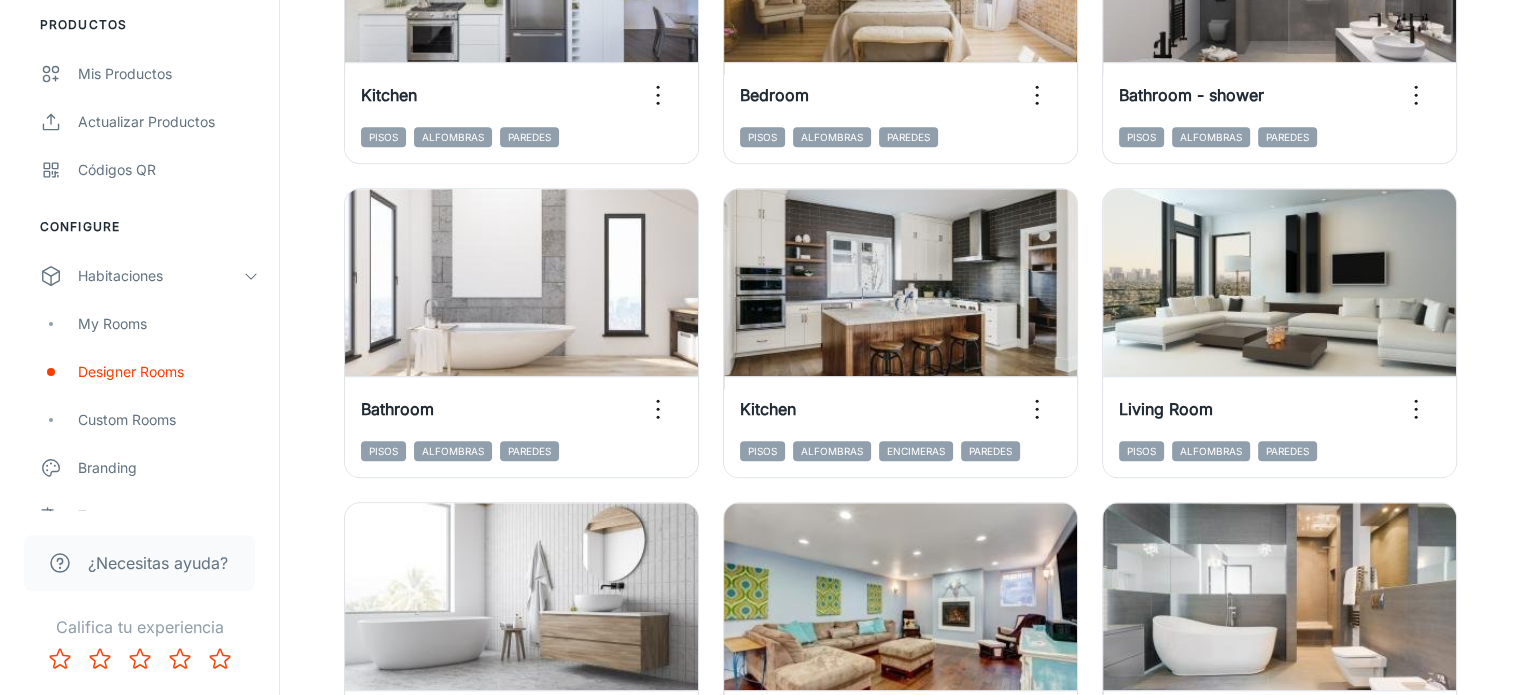 scroll, scrollTop: 2280, scrollLeft: 0, axis: vertical 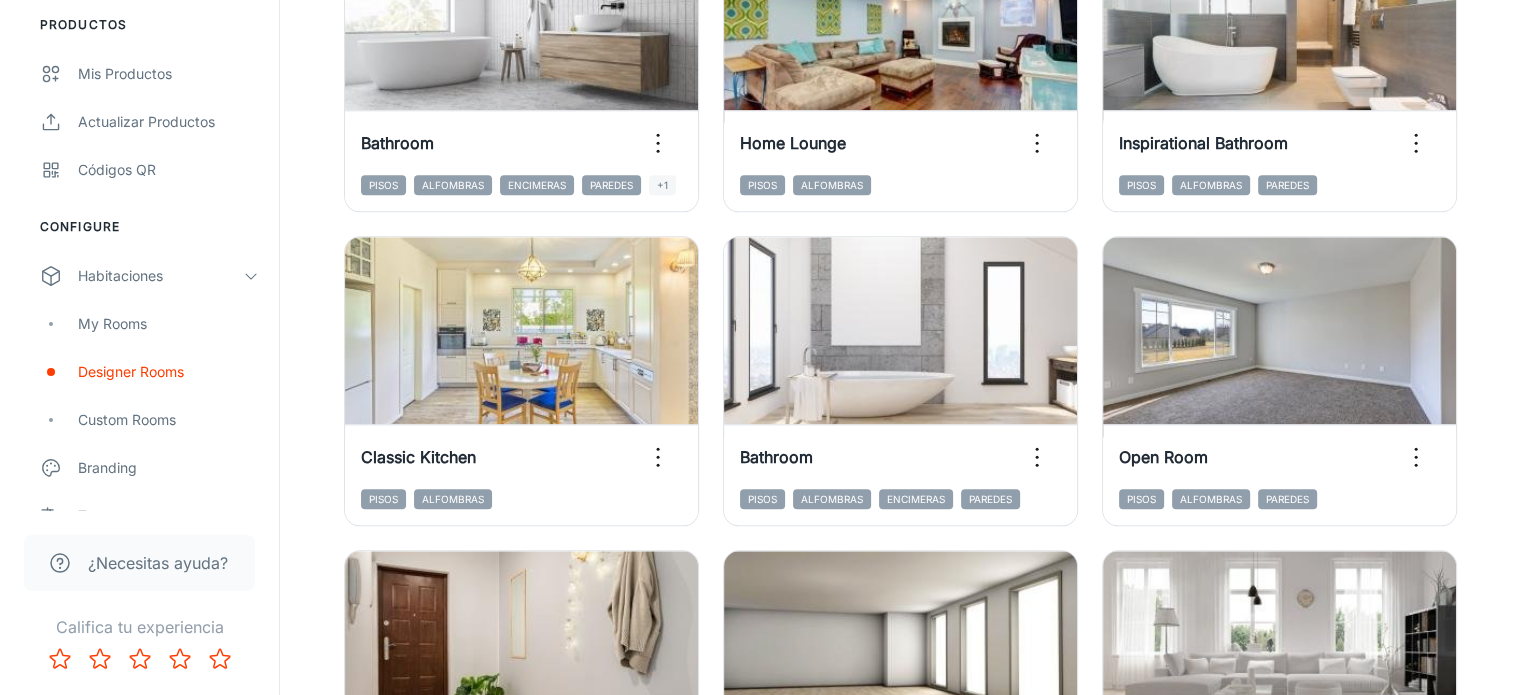 click 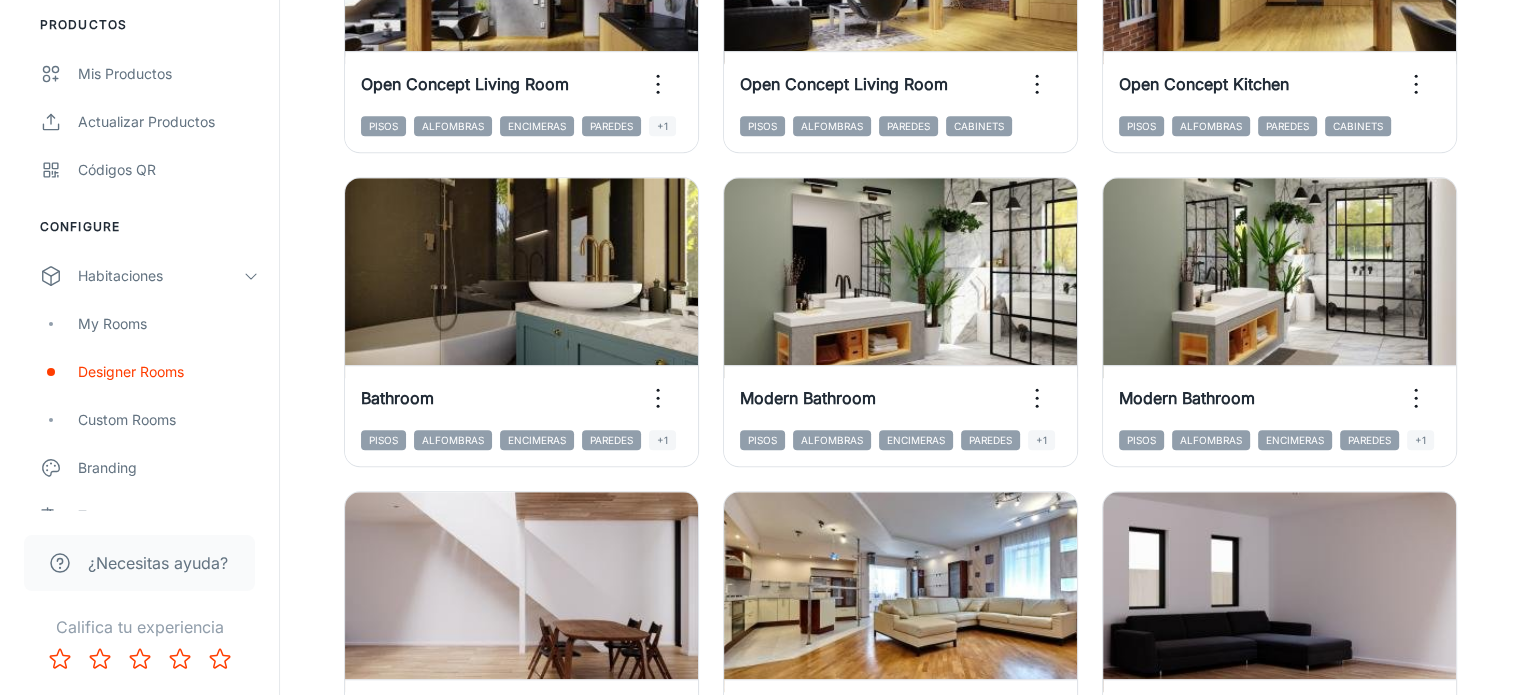 scroll, scrollTop: 1280, scrollLeft: 0, axis: vertical 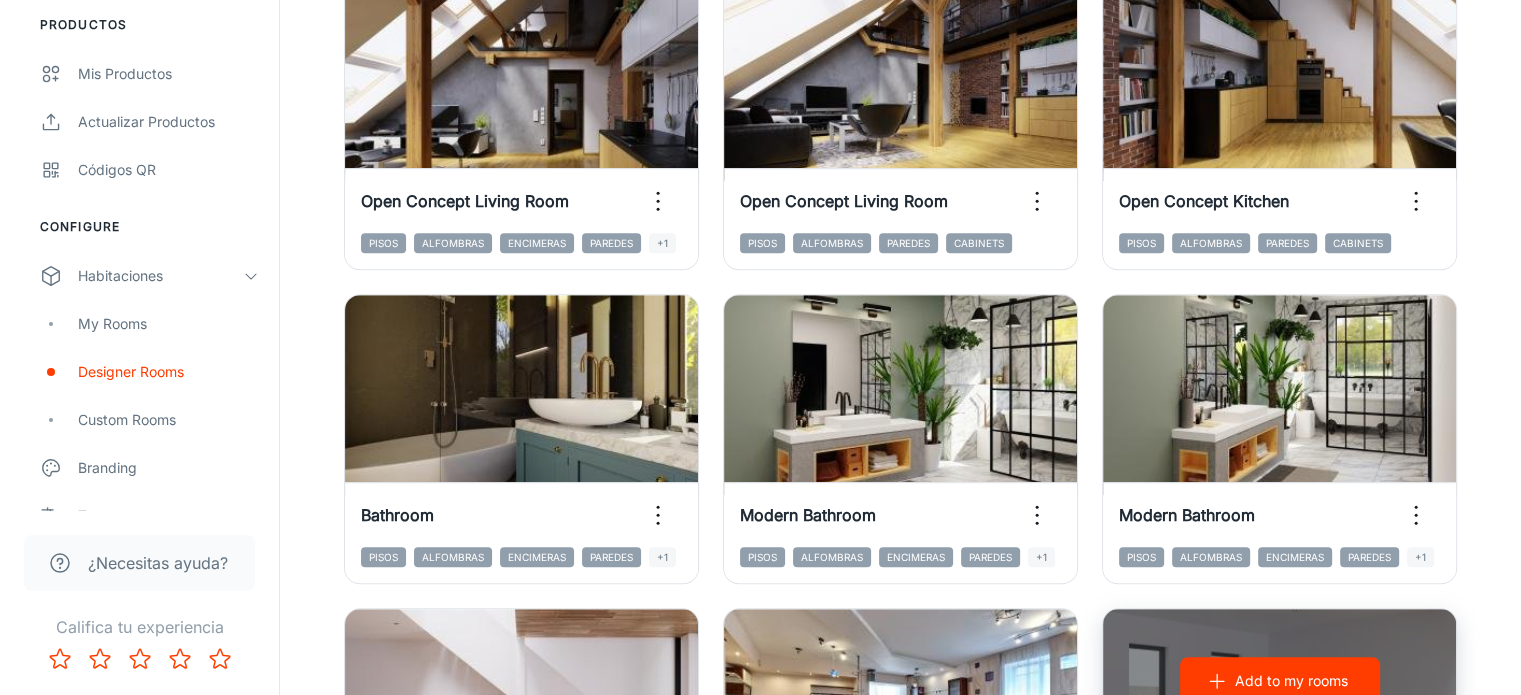 type 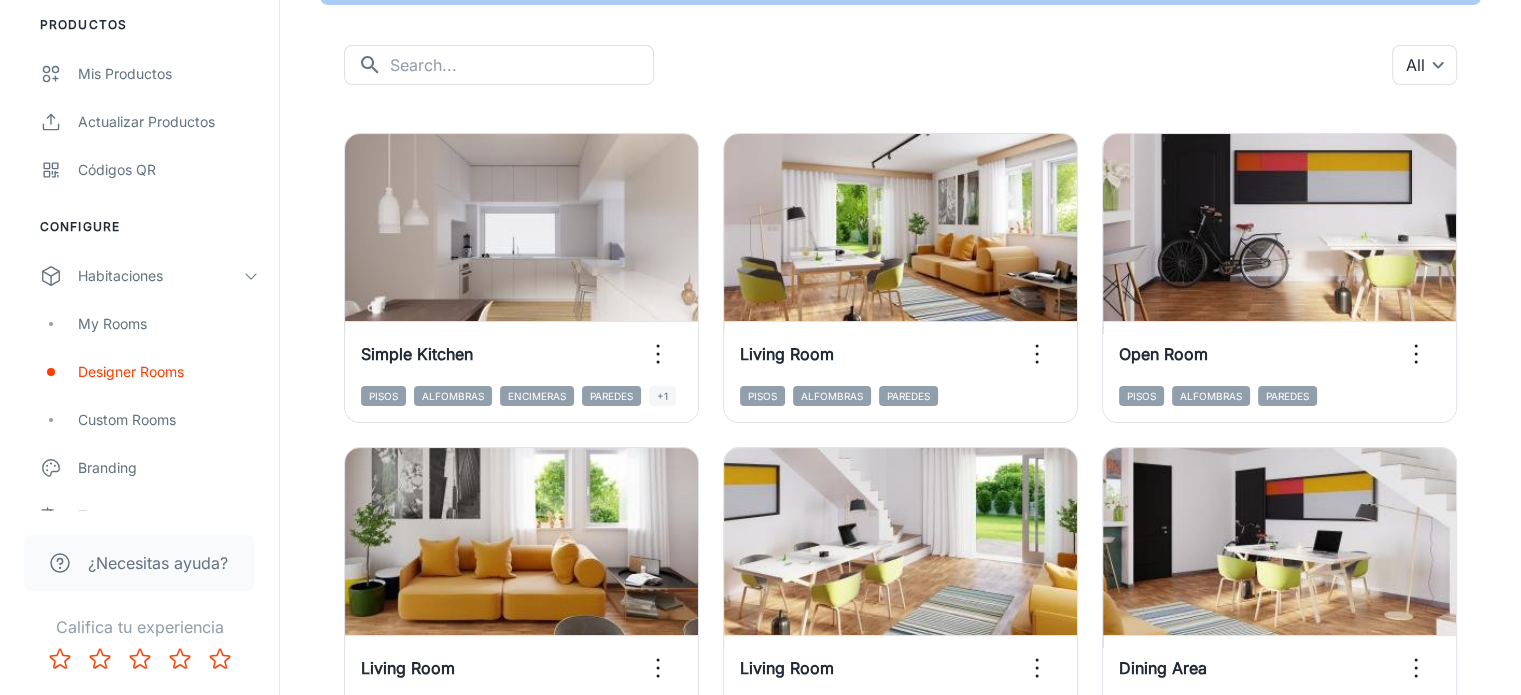scroll, scrollTop: 180, scrollLeft: 0, axis: vertical 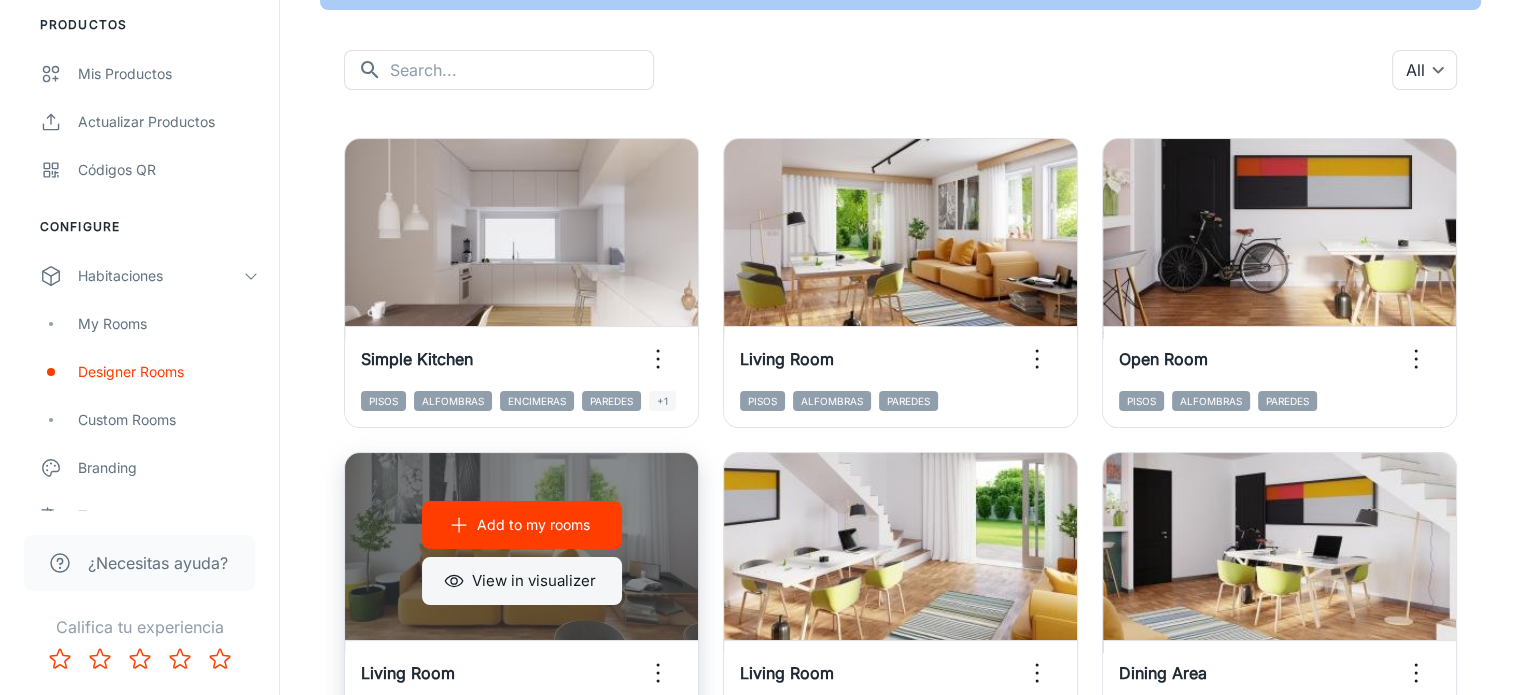 click on "View in visualizer" at bounding box center [522, 581] 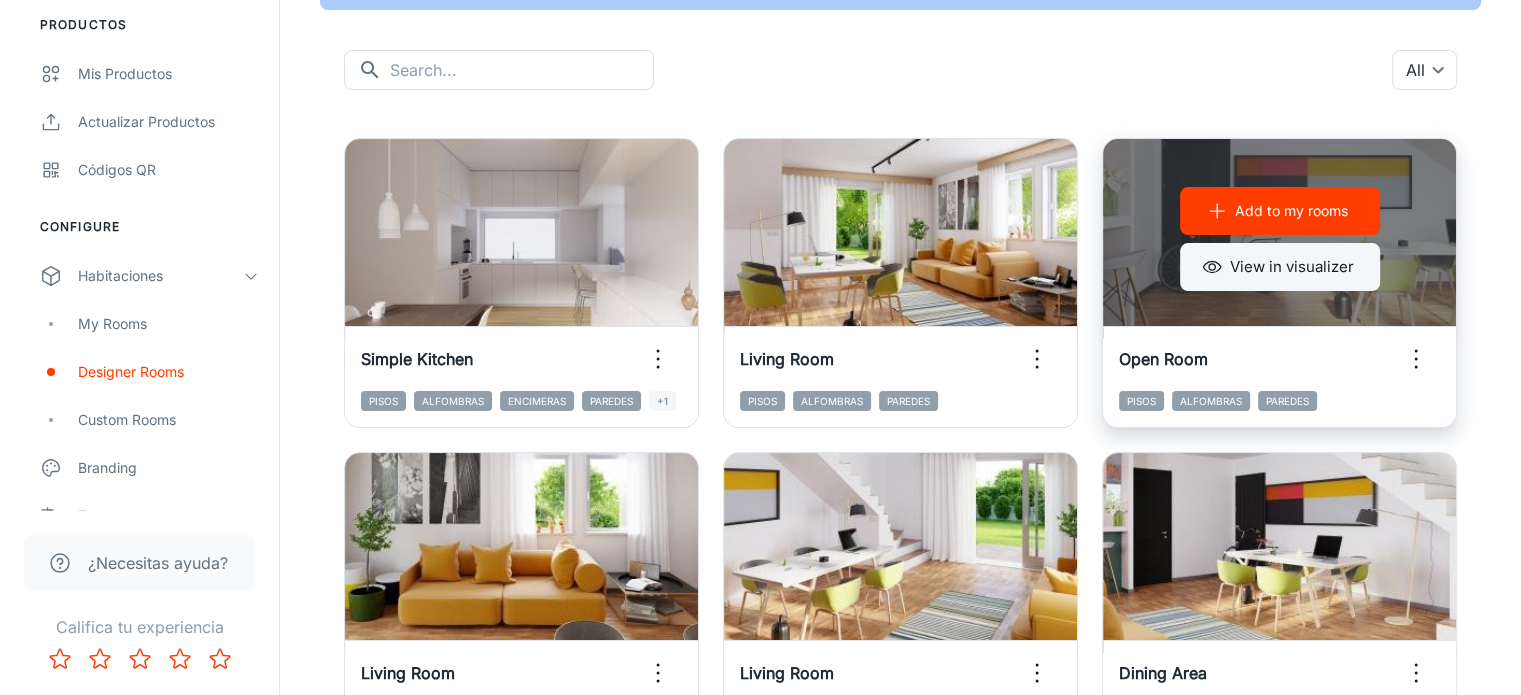 click on "View in visualizer" at bounding box center (1280, 267) 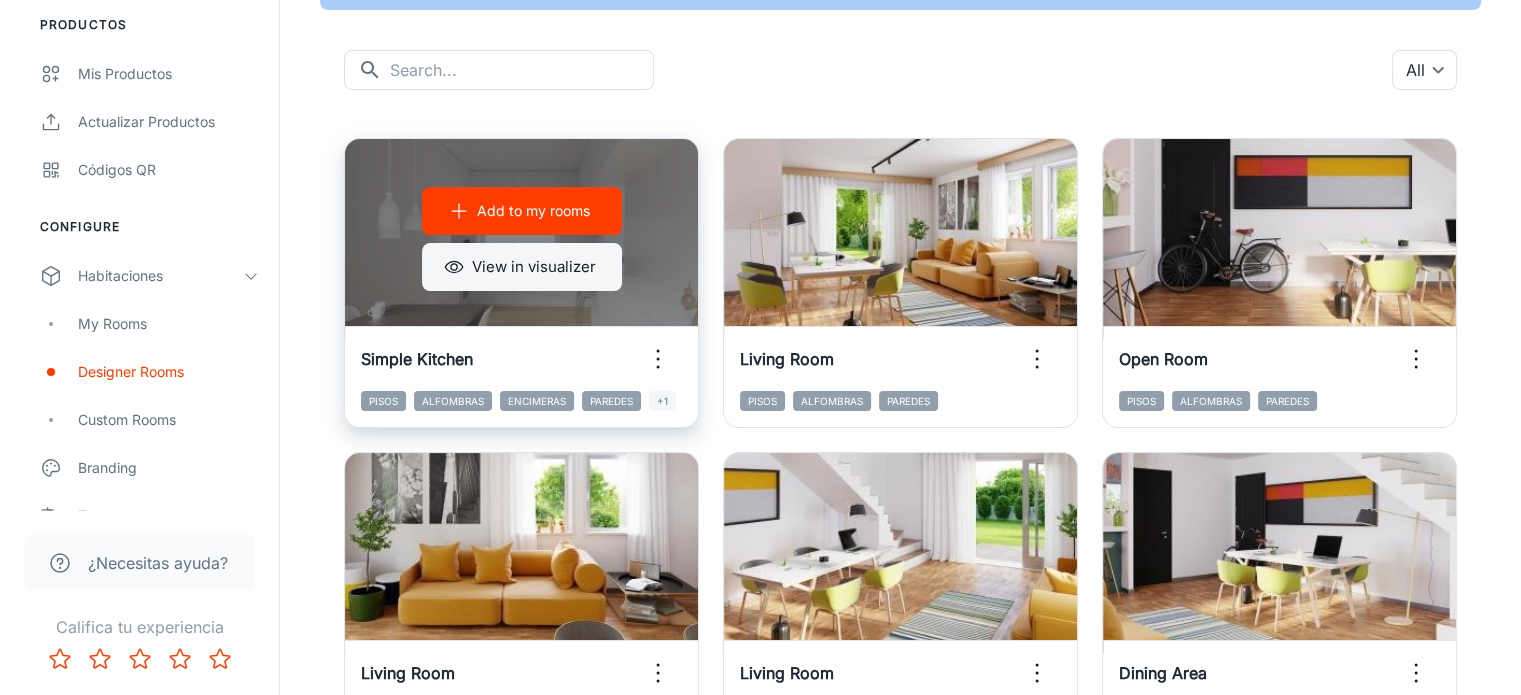 click on "View in visualizer" at bounding box center [522, 267] 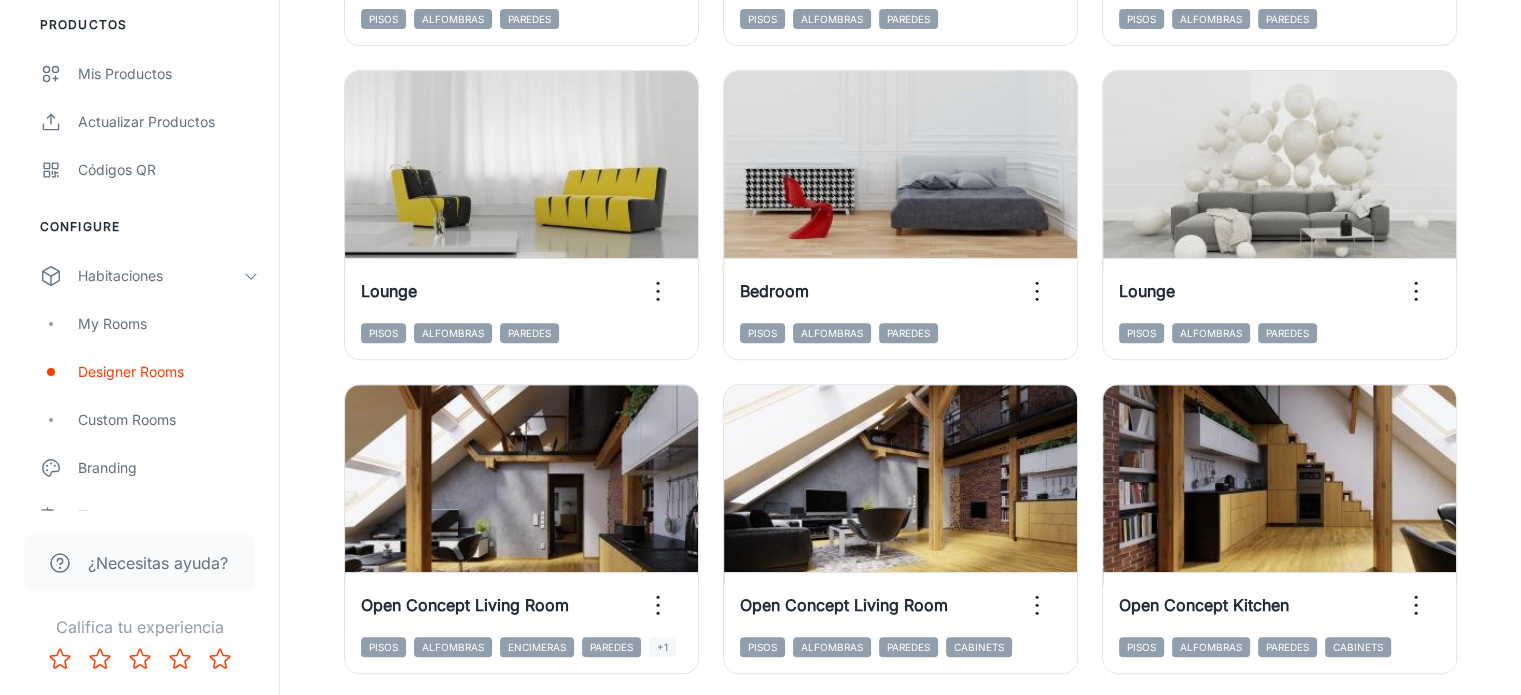 scroll, scrollTop: 780, scrollLeft: 0, axis: vertical 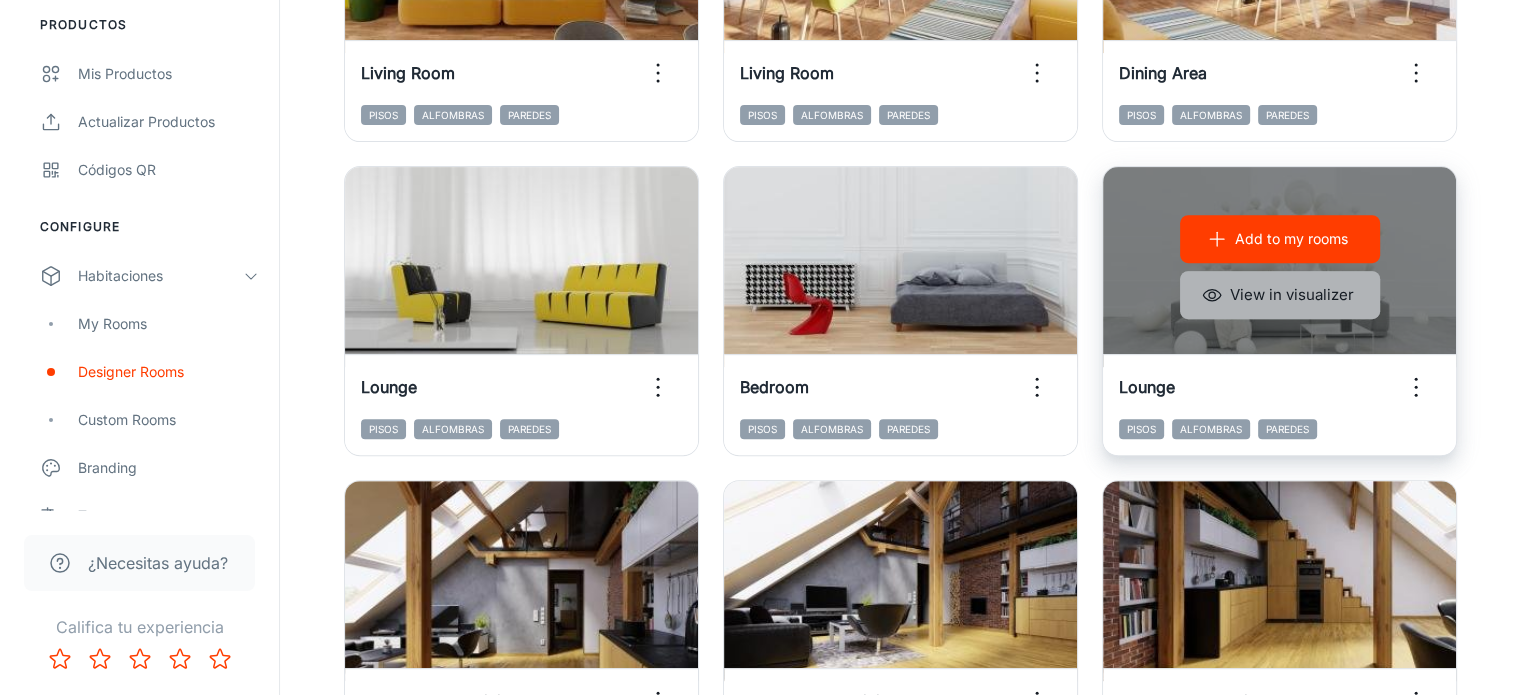 click on "View in visualizer" at bounding box center [1280, 295] 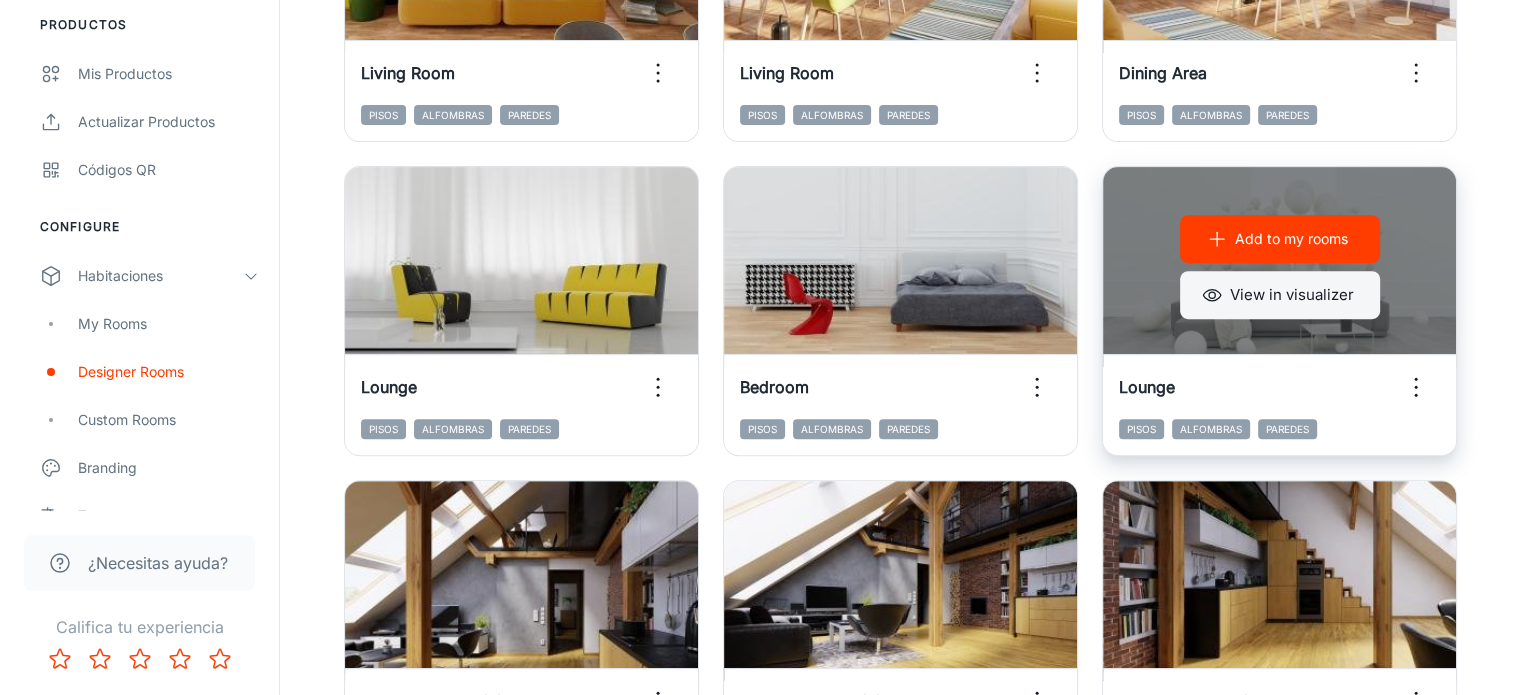 click on "View in visualizer" at bounding box center [1280, 295] 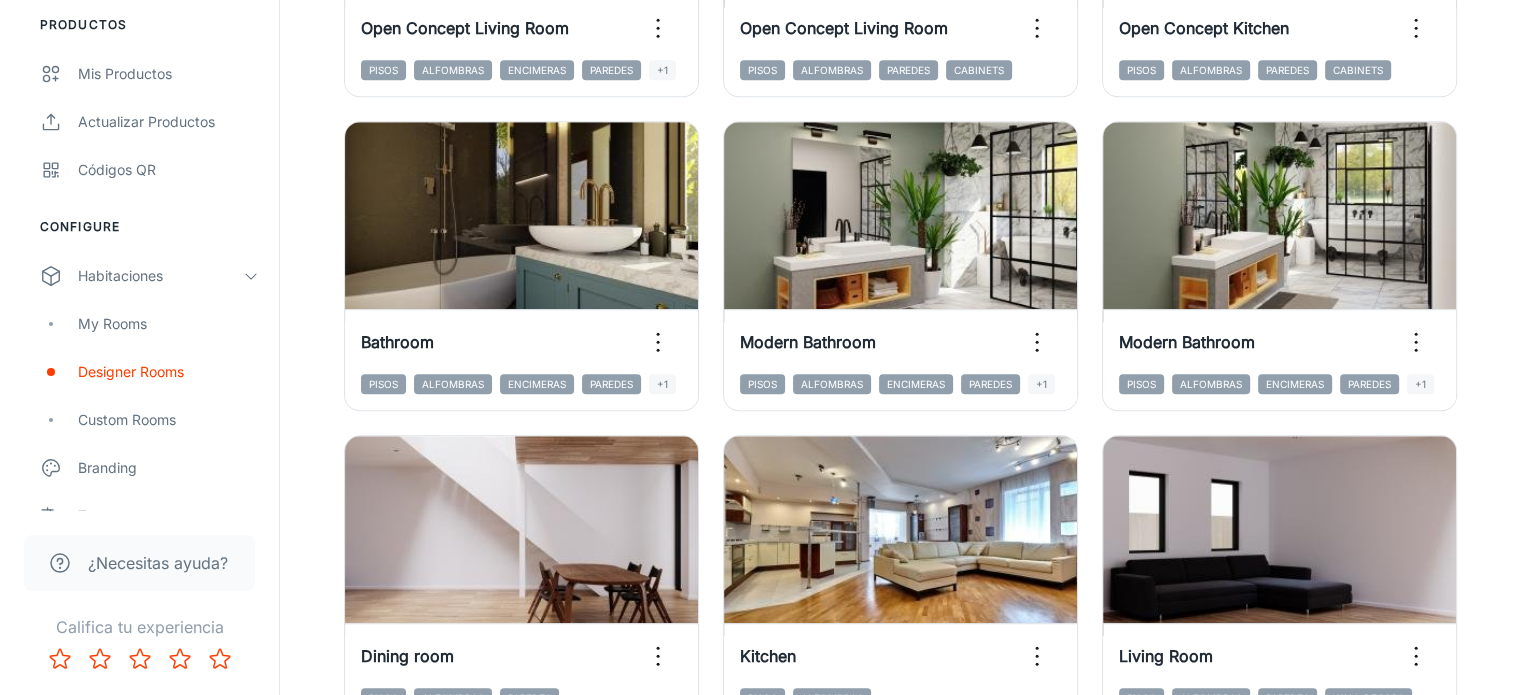 scroll, scrollTop: 1580, scrollLeft: 0, axis: vertical 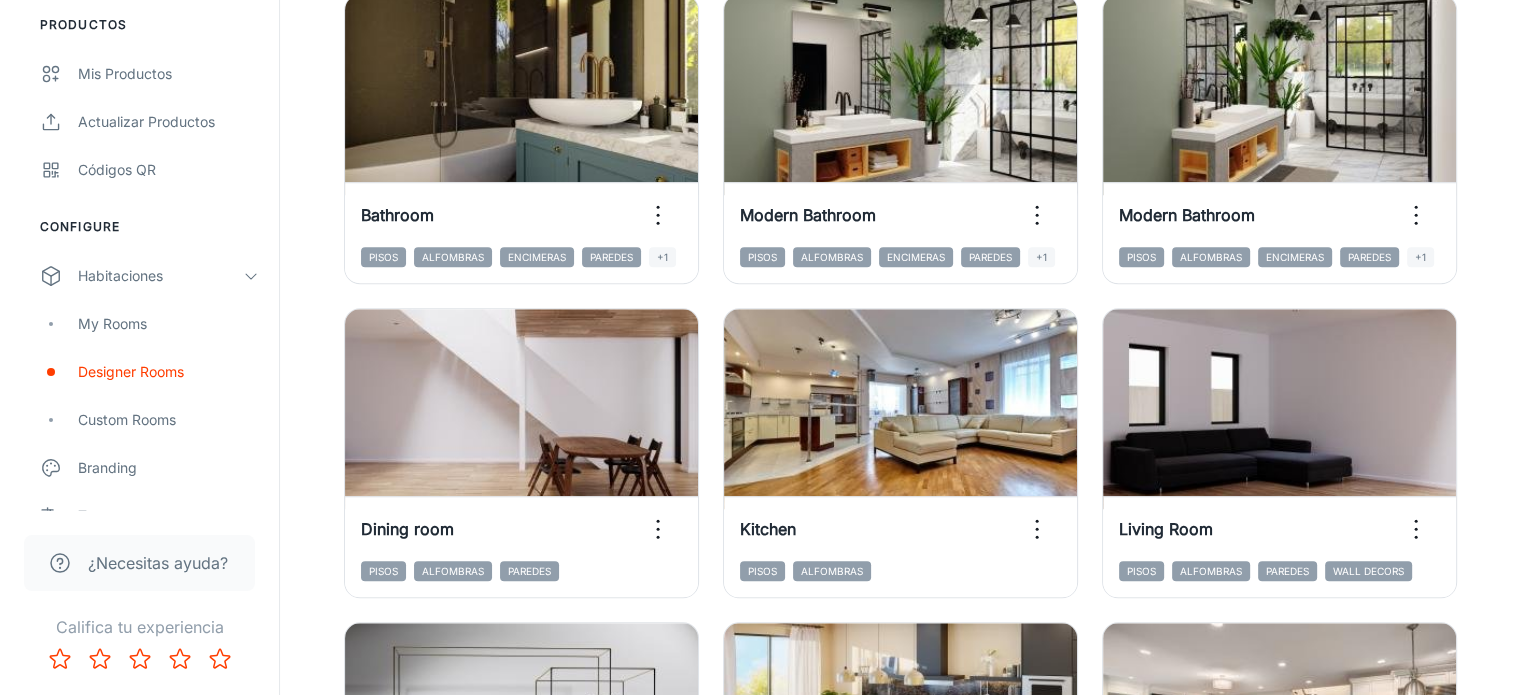 type 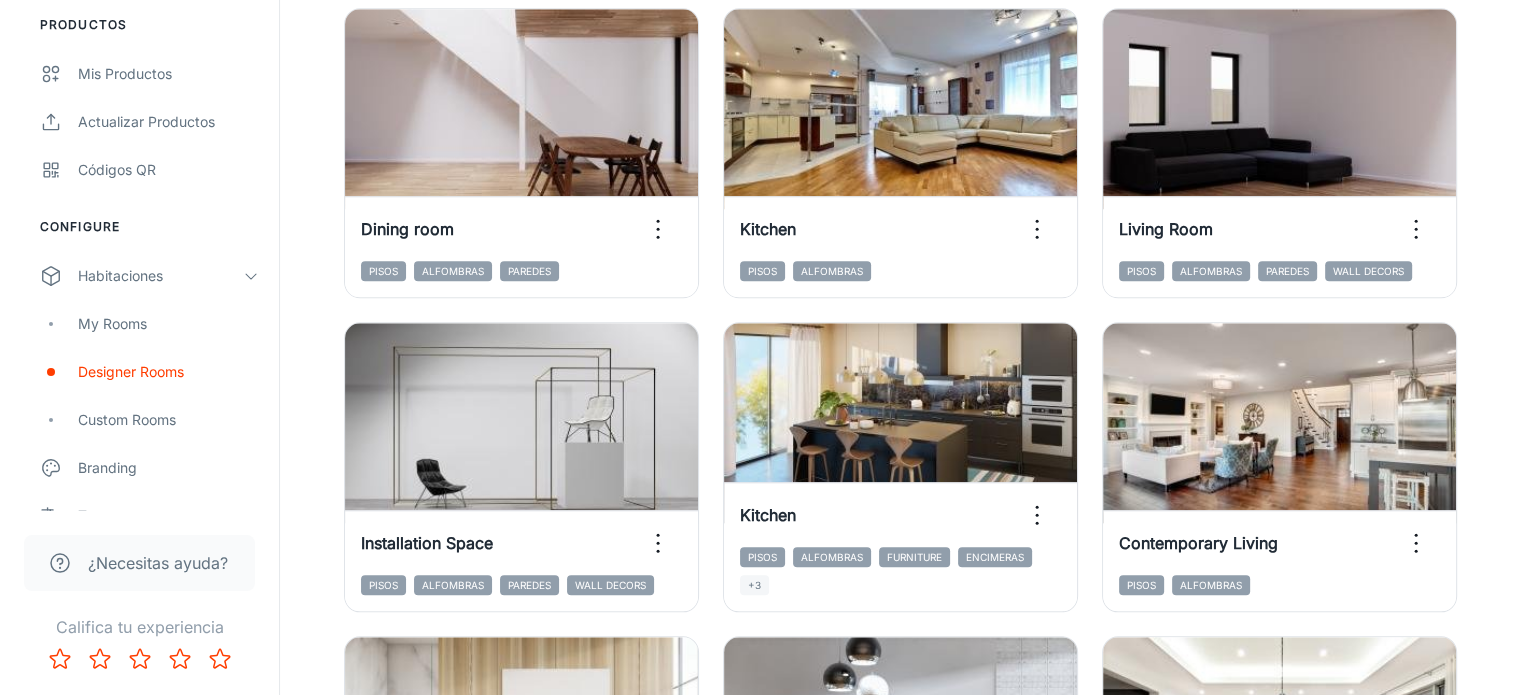 scroll, scrollTop: 1780, scrollLeft: 0, axis: vertical 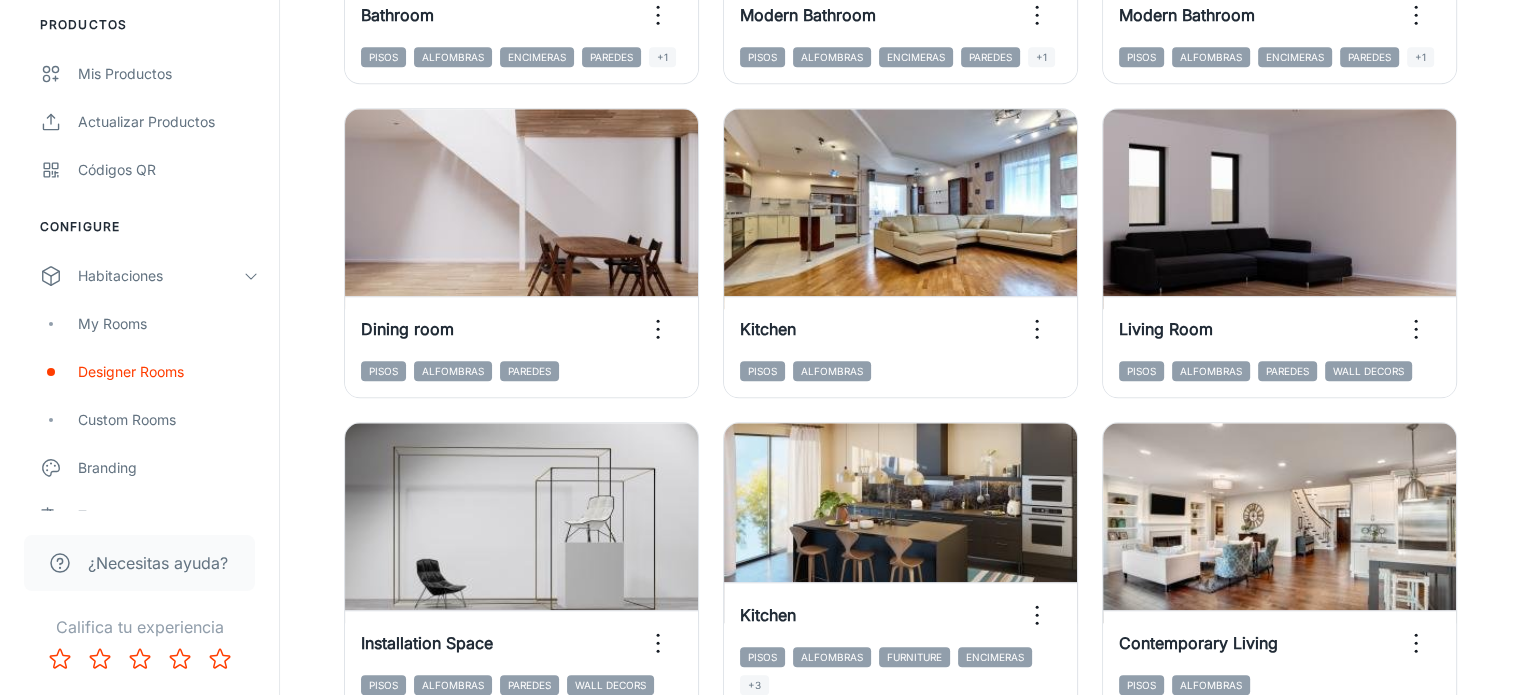 click on "View in visualizer" at bounding box center [1280, 865] 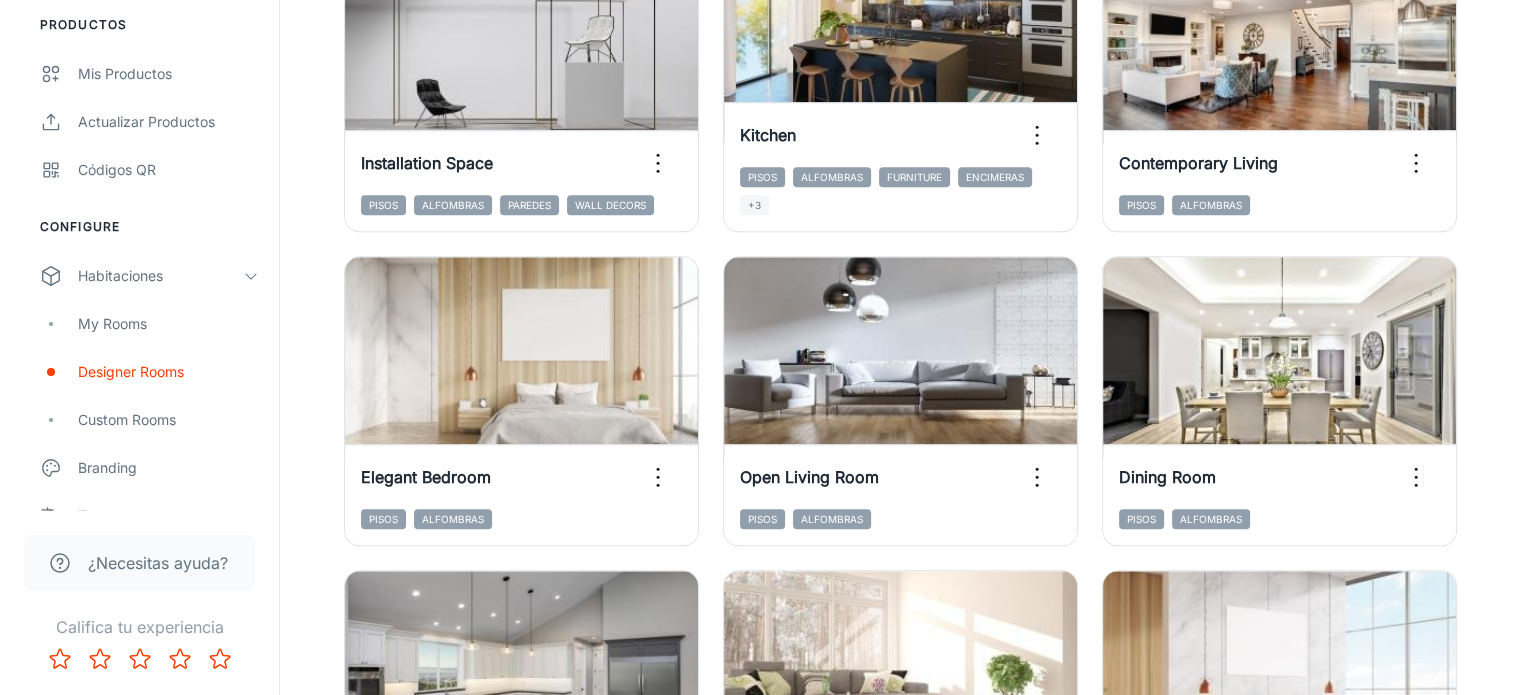 scroll, scrollTop: 2280, scrollLeft: 0, axis: vertical 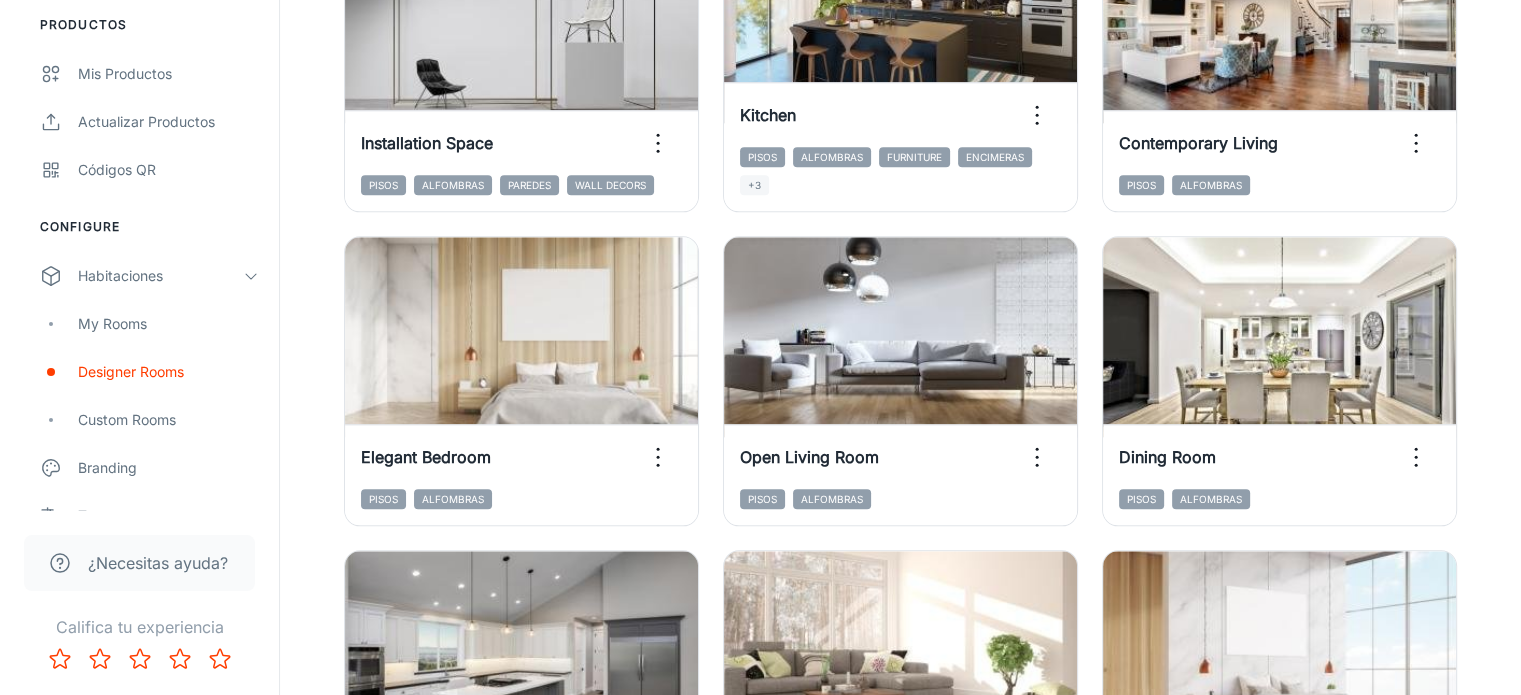 click 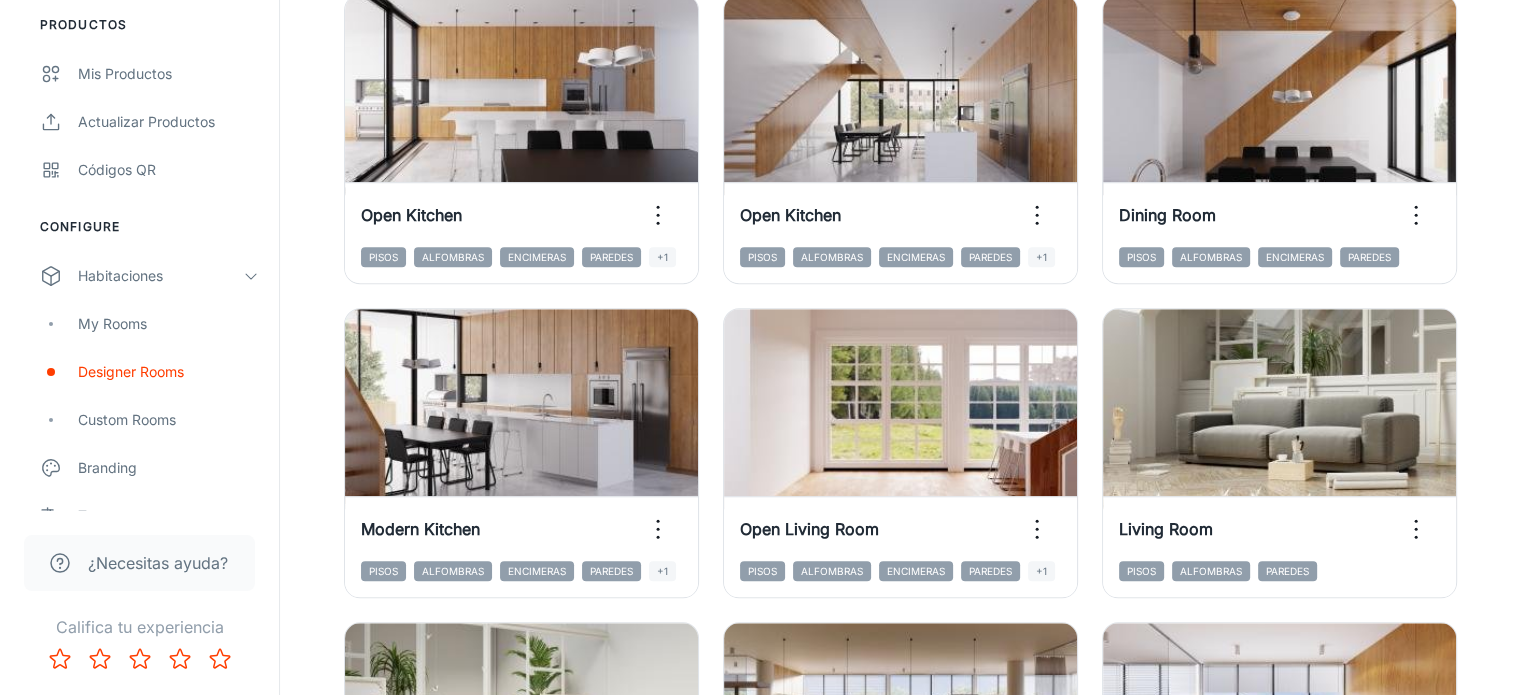 scroll, scrollTop: 1580, scrollLeft: 0, axis: vertical 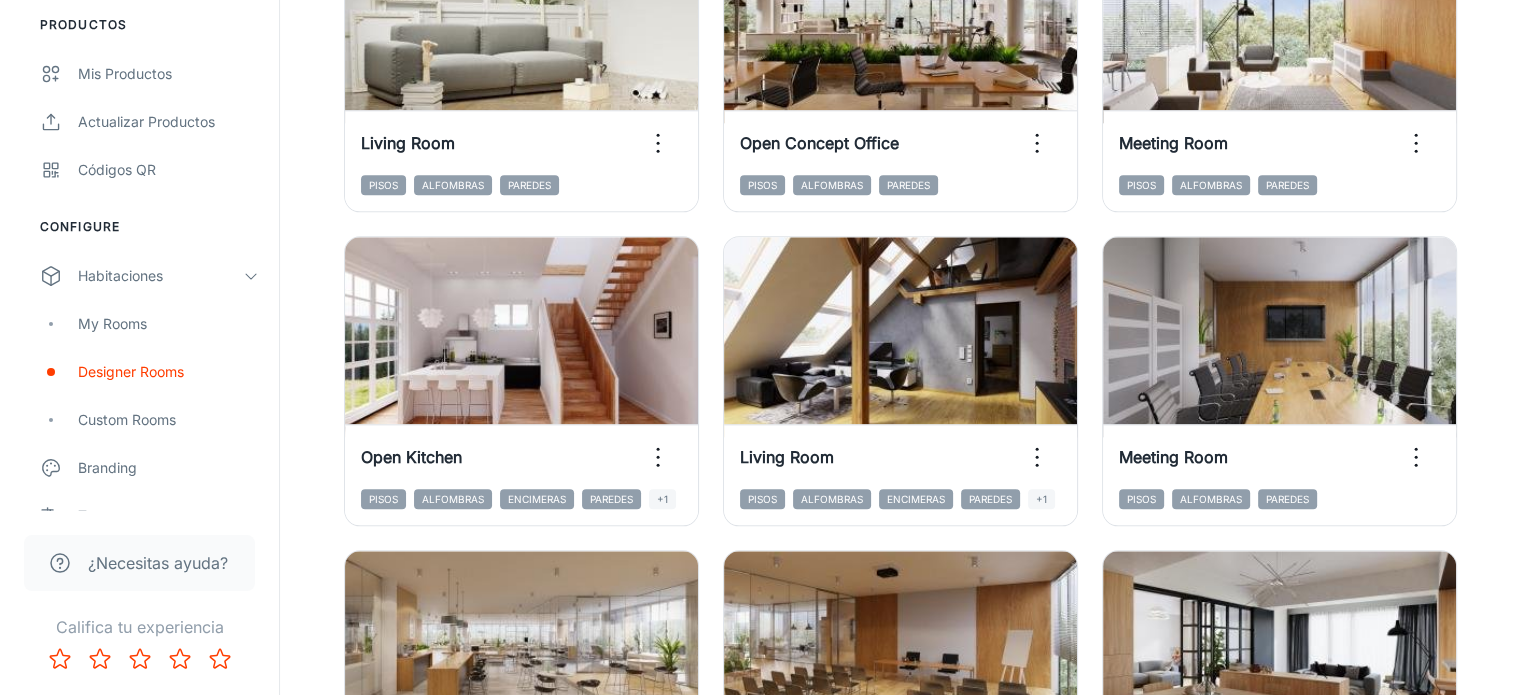 click 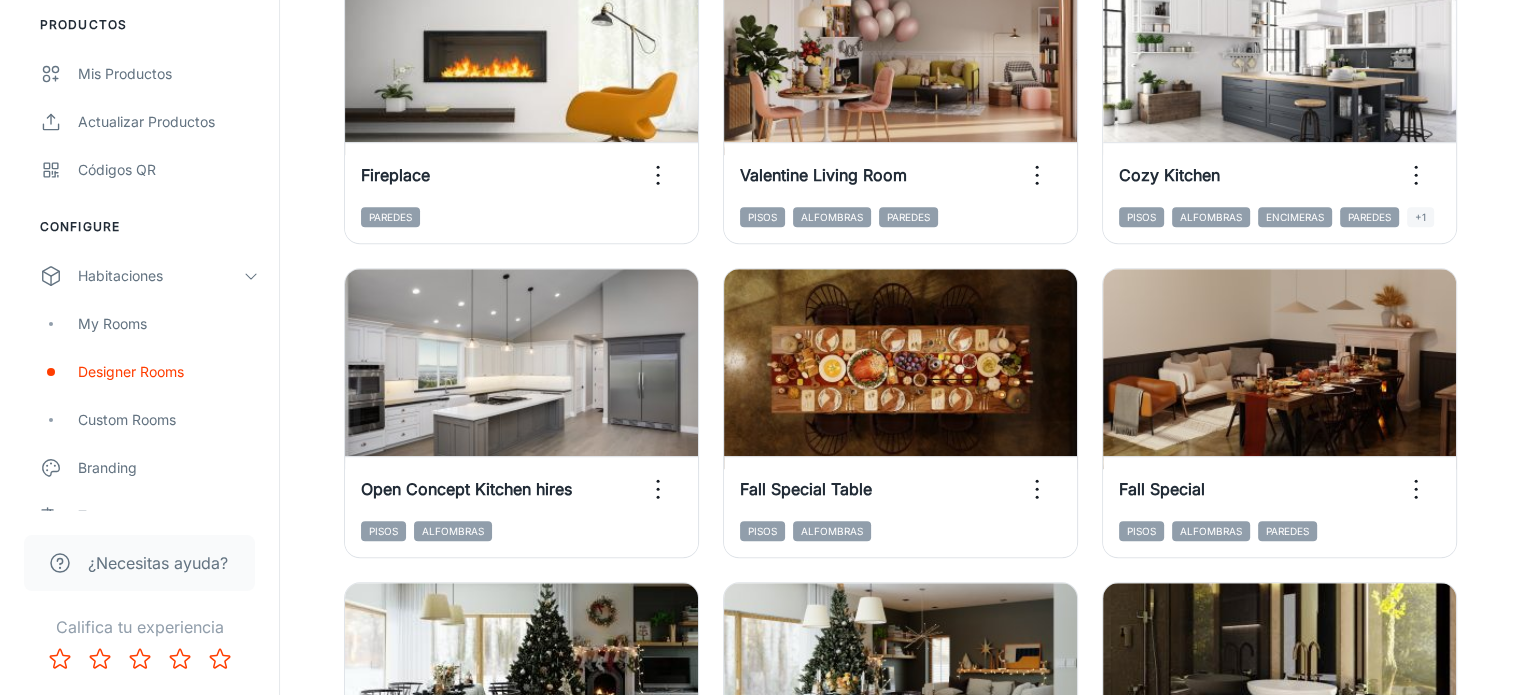 scroll, scrollTop: 1280, scrollLeft: 0, axis: vertical 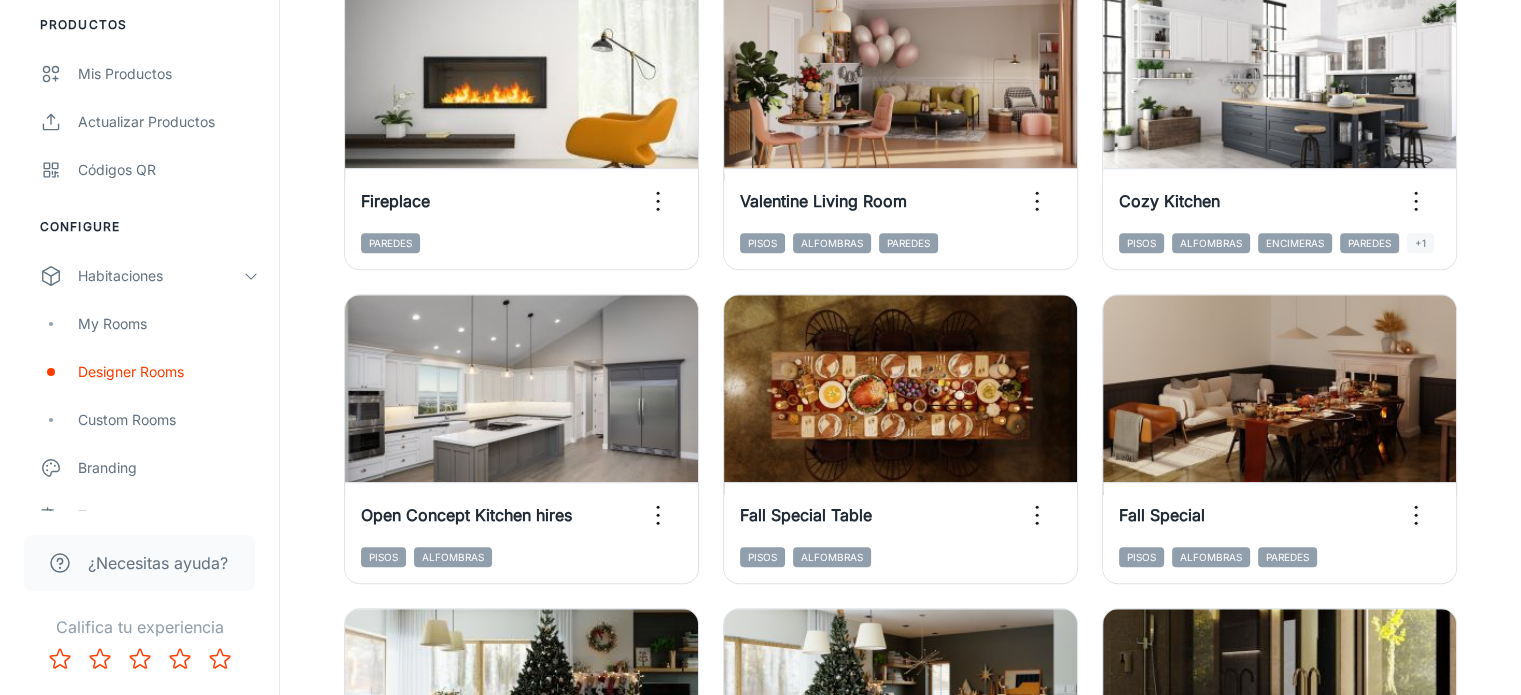 click on "View in visualizer" at bounding box center (901, 1051) 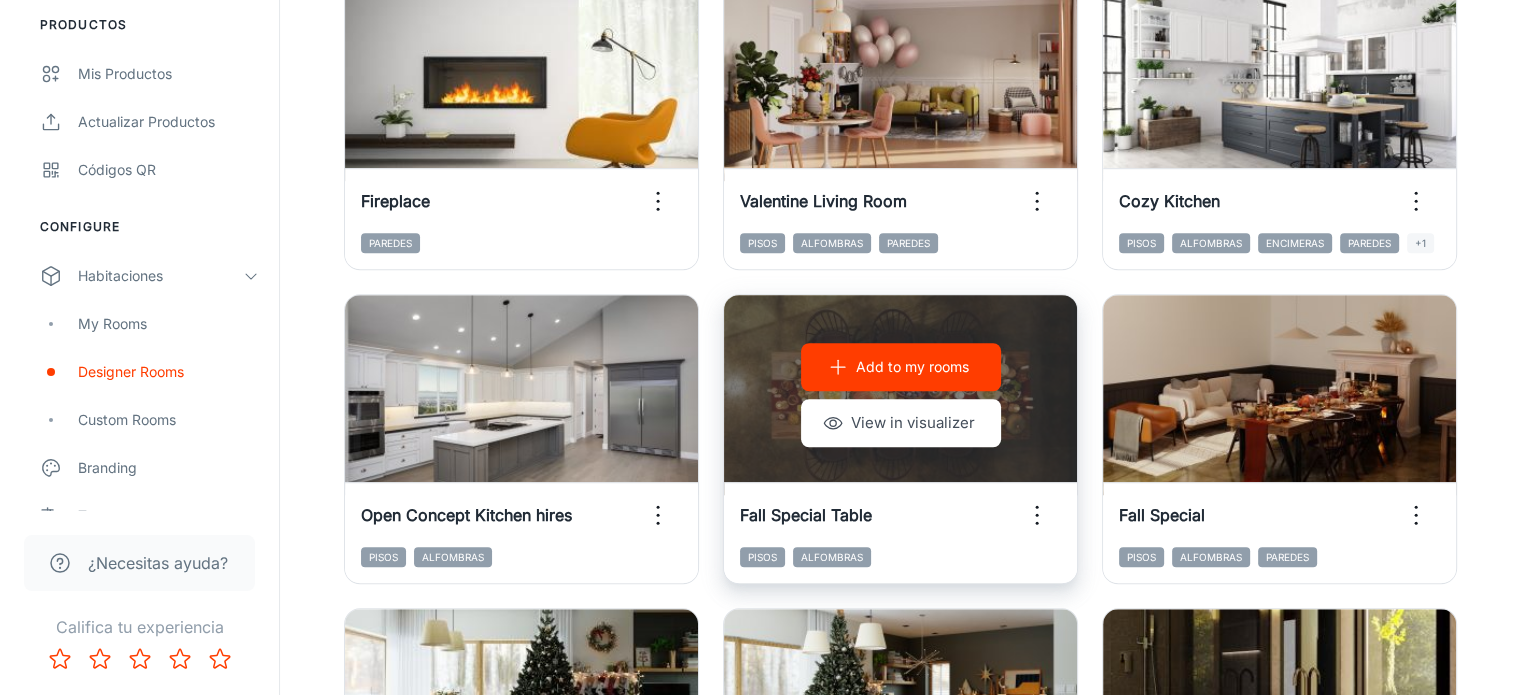 type 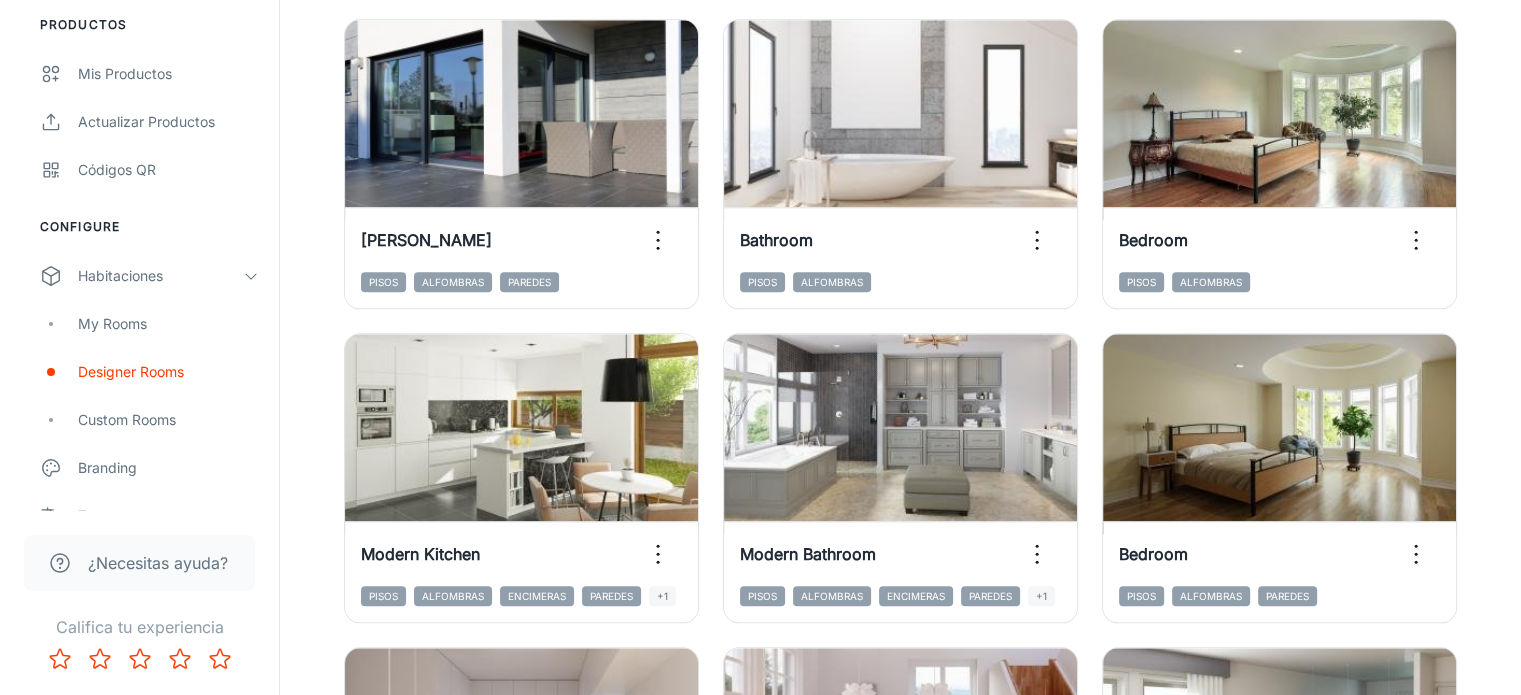 scroll, scrollTop: 2280, scrollLeft: 0, axis: vertical 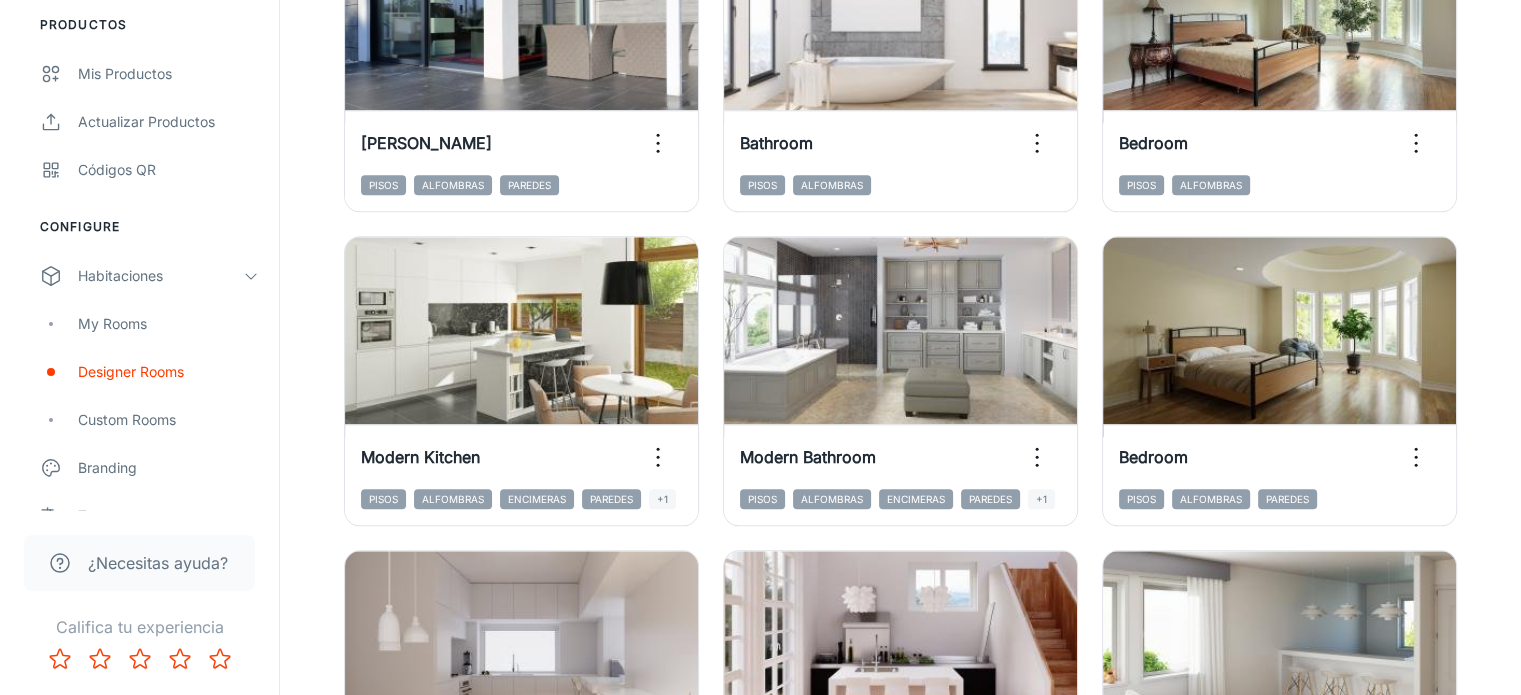 click 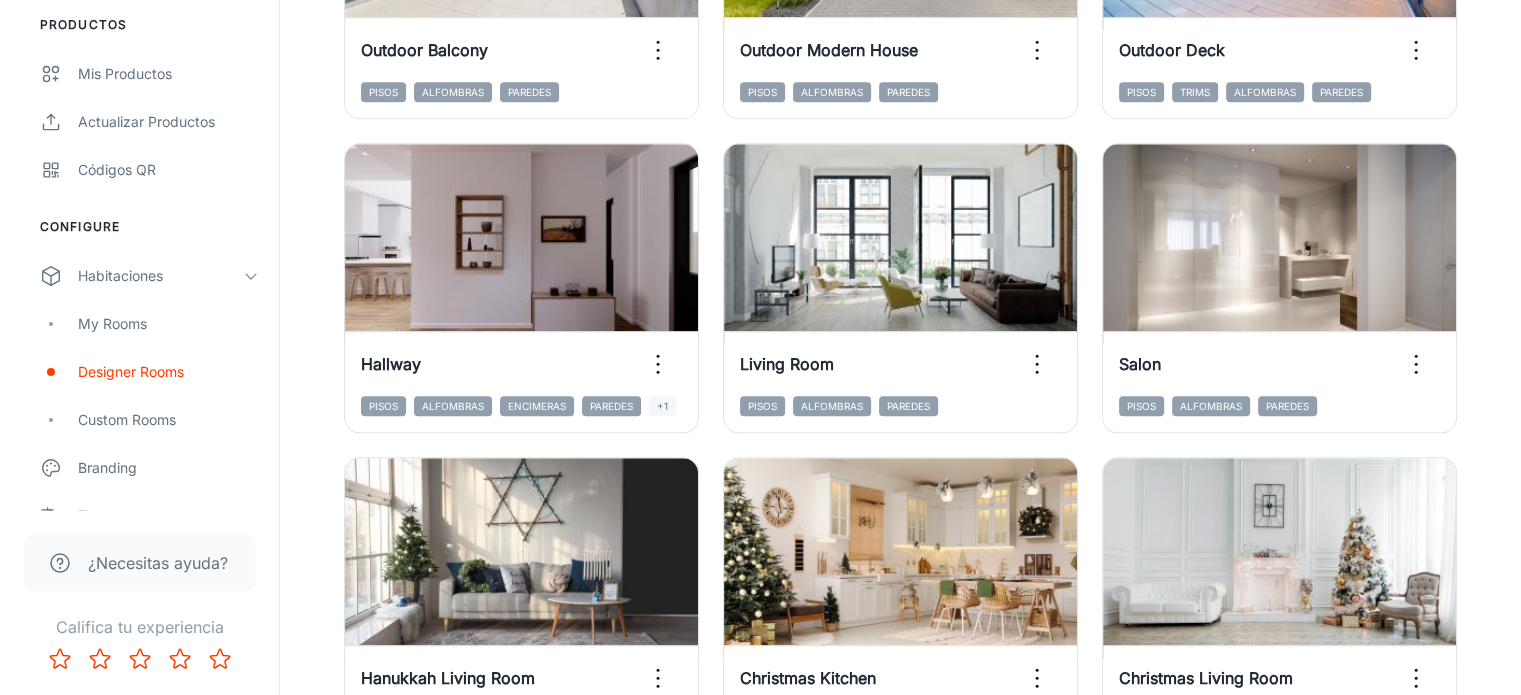 scroll, scrollTop: 2280, scrollLeft: 0, axis: vertical 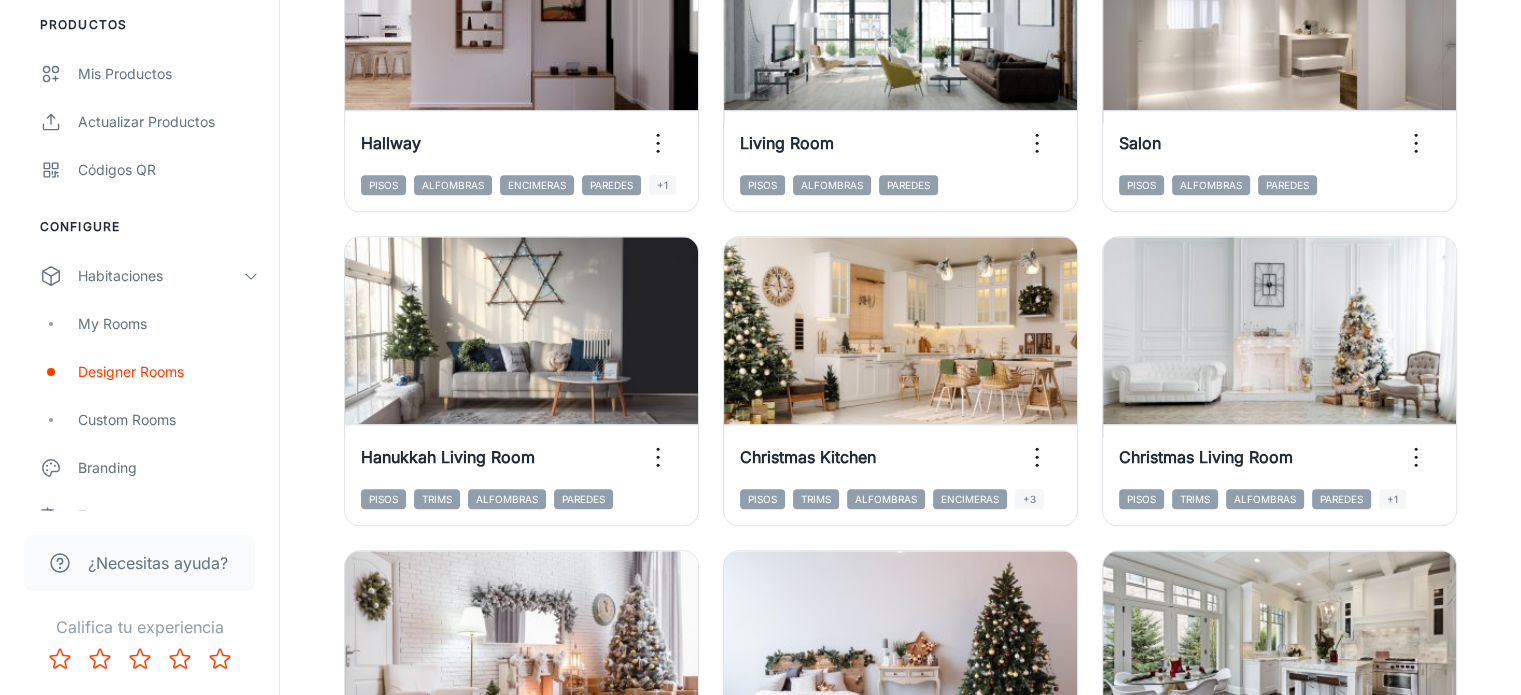 click 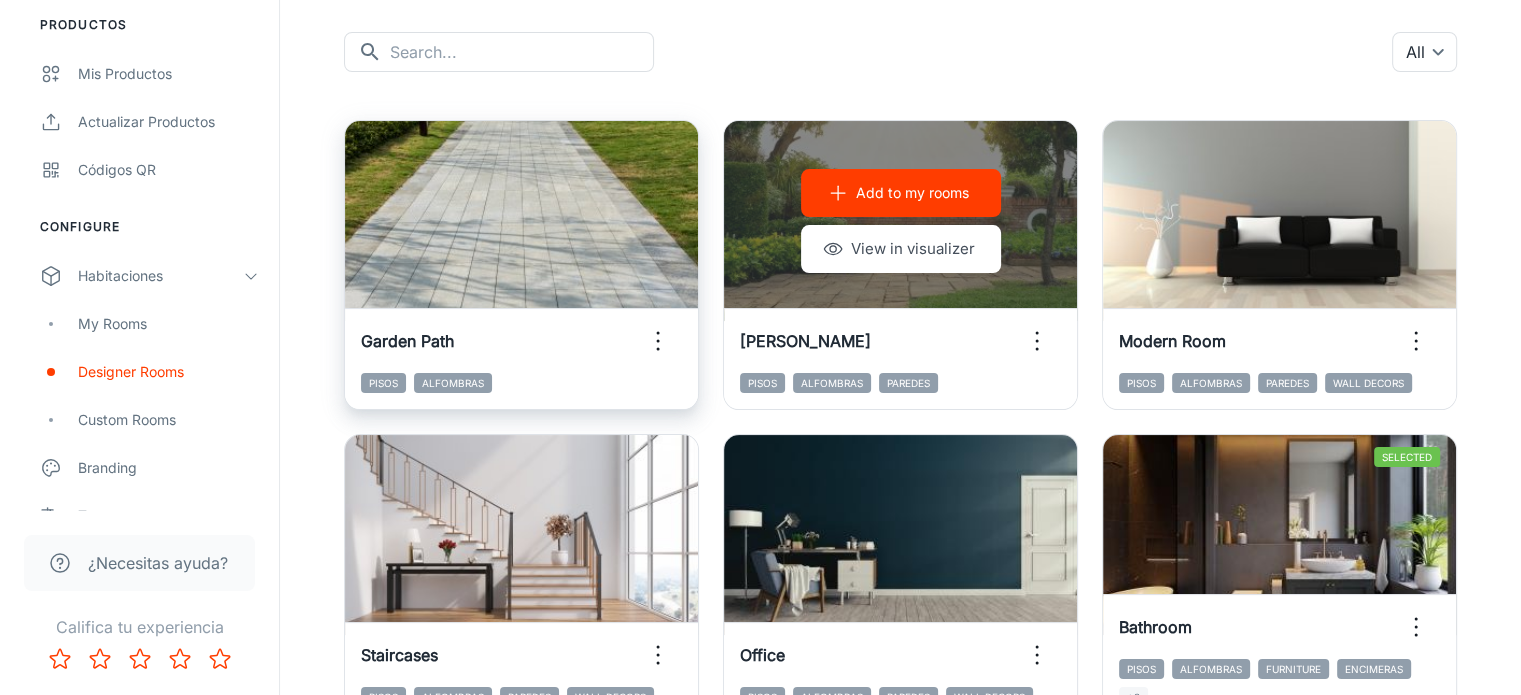 scroll, scrollTop: 0, scrollLeft: 0, axis: both 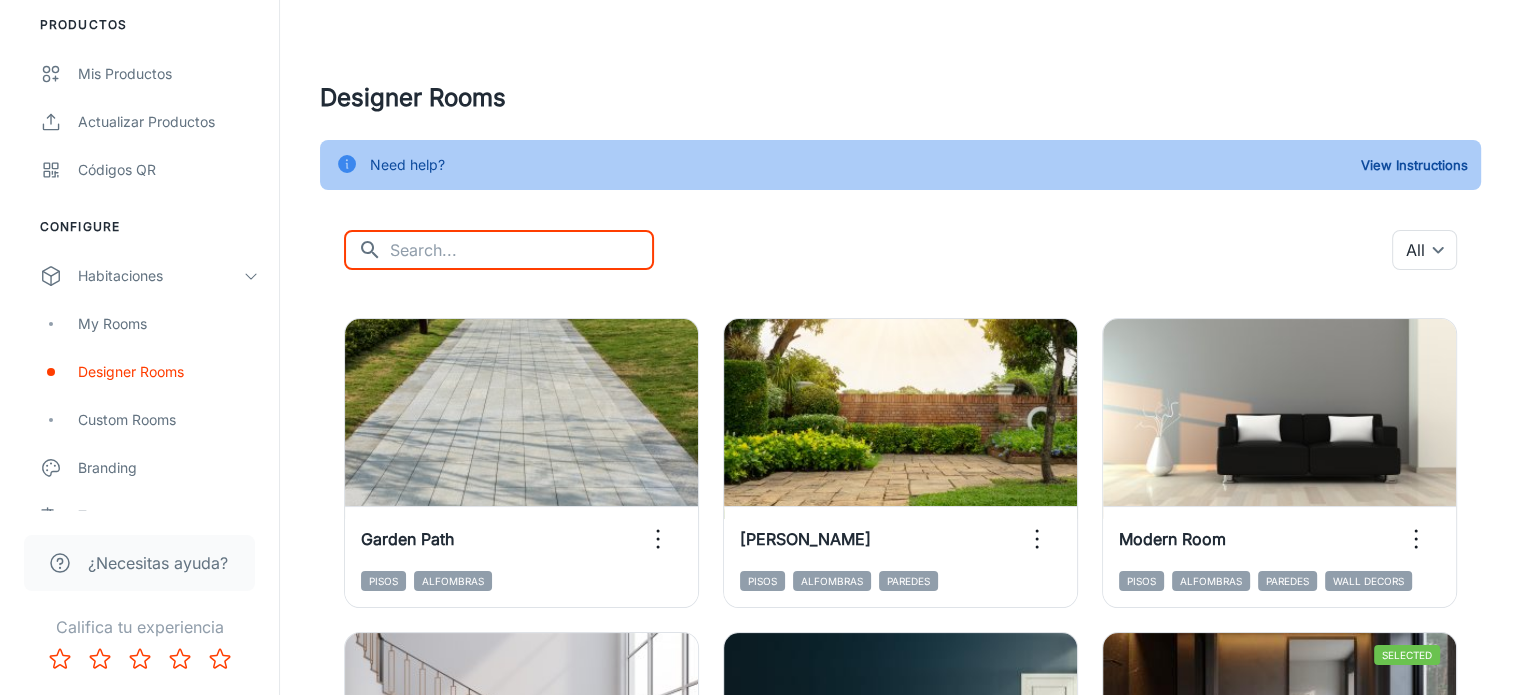 click at bounding box center (522, 250) 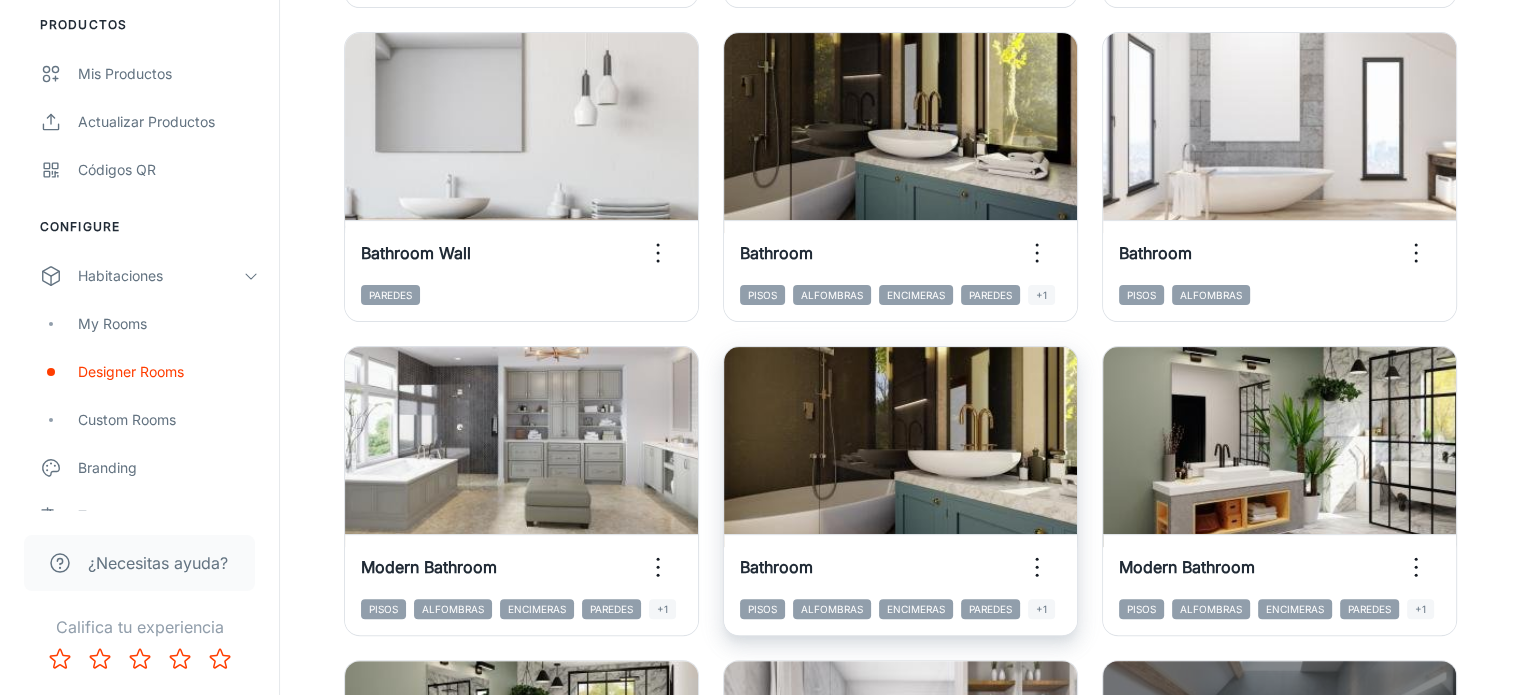 scroll, scrollTop: 1000, scrollLeft: 0, axis: vertical 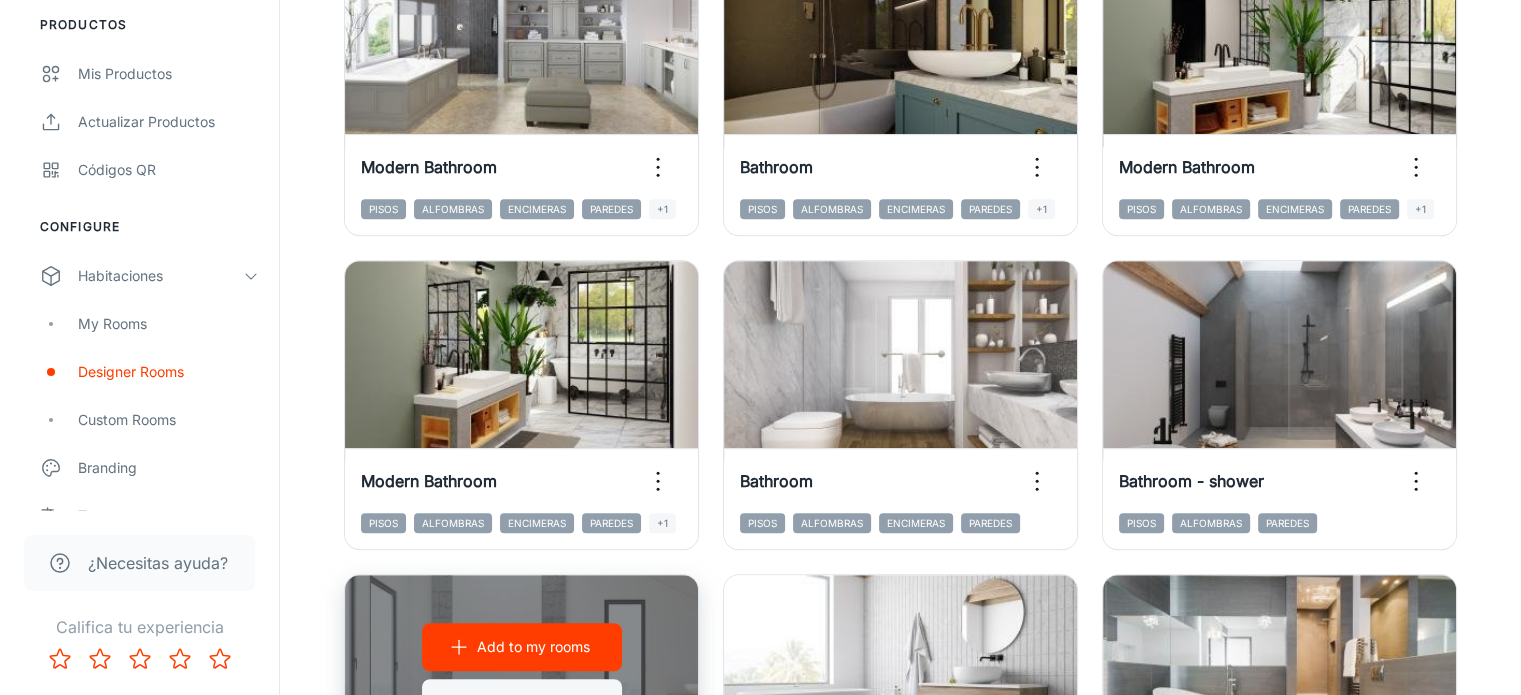 type on "bath" 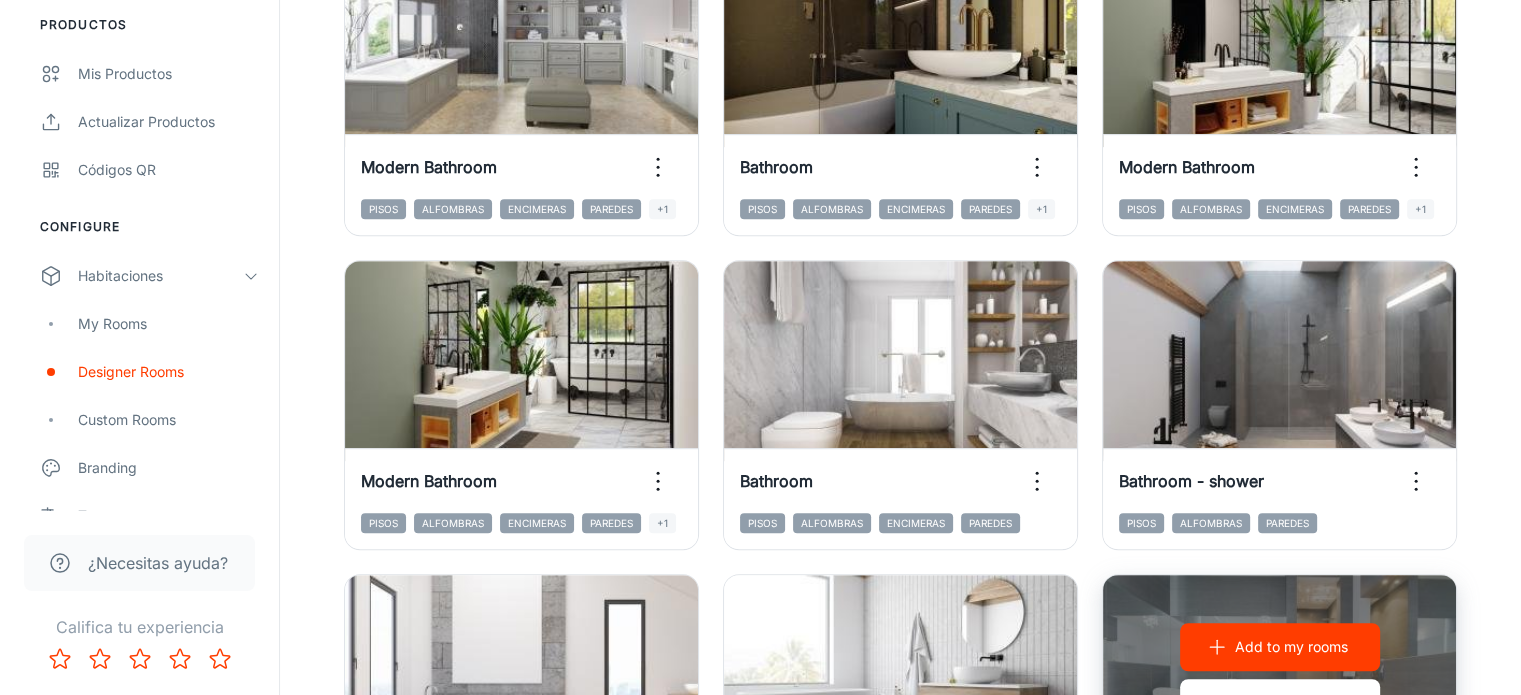 type 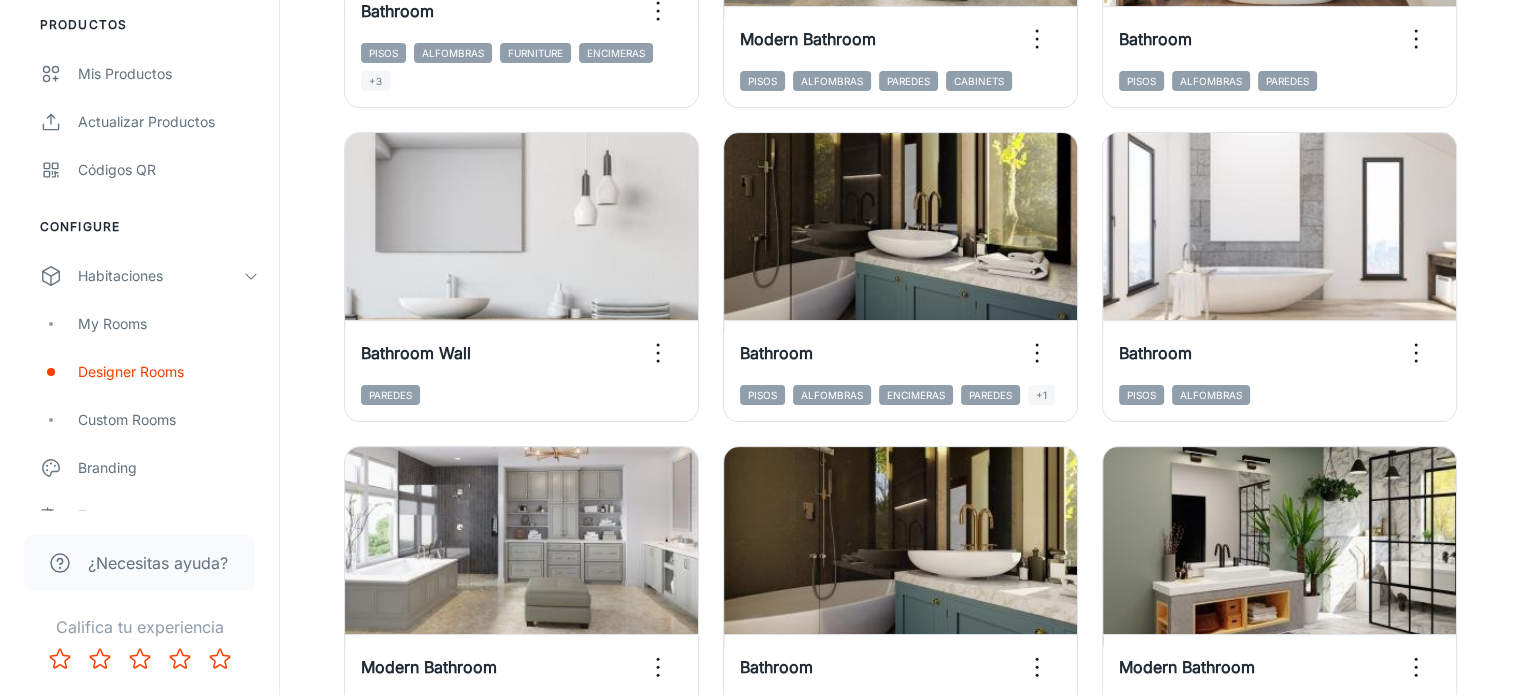 scroll, scrollTop: 0, scrollLeft: 0, axis: both 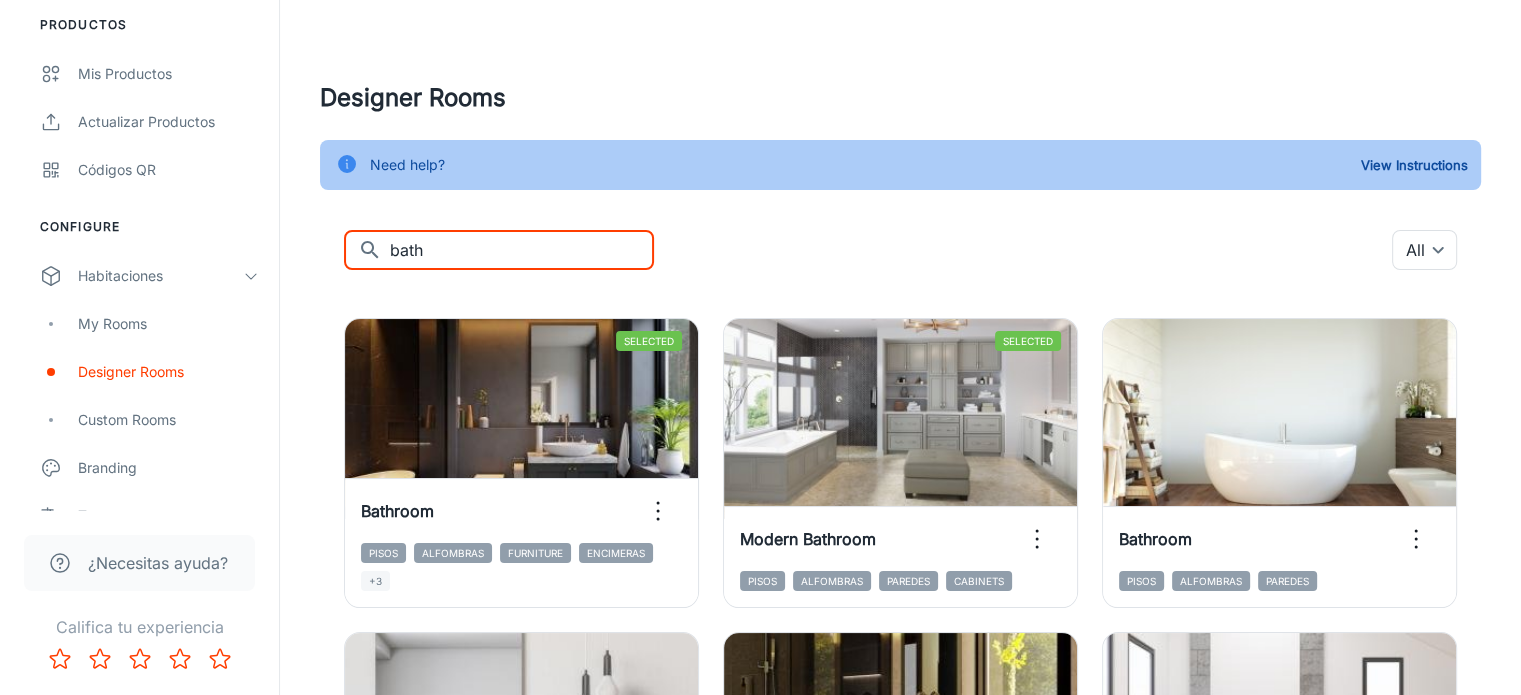 click on "bath" at bounding box center (522, 250) 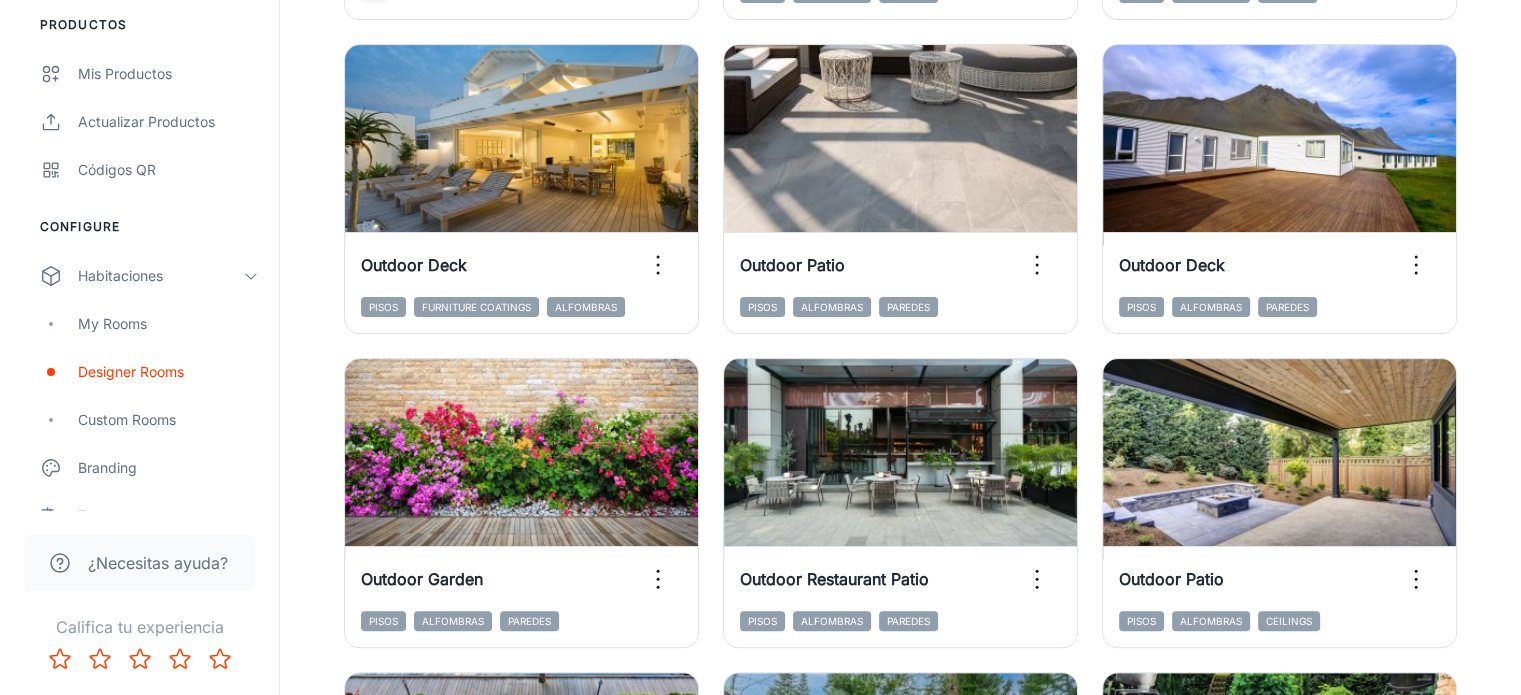 scroll, scrollTop: 600, scrollLeft: 0, axis: vertical 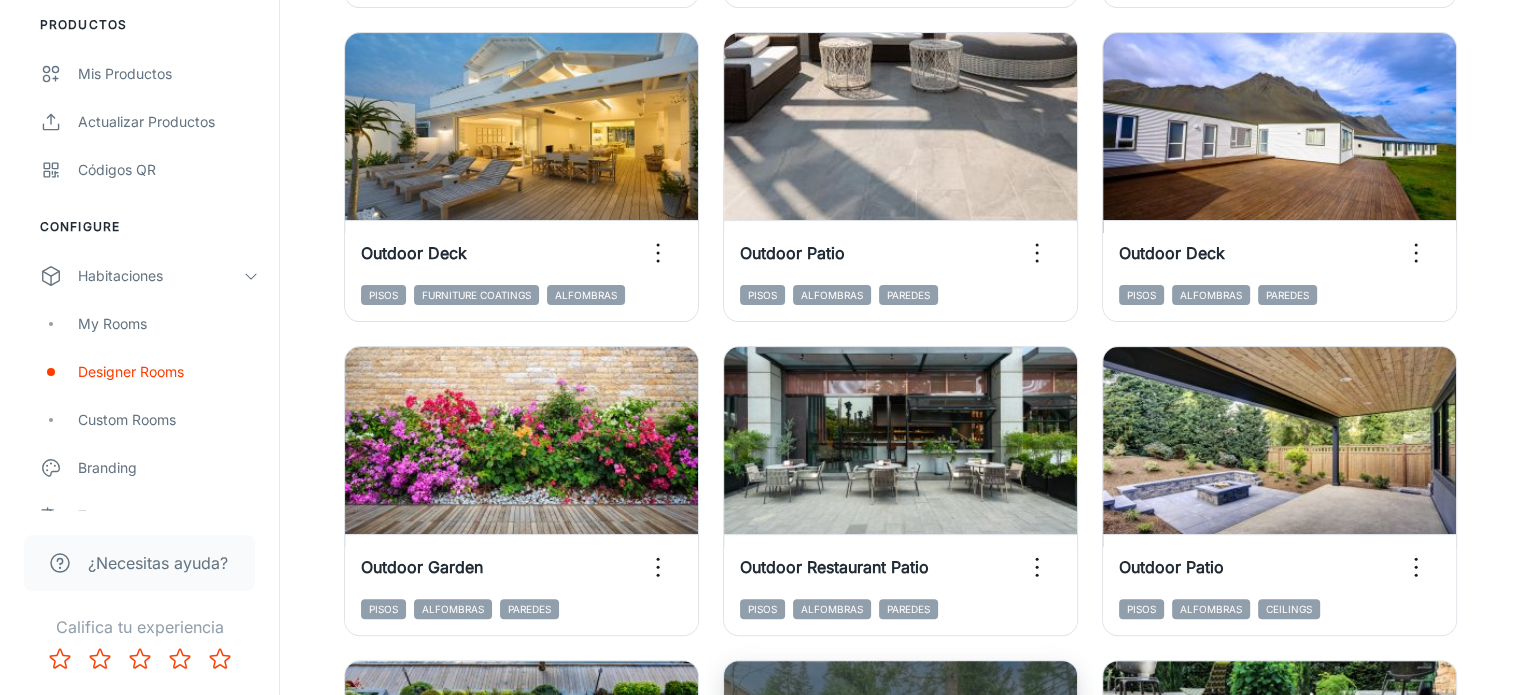 click on "View in visualizer" at bounding box center (901, 789) 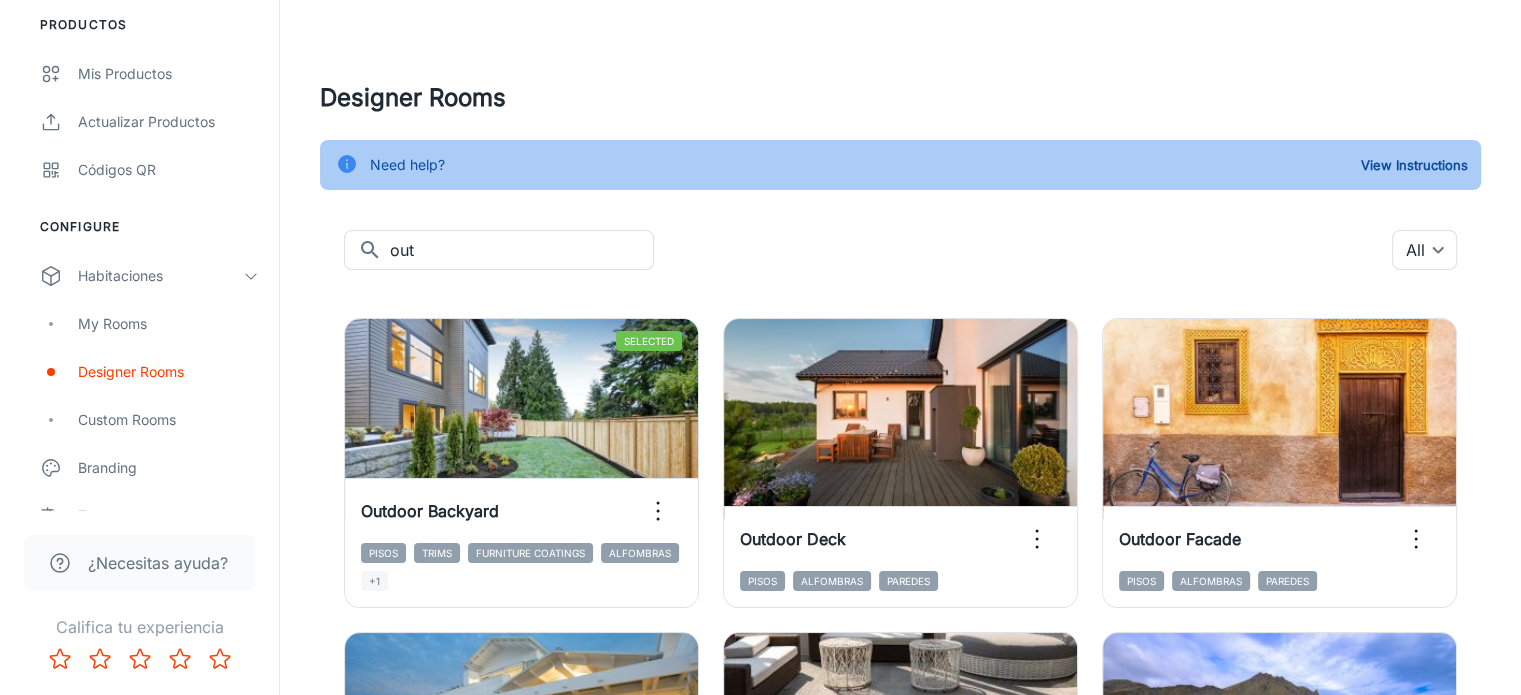 scroll, scrollTop: 0, scrollLeft: 0, axis: both 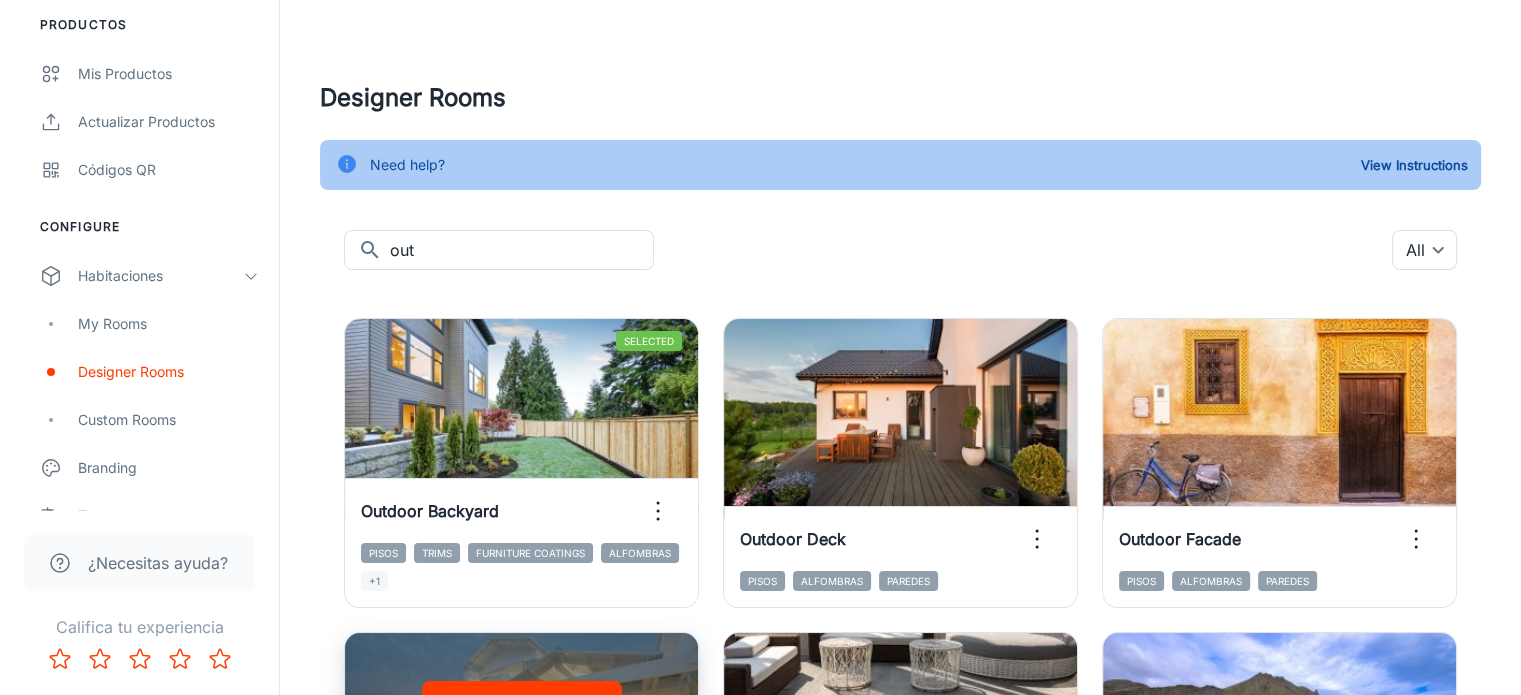 click on "View in visualizer" at bounding box center [522, 761] 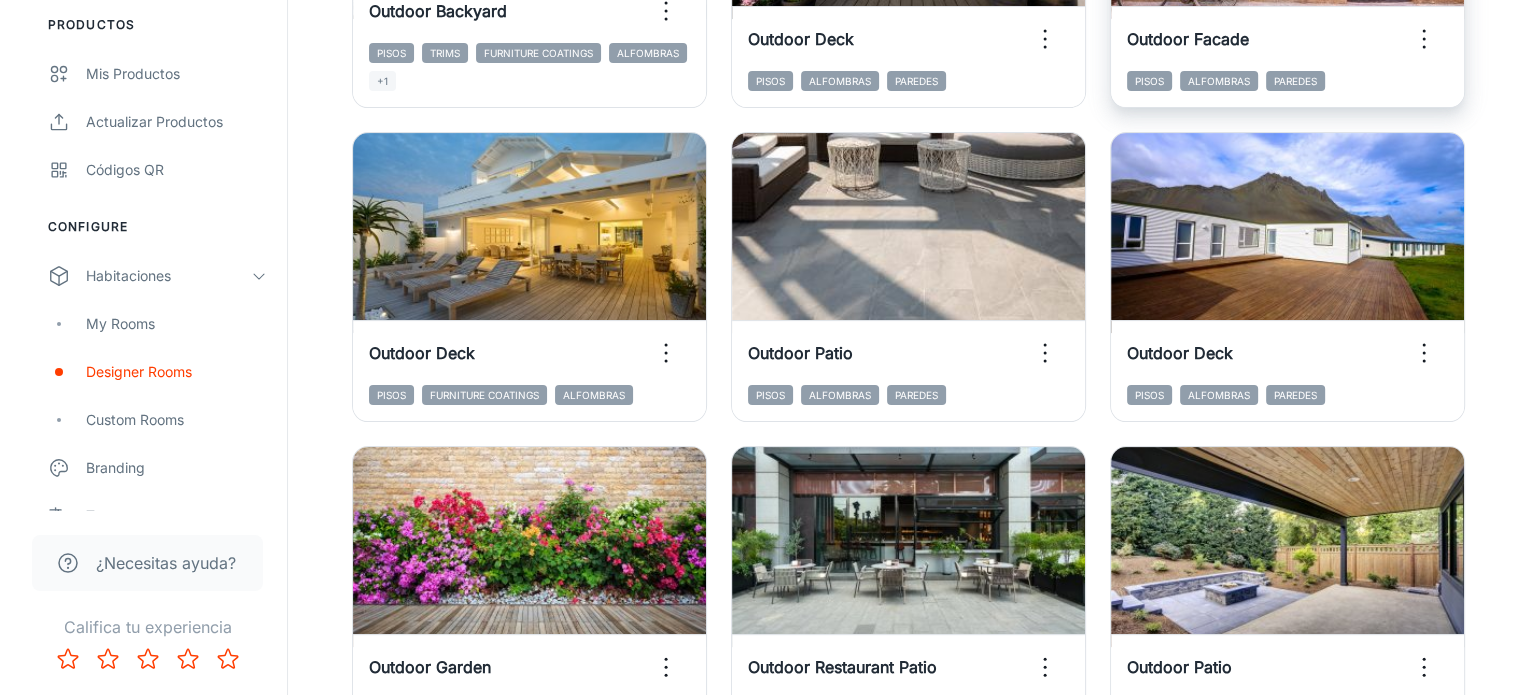 scroll, scrollTop: 0, scrollLeft: 0, axis: both 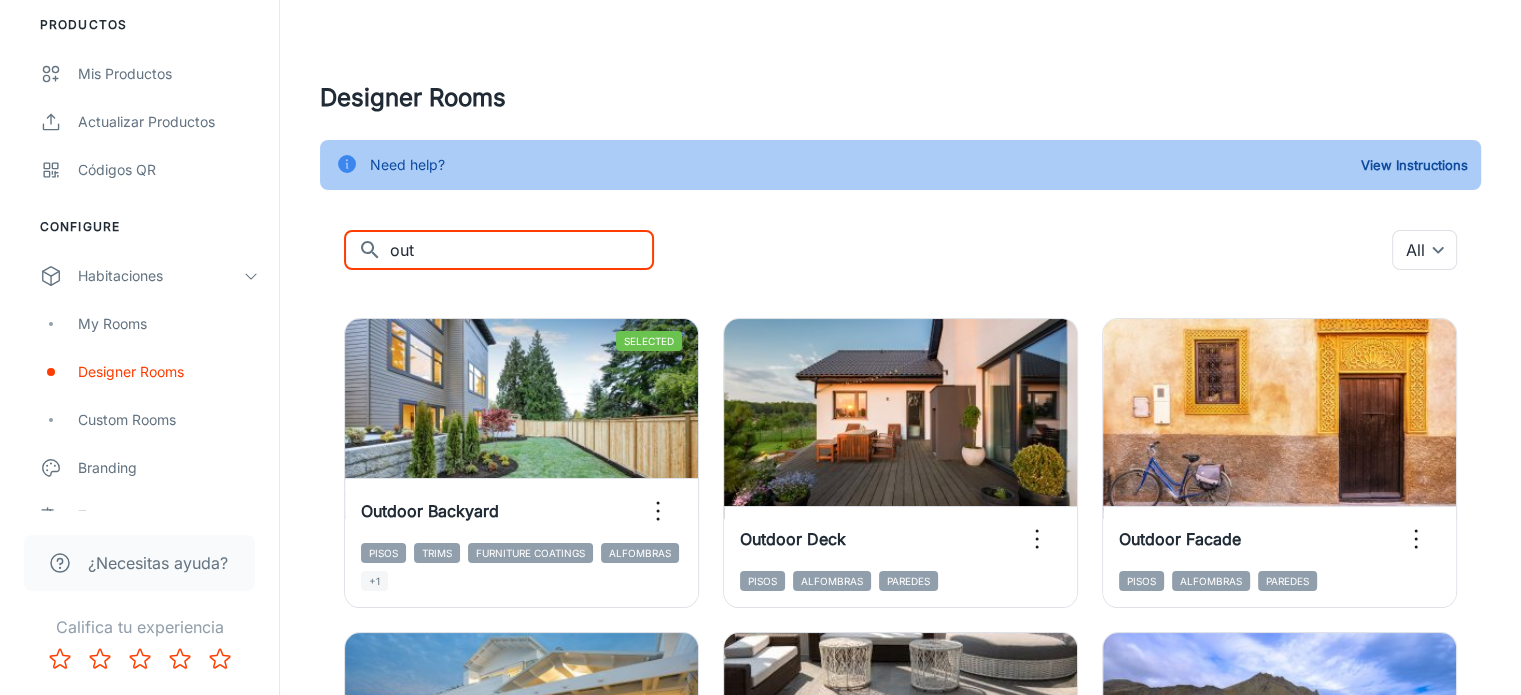 click on "out" at bounding box center (522, 250) 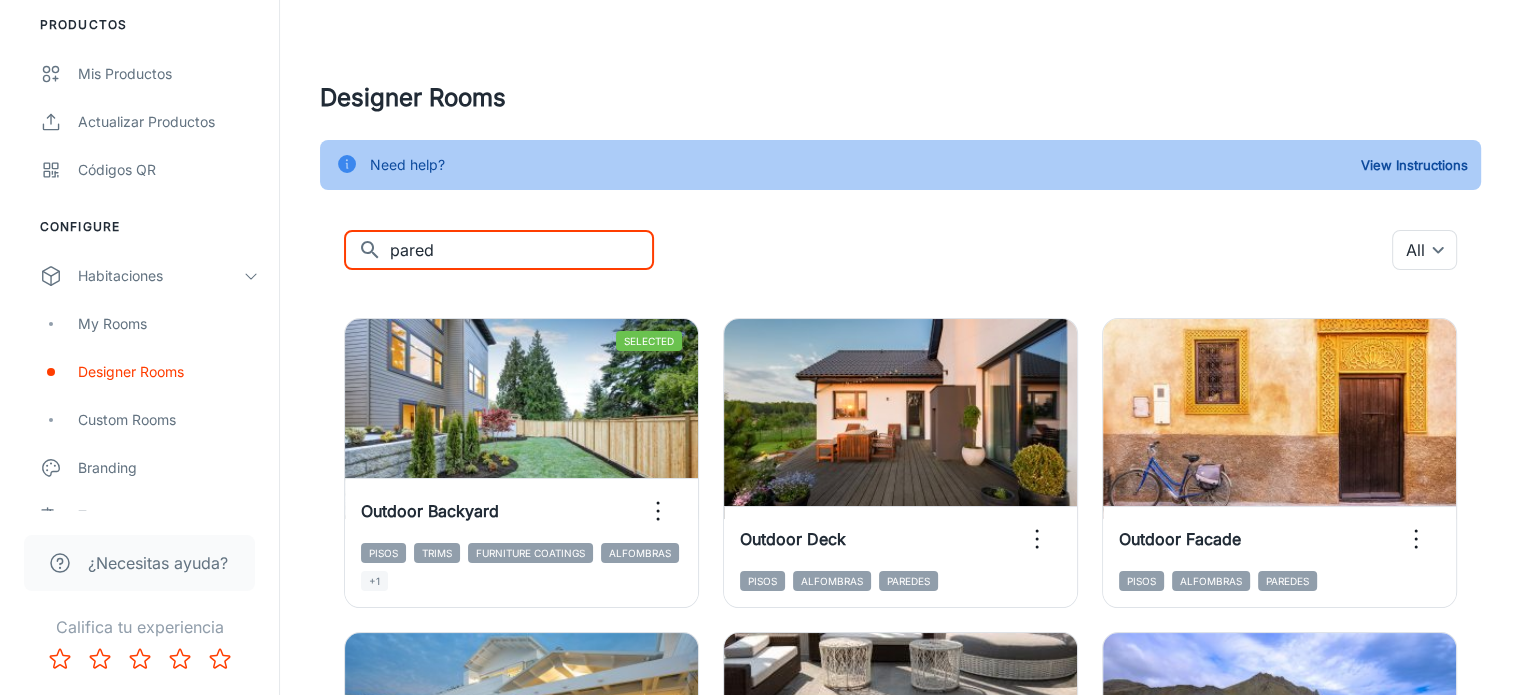 type on "pared" 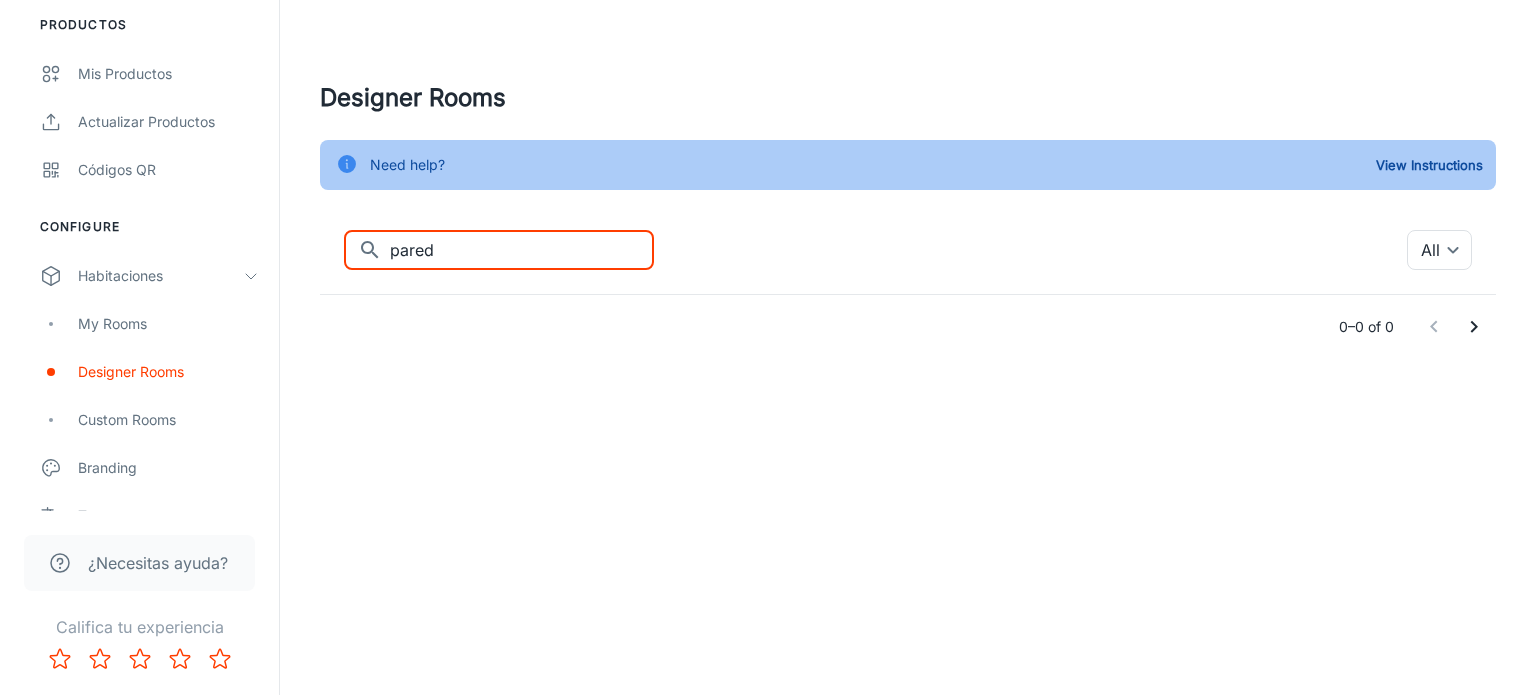 drag, startPoint x: 484, startPoint y: 239, endPoint x: 356, endPoint y: 267, distance: 131.02672 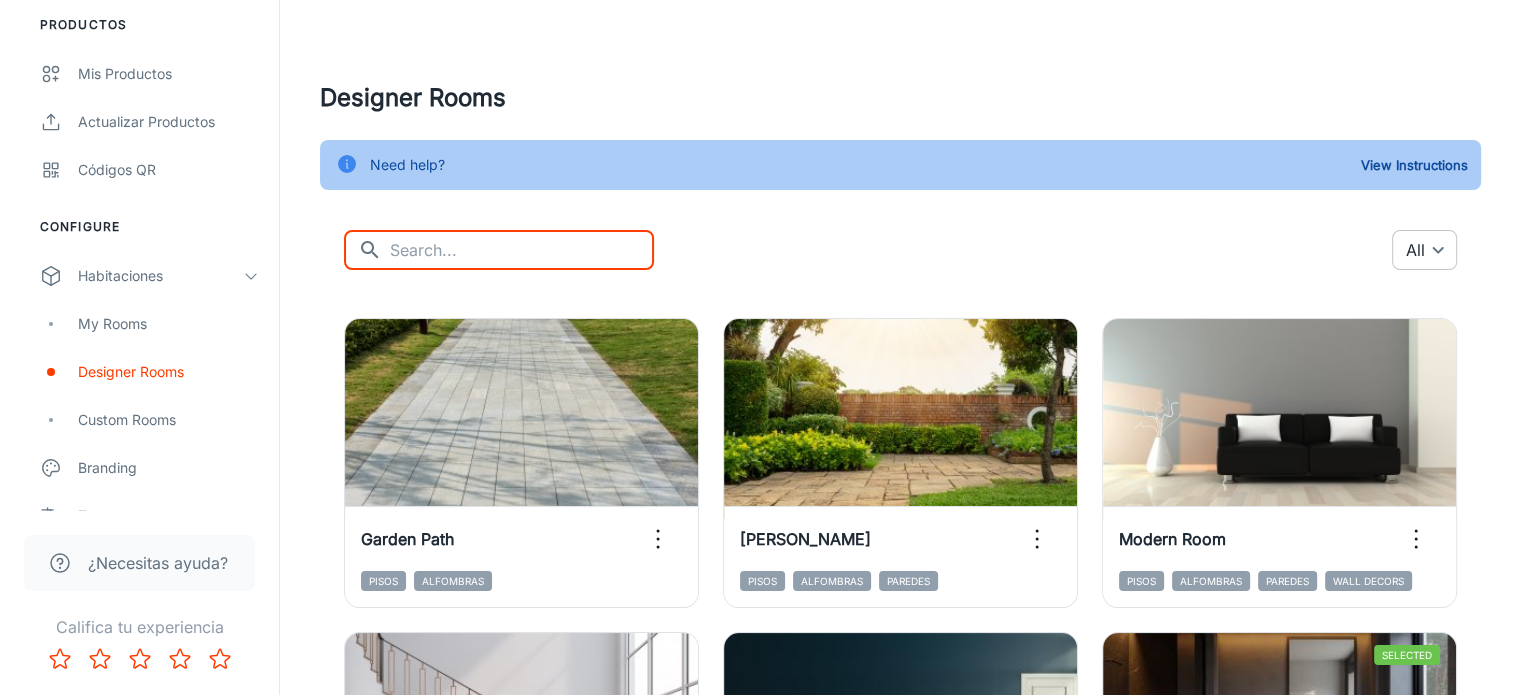 type 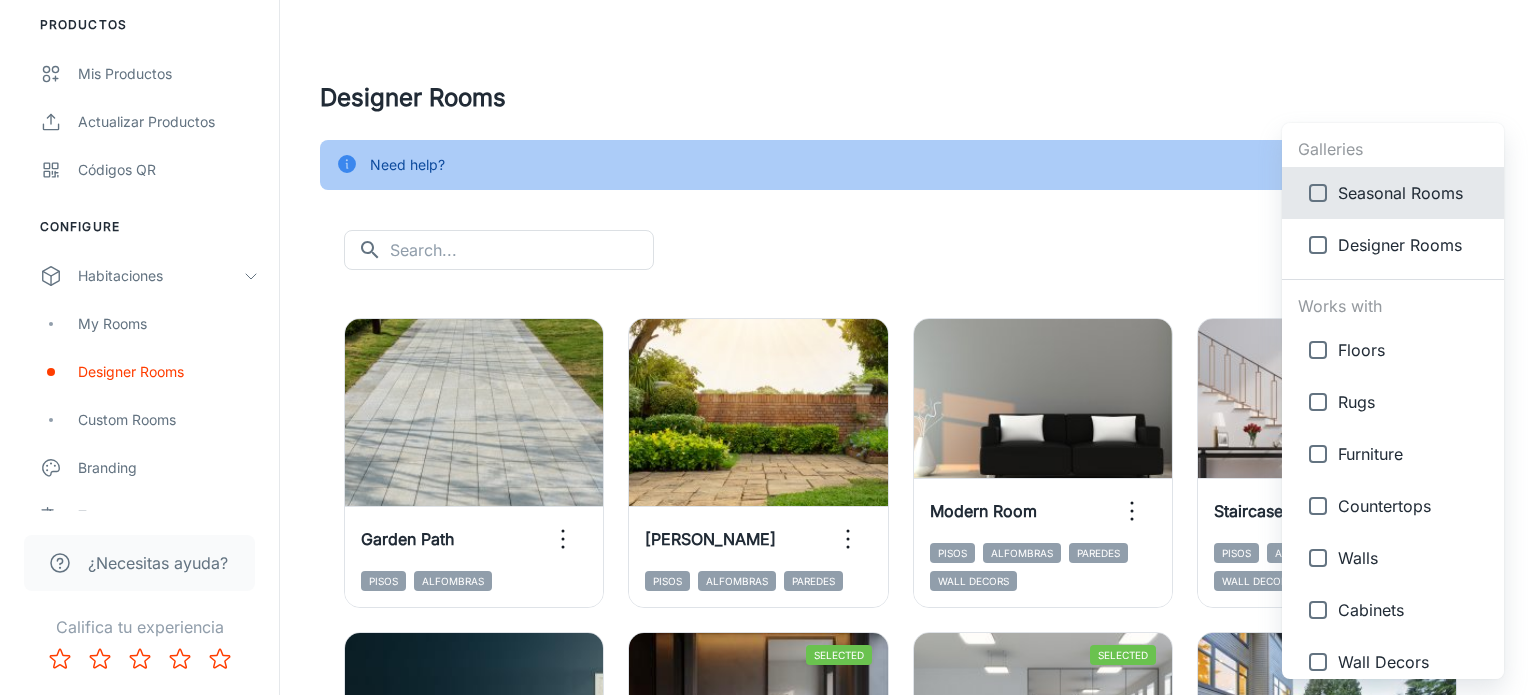 click on "Rugs" at bounding box center [1413, 402] 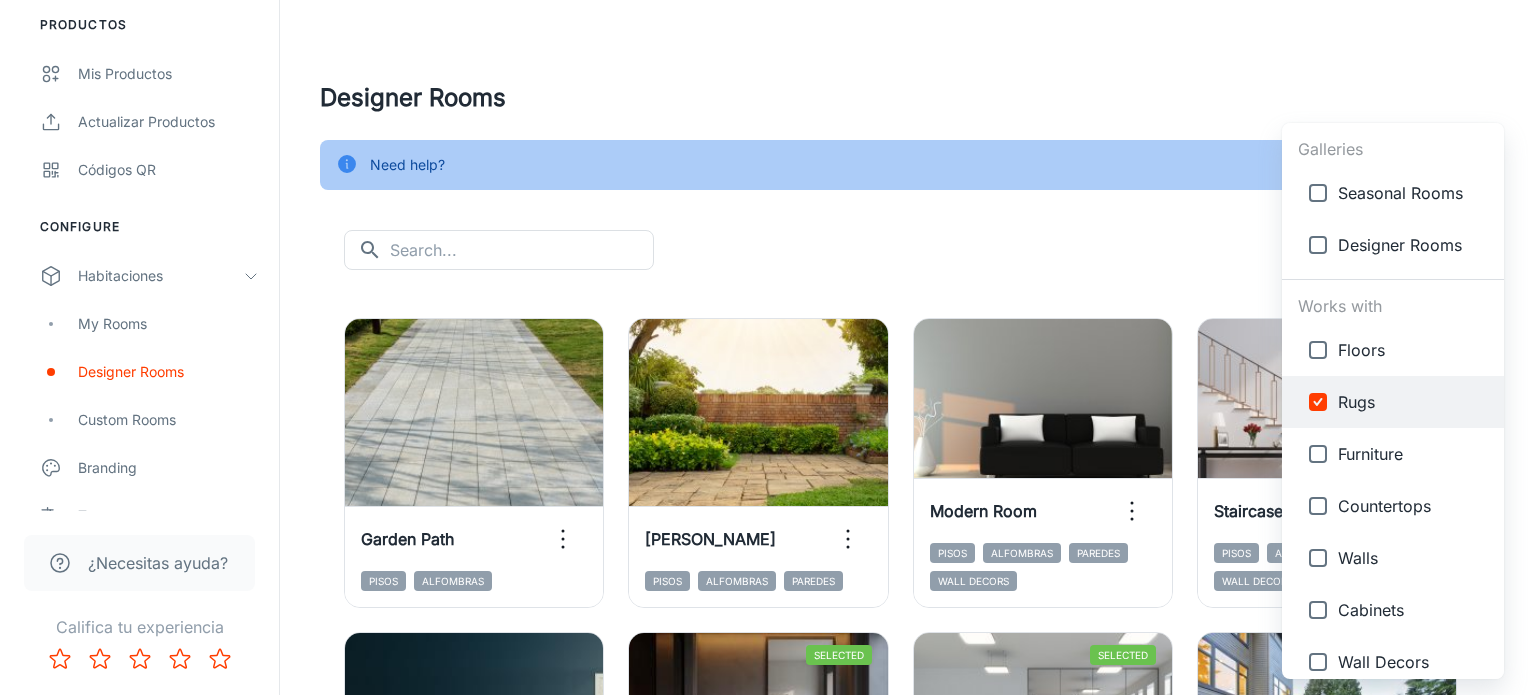 click at bounding box center [768, 347] 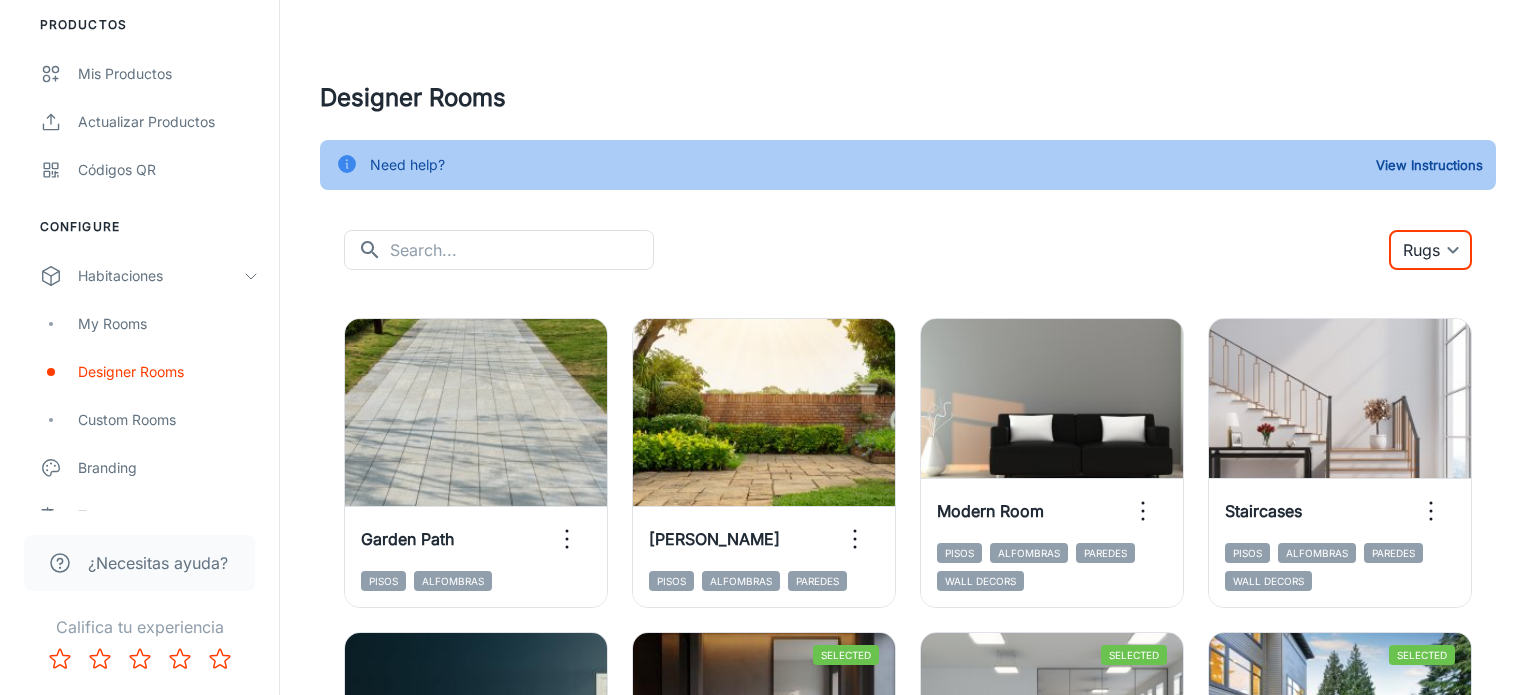 click on "Ceramicas Caribe [PERSON_NAME] Engagement Analíticas Clientes potenciales To-do Productos Mis productos Actualizar productos Códigos QR Configure Habitaciones My Rooms Designer Rooms Custom Rooms Branding Texts Platform Management User Administration ¿Necesitas ayuda? Califica tu experiencia Designer Rooms Need help? View Instructions ​ ​ Rugs {"type":"productType","id":"2"} ​ Add to my rooms View in visualizer Garden Path Pisos Alfombras Add to my rooms View in visualizer Sunny Patio Pisos Alfombras [PERSON_NAME] Add to my rooms View in visualizer Modern Room Pisos Alfombras [PERSON_NAME] Wall Decors Add to my rooms View in visualizer Staircases Pisos Alfombras [PERSON_NAME] Wall Decors Add to my rooms View in visualizer Office Pisos Alfombras [PERSON_NAME] Wall Decors Selected Remove room View in visualizer Bathroom Pisos Alfombras Furniture Encimeras +3 Selected Remove room View in visualizer Office Pisos Alfombras [PERSON_NAME] Selected Remove room View in visualizer Outdoor Backyard Pisos Trims Furniture Coatings +1 +1" at bounding box center (768, 347) 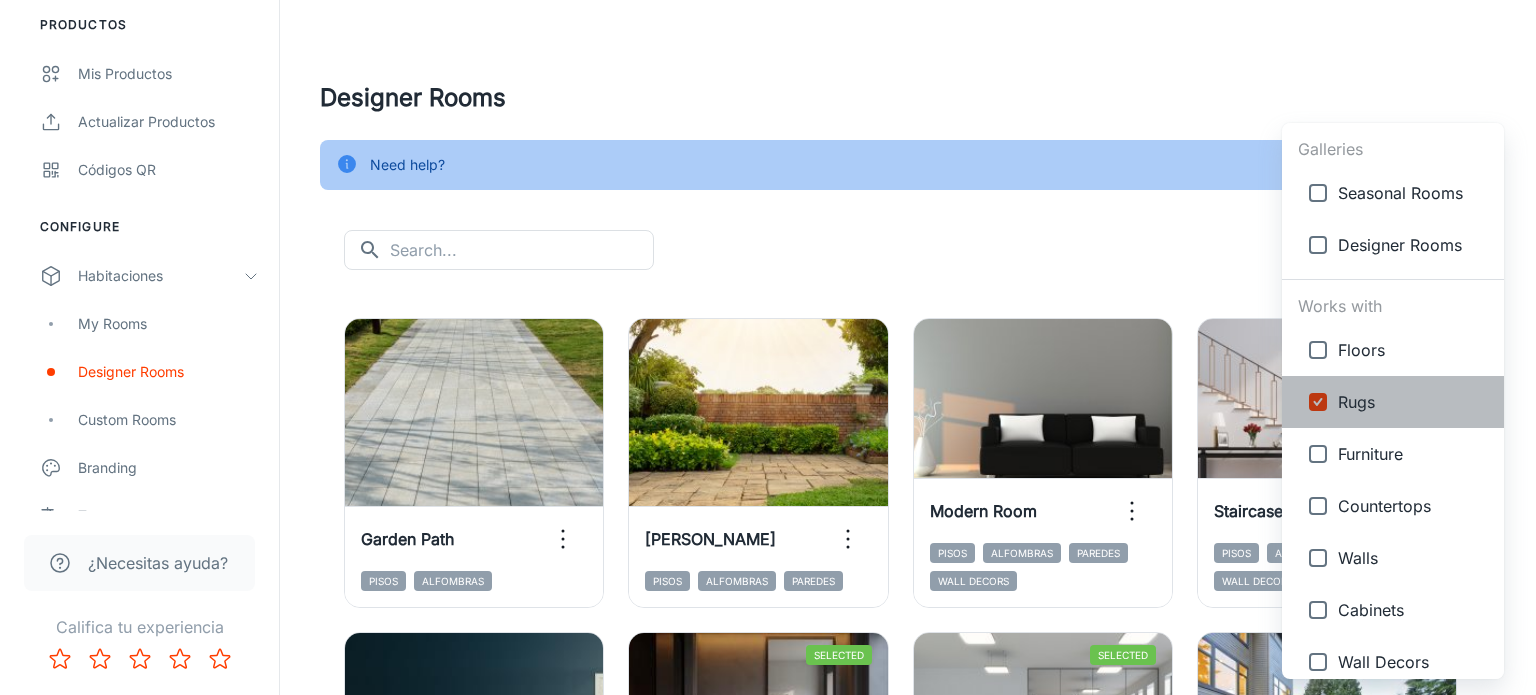 click on "Rugs" at bounding box center (1413, 402) 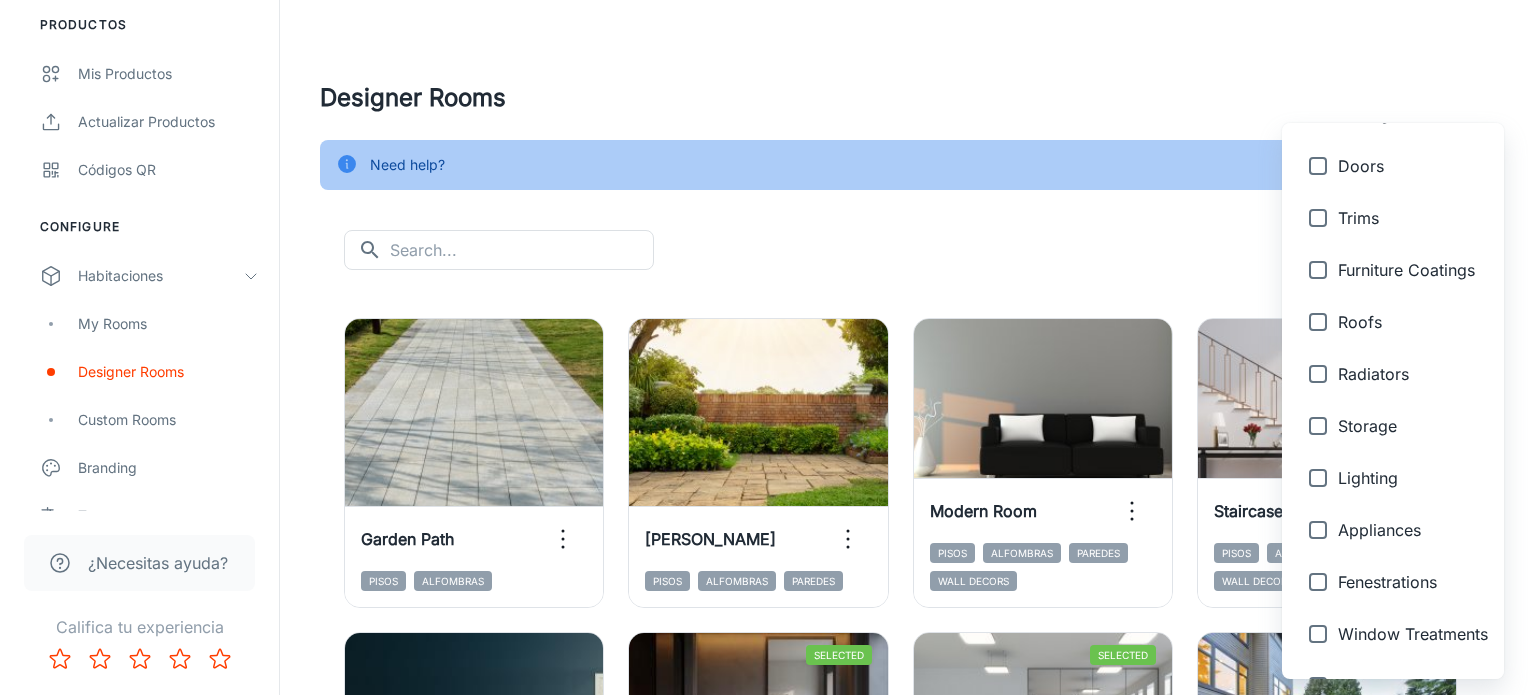 scroll, scrollTop: 700, scrollLeft: 0, axis: vertical 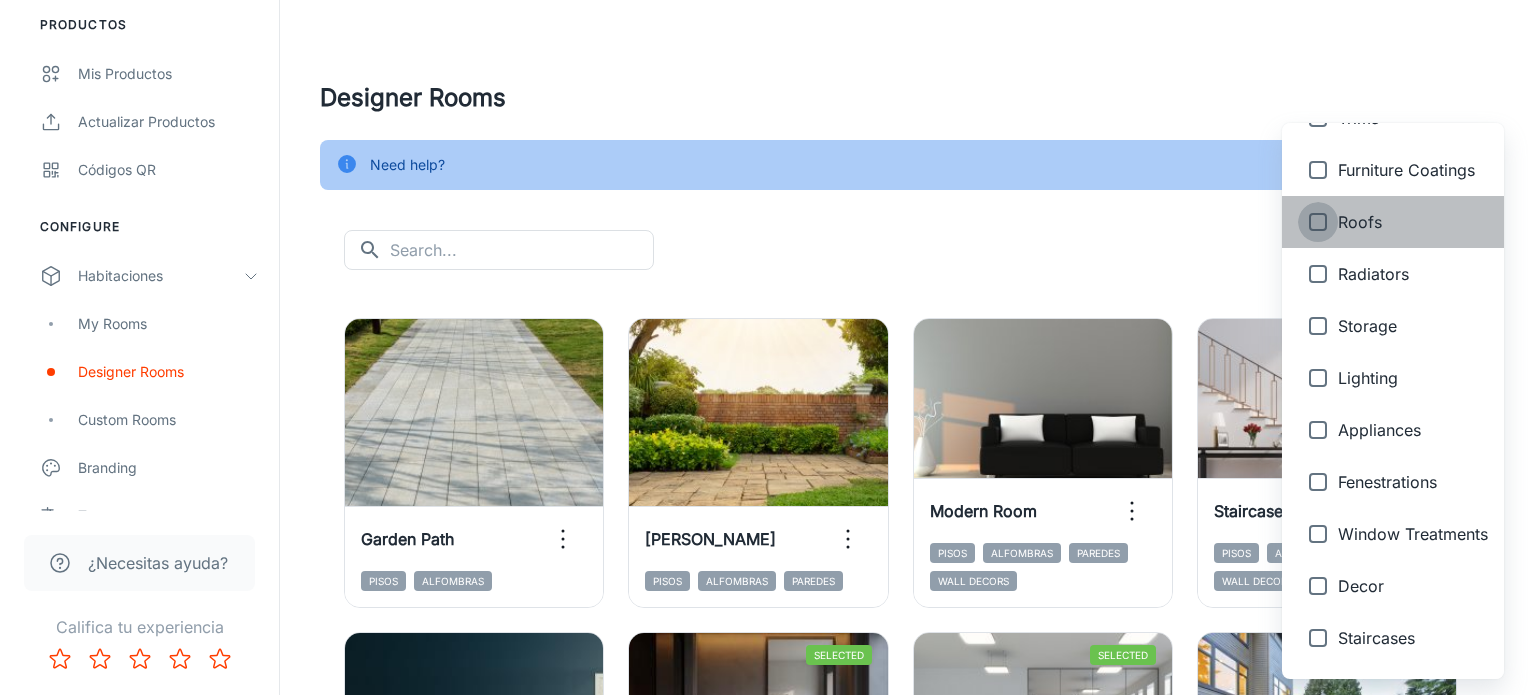 click at bounding box center [1318, 222] 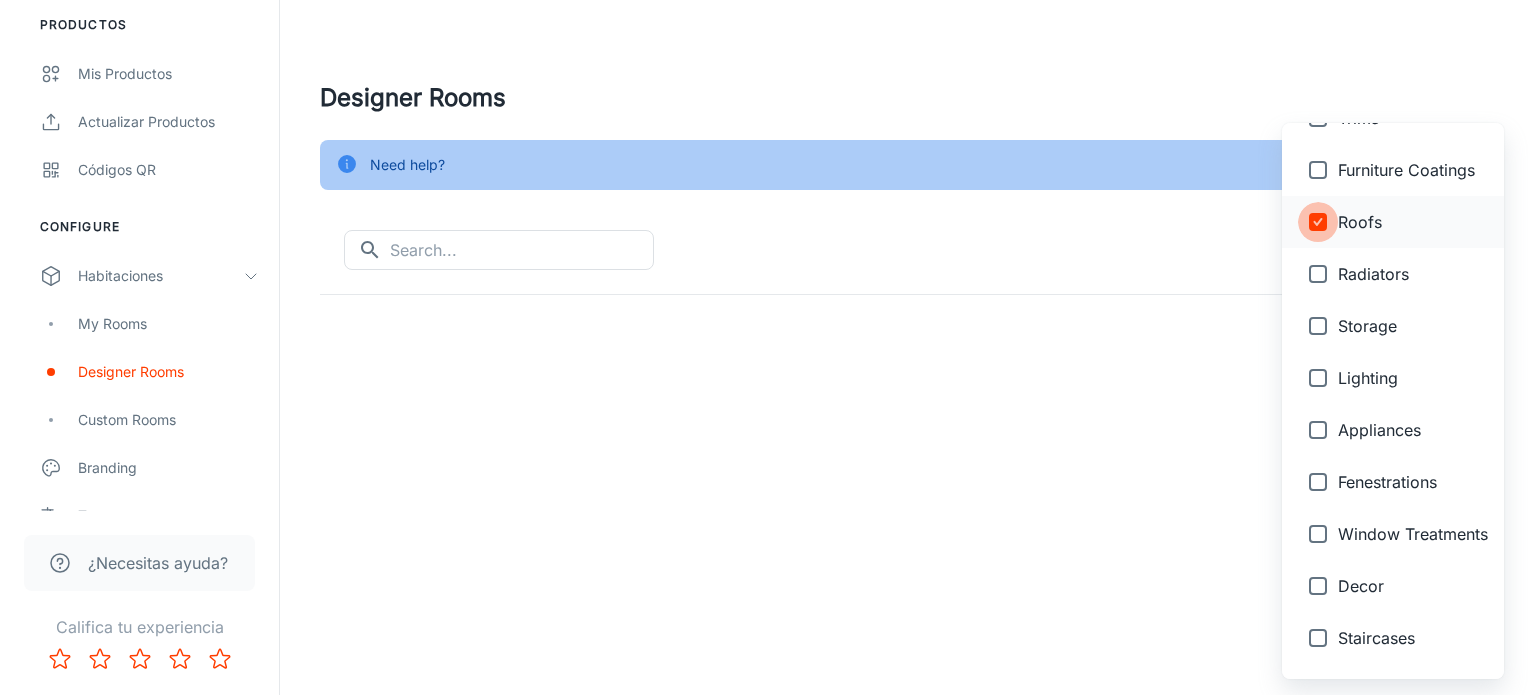 click at bounding box center [1318, 222] 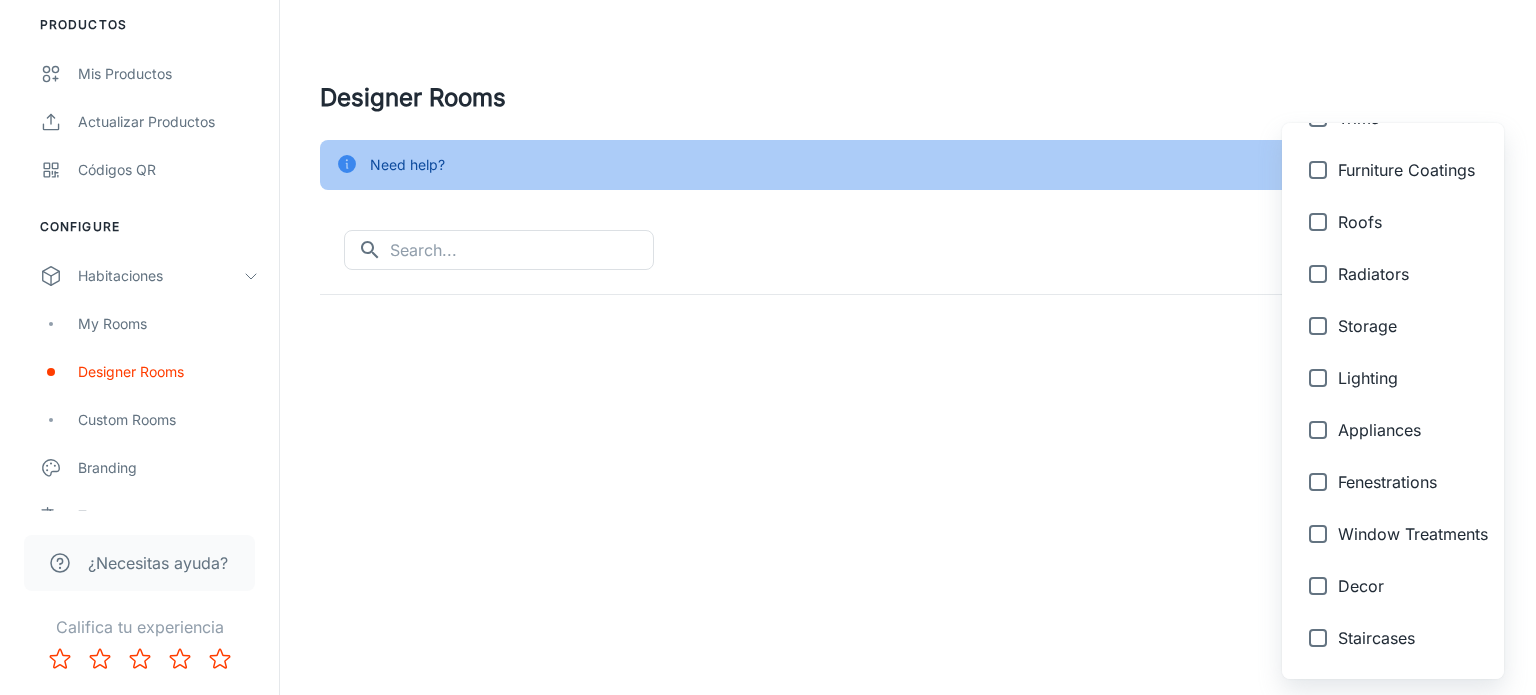 scroll, scrollTop: 0, scrollLeft: 0, axis: both 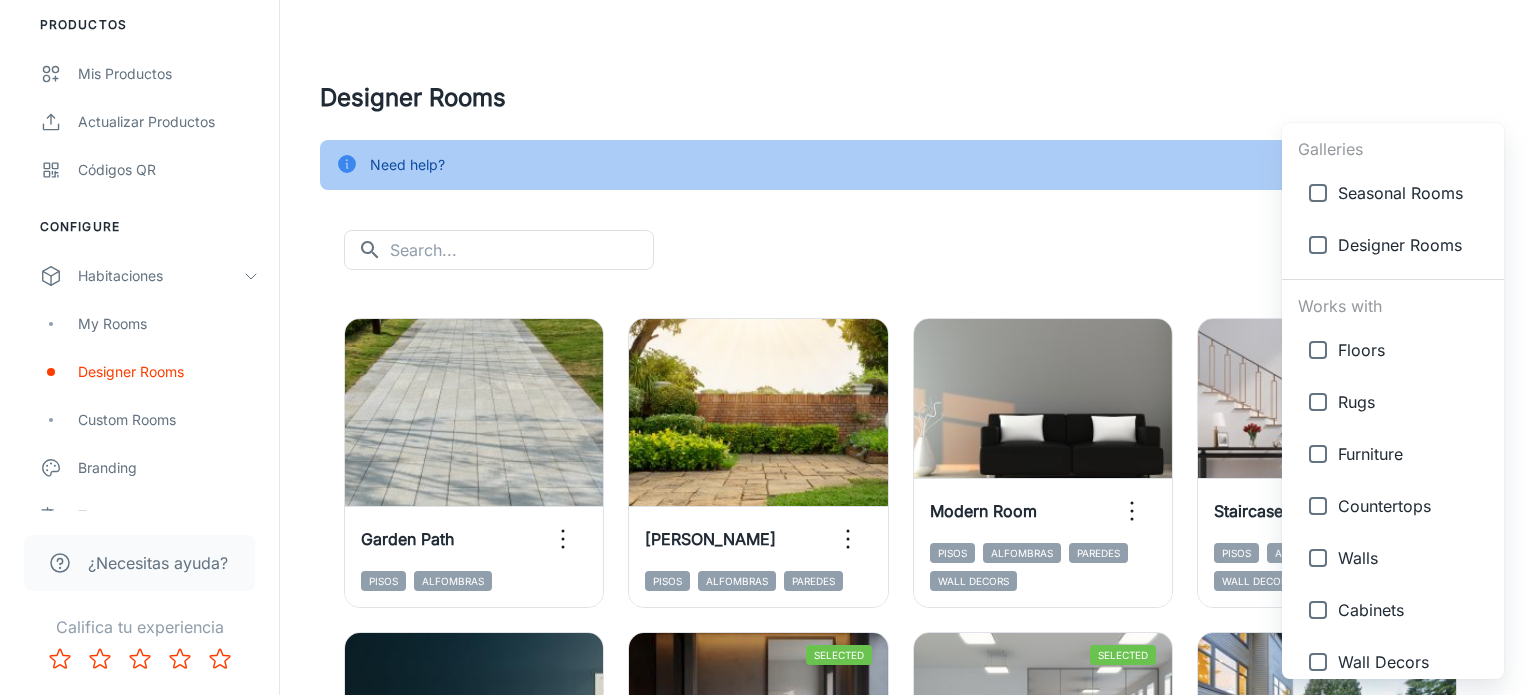 click at bounding box center (768, 347) 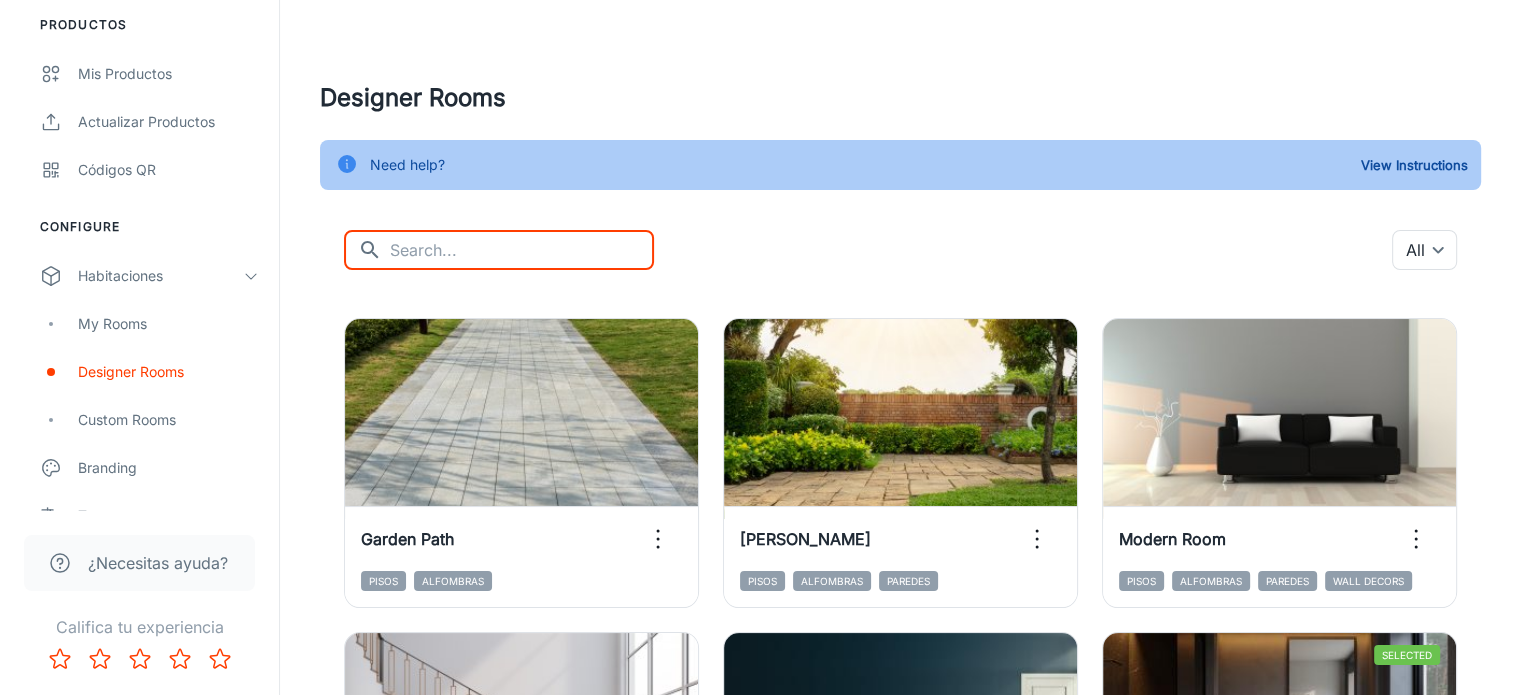 click at bounding box center (522, 250) 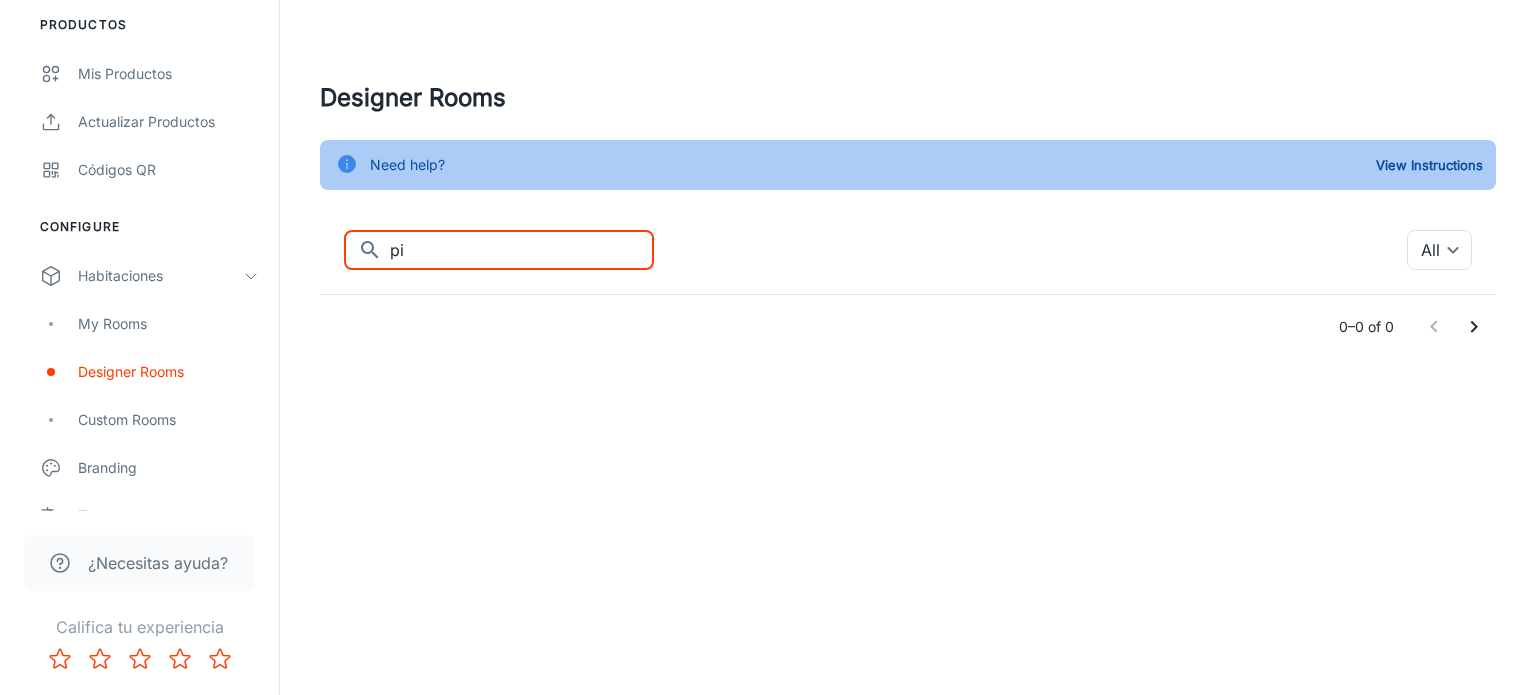 type on "p" 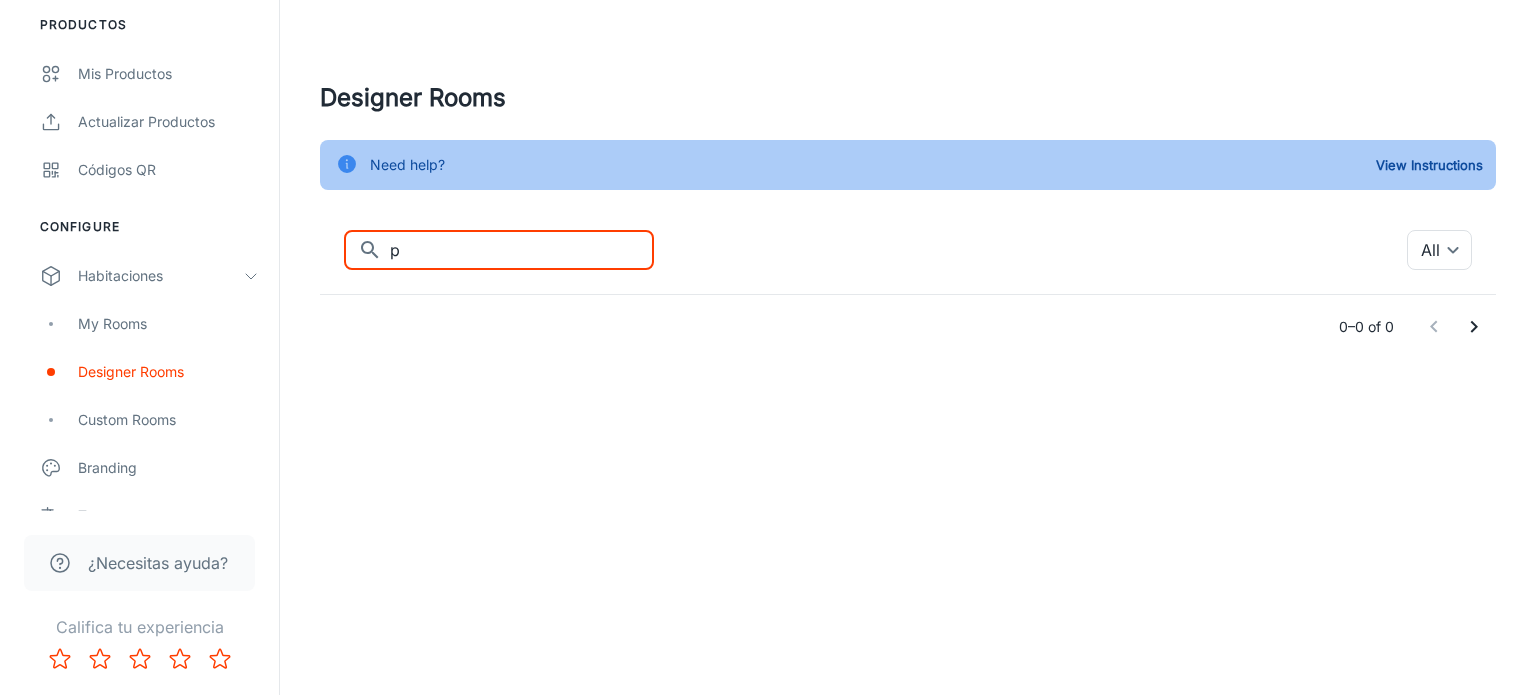 type 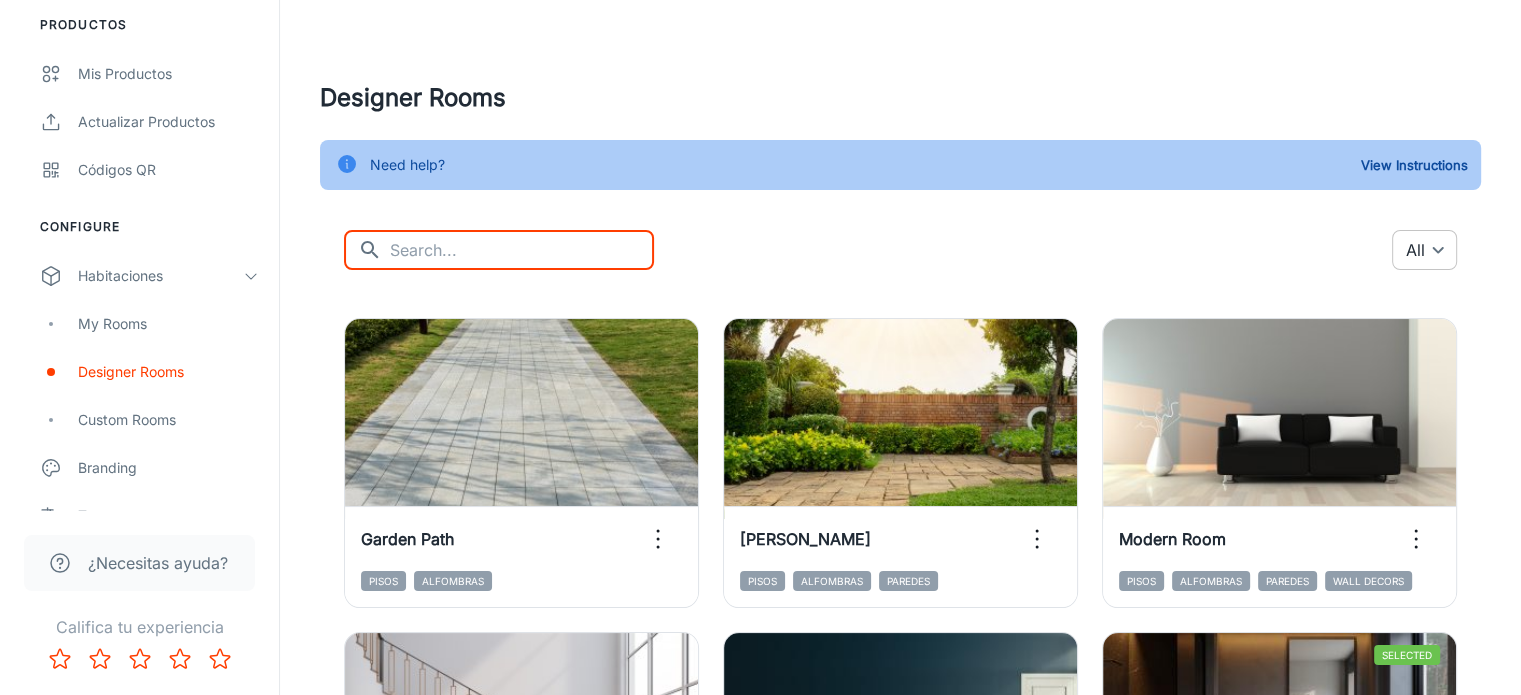click on "Ceramicas Caribe [PERSON_NAME] Engagement Analíticas Clientes potenciales To-do Productos Mis productos Actualizar productos Códigos QR Configure Habitaciones My Rooms Designer Rooms Custom Rooms Branding Texts Platform Management User Administration ¿Necesitas ayuda? Califica tu experiencia Designer Rooms Need help? View Instructions ​ ​ All ​ Add to my rooms View in visualizer Garden Path Pisos Alfombras Add to my rooms View in visualizer Sunny Patio Pisos Alfombras [PERSON_NAME] Add to my rooms View in visualizer Modern Room Pisos Alfombras [PERSON_NAME] Wall Decors Add to my rooms View in visualizer Staircases Pisos Alfombras [PERSON_NAME] Wall Decors Add to my rooms View in visualizer Office Pisos Alfombras [PERSON_NAME] Wall Decors Selected Remove room View in visualizer Bathroom Pisos Alfombras Furniture Encimeras +3 Selected Remove room View in visualizer Office Pisos Alfombras [PERSON_NAME] Selected Remove room View in visualizer Outdoor Backyard Pisos Trims Furniture Coatings Alfombras +1 Add to my rooms Pisos +1" at bounding box center [760, 347] 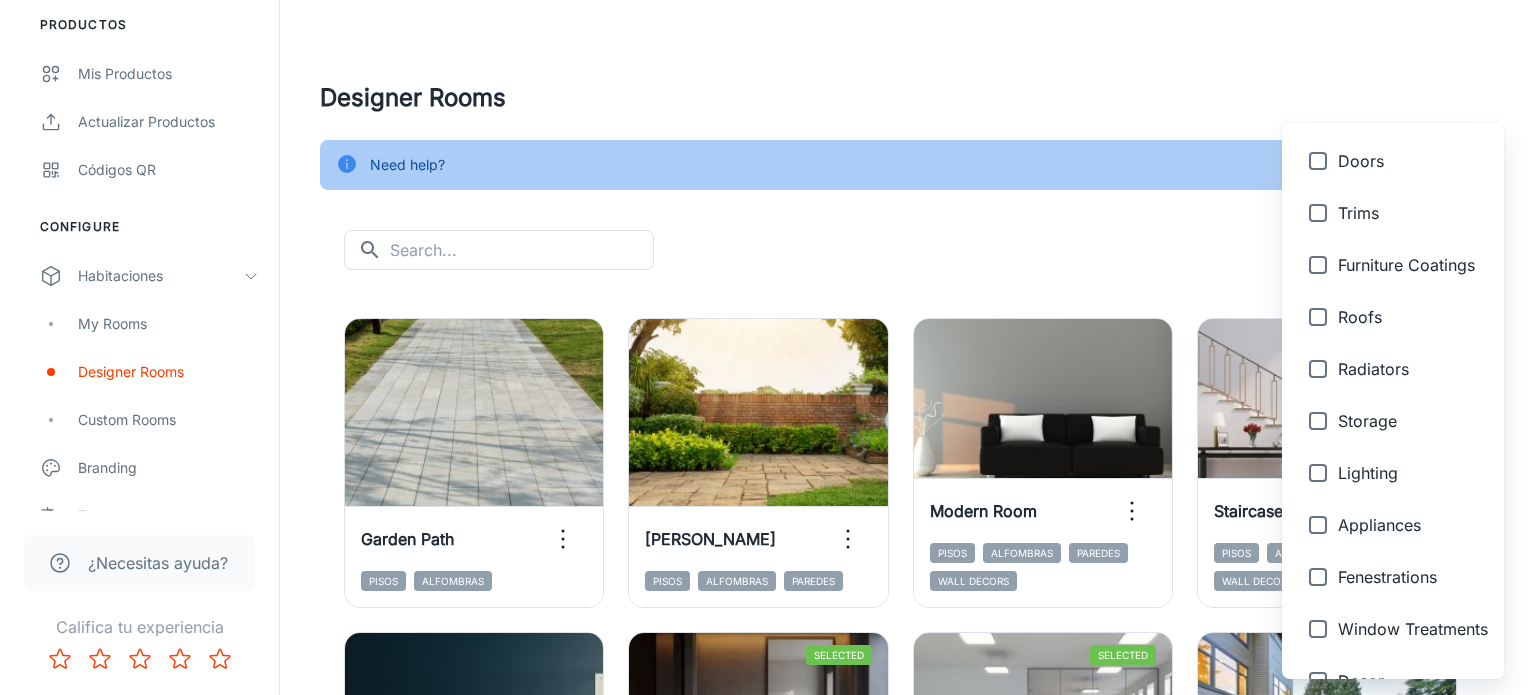 scroll, scrollTop: 600, scrollLeft: 0, axis: vertical 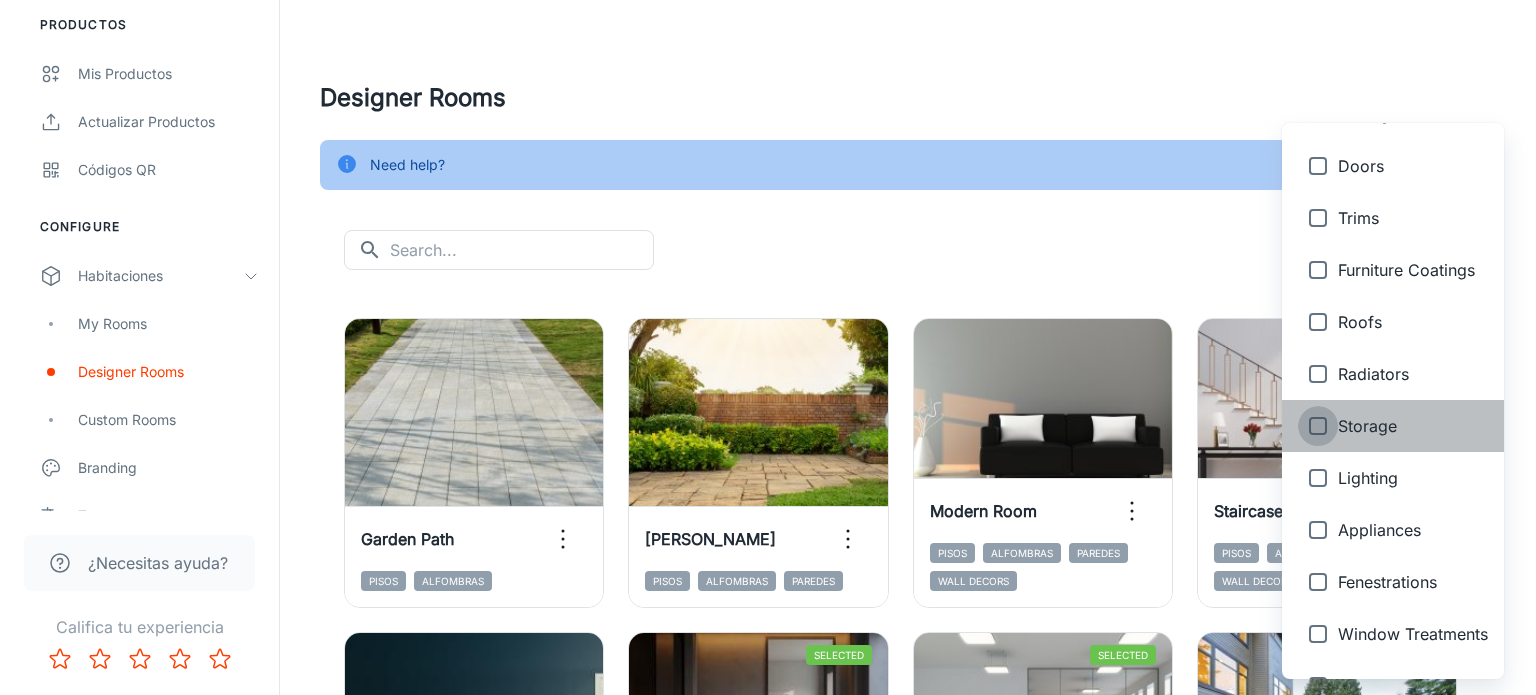 click at bounding box center (1318, 426) 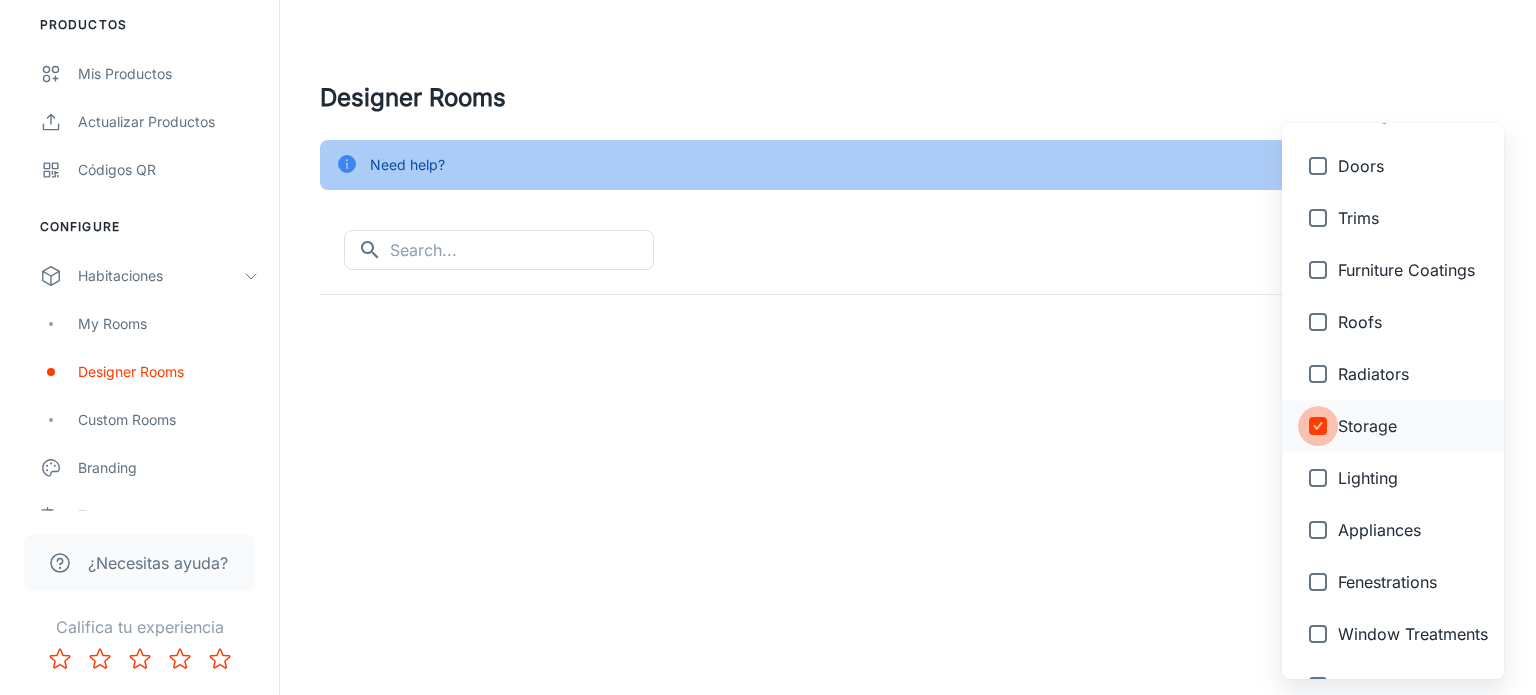 click at bounding box center [1318, 426] 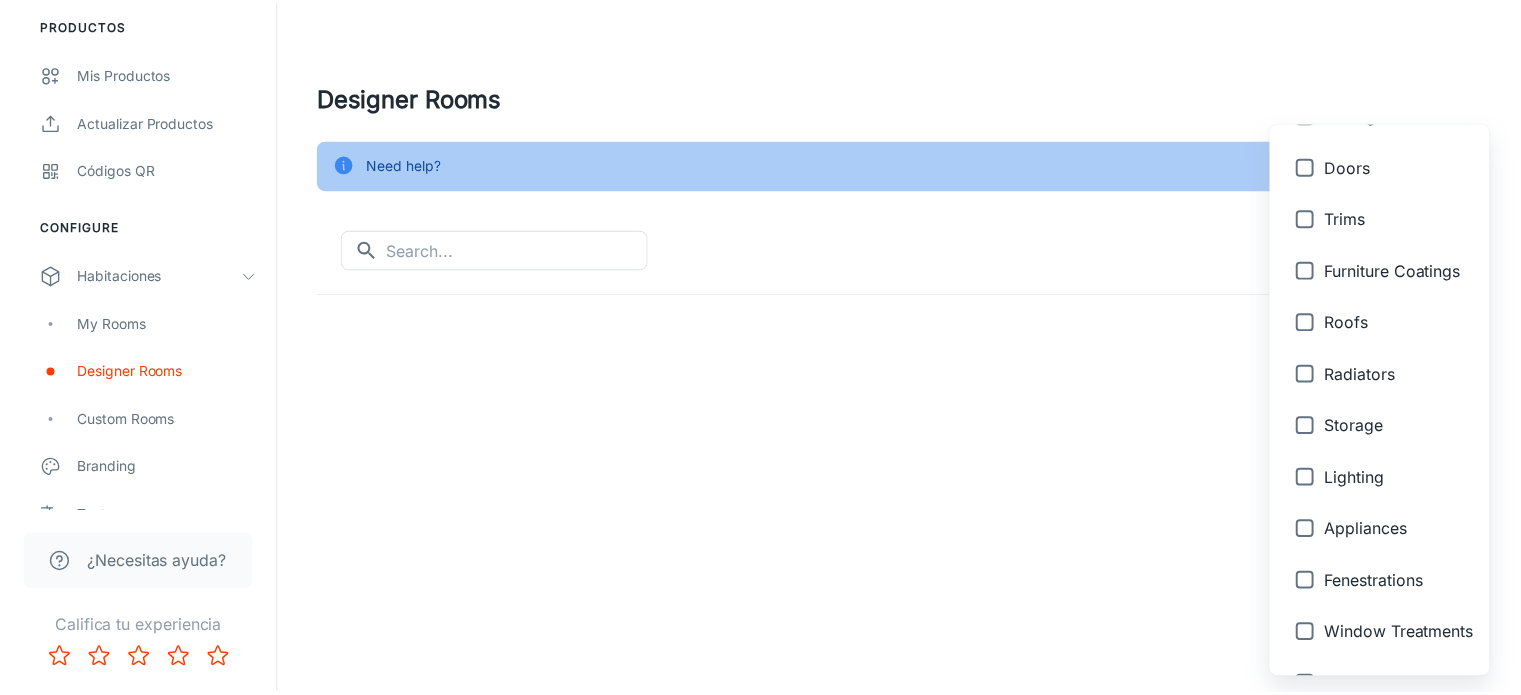 scroll, scrollTop: 0, scrollLeft: 0, axis: both 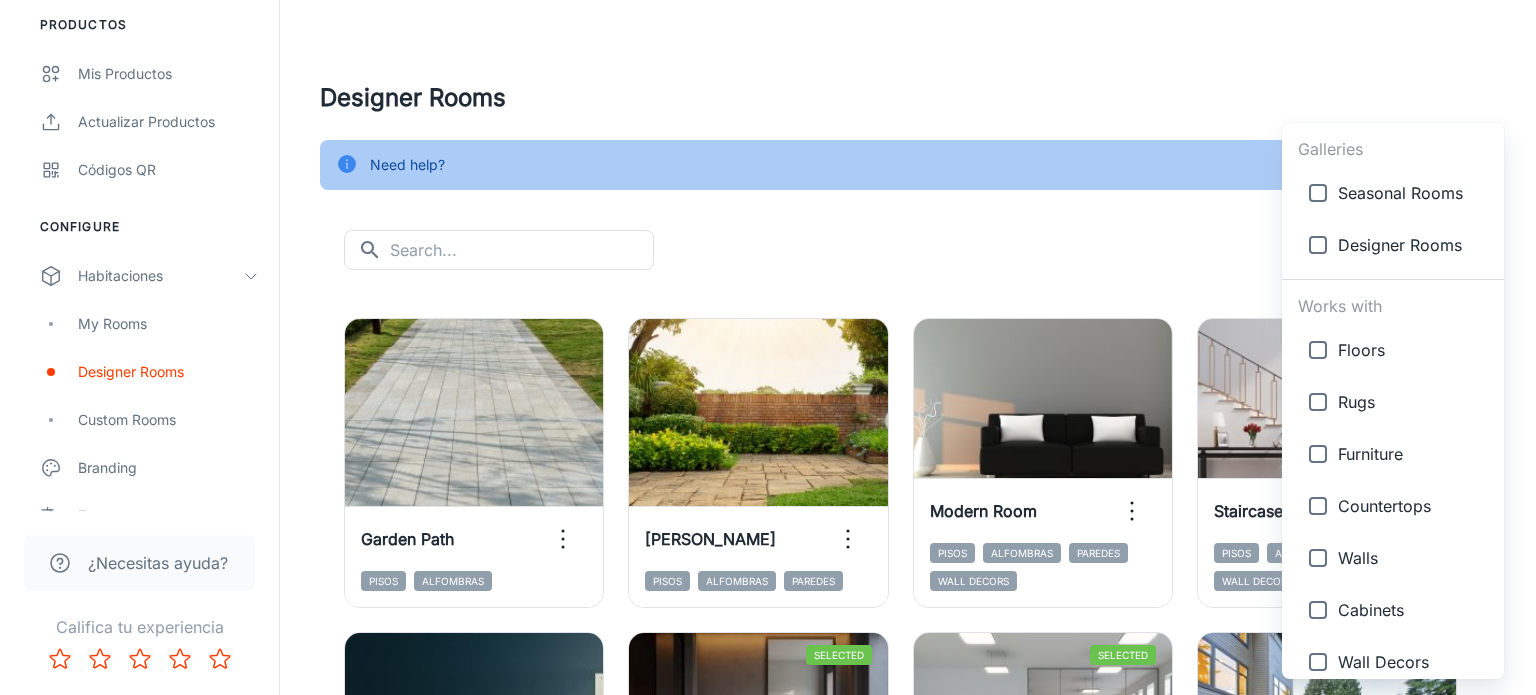 click at bounding box center [768, 347] 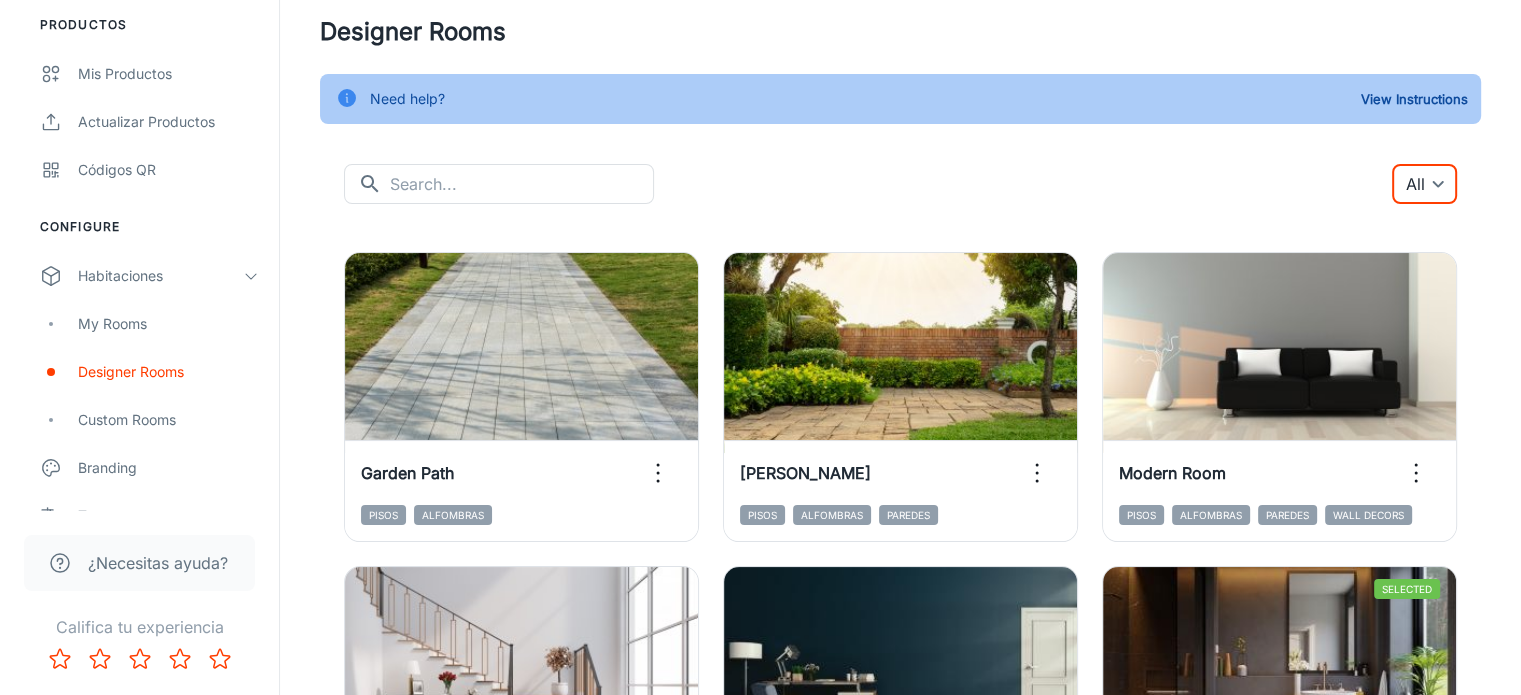 scroll, scrollTop: 0, scrollLeft: 0, axis: both 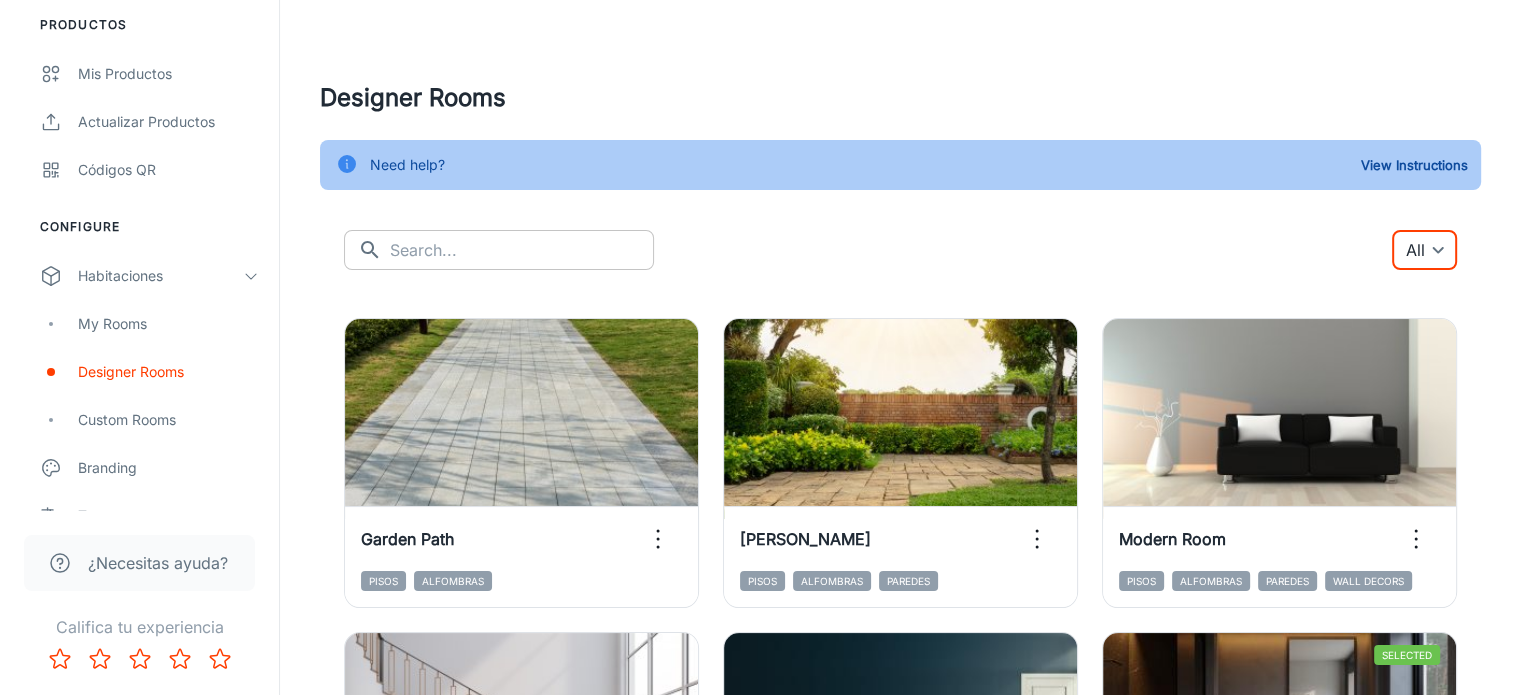 click at bounding box center (522, 250) 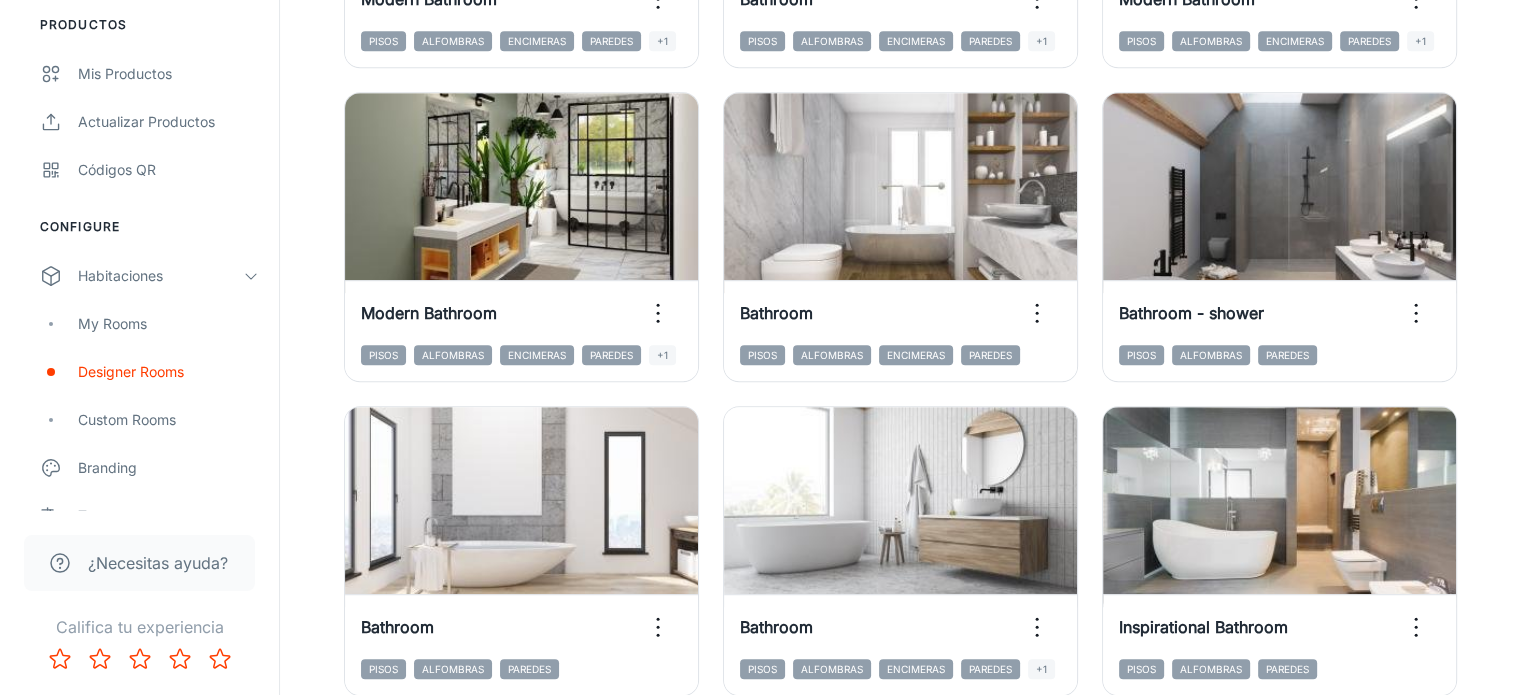 scroll, scrollTop: 1200, scrollLeft: 0, axis: vertical 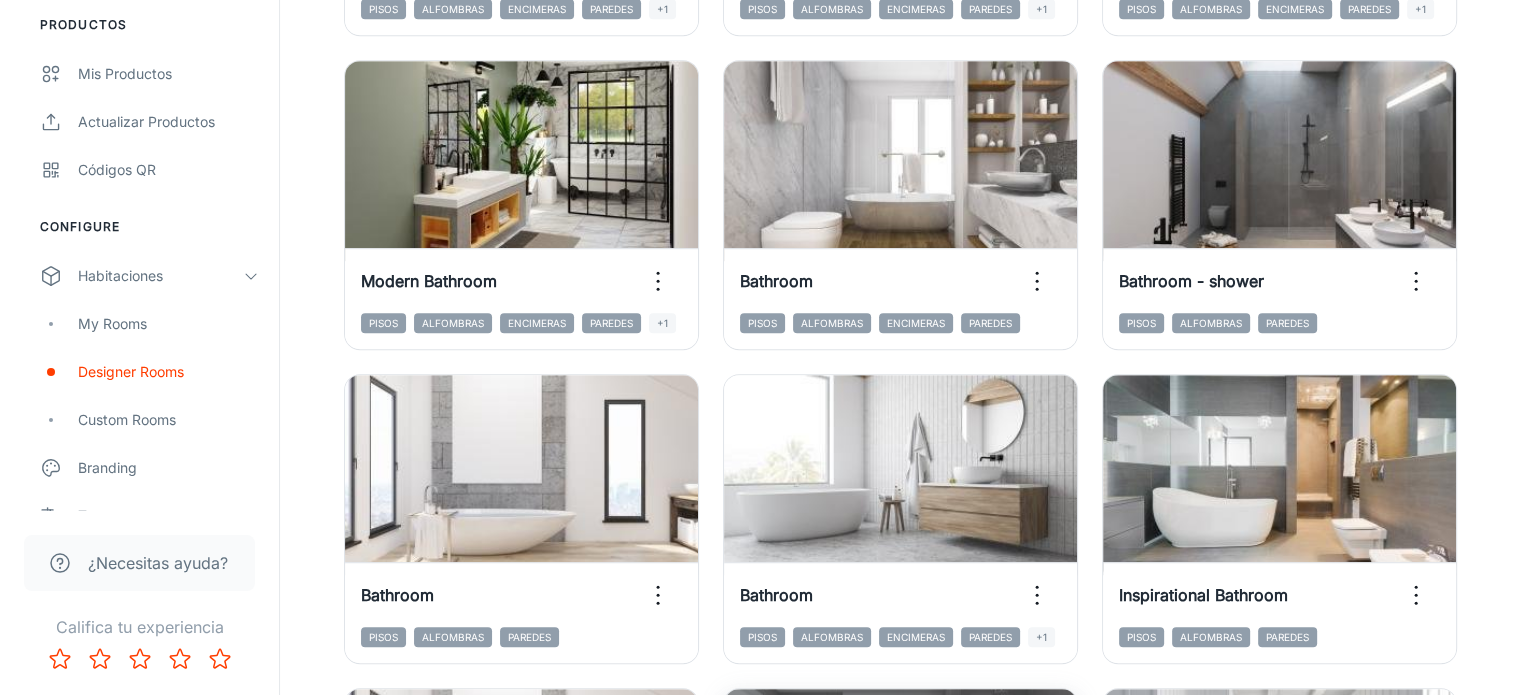 click on "View in visualizer" at bounding box center (901, 817) 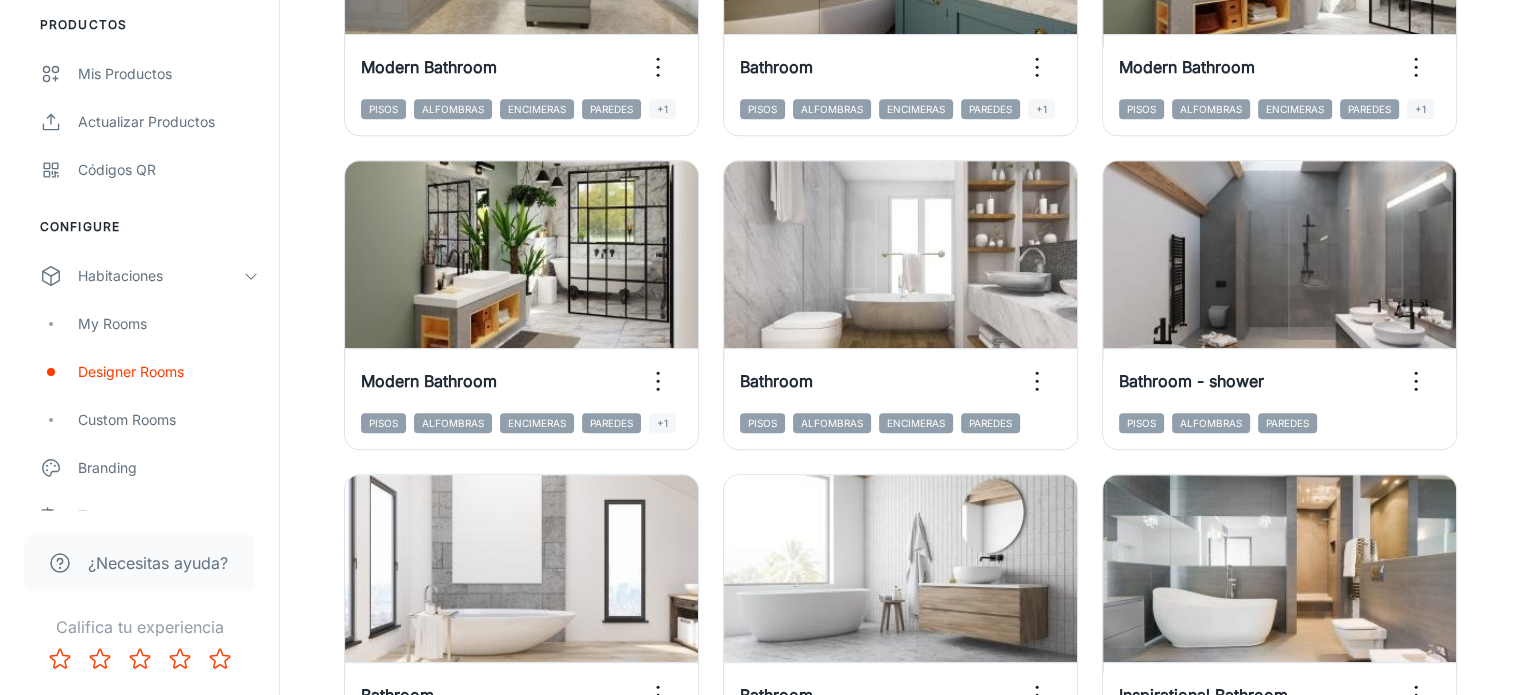 scroll, scrollTop: 1100, scrollLeft: 0, axis: vertical 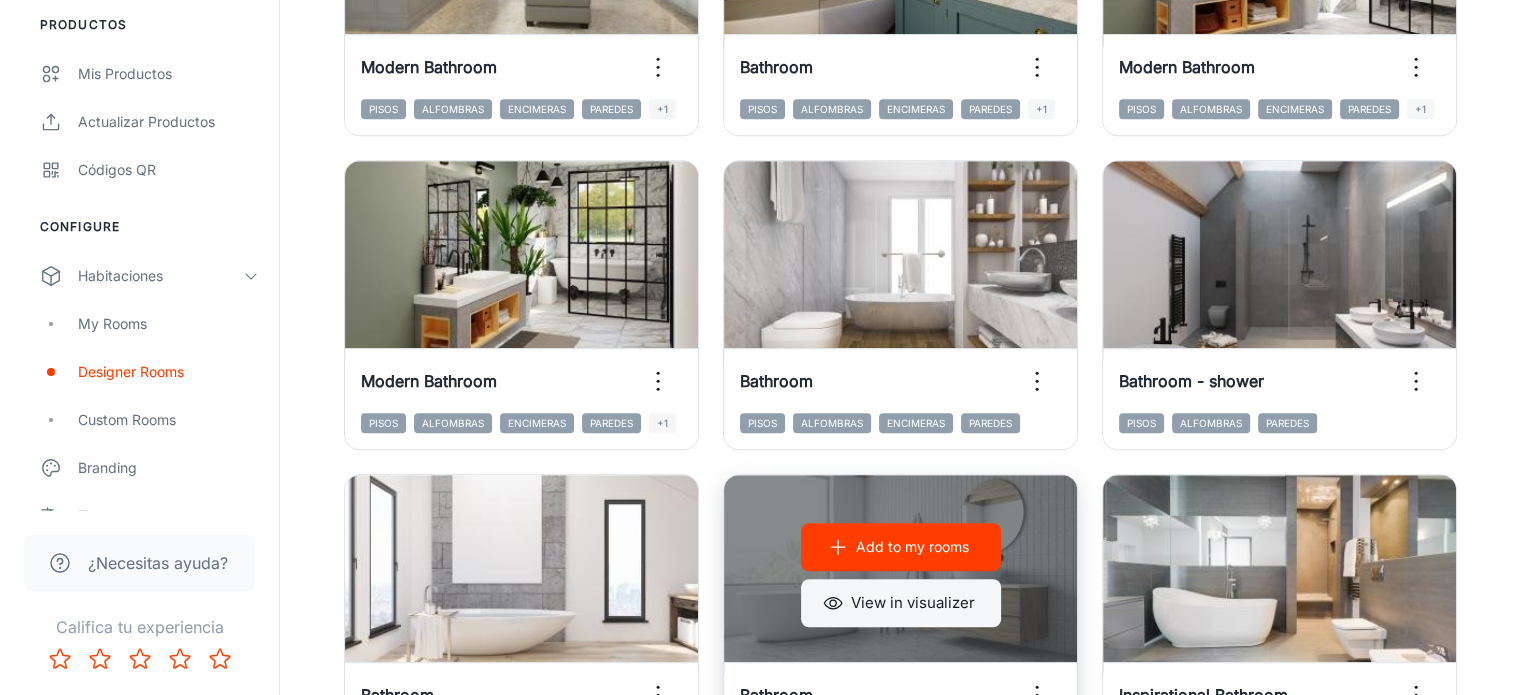 click on "View in visualizer" at bounding box center (901, 603) 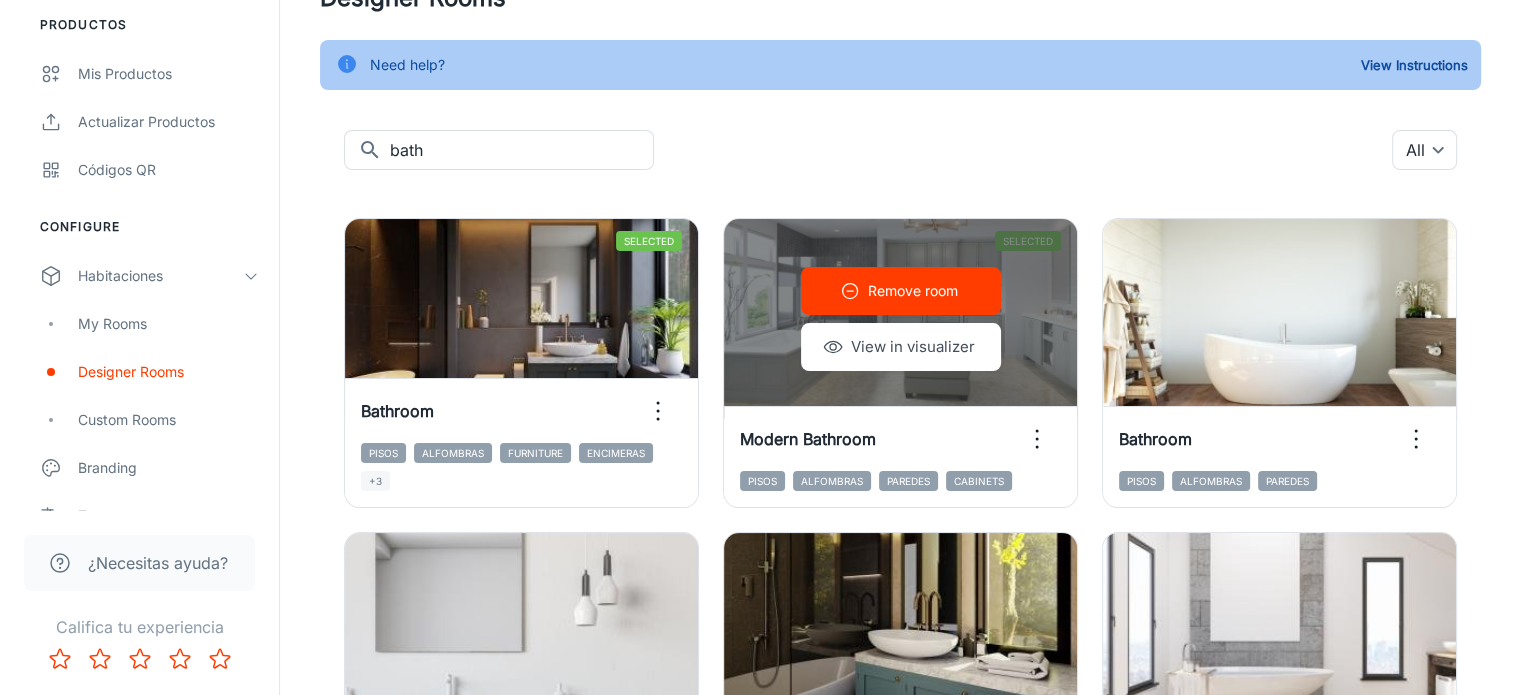 scroll, scrollTop: 0, scrollLeft: 0, axis: both 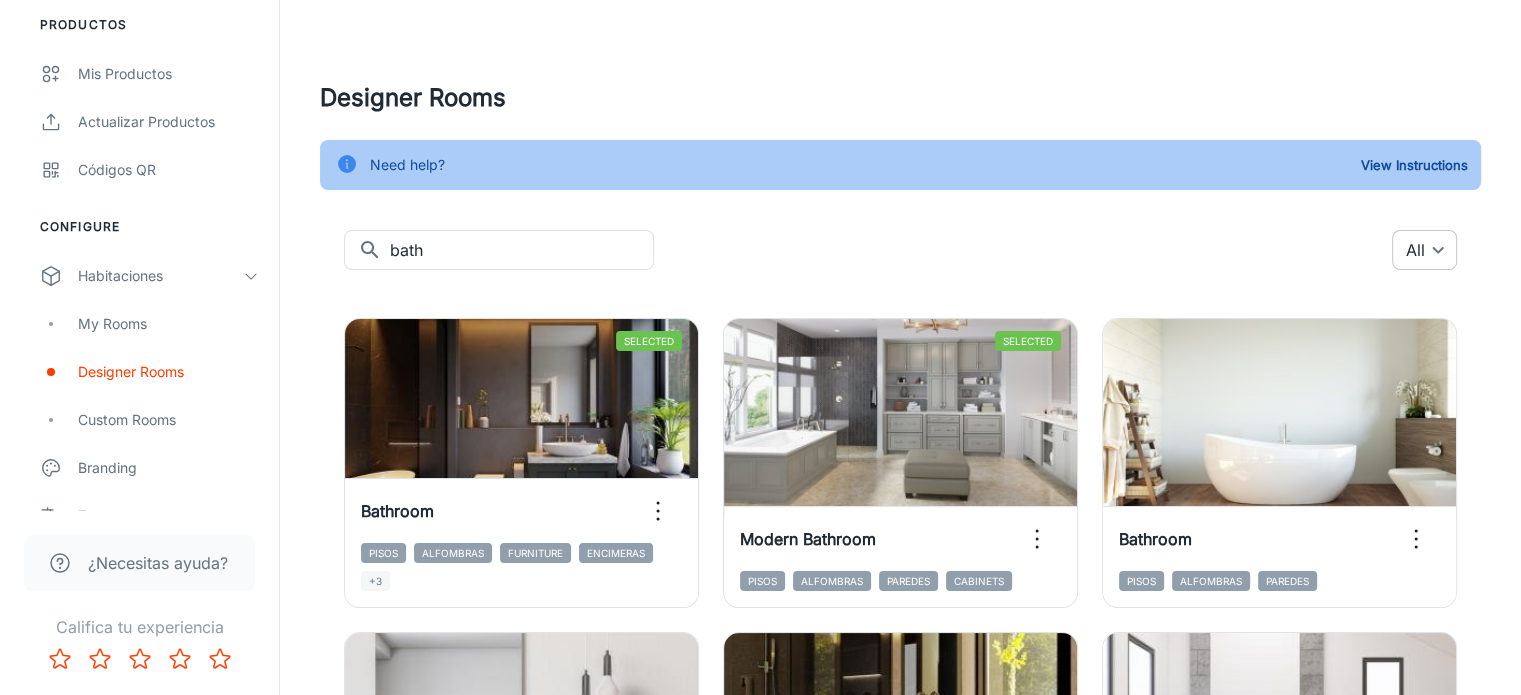 click on "Ceramicas Caribe [PERSON_NAME] Engagement Analíticas Clientes potenciales To-do Productos Mis productos Actualizar productos Códigos QR Configure Habitaciones My Rooms Designer Rooms Custom Rooms Branding Texts Platform Management User Administration ¿Necesitas ayuda? Califica tu experiencia Designer Rooms Need help? View Instructions ​ bath ​ All ​ Selected Remove room View in visualizer Bathroom Pisos Alfombras Furniture Encimeras +3 Selected Remove room View in visualizer Modern Bathroom Pisos Alfombras [PERSON_NAME] Cabinets Add to my rooms View in visualizer Bathroom Pisos Alfombras [PERSON_NAME] Add to my rooms View in visualizer Bathroom Wall [PERSON_NAME] Add to my rooms View in visualizer Bathroom Pisos Alfombras Encimeras [PERSON_NAME] +1 Add to my rooms View in visualizer Bathroom Pisos Alfombras Add to my rooms View in visualizer Modern Bathroom Pisos Alfombras Encimeras [PERSON_NAME] +1 Add to my rooms View in visualizer Bathroom Pisos Alfombras Encimeras [PERSON_NAME] +1 Add to my rooms View in visualizer Pisos +1 +1" at bounding box center [760, 347] 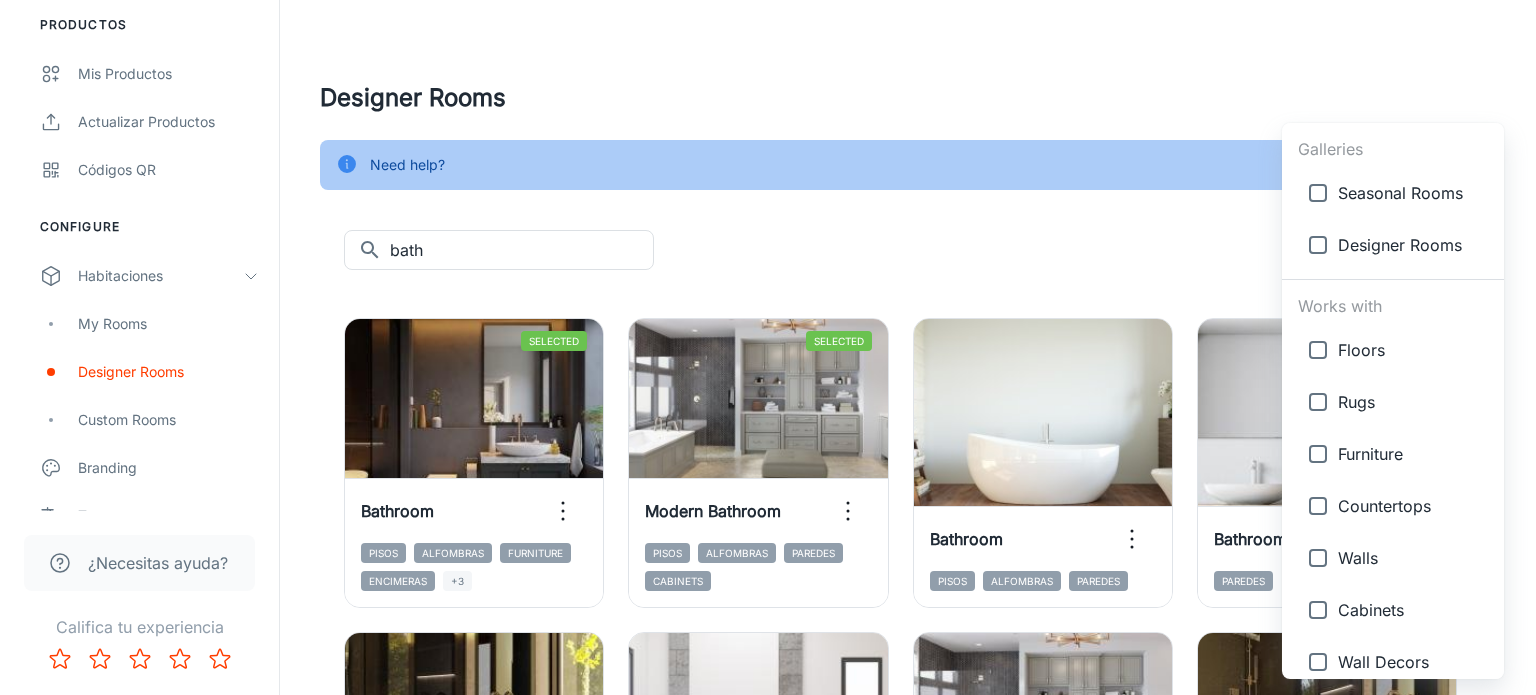 click at bounding box center [768, 347] 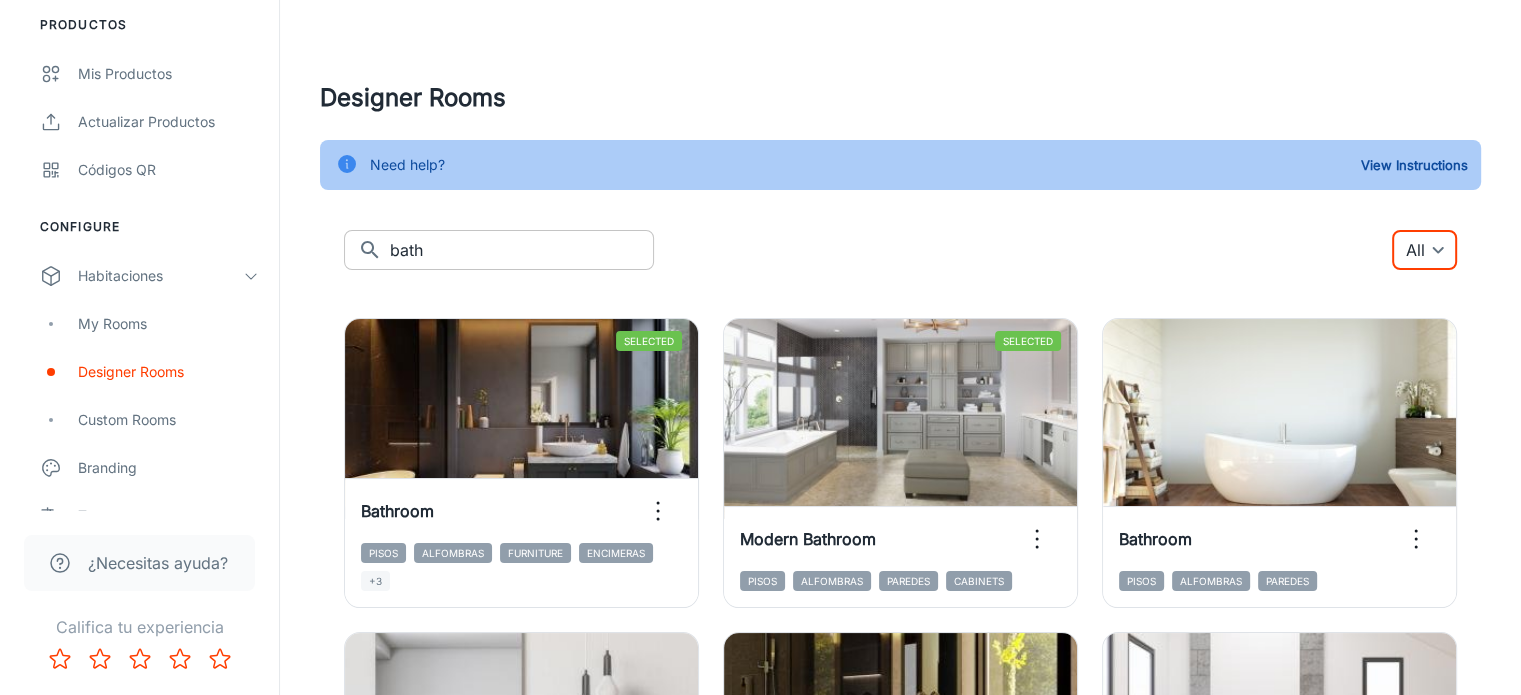 drag, startPoint x: 449, startPoint y: 270, endPoint x: 461, endPoint y: 259, distance: 16.27882 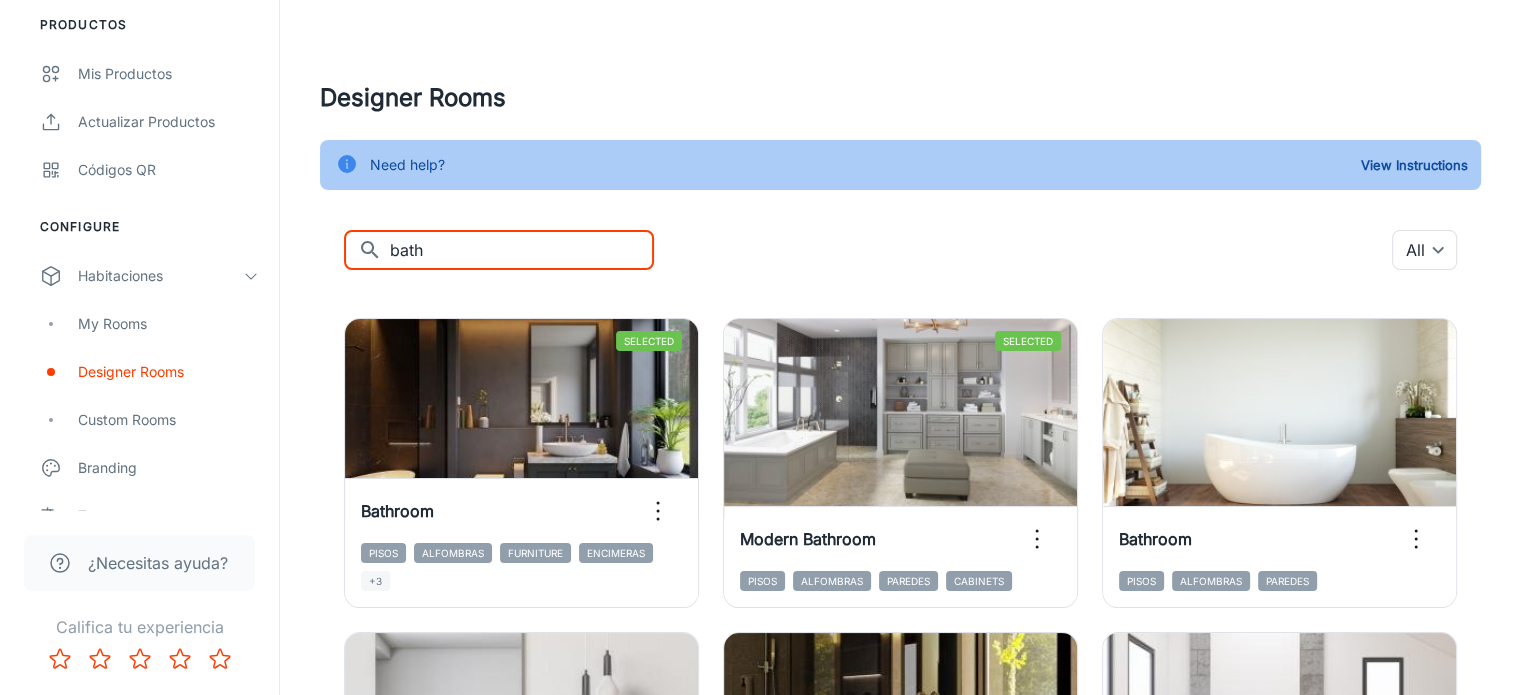 click on "bath" at bounding box center [522, 250] 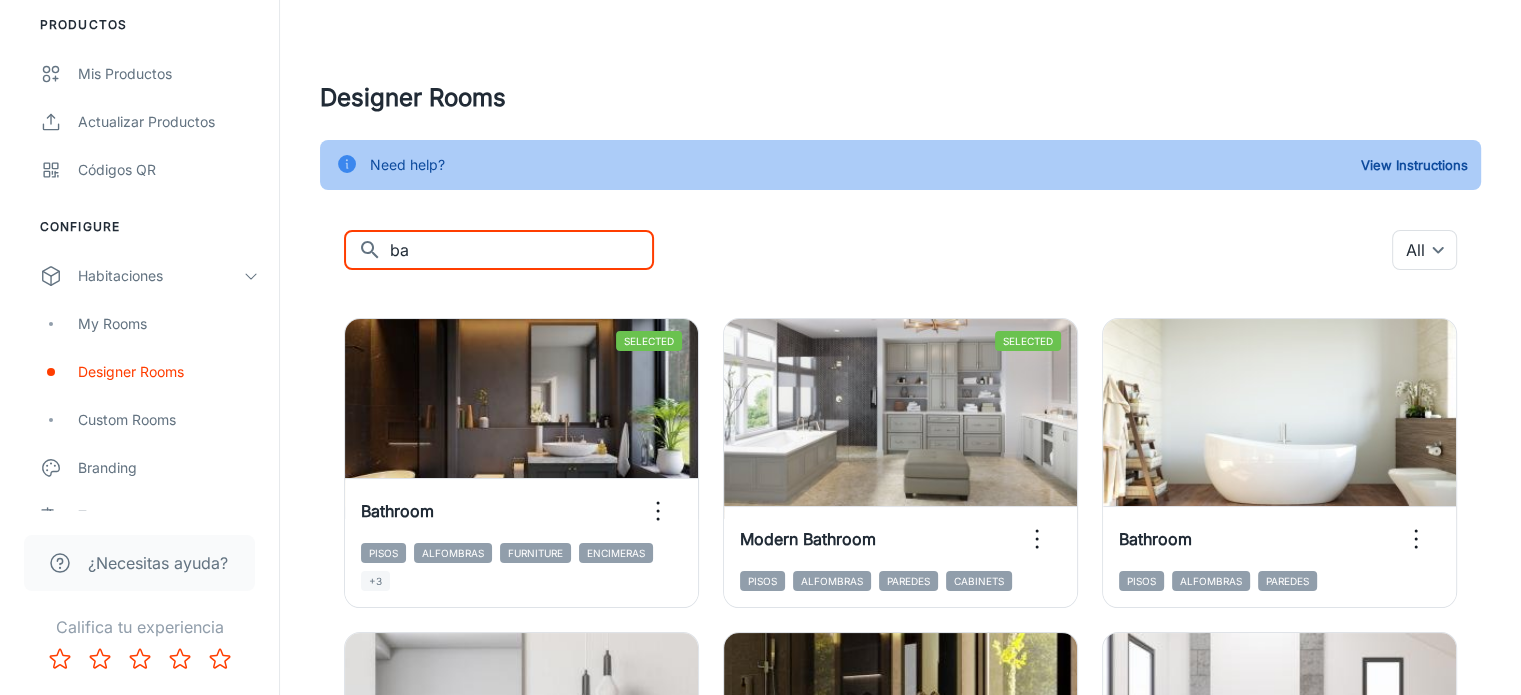 type on "b" 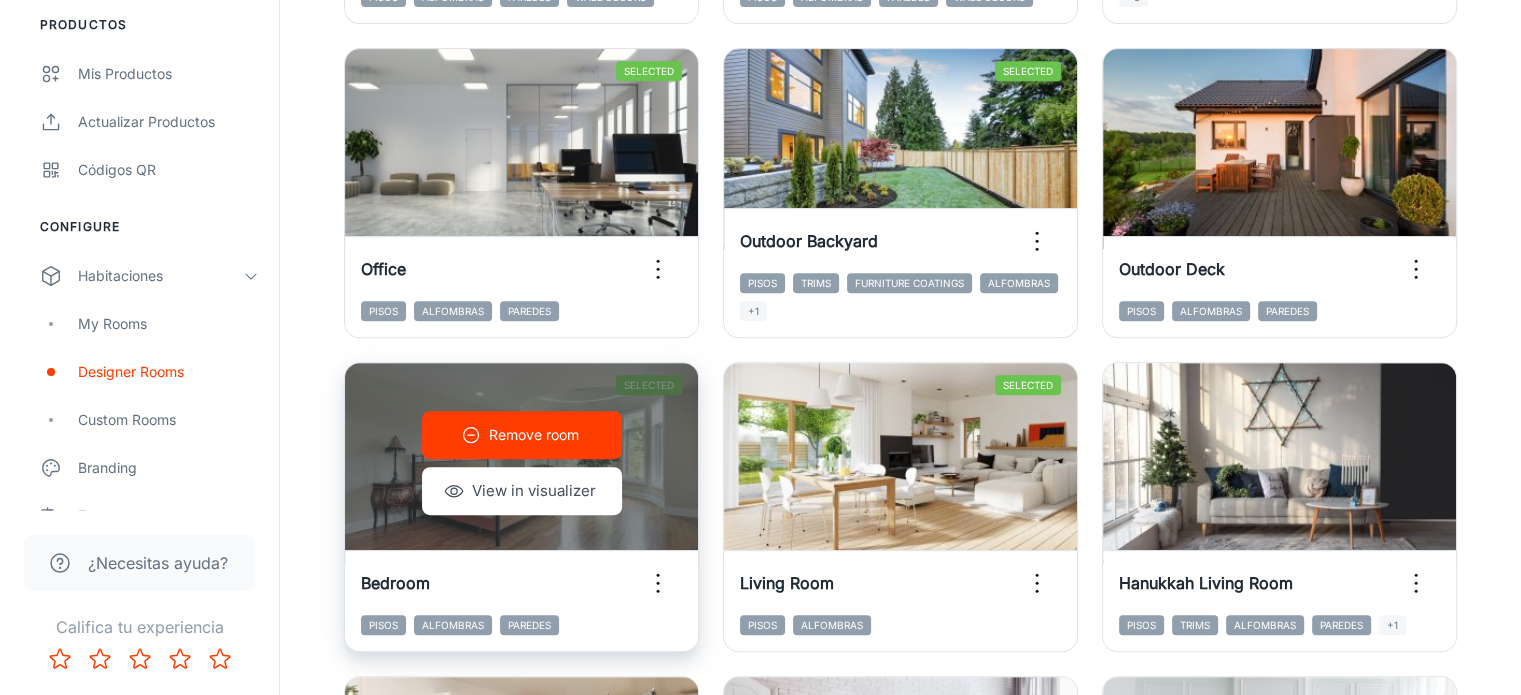 scroll, scrollTop: 900, scrollLeft: 0, axis: vertical 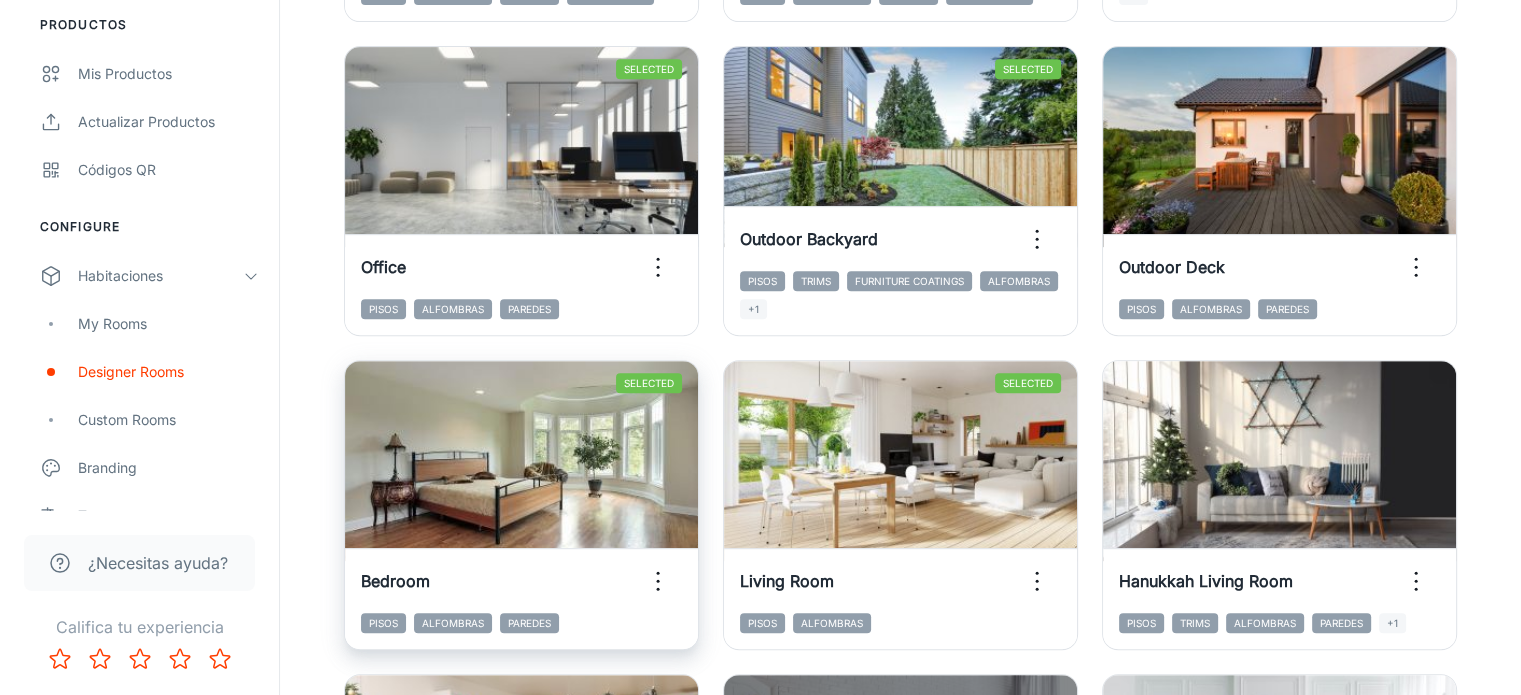 type 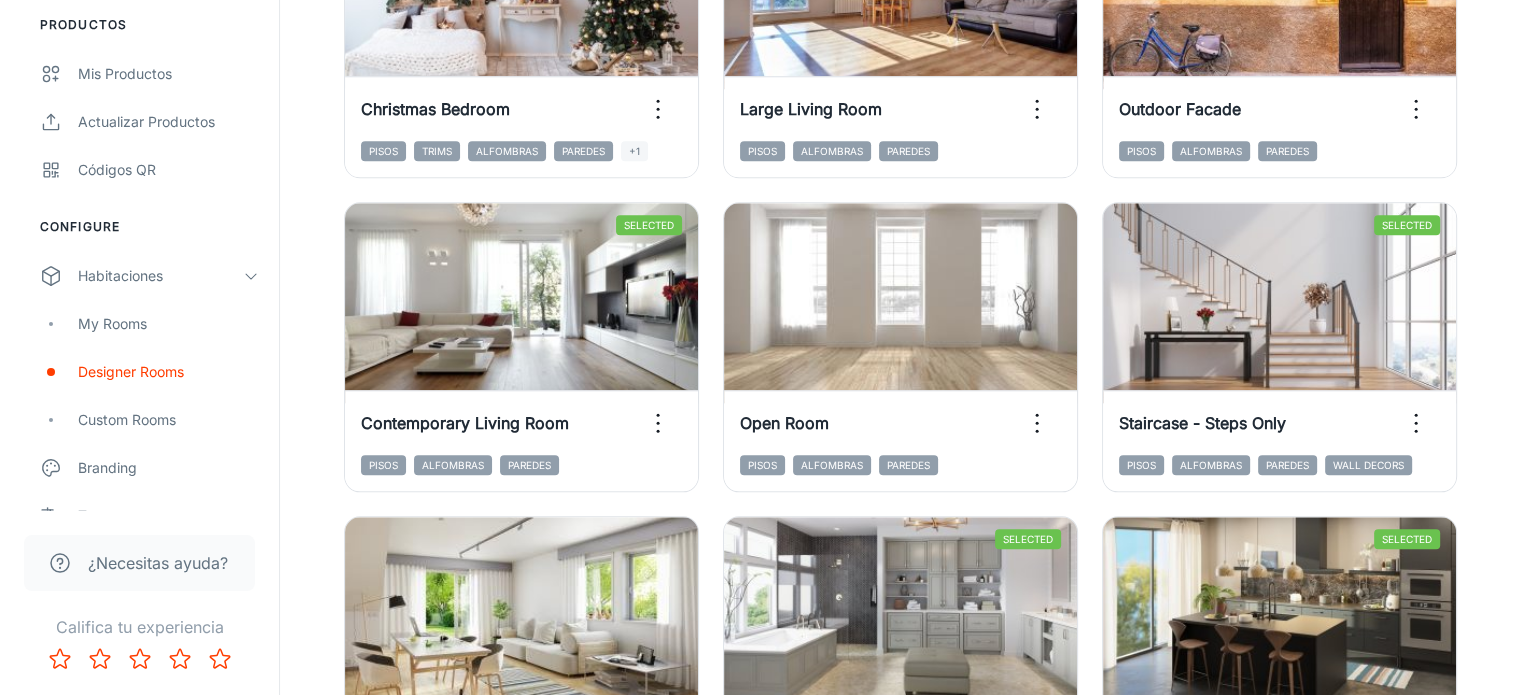 scroll, scrollTop: 2280, scrollLeft: 0, axis: vertical 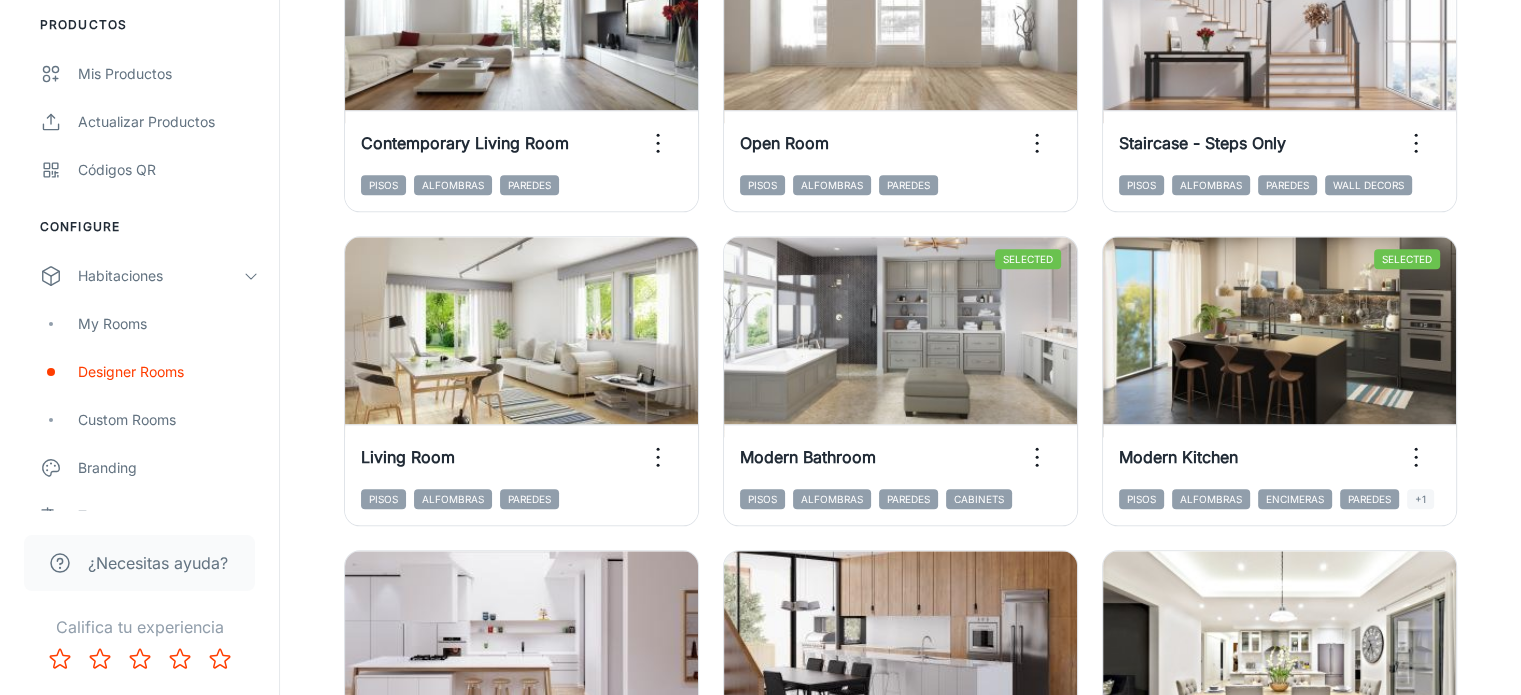 click 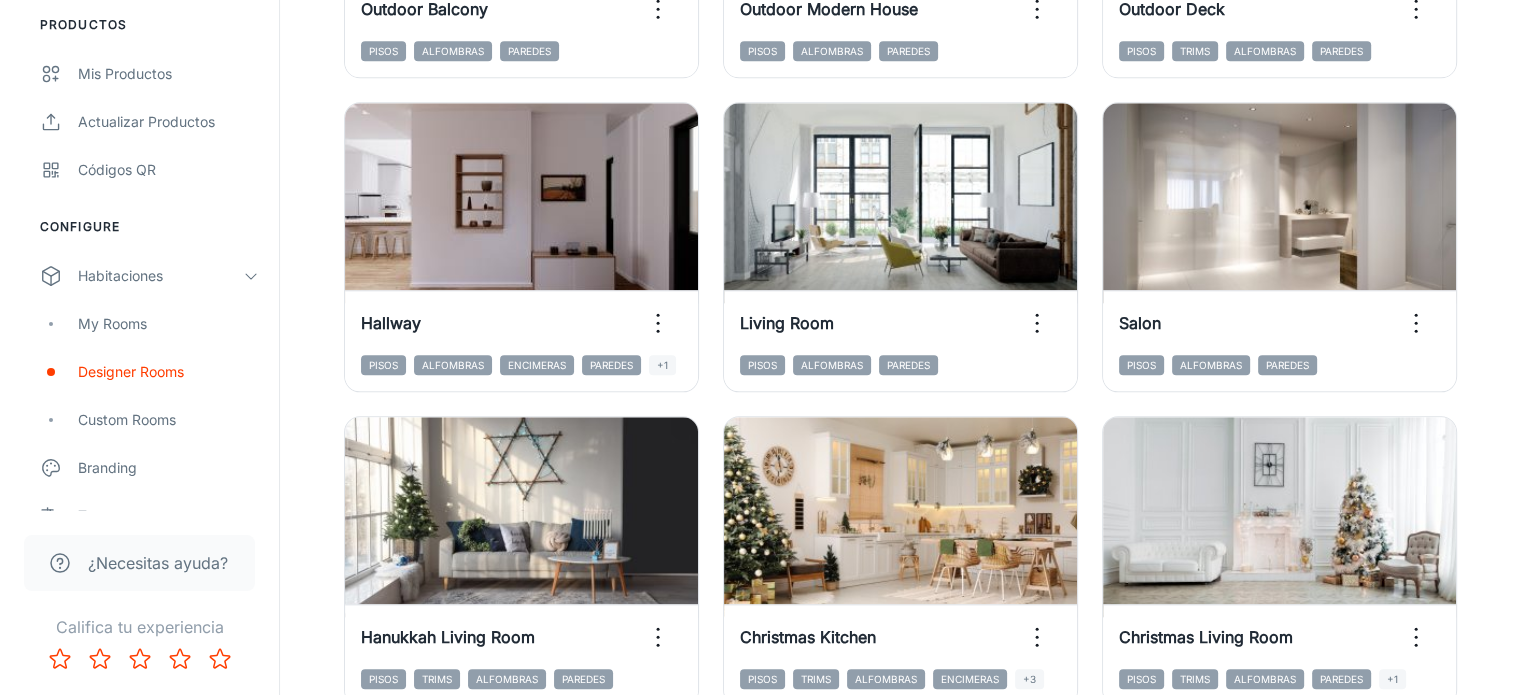 scroll, scrollTop: 2280, scrollLeft: 0, axis: vertical 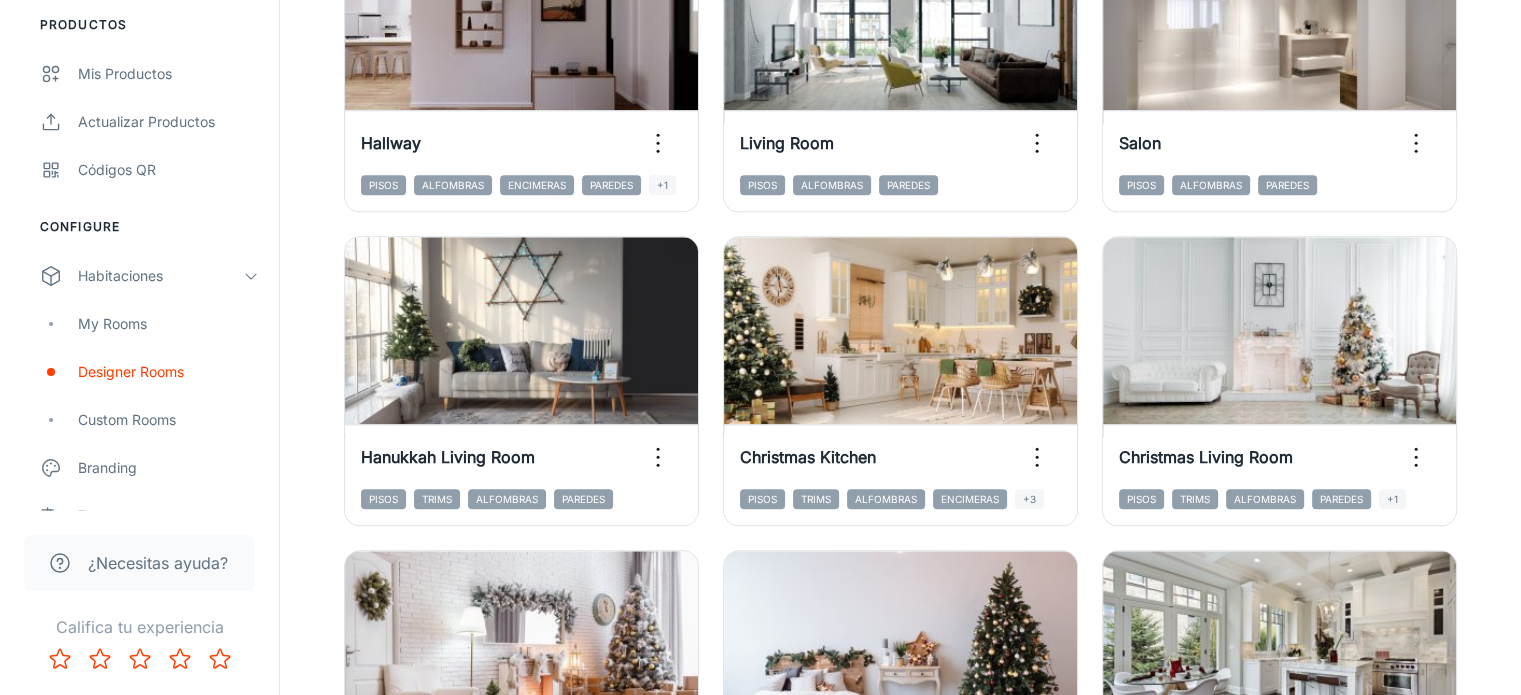 click 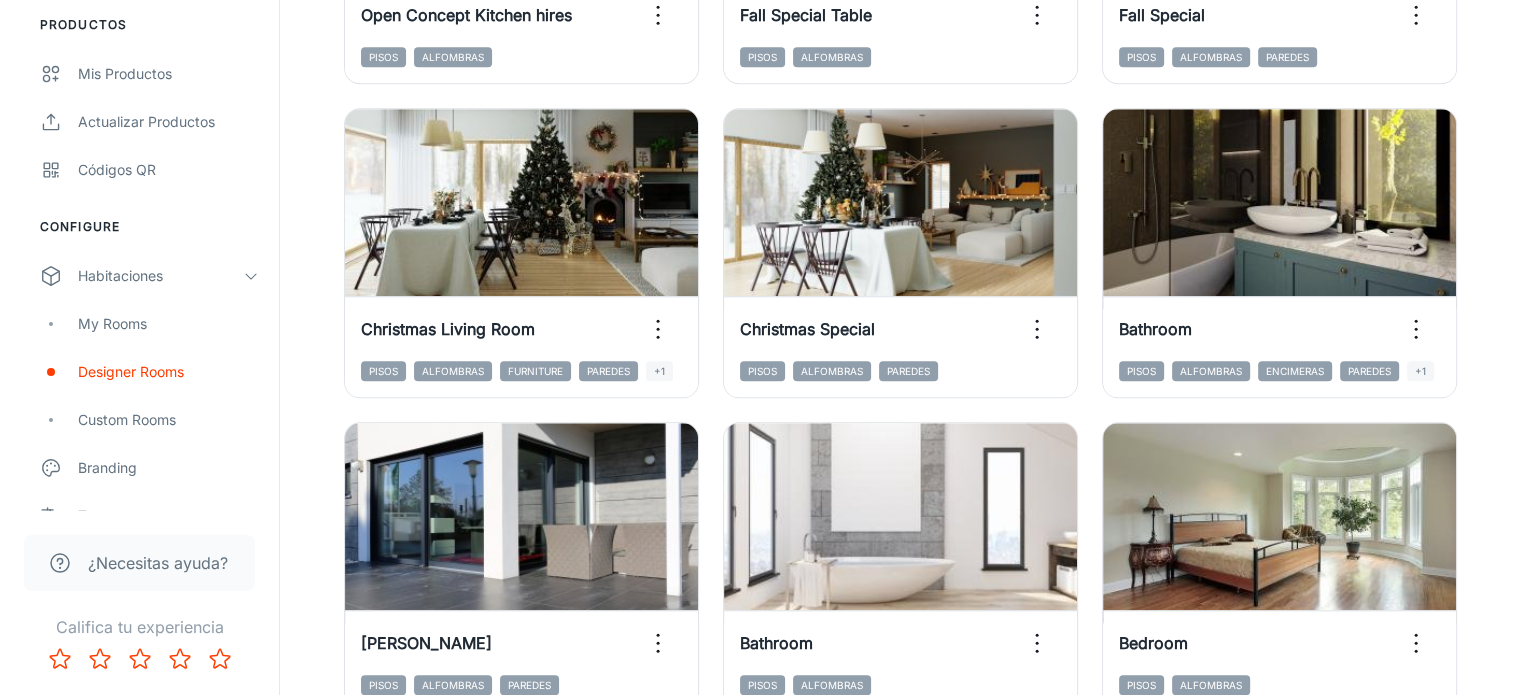 scroll, scrollTop: 2080, scrollLeft: 0, axis: vertical 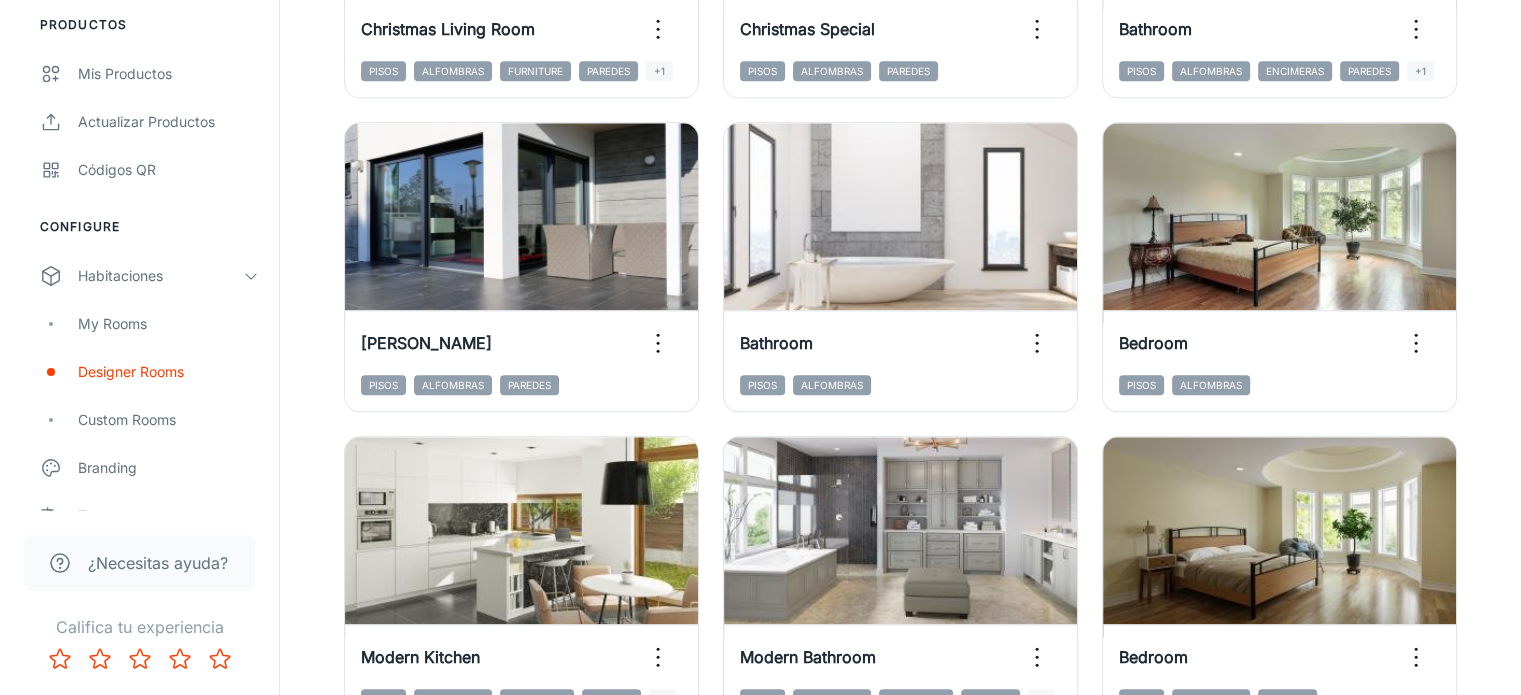 click on "View in visualizer" at bounding box center (522, 1193) 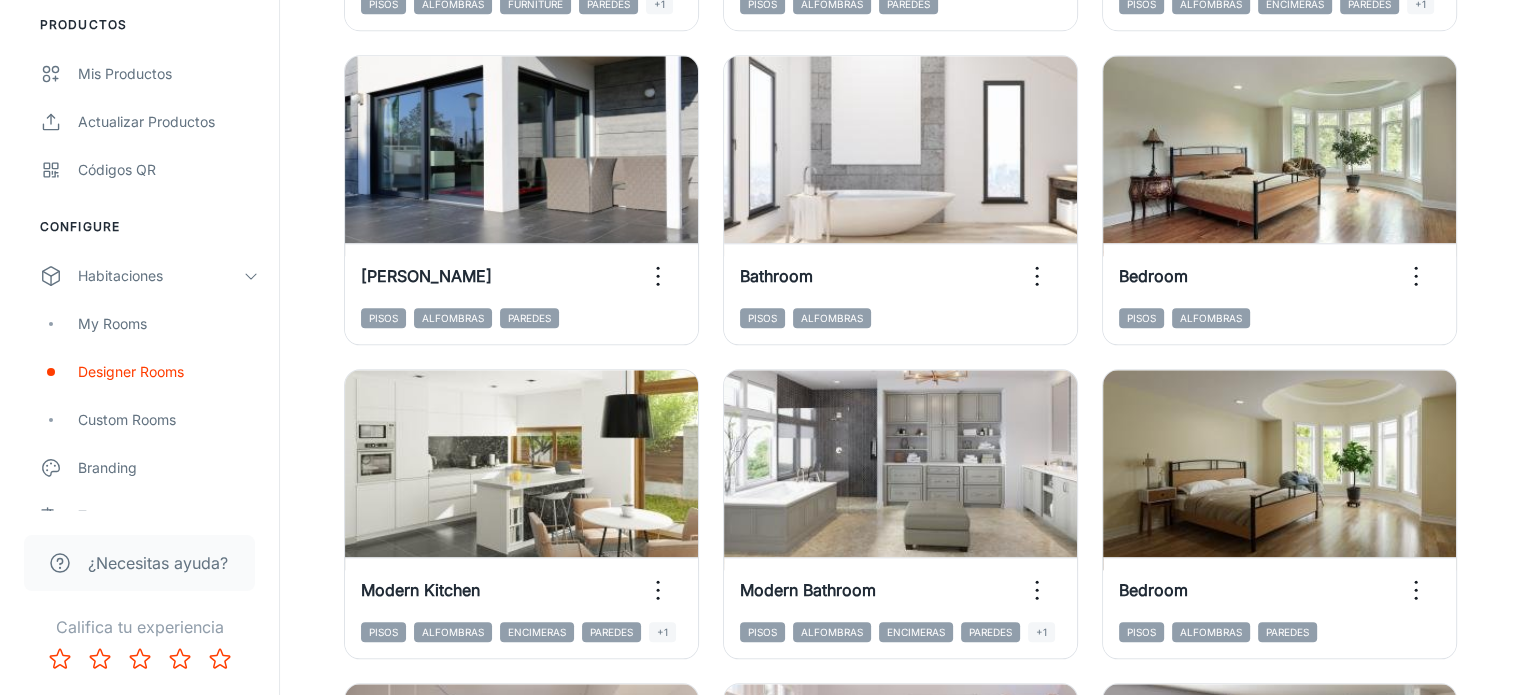 scroll, scrollTop: 2280, scrollLeft: 0, axis: vertical 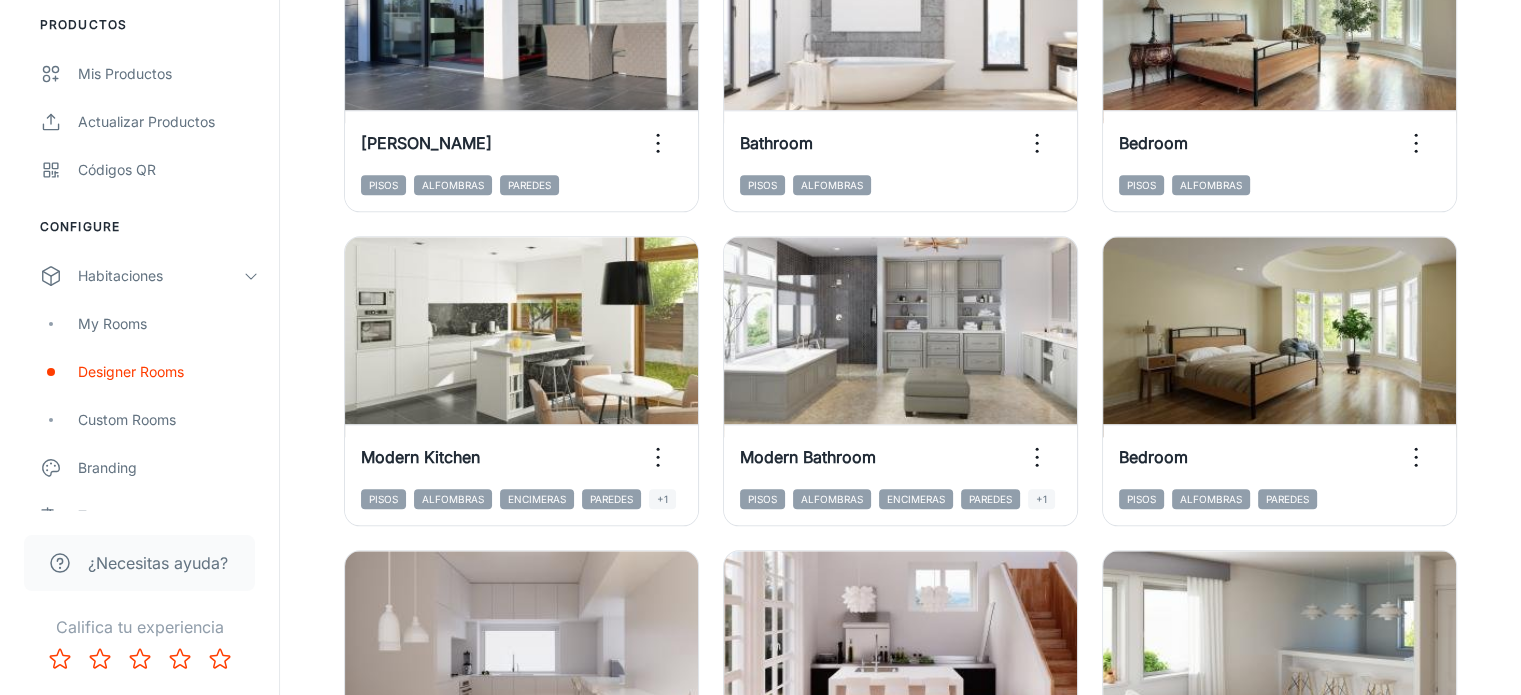 type 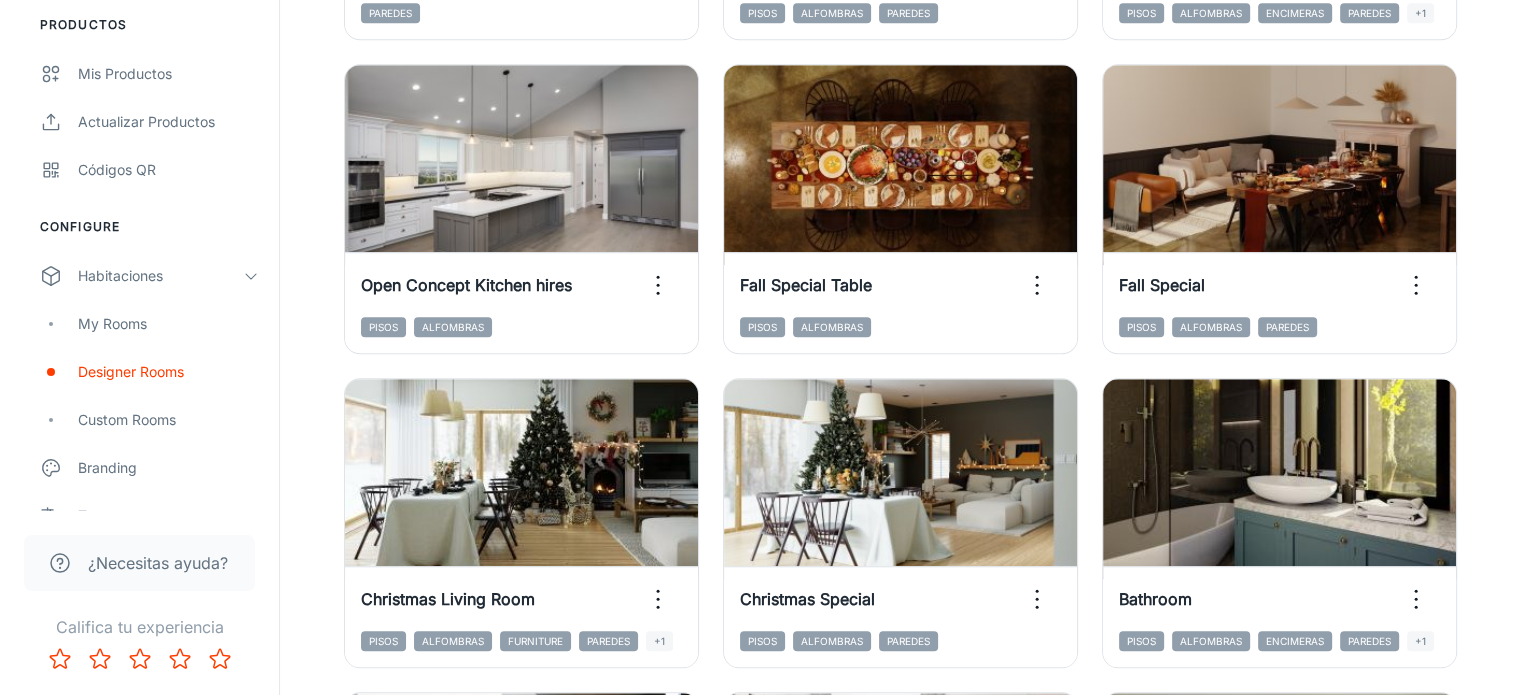 scroll, scrollTop: 1380, scrollLeft: 0, axis: vertical 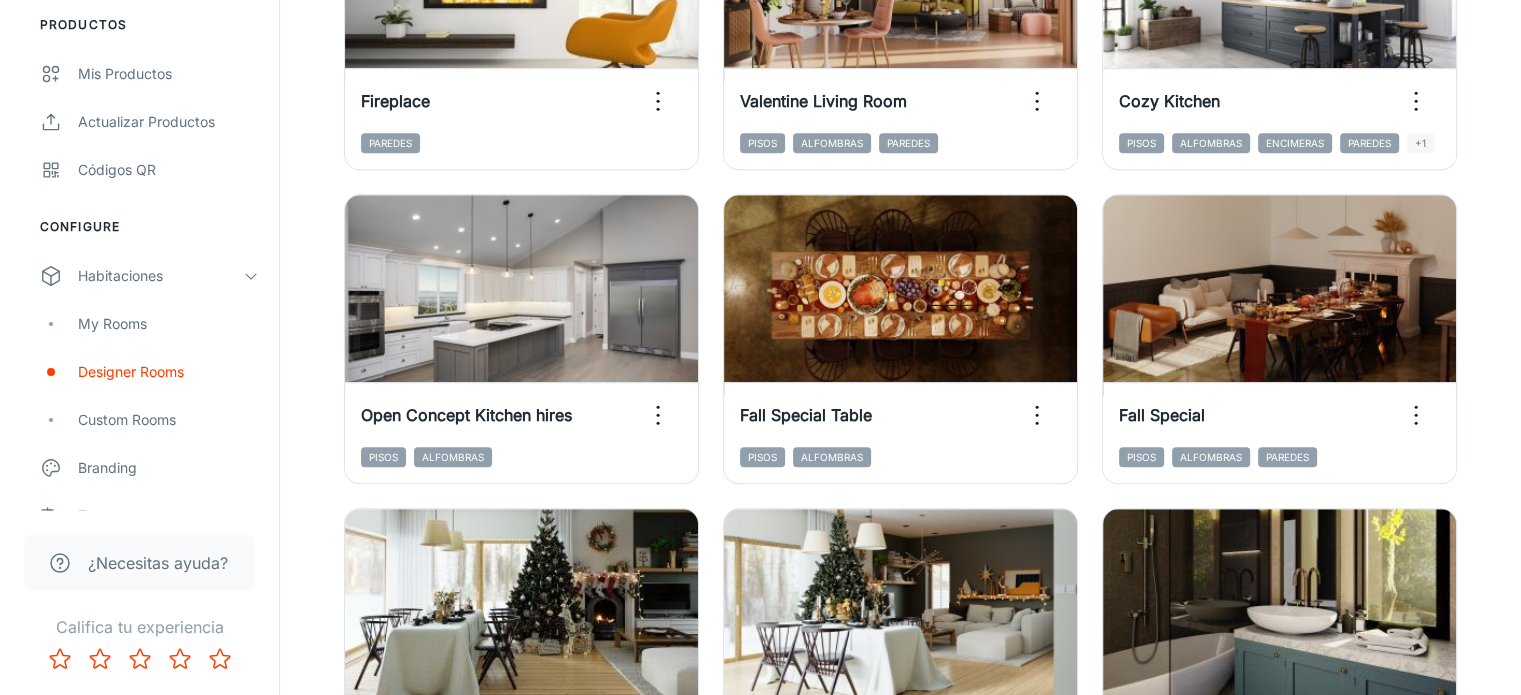 type 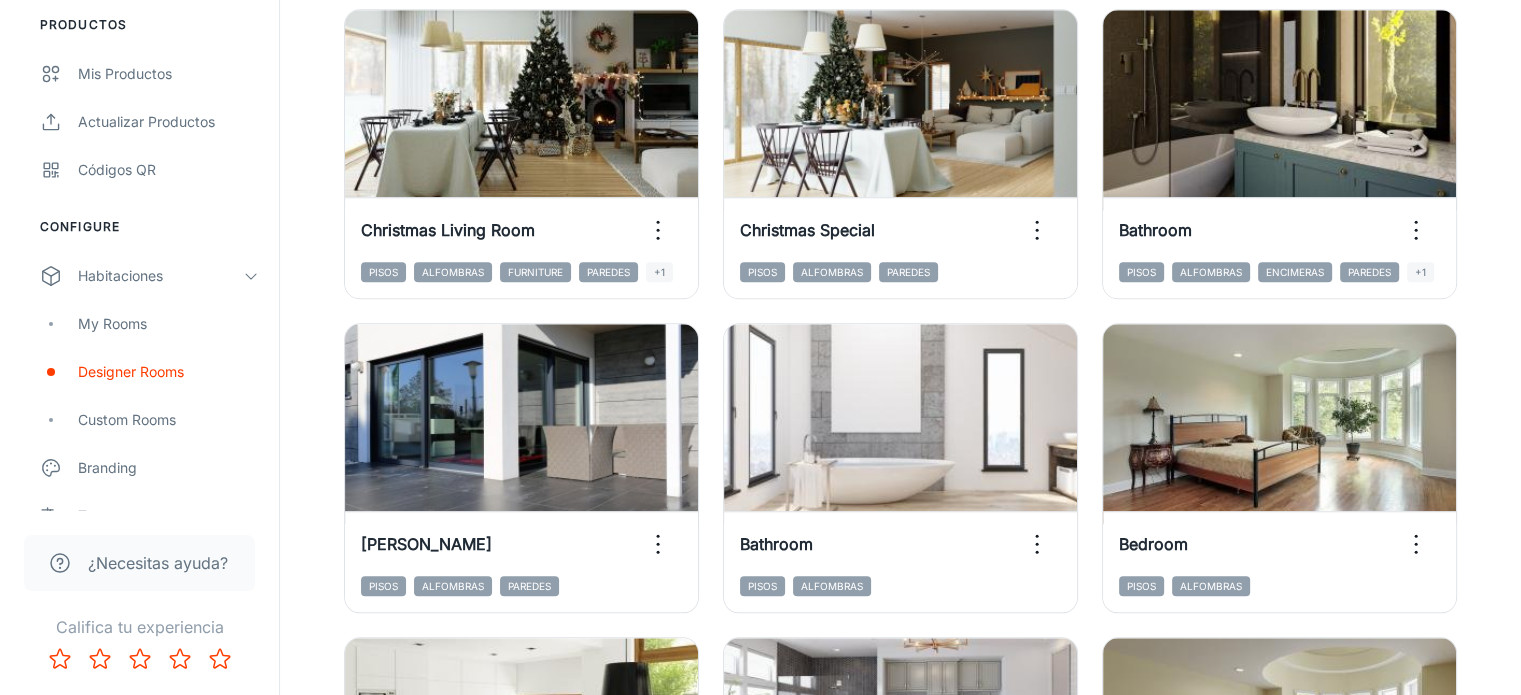 scroll, scrollTop: 1880, scrollLeft: 0, axis: vertical 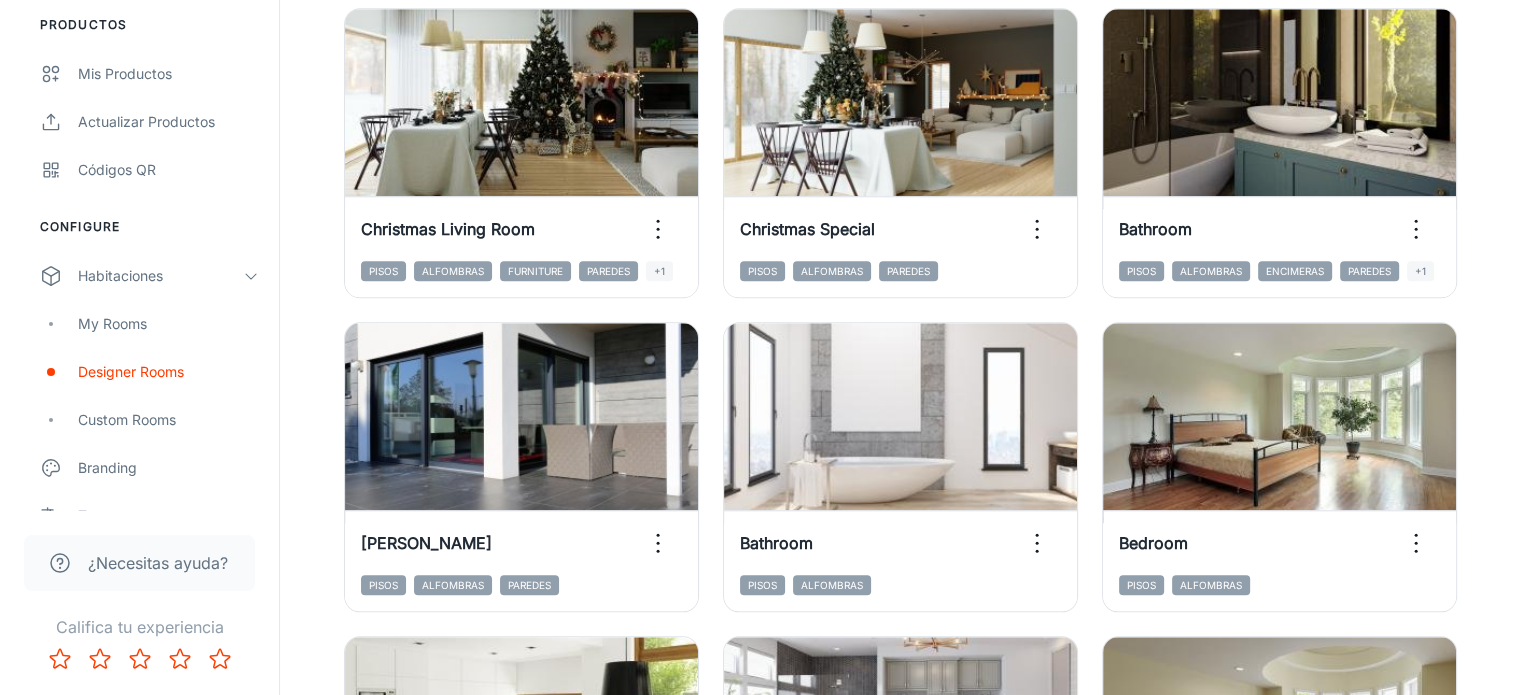 click on "View in visualizer" at bounding box center (1280, 1079) 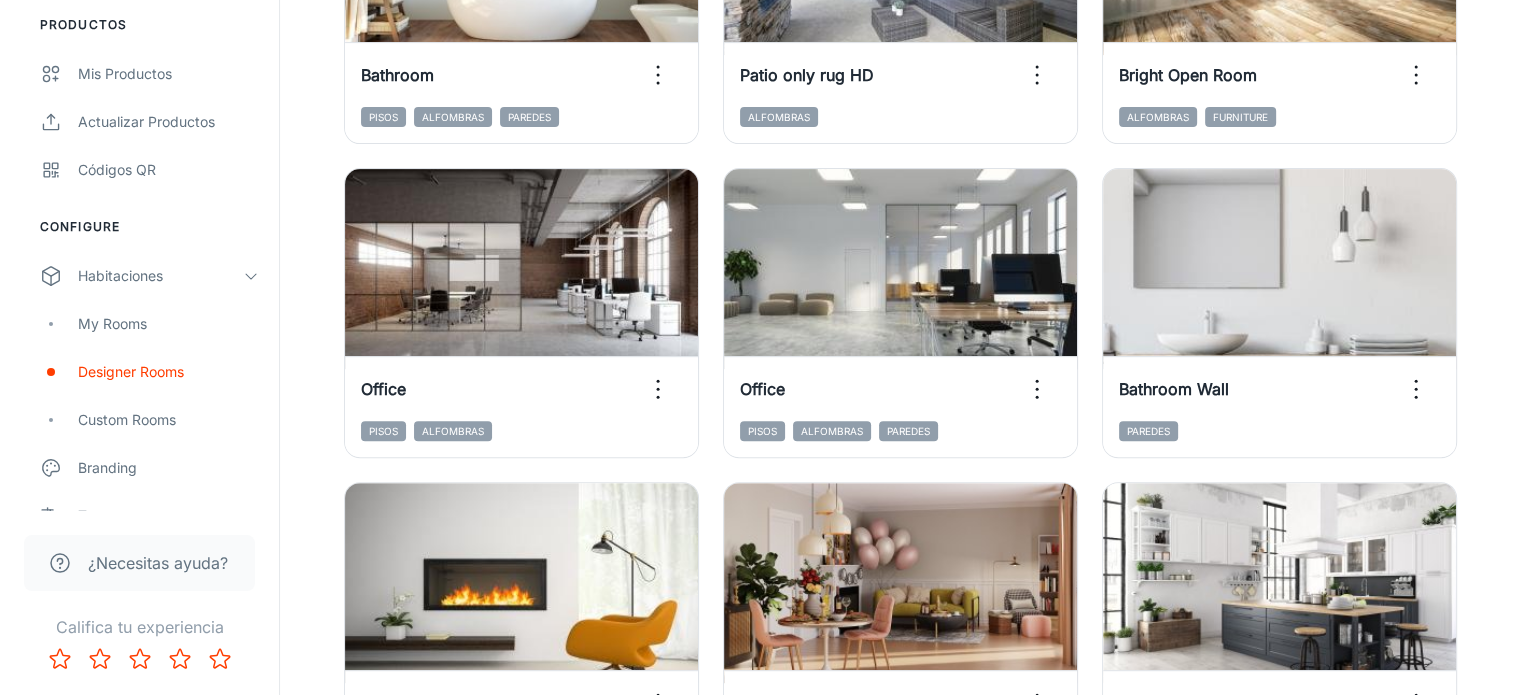 scroll, scrollTop: 680, scrollLeft: 0, axis: vertical 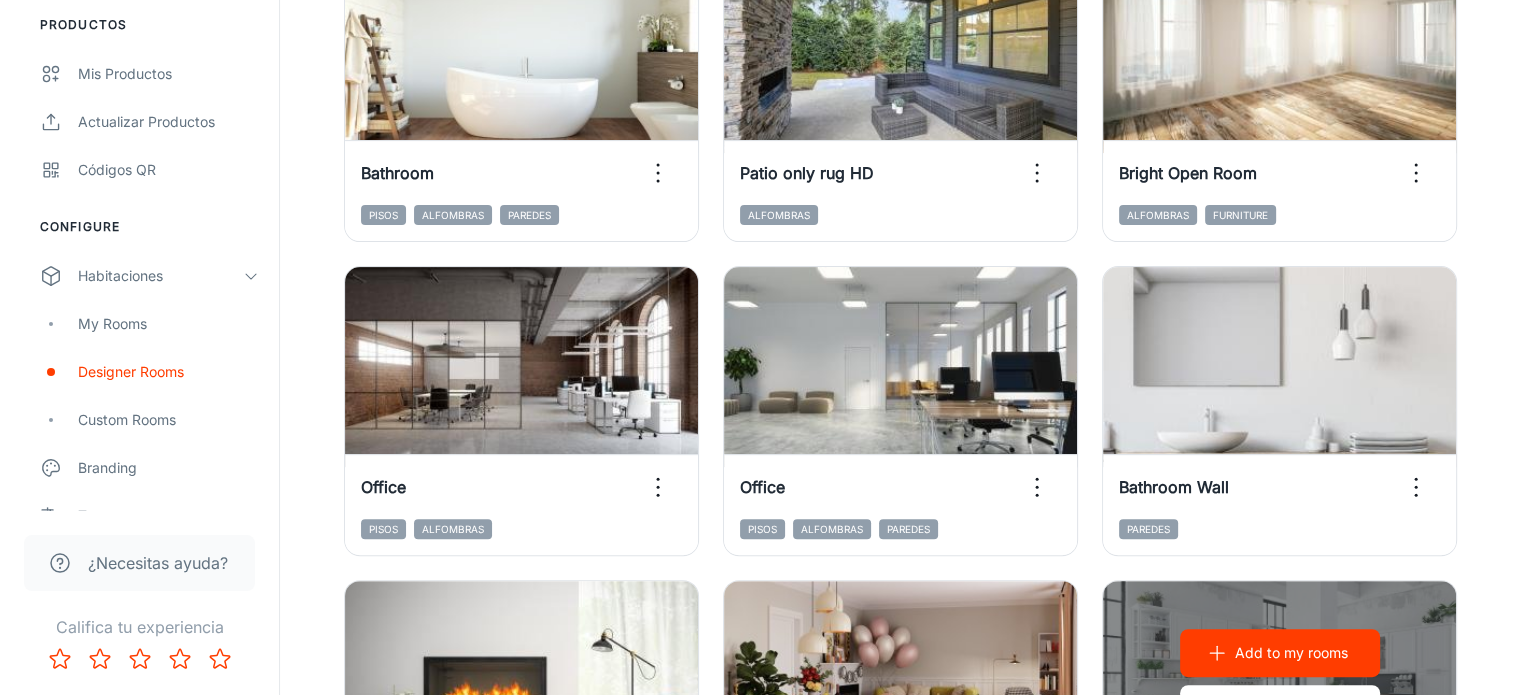 type 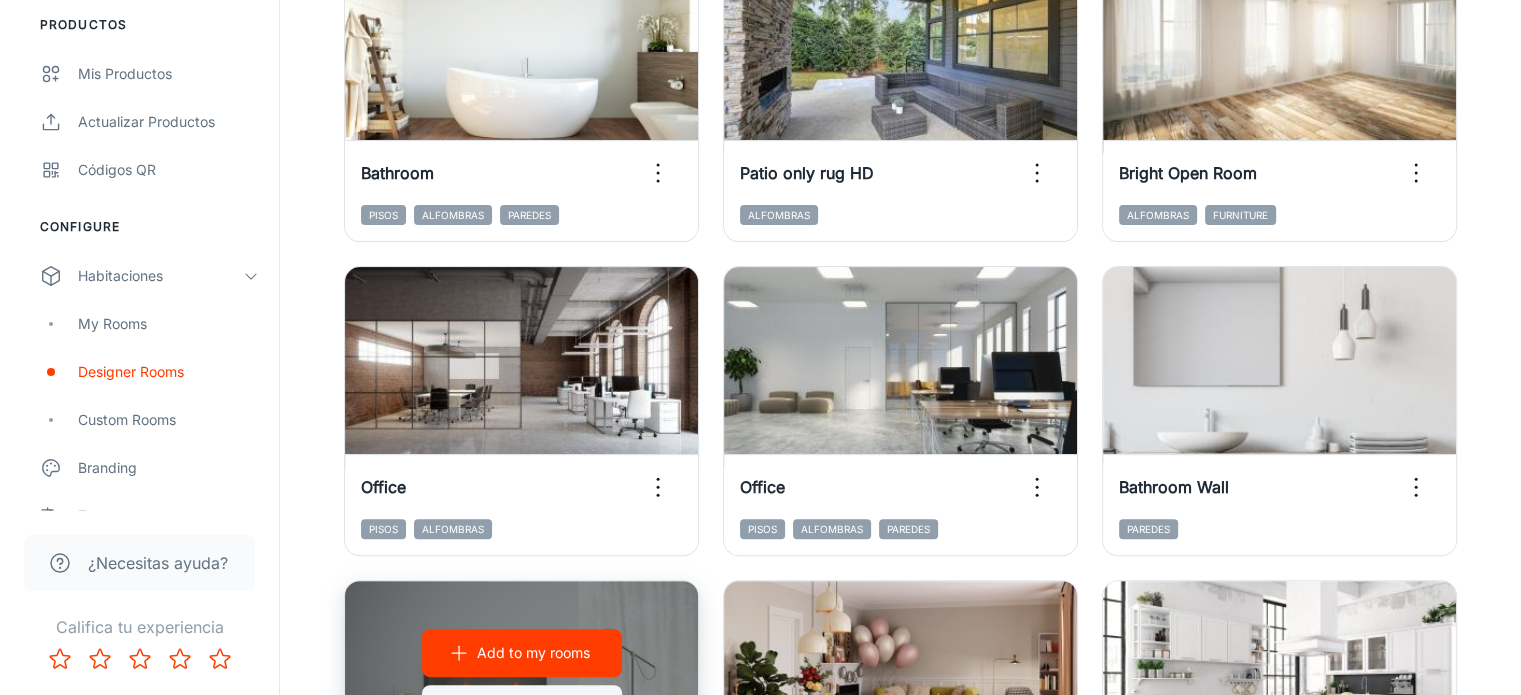 click on "View in visualizer" at bounding box center [522, 709] 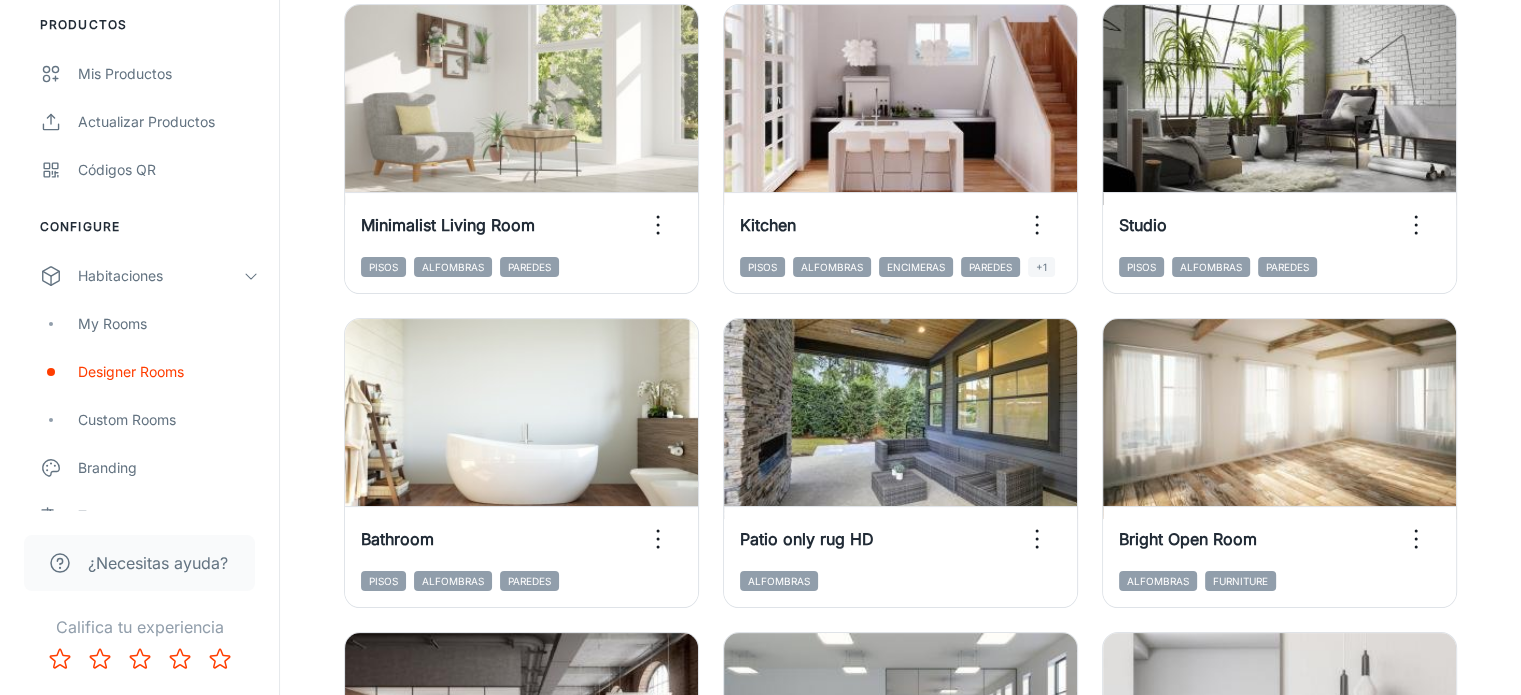 scroll, scrollTop: 280, scrollLeft: 0, axis: vertical 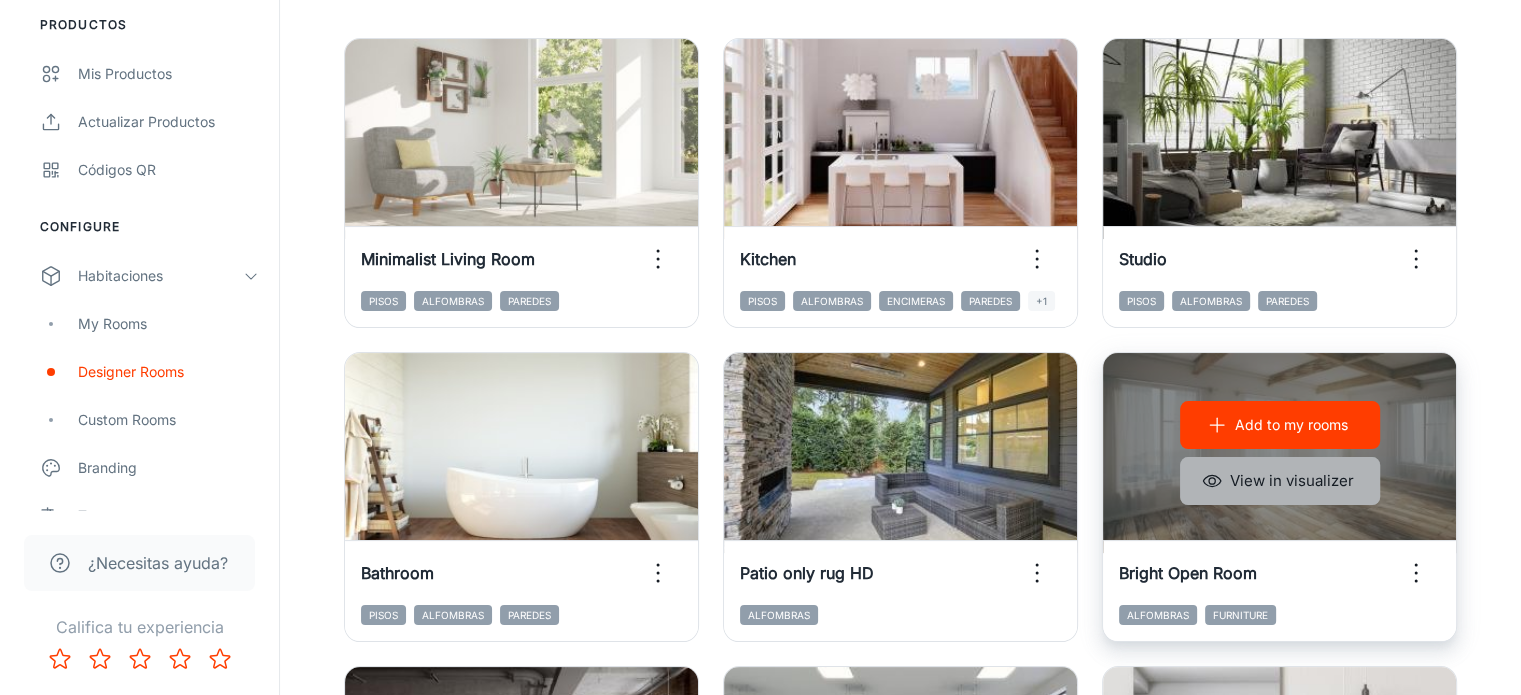 click on "View in visualizer" at bounding box center (1280, 481) 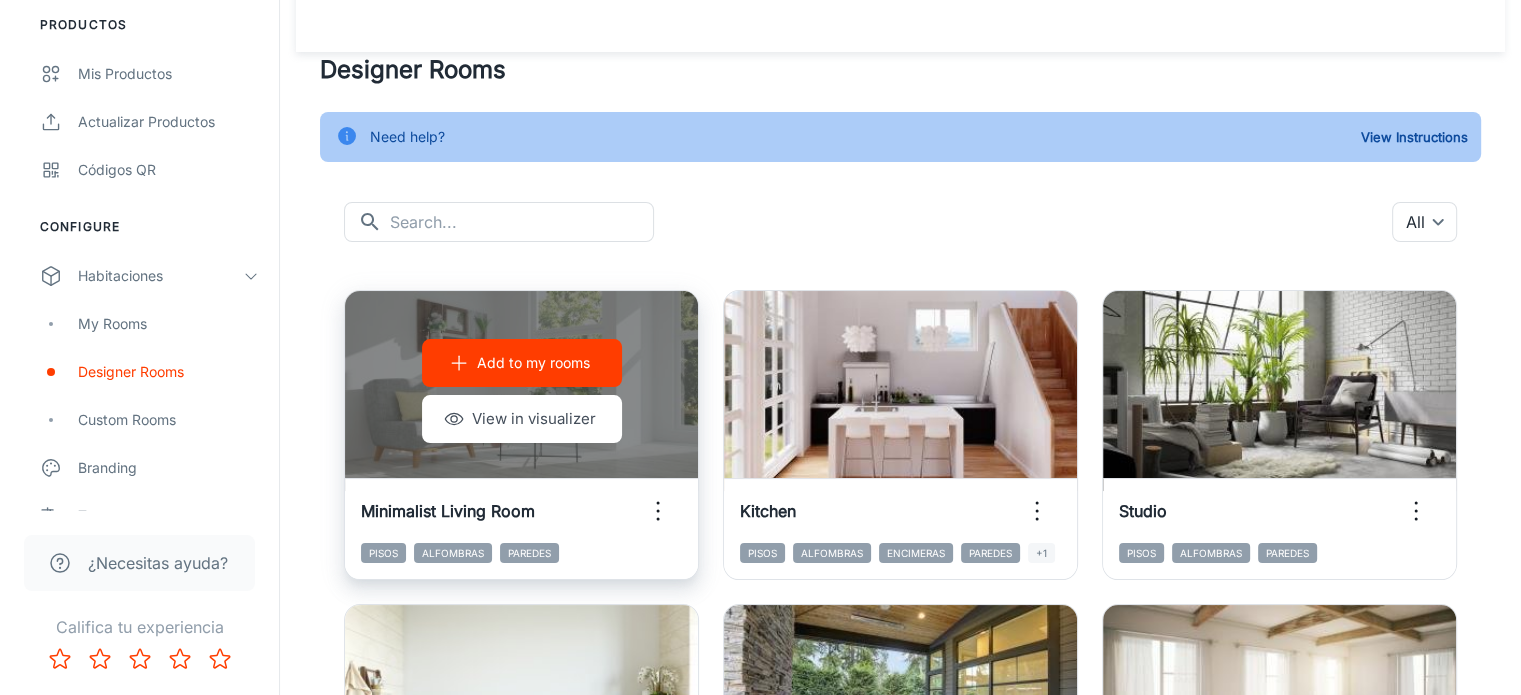 scroll, scrollTop: 0, scrollLeft: 0, axis: both 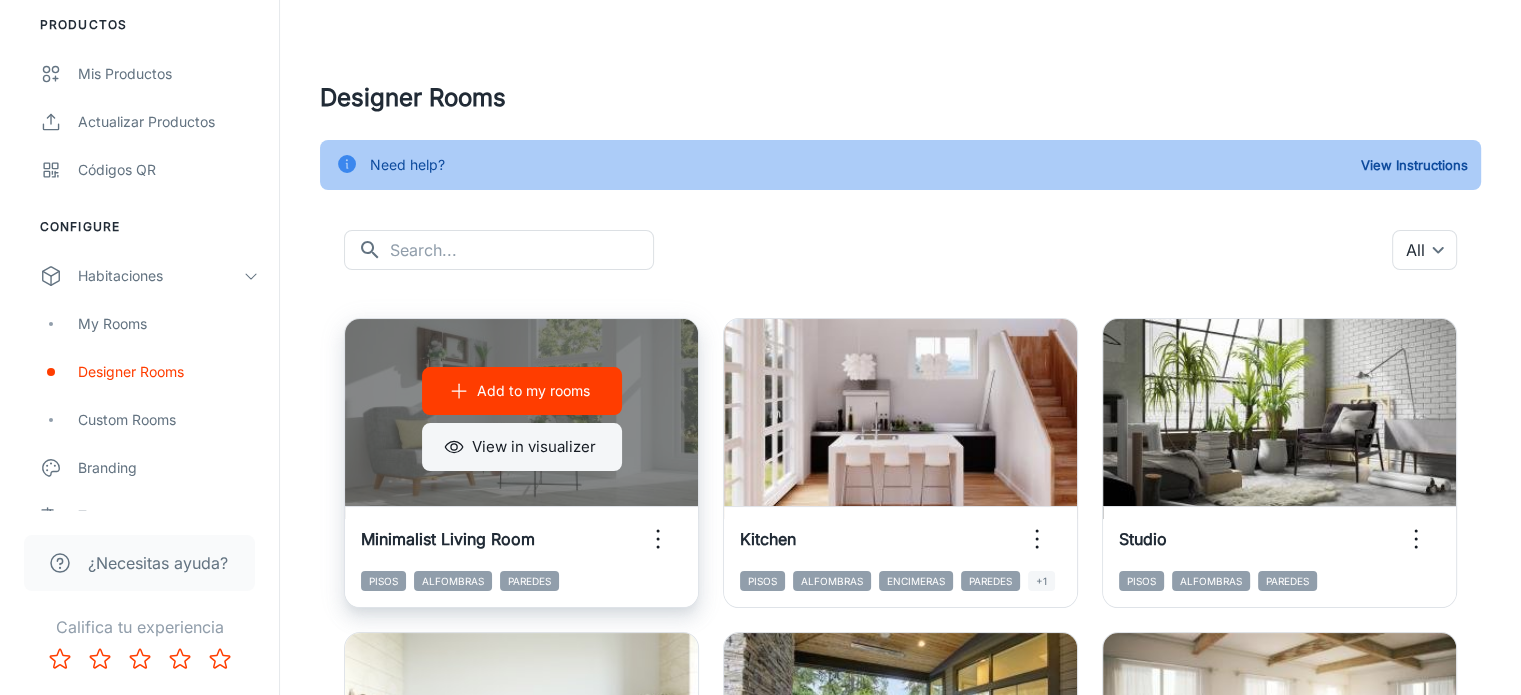 click on "View in visualizer" at bounding box center (522, 447) 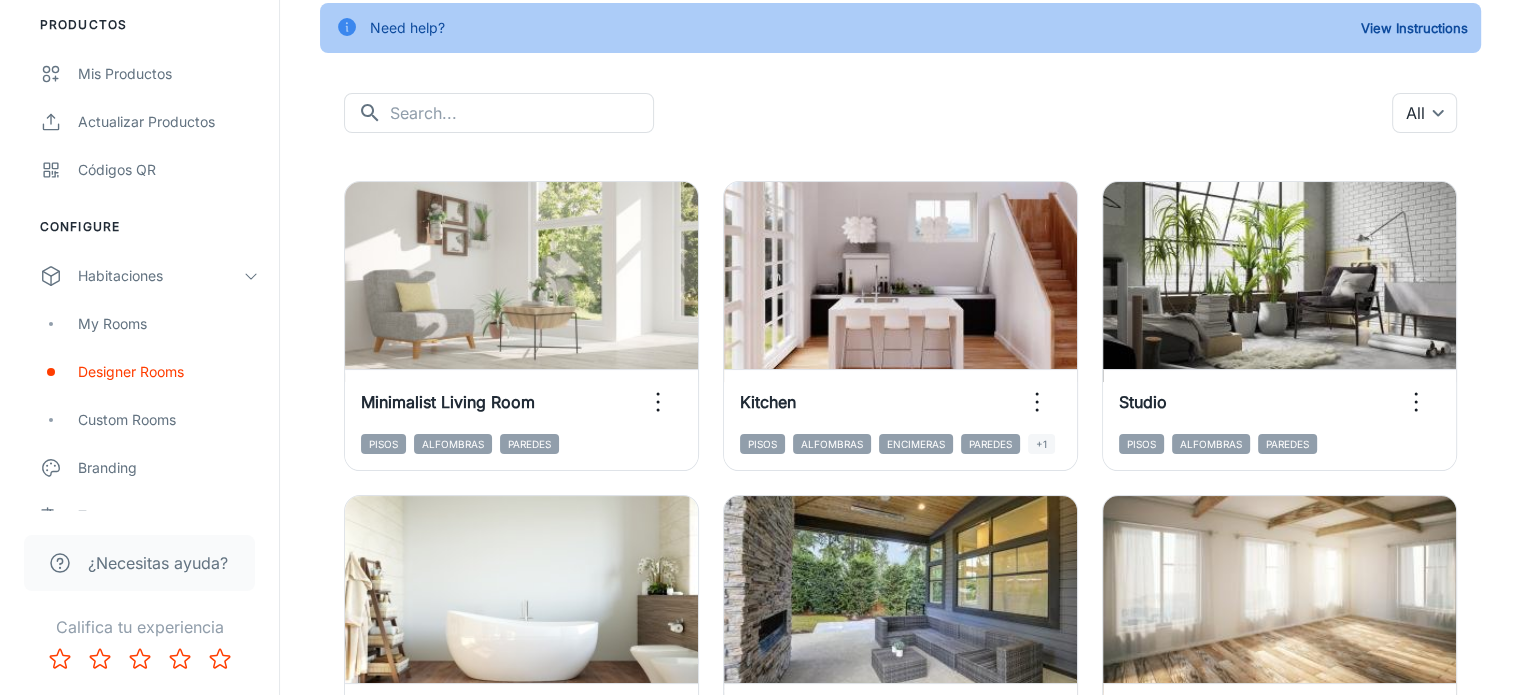 scroll, scrollTop: 200, scrollLeft: 0, axis: vertical 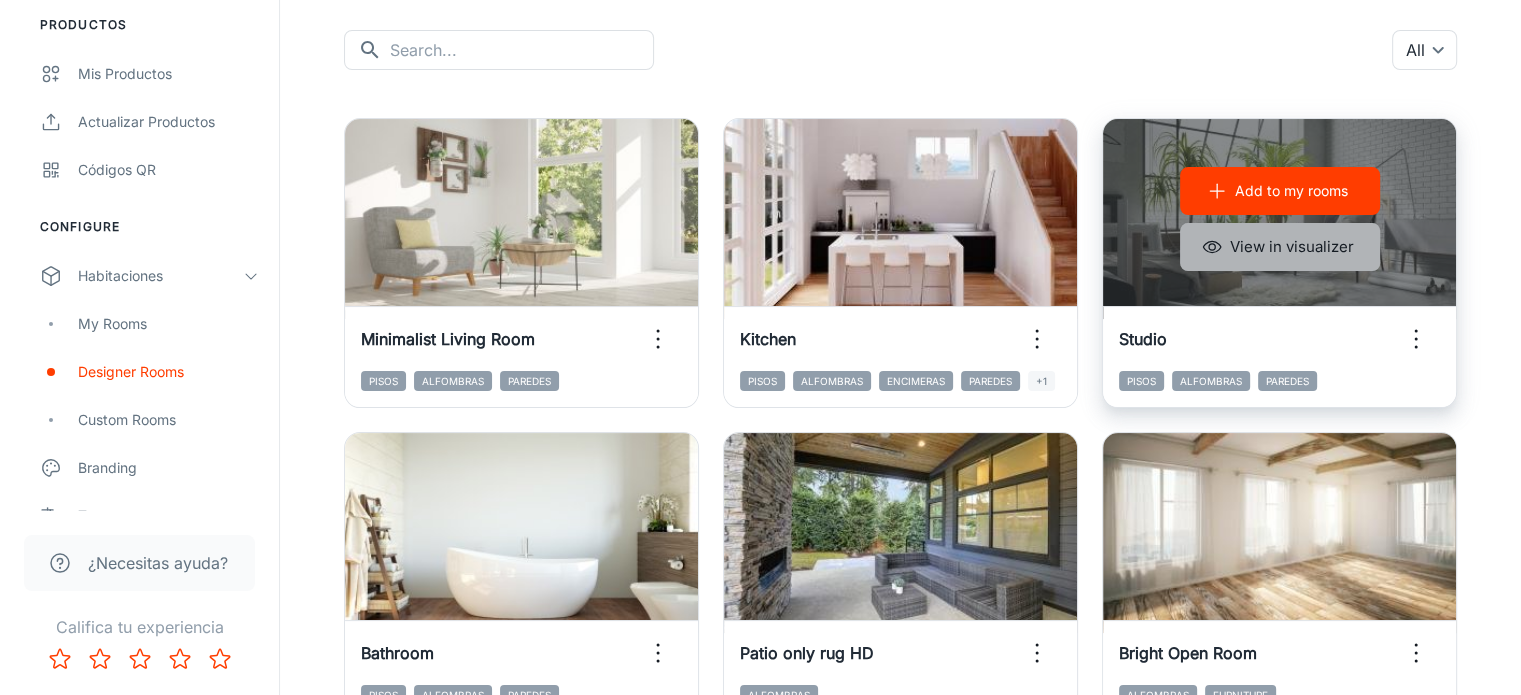 click on "View in visualizer" at bounding box center [1280, 247] 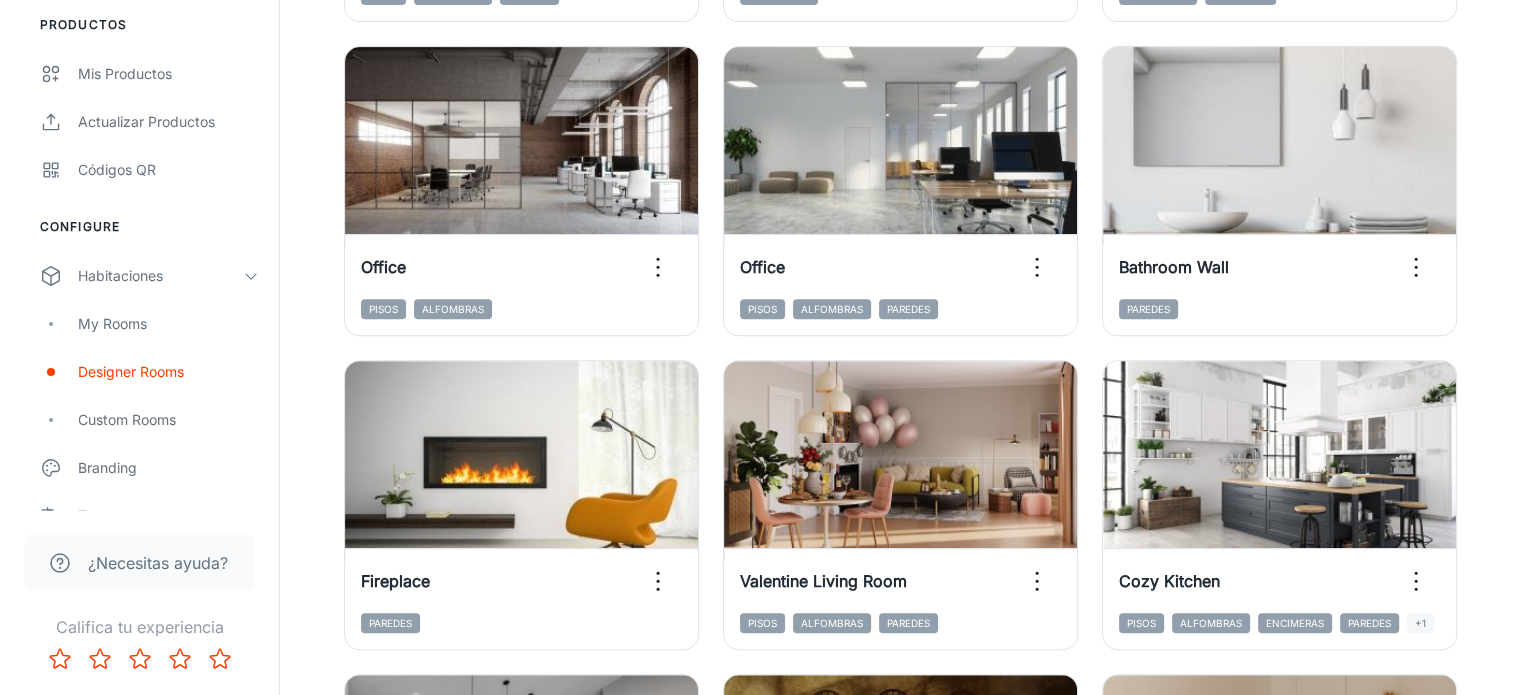 scroll, scrollTop: 1000, scrollLeft: 0, axis: vertical 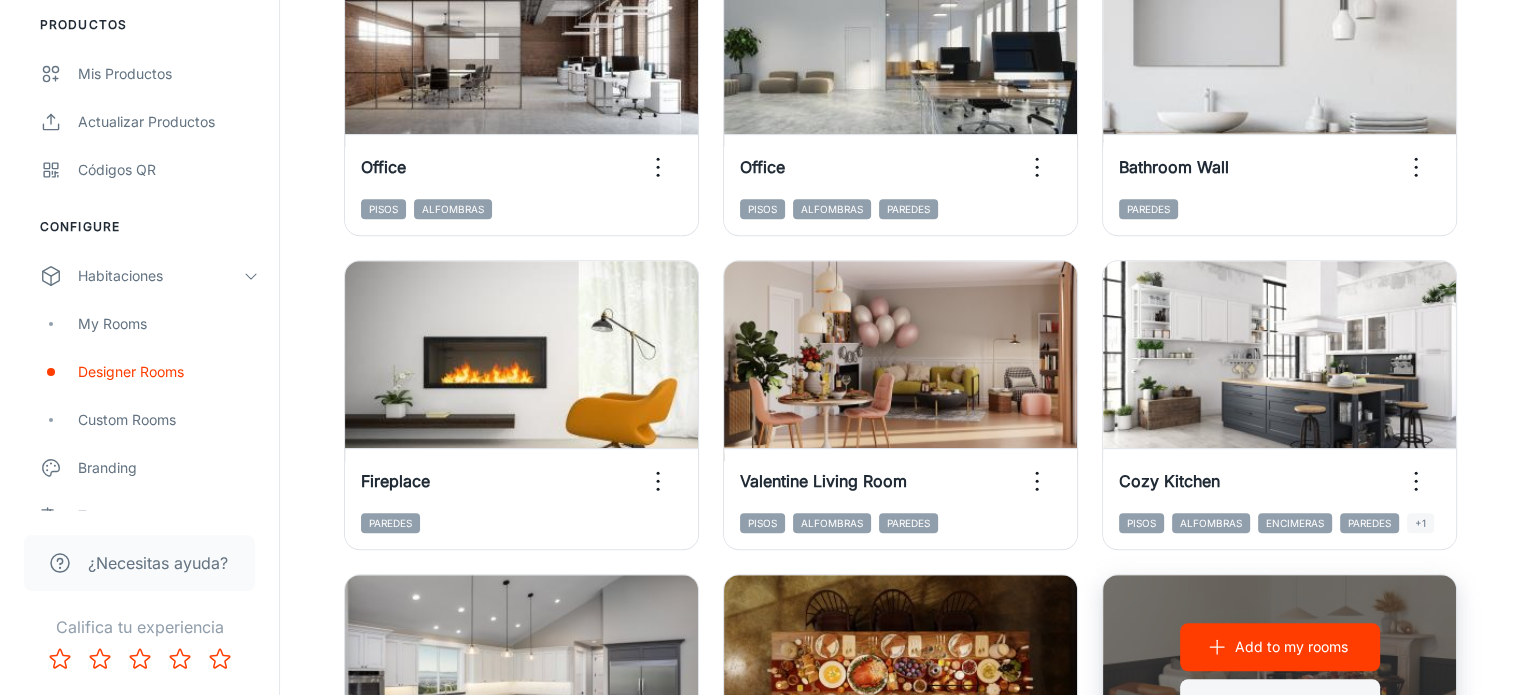 click on "View in visualizer" at bounding box center [1280, 703] 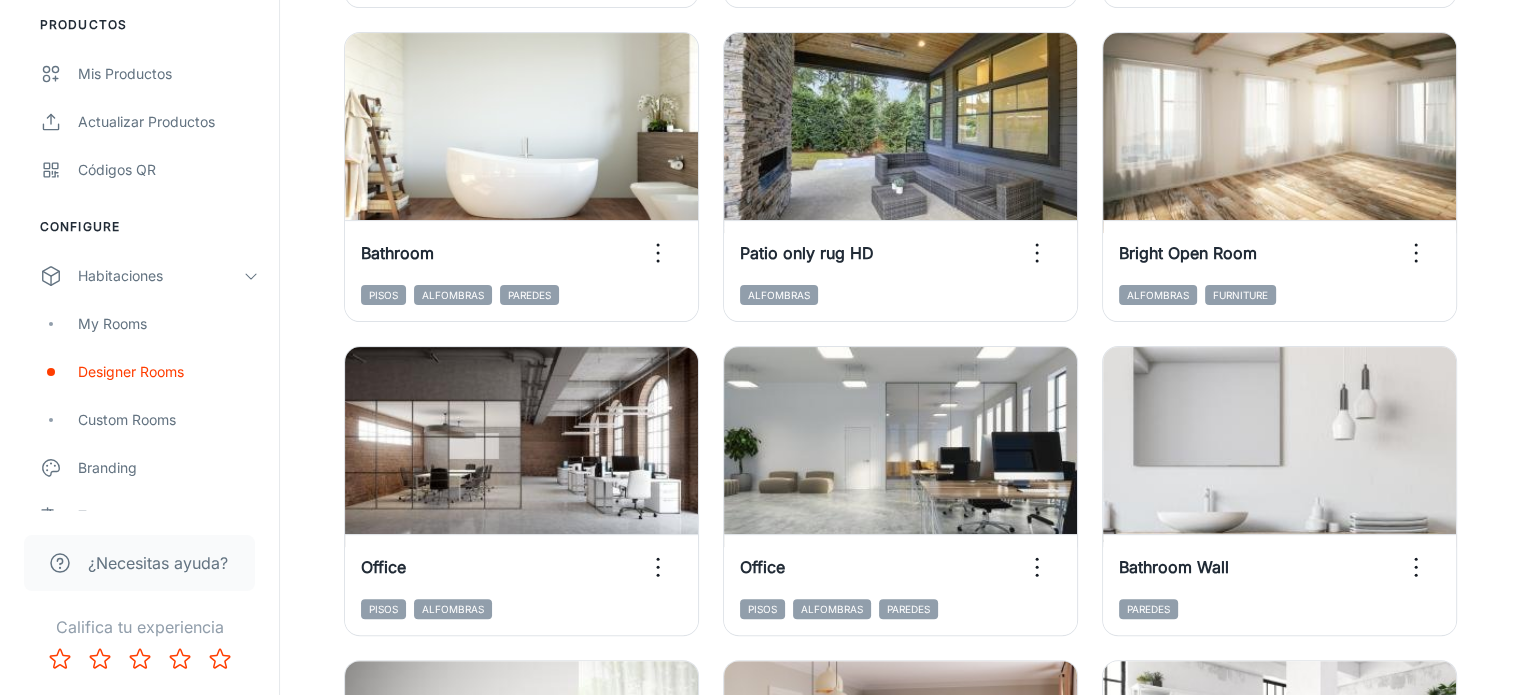 scroll, scrollTop: 200, scrollLeft: 0, axis: vertical 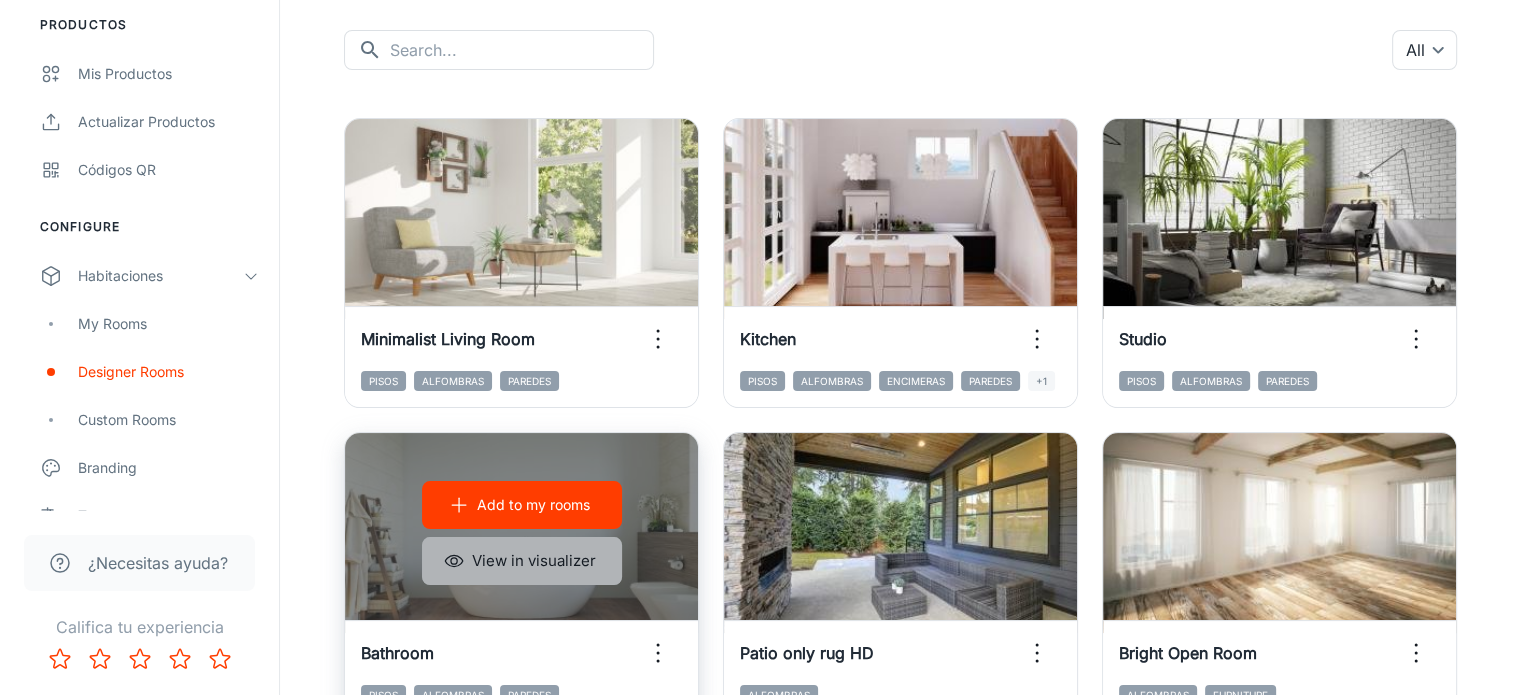 click on "View in visualizer" at bounding box center (522, 561) 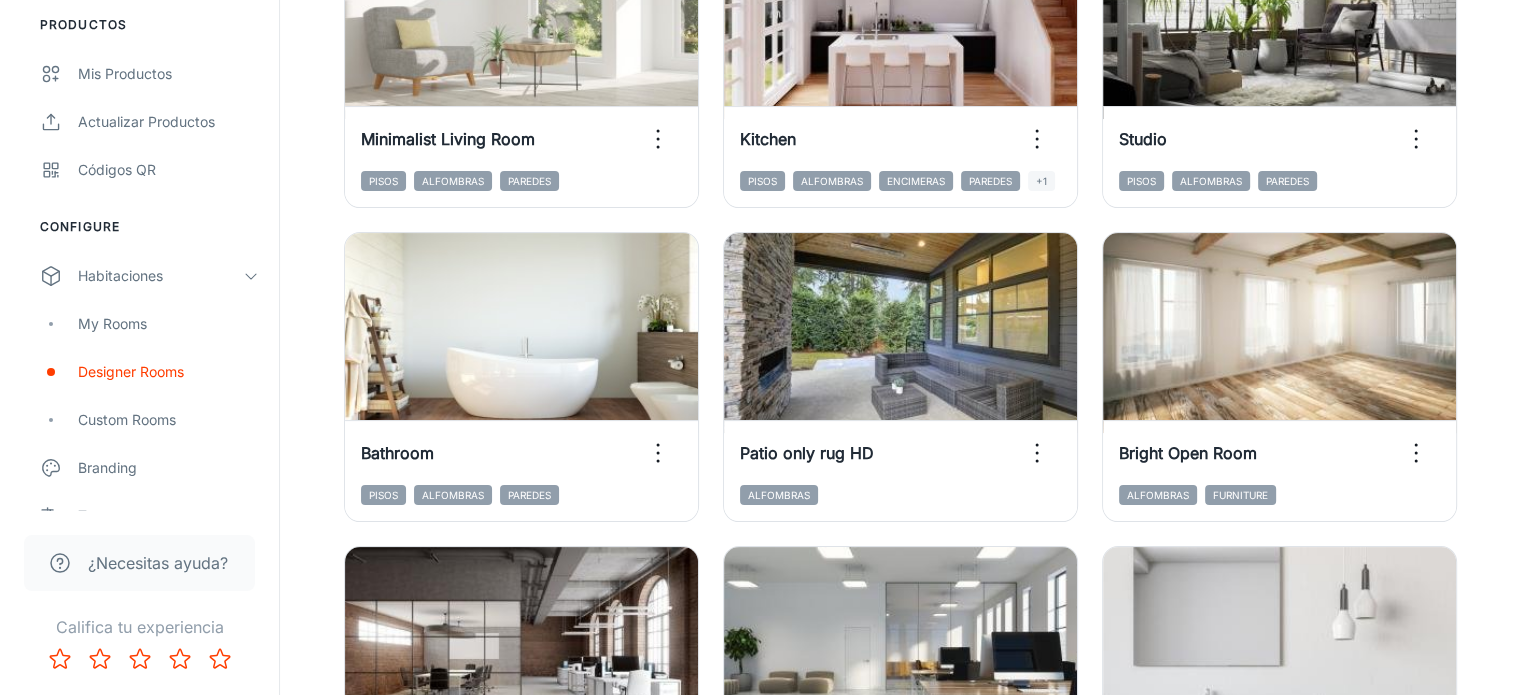 scroll, scrollTop: 500, scrollLeft: 0, axis: vertical 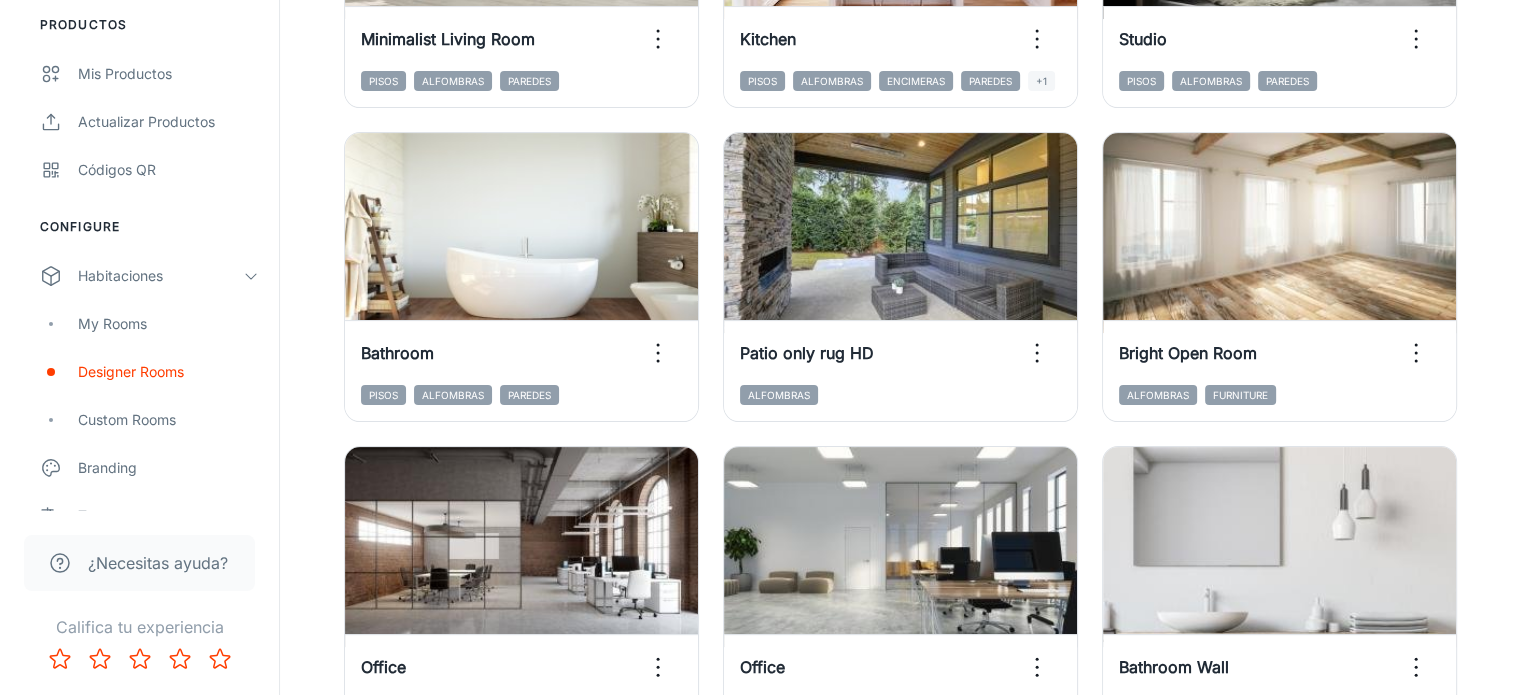 type 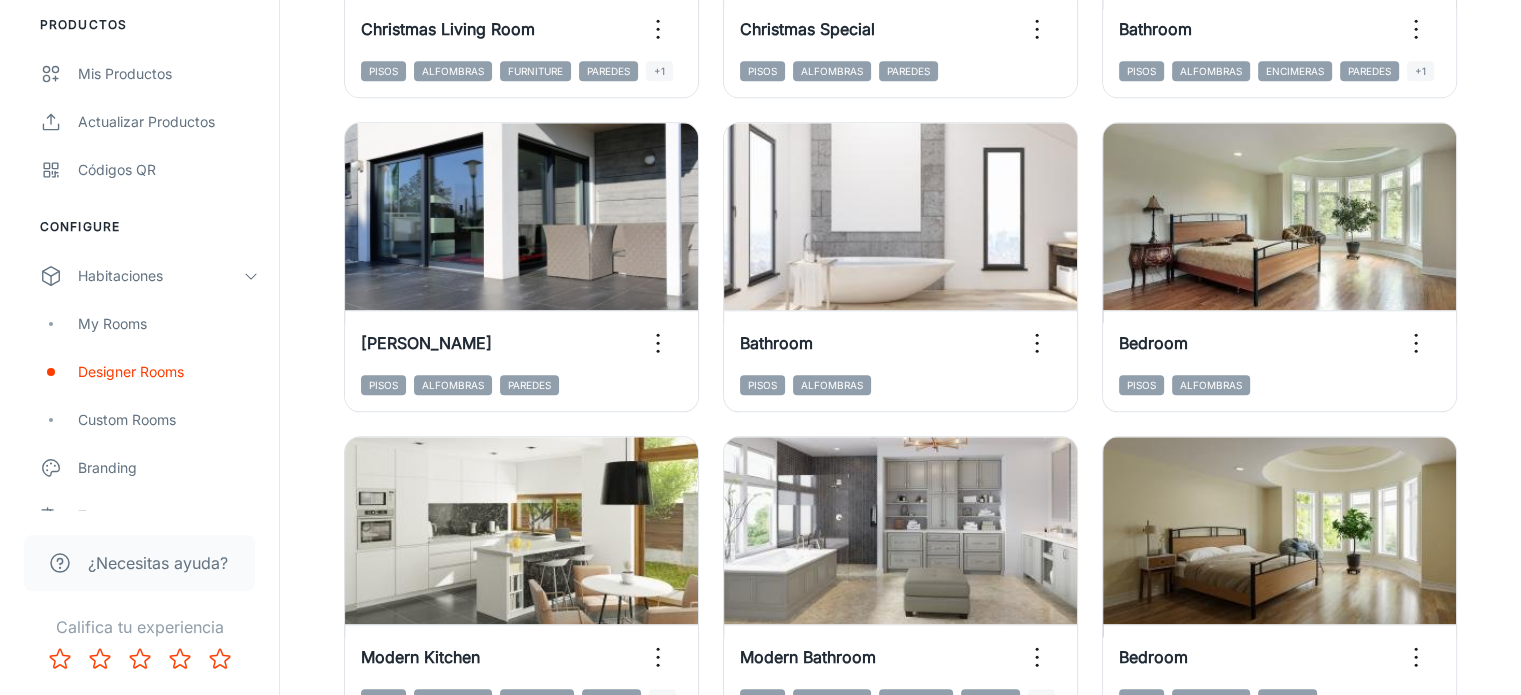 scroll, scrollTop: 2280, scrollLeft: 0, axis: vertical 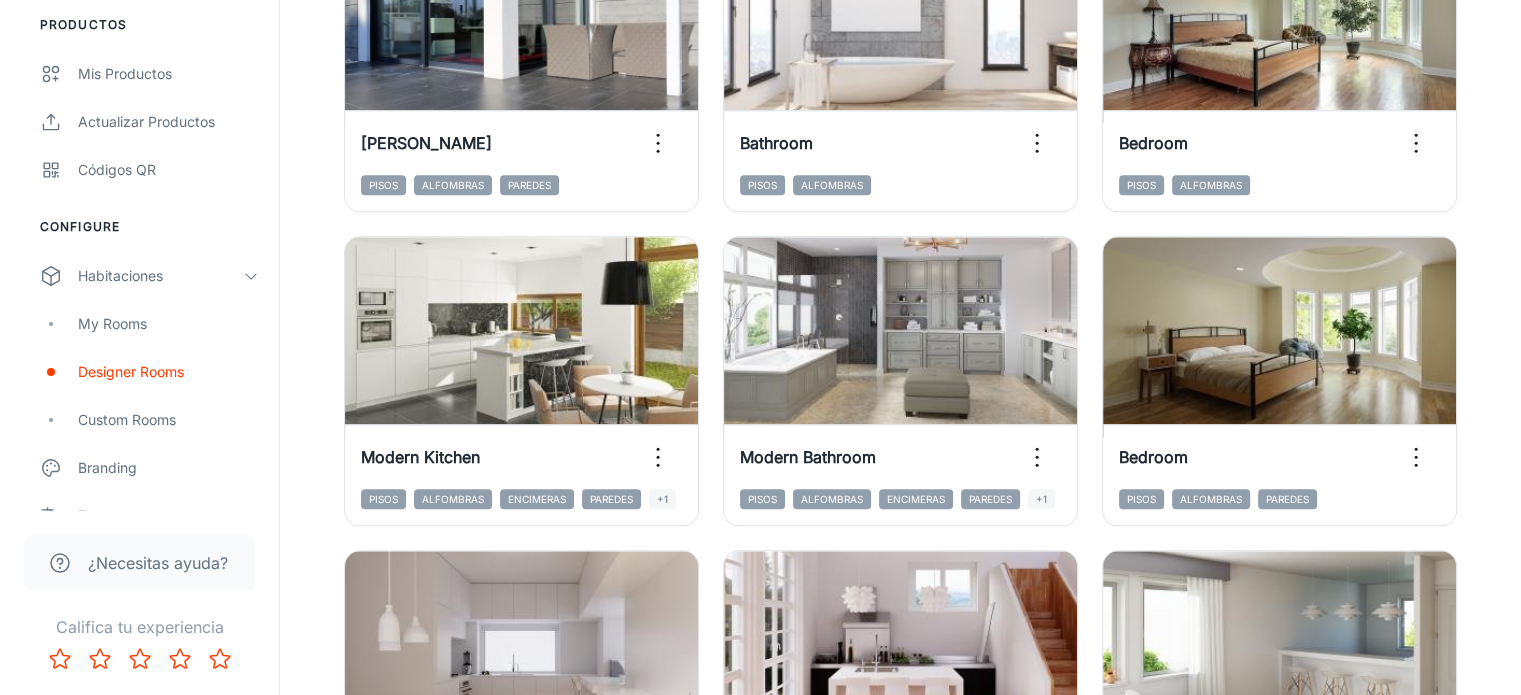 click 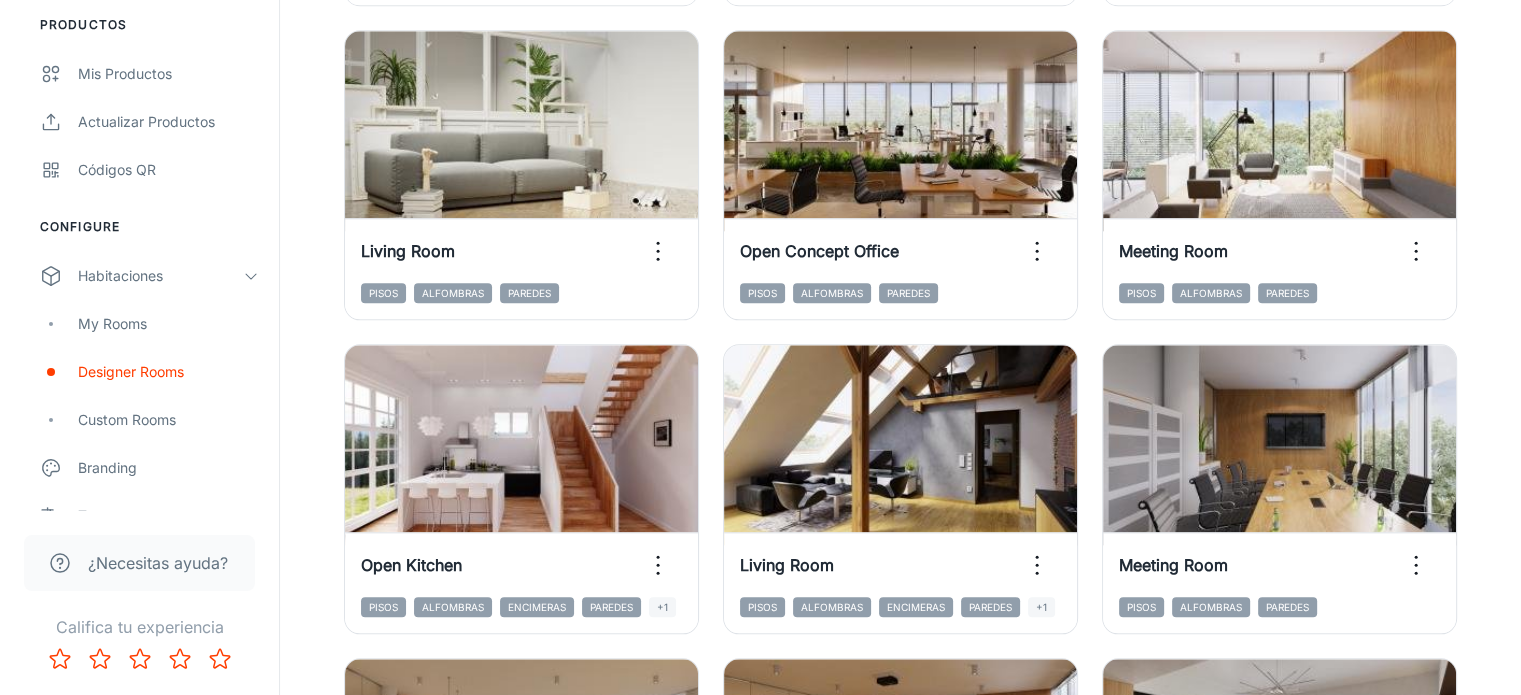 scroll, scrollTop: 2280, scrollLeft: 0, axis: vertical 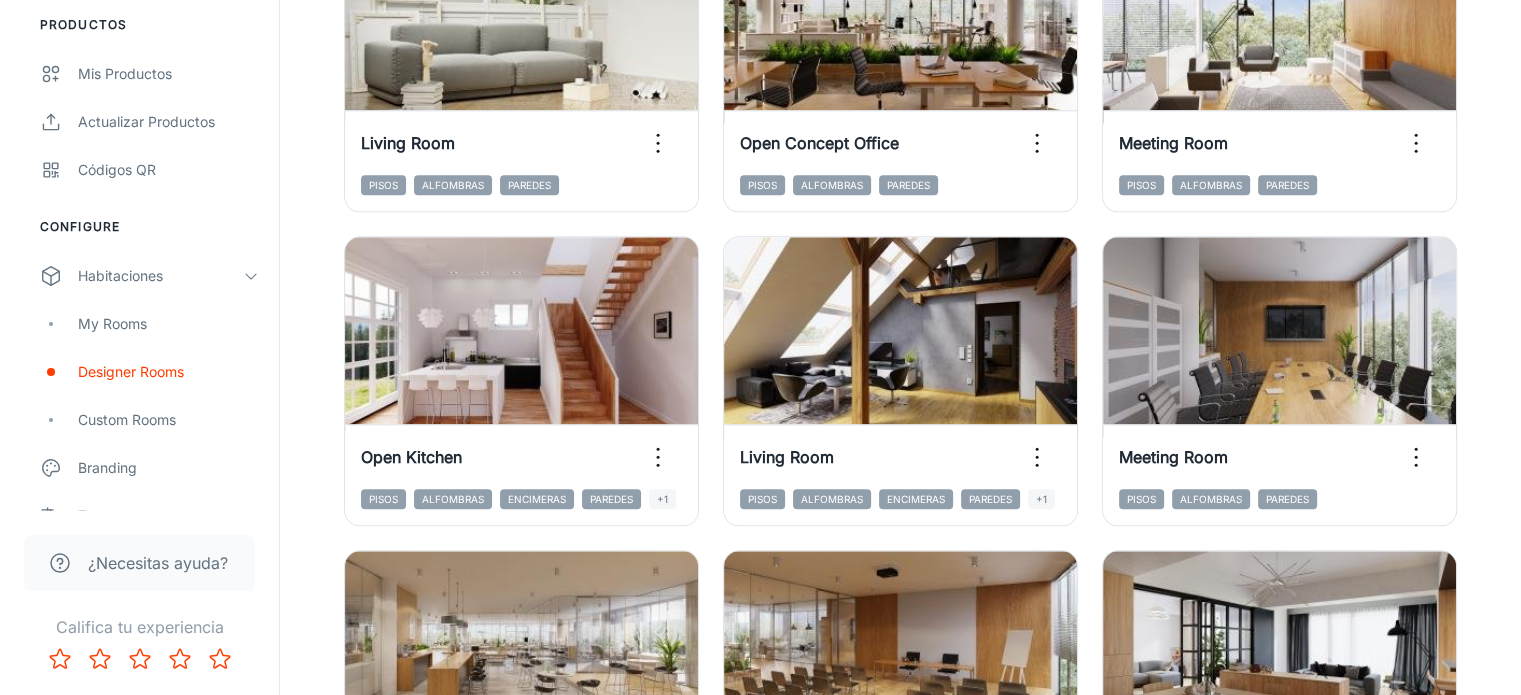 click on "View in visualizer" at bounding box center (522, 1307) 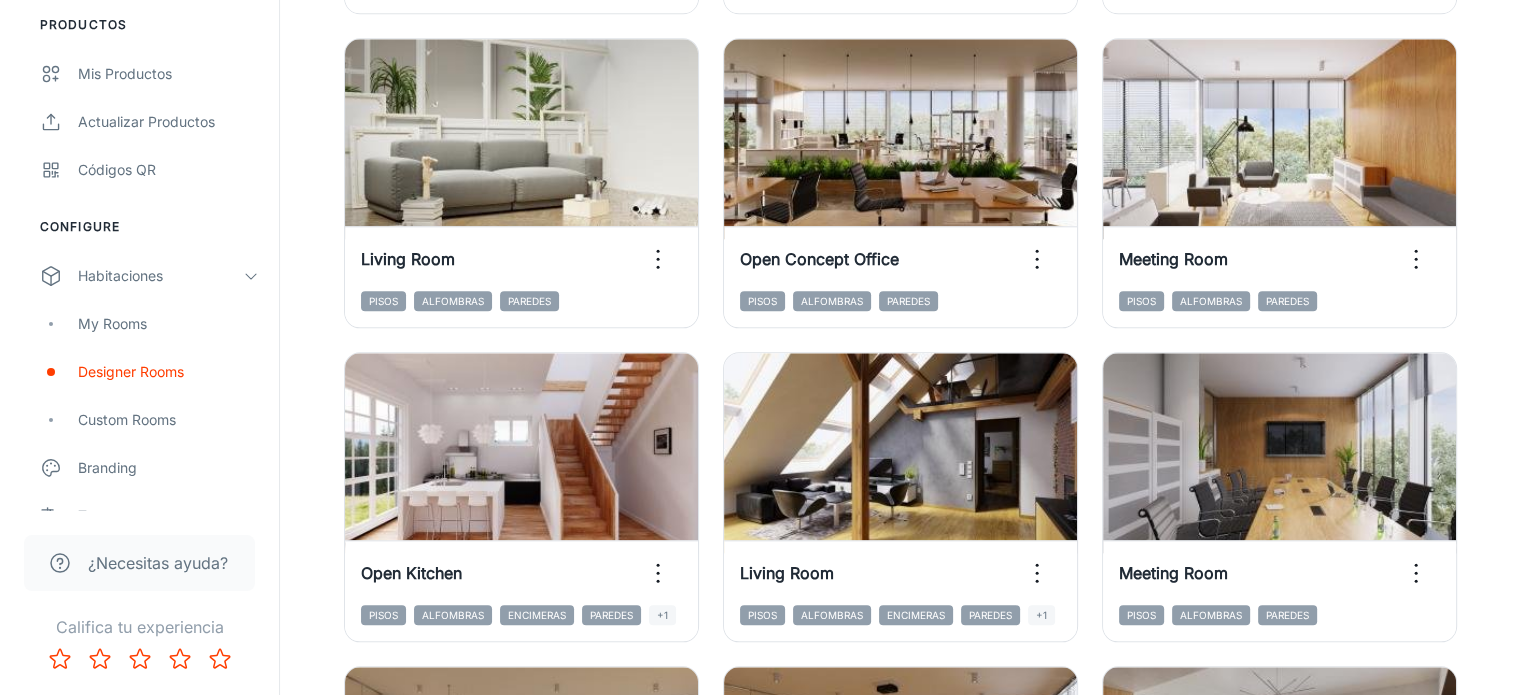 scroll, scrollTop: 1980, scrollLeft: 0, axis: vertical 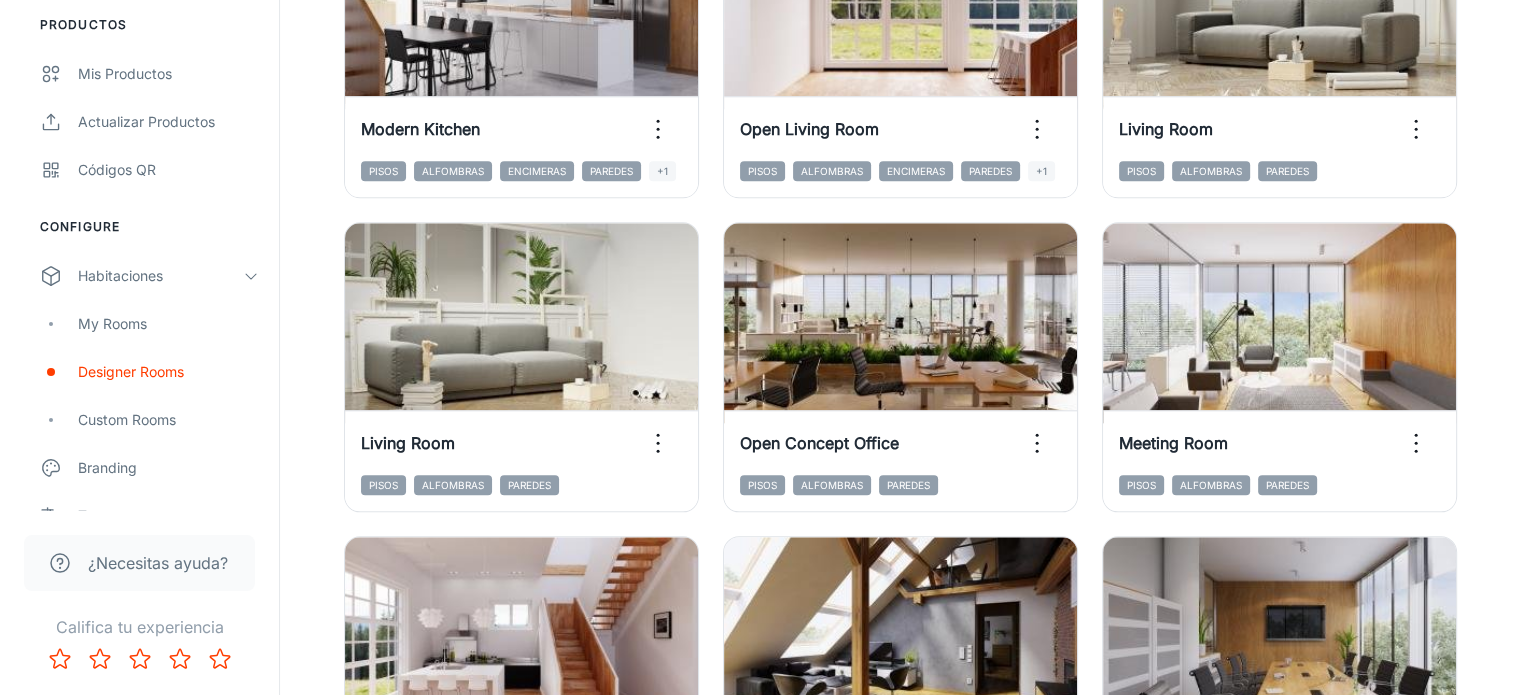 click on "View in visualizer" at bounding box center [522, 1293] 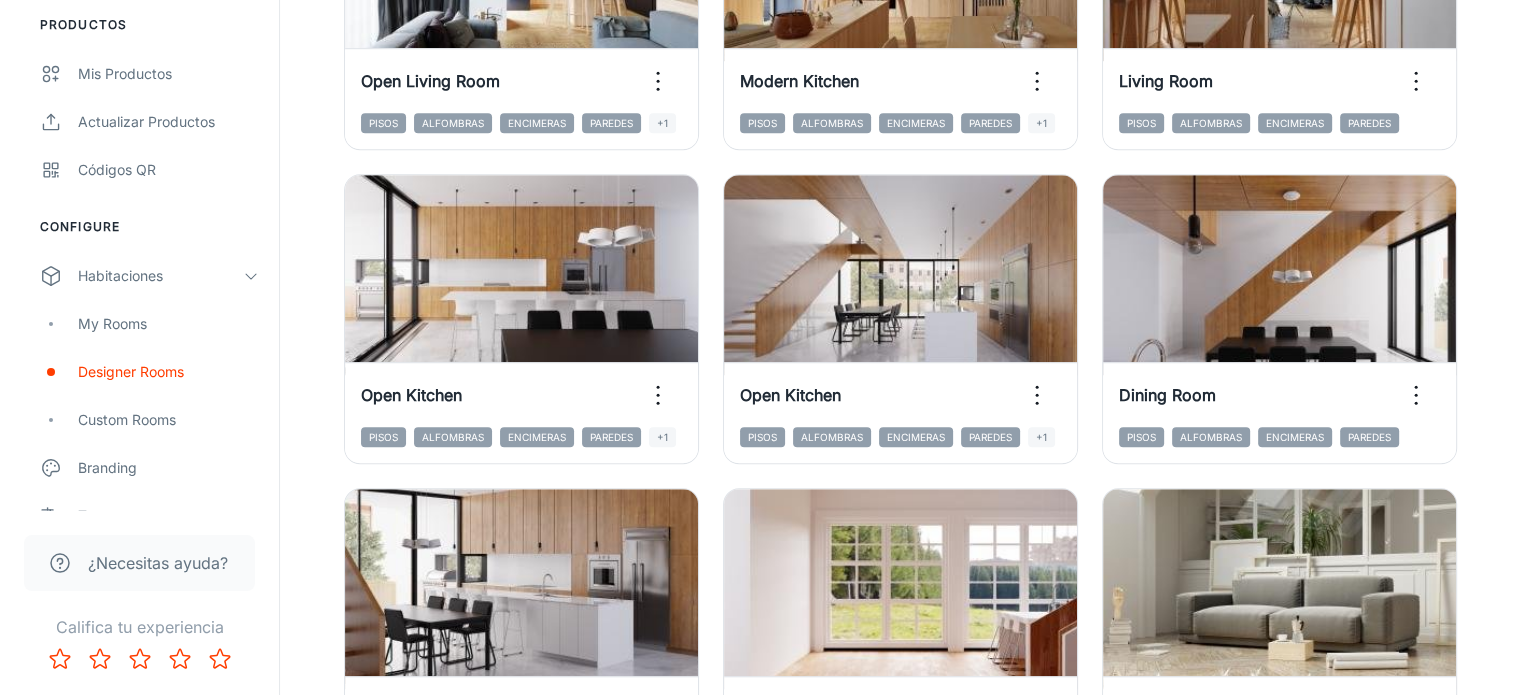 scroll, scrollTop: 1180, scrollLeft: 0, axis: vertical 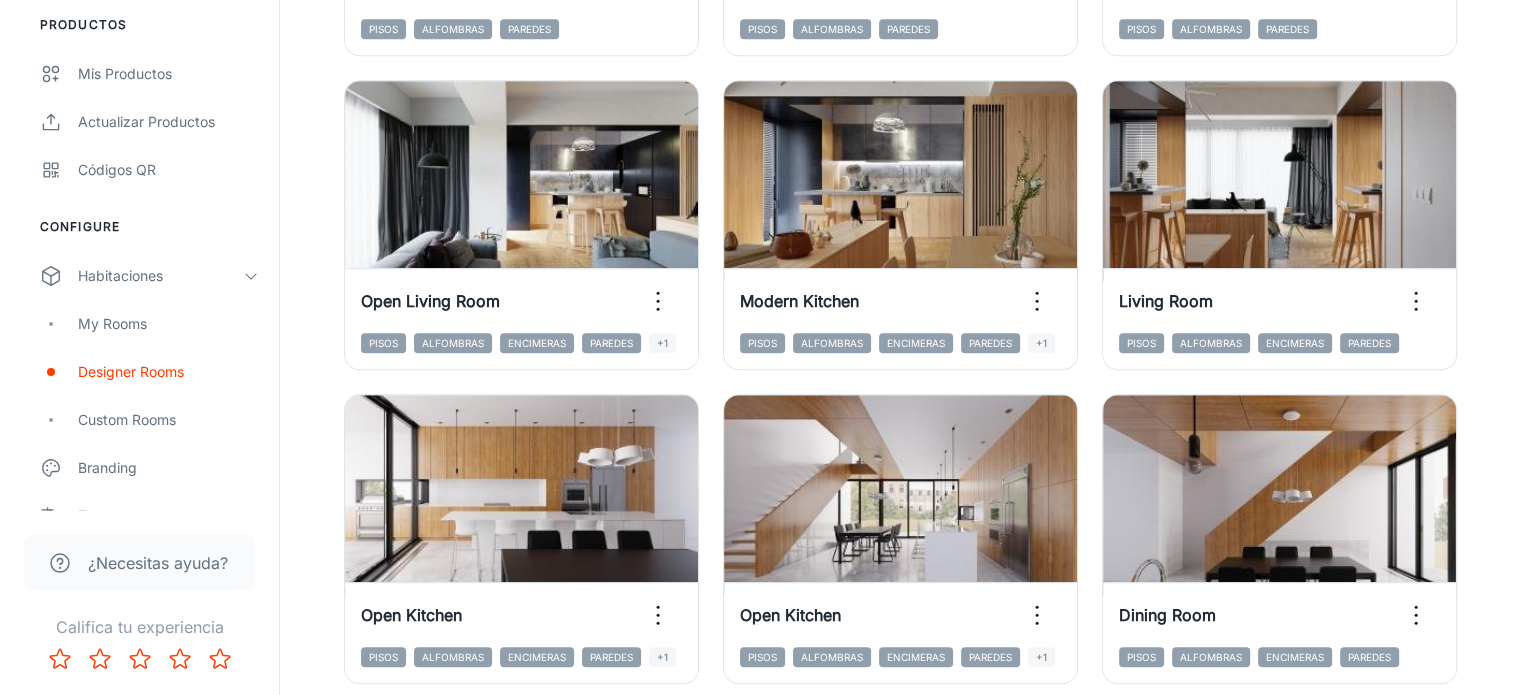 click on "View in visualizer" at bounding box center (901, 1151) 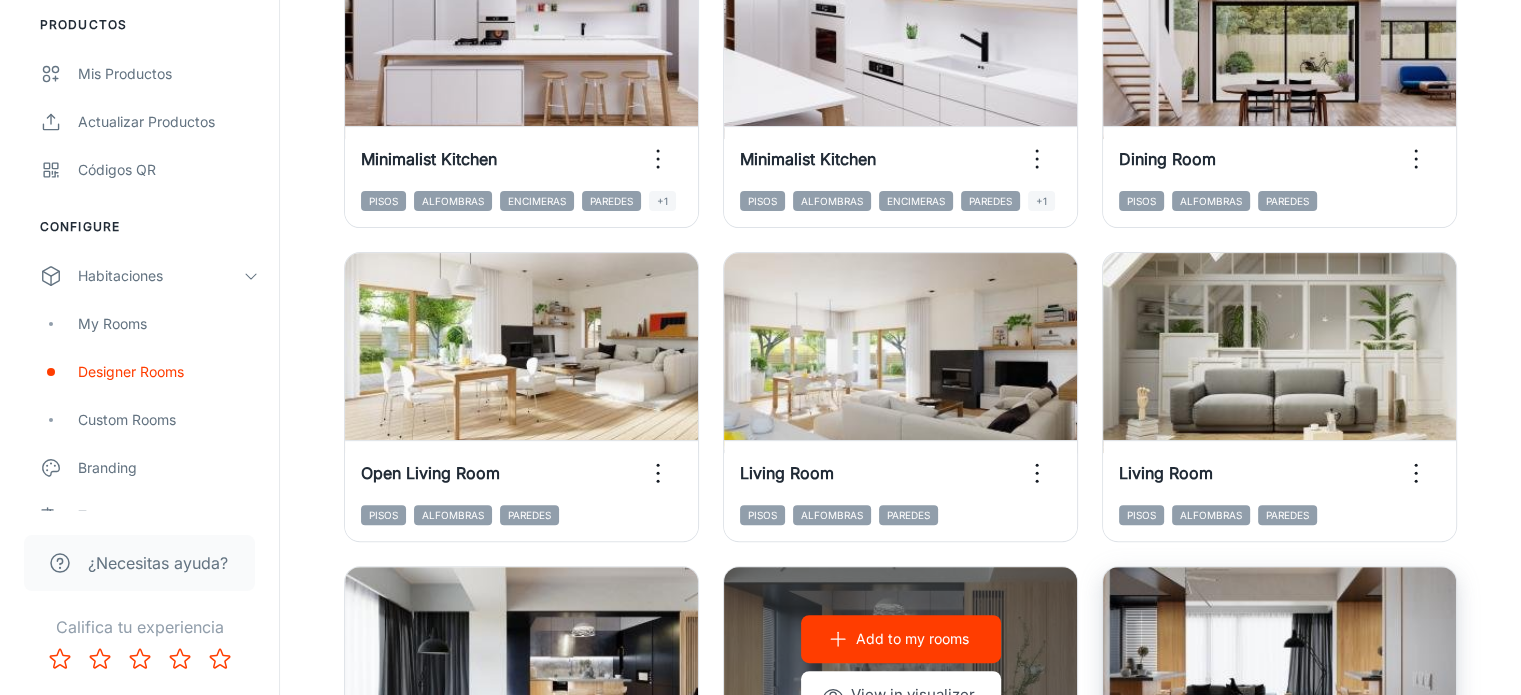 scroll, scrollTop: 680, scrollLeft: 0, axis: vertical 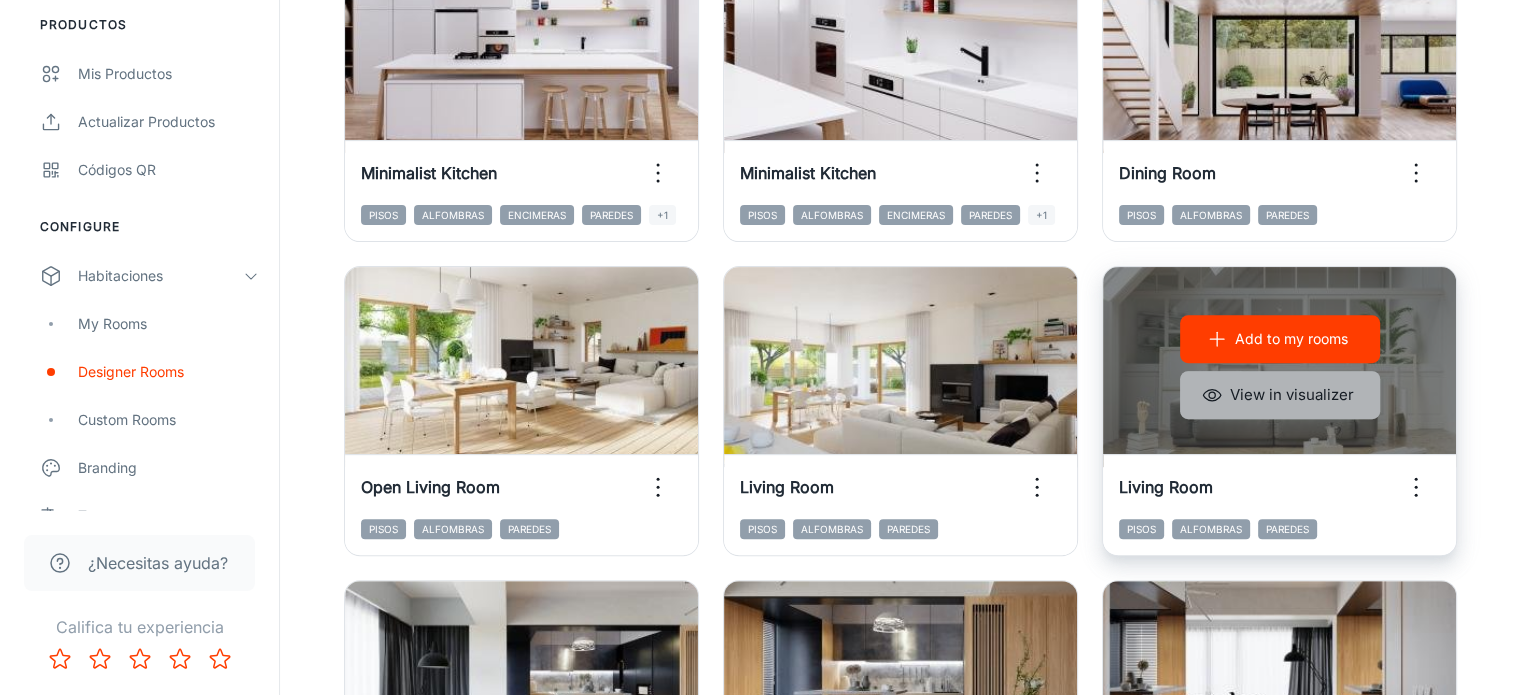 click on "View in visualizer" at bounding box center [1280, 395] 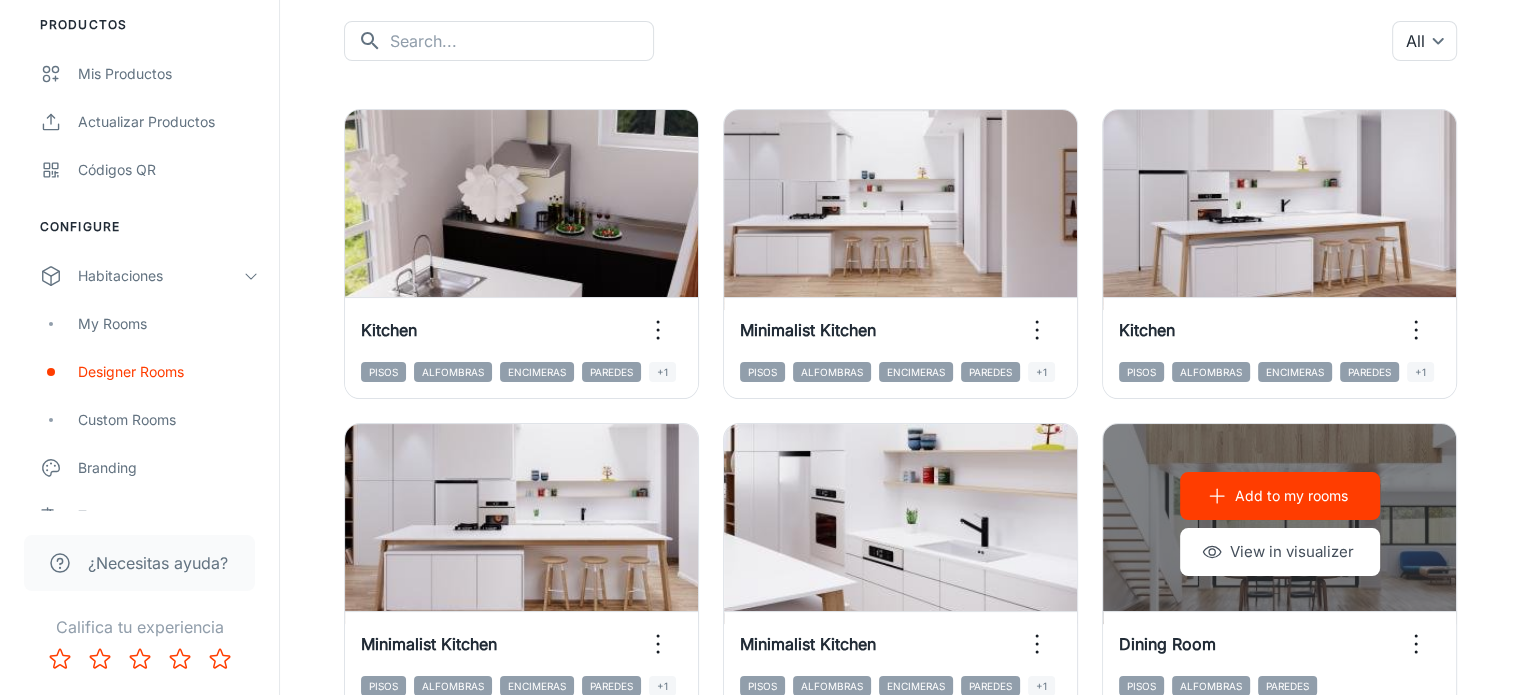 scroll, scrollTop: 50, scrollLeft: 0, axis: vertical 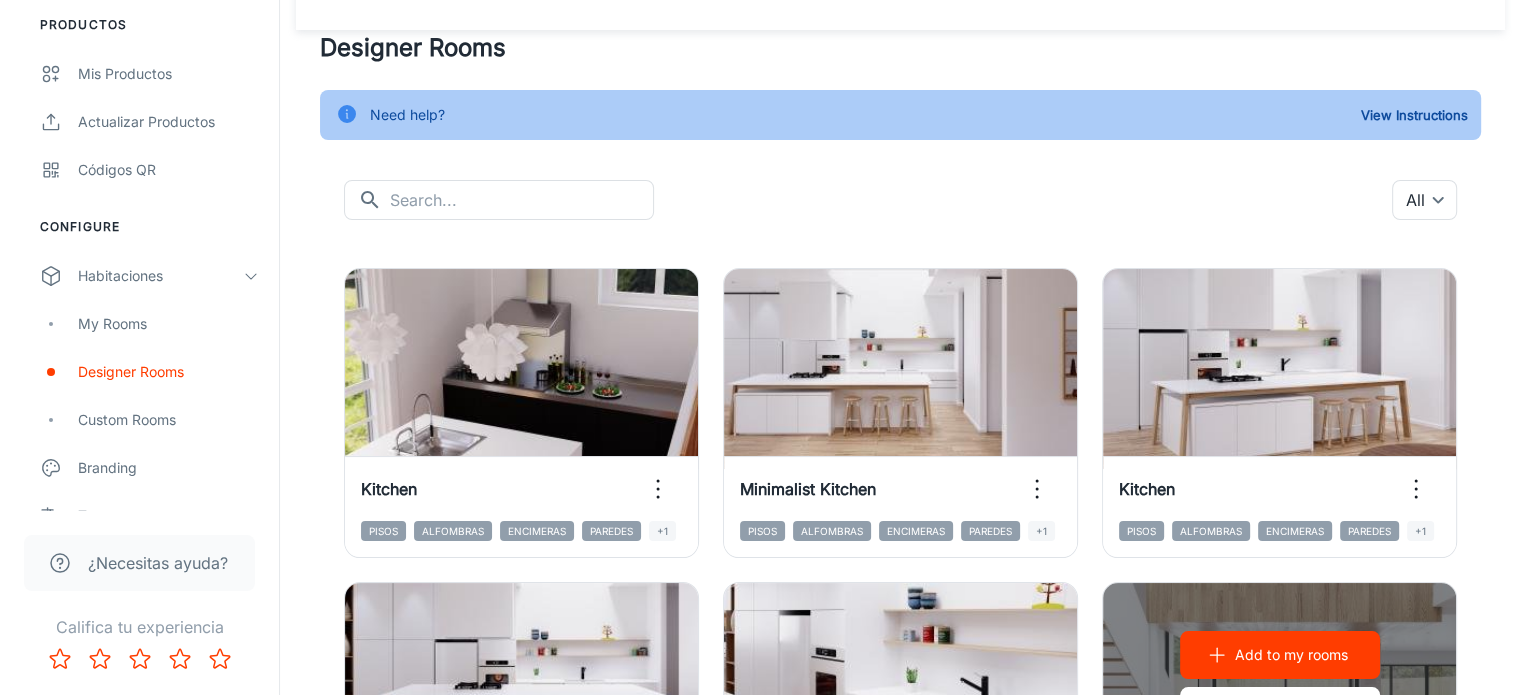 type 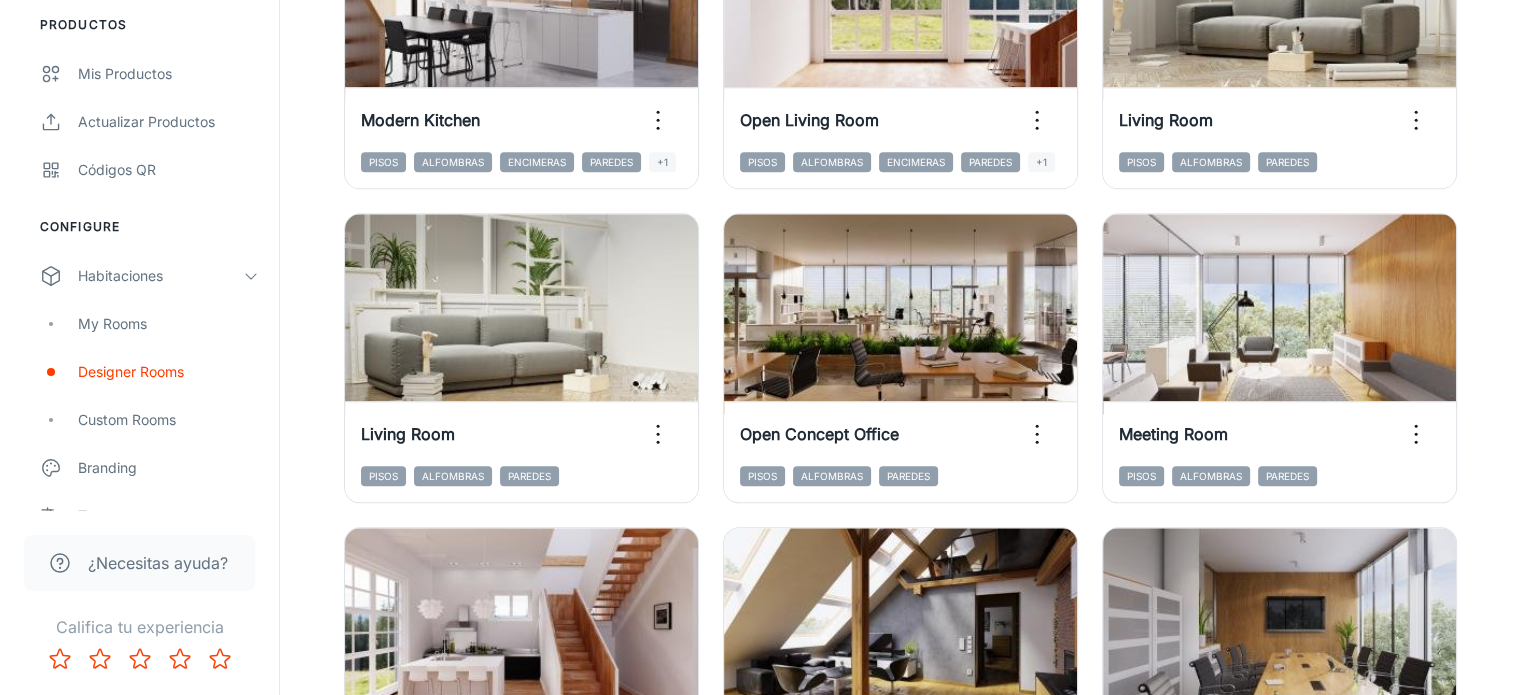 scroll, scrollTop: 1980, scrollLeft: 0, axis: vertical 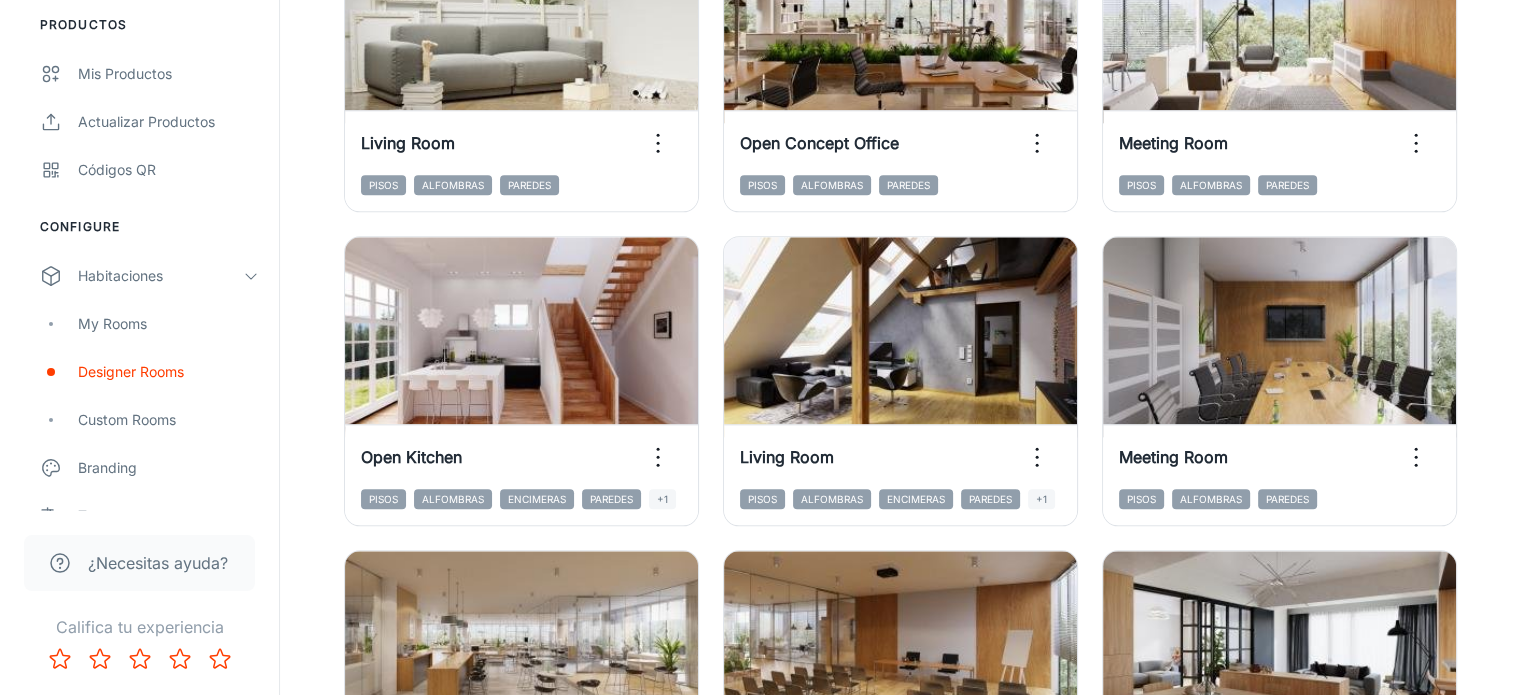 click at bounding box center [1459, 1525] 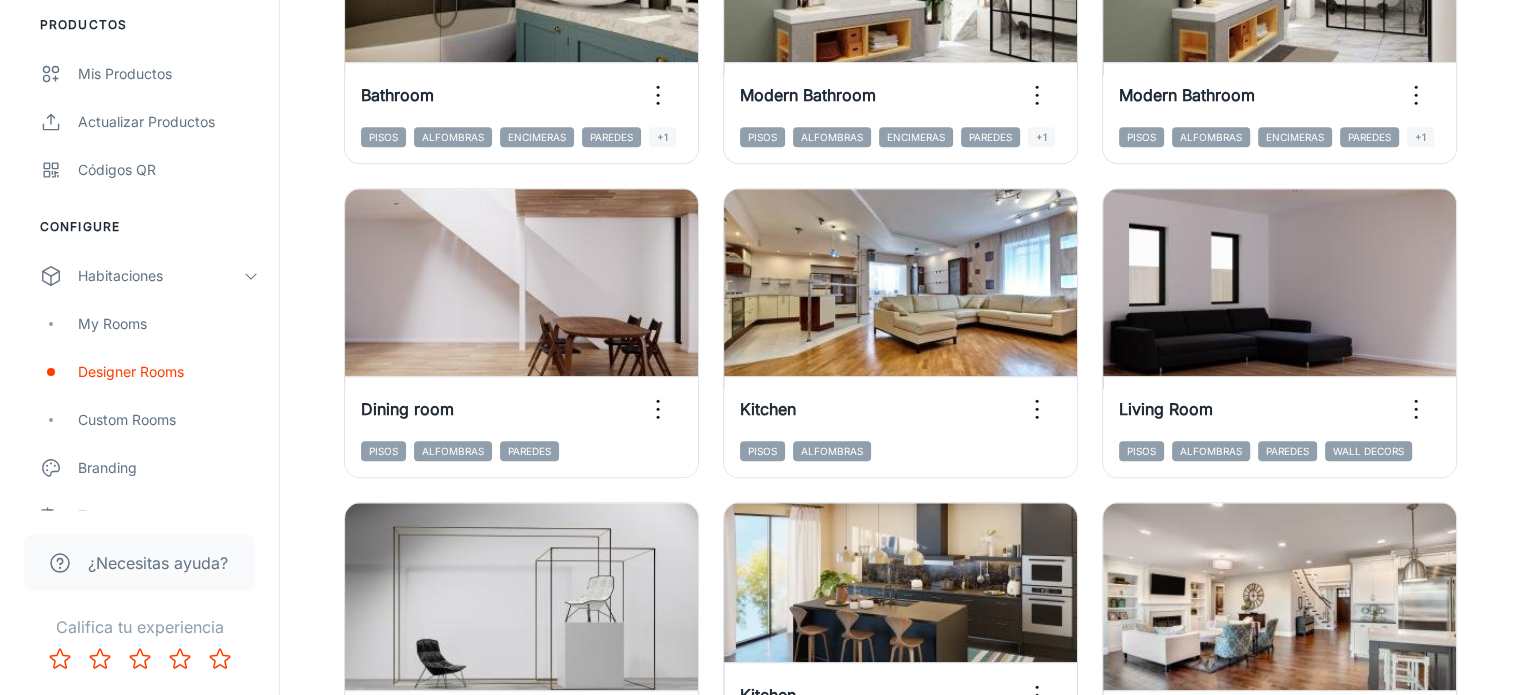 scroll, scrollTop: 2280, scrollLeft: 0, axis: vertical 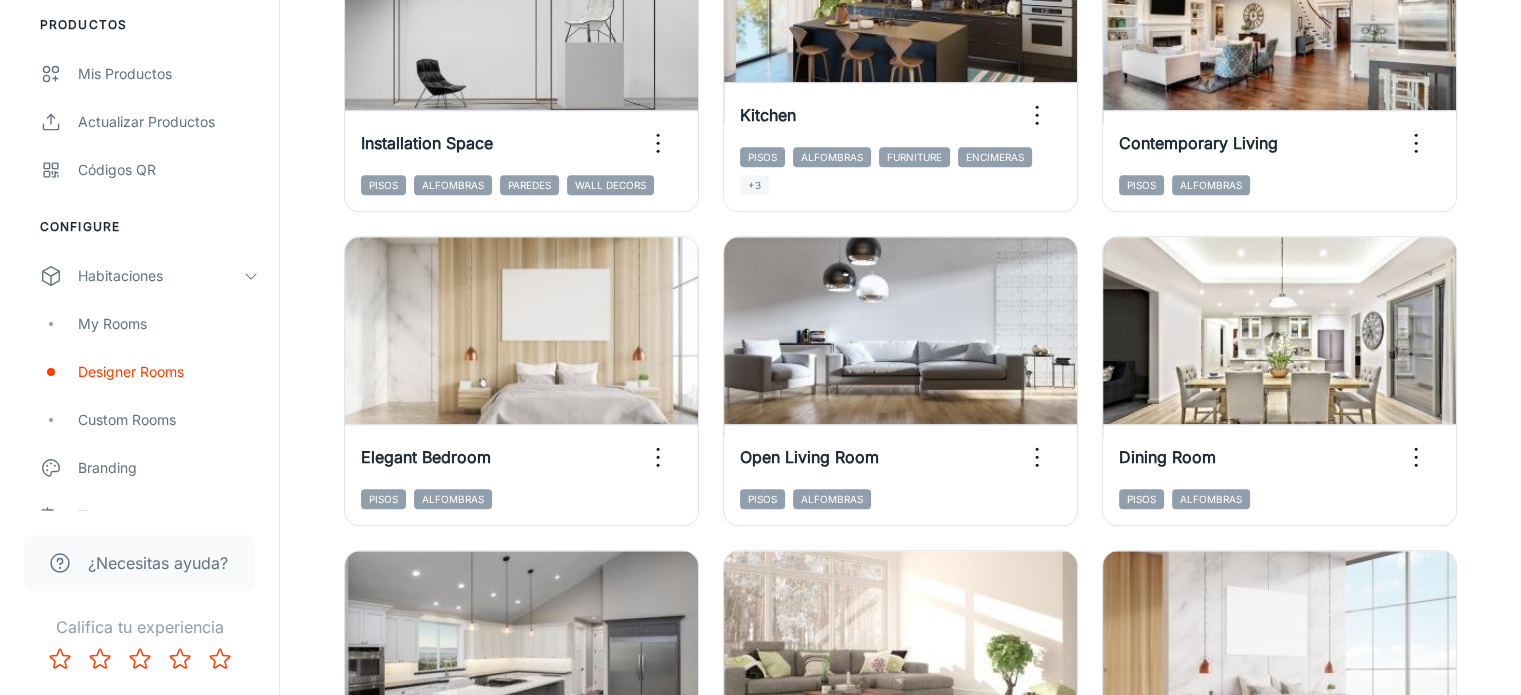 click 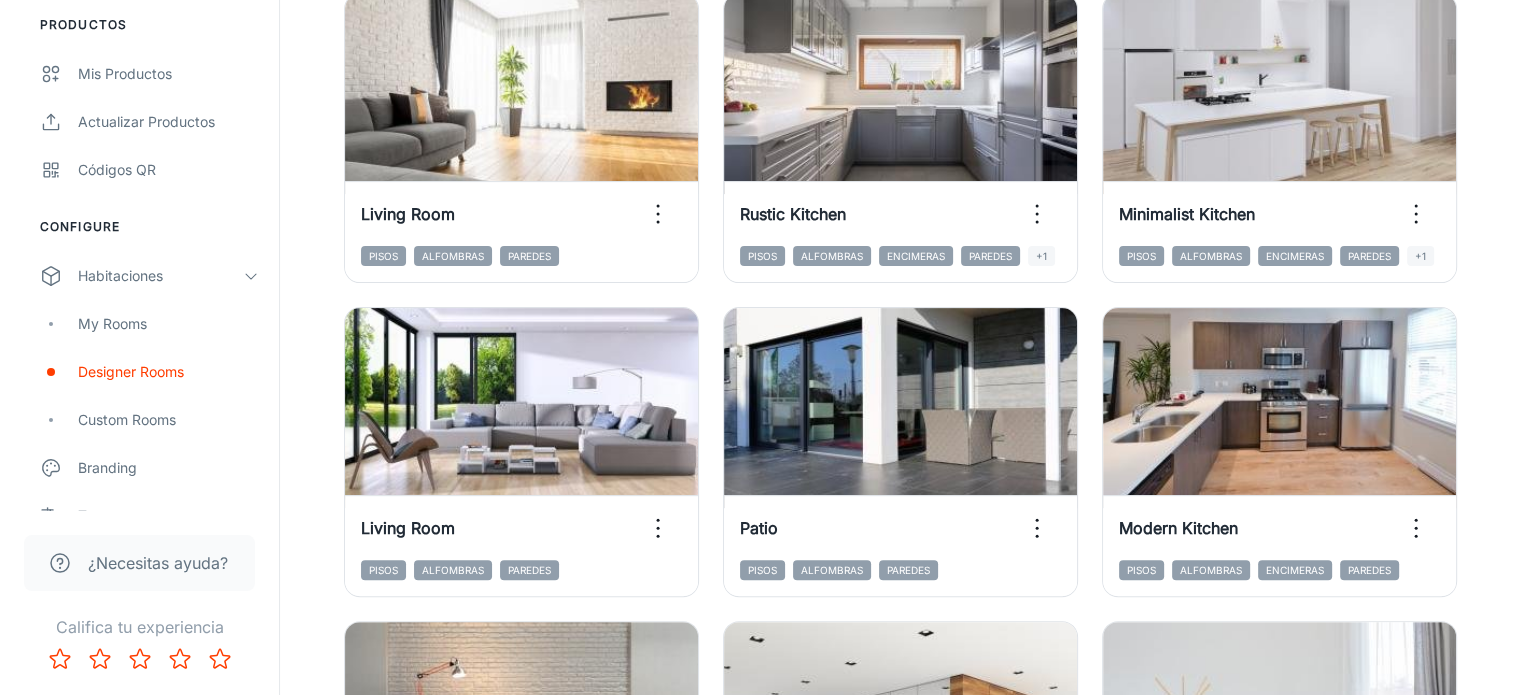 scroll, scrollTop: 580, scrollLeft: 0, axis: vertical 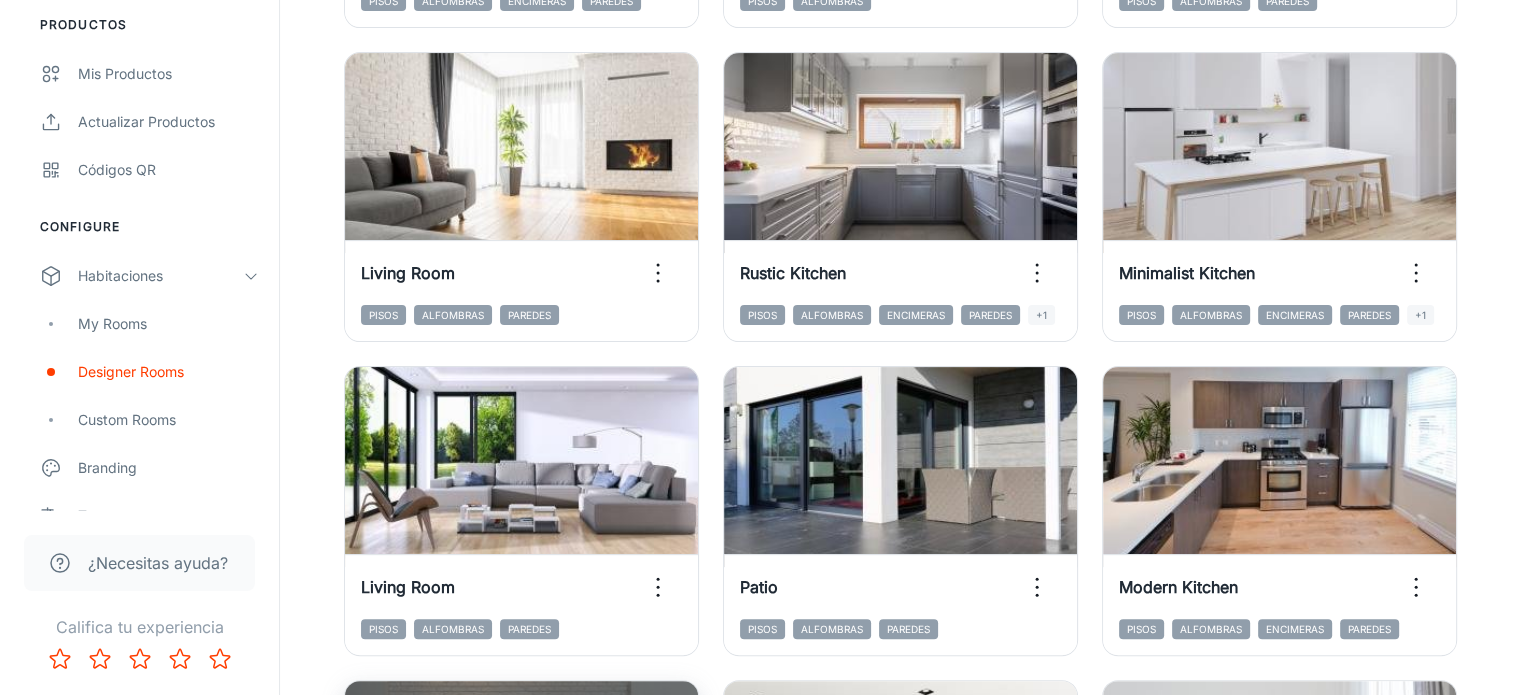 click on "View in visualizer" at bounding box center (522, 809) 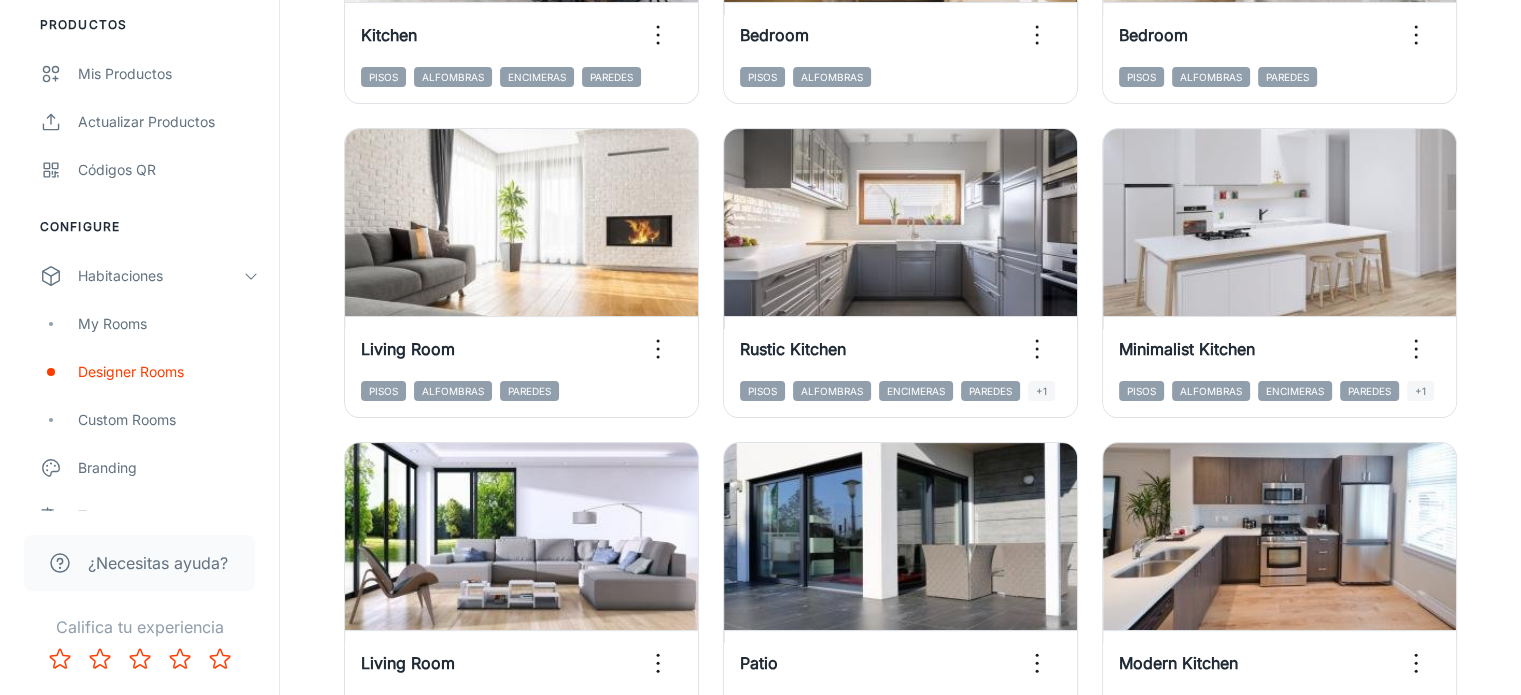 scroll, scrollTop: 380, scrollLeft: 0, axis: vertical 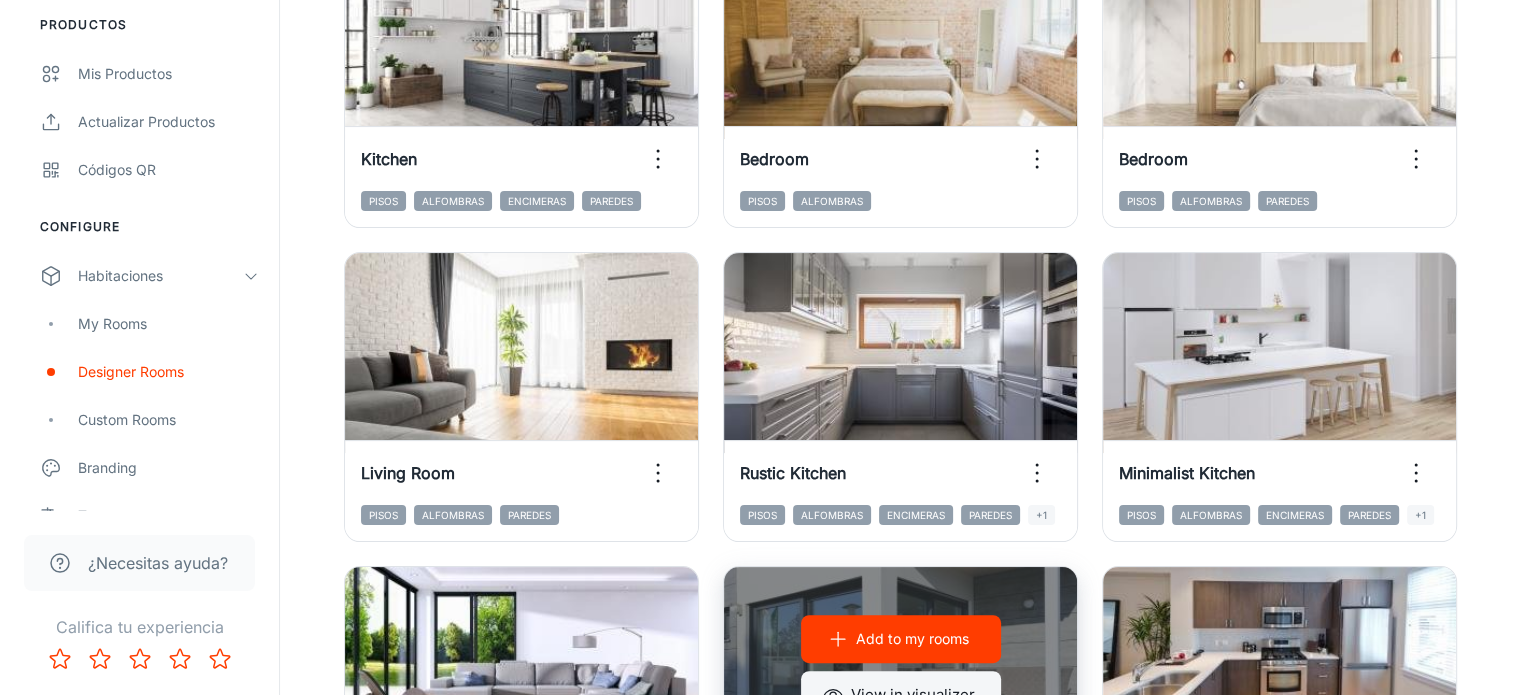 click on "View in visualizer" at bounding box center [901, 695] 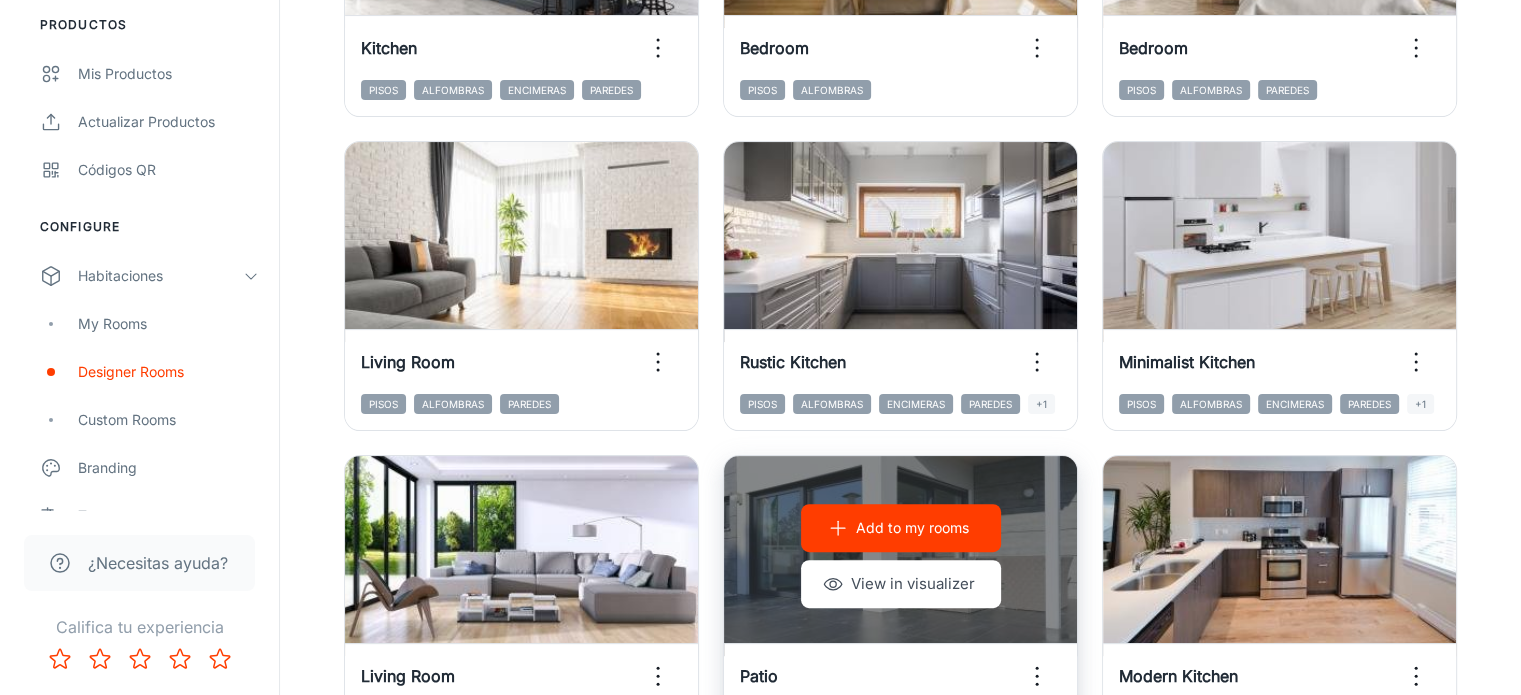scroll, scrollTop: 580, scrollLeft: 0, axis: vertical 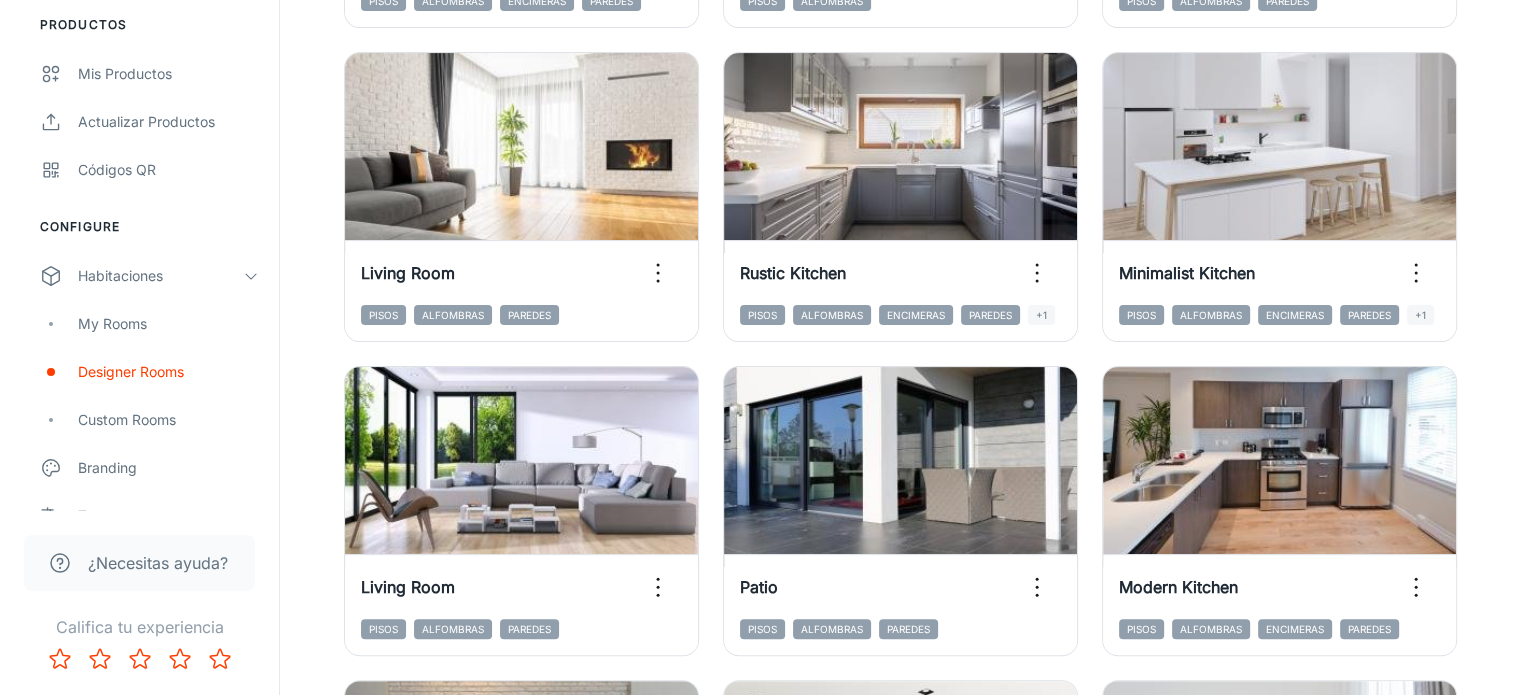 type 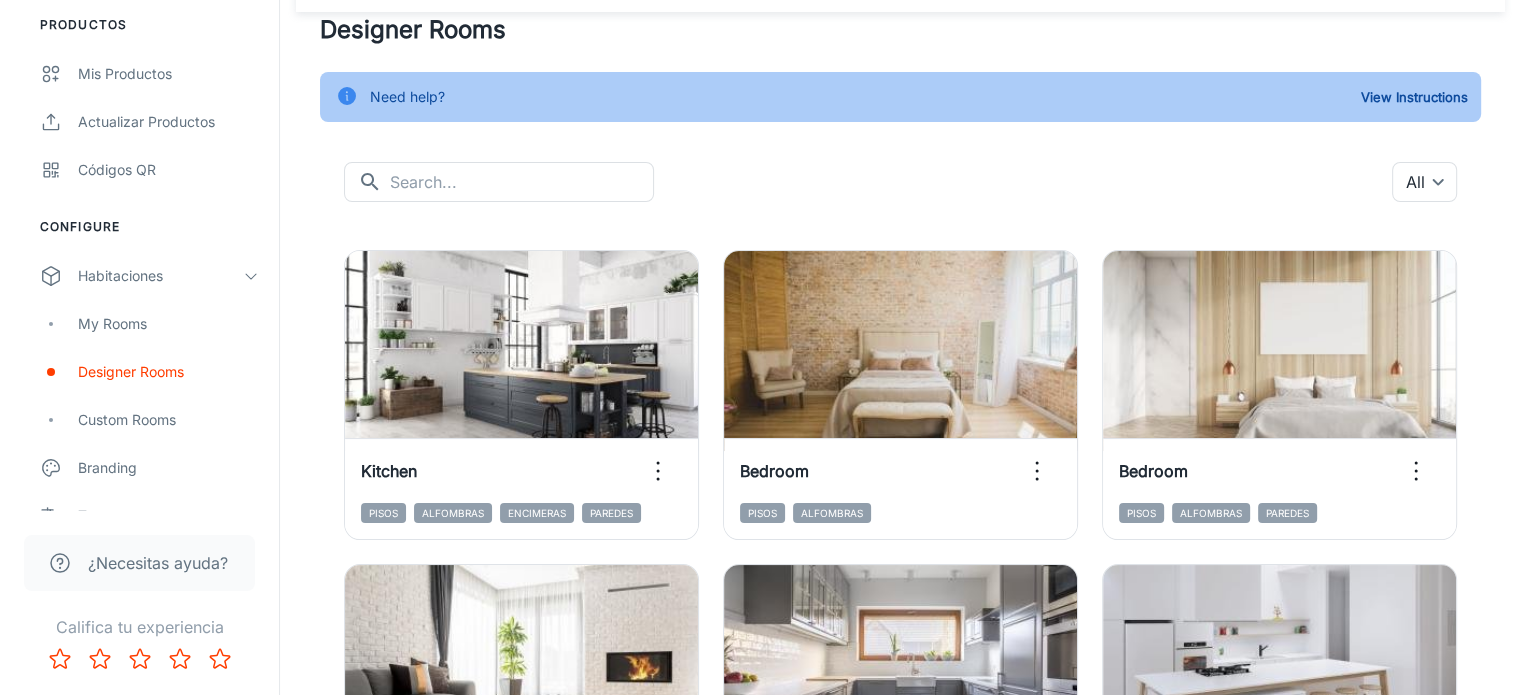 scroll, scrollTop: 200, scrollLeft: 0, axis: vertical 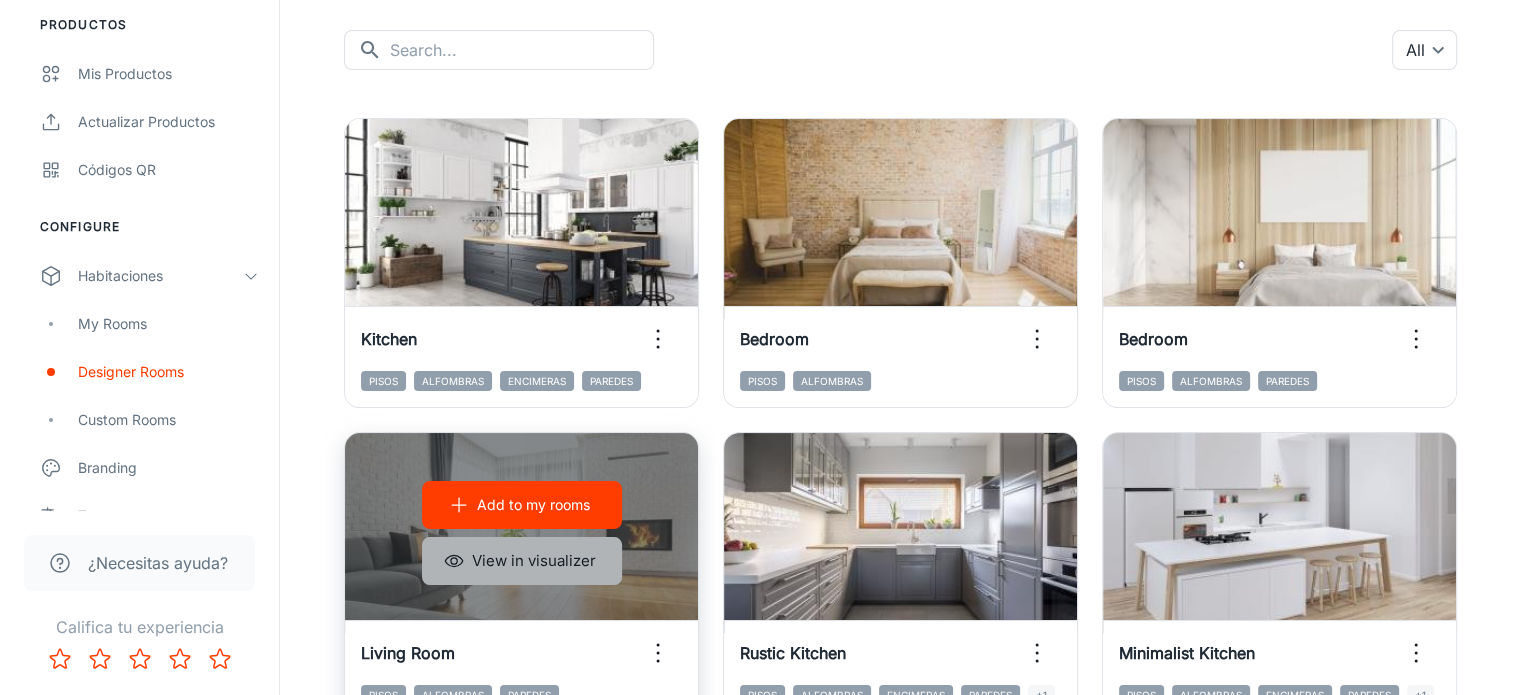 click on "View in visualizer" at bounding box center (522, 561) 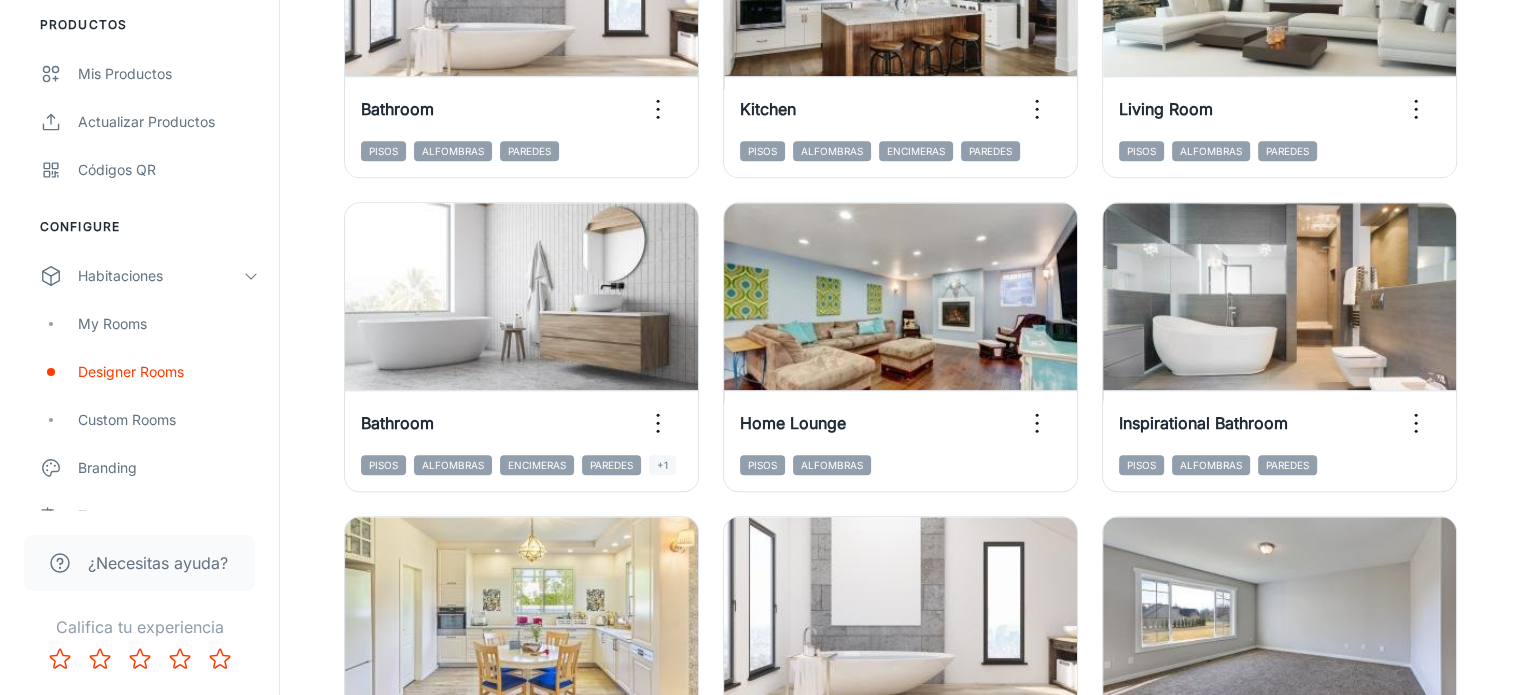 scroll, scrollTop: 1800, scrollLeft: 0, axis: vertical 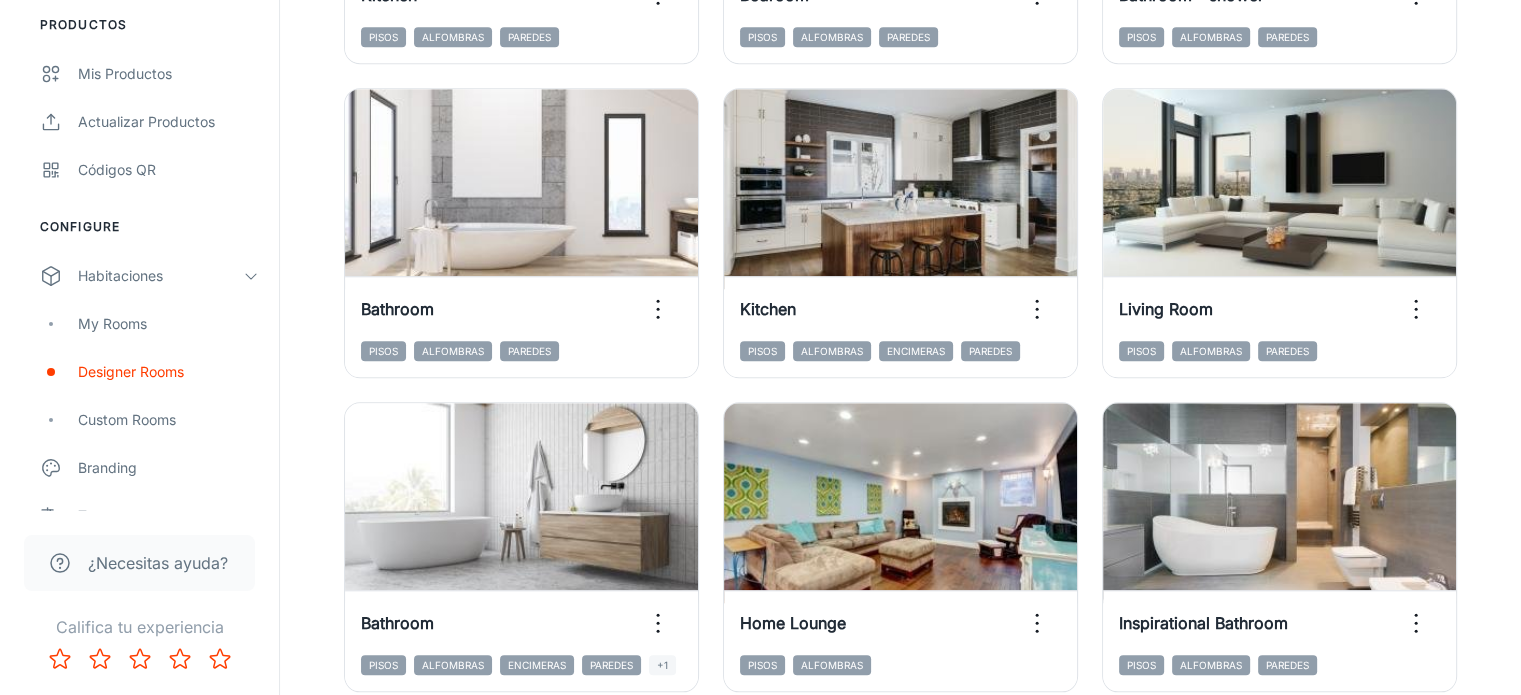 click on "View in visualizer" at bounding box center (1280, 845) 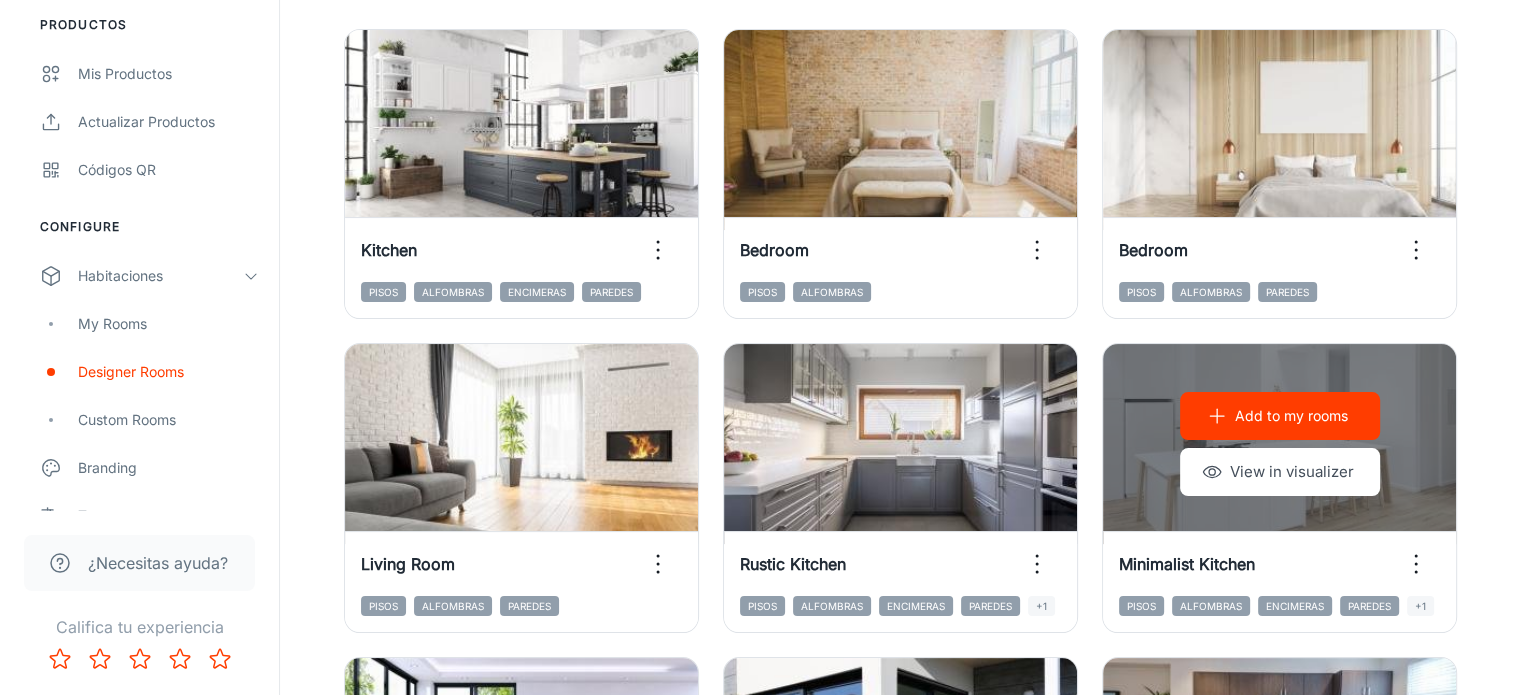 scroll, scrollTop: 0, scrollLeft: 0, axis: both 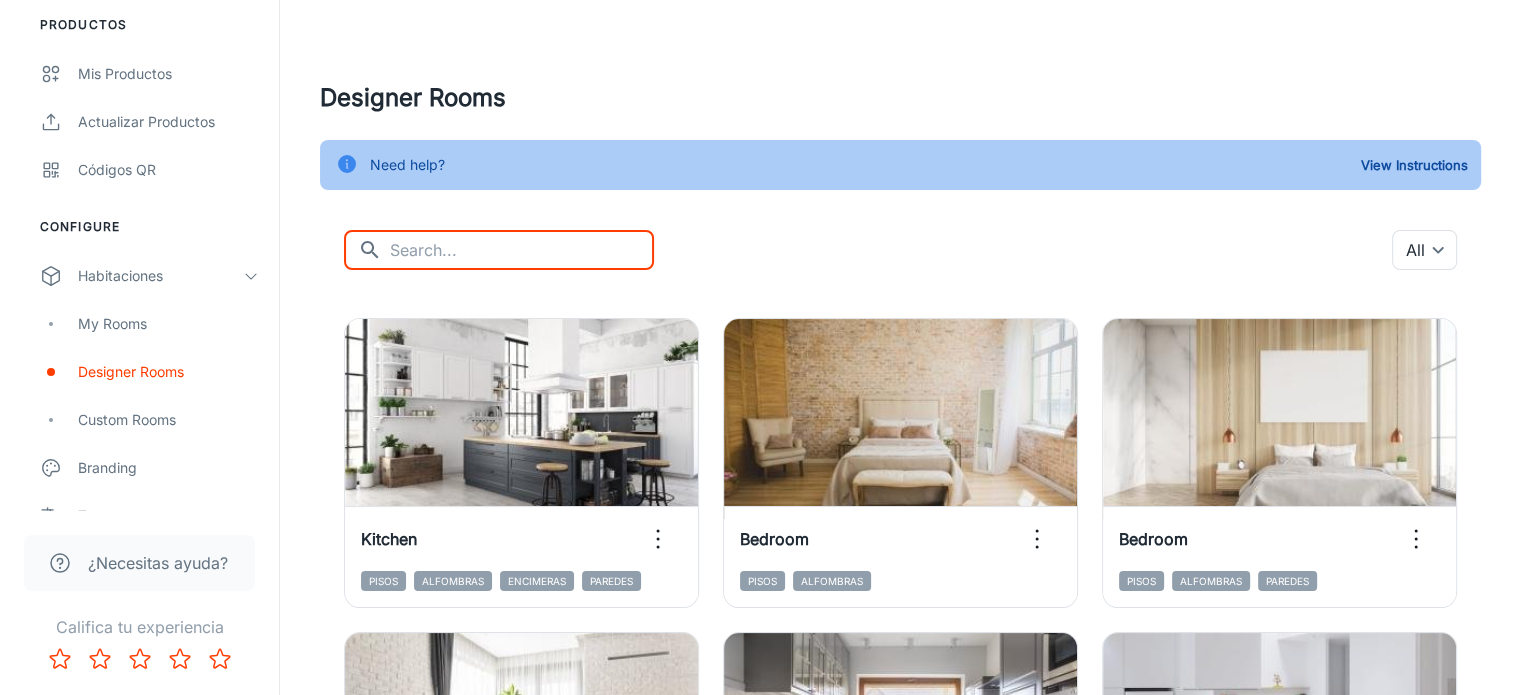 click at bounding box center (522, 250) 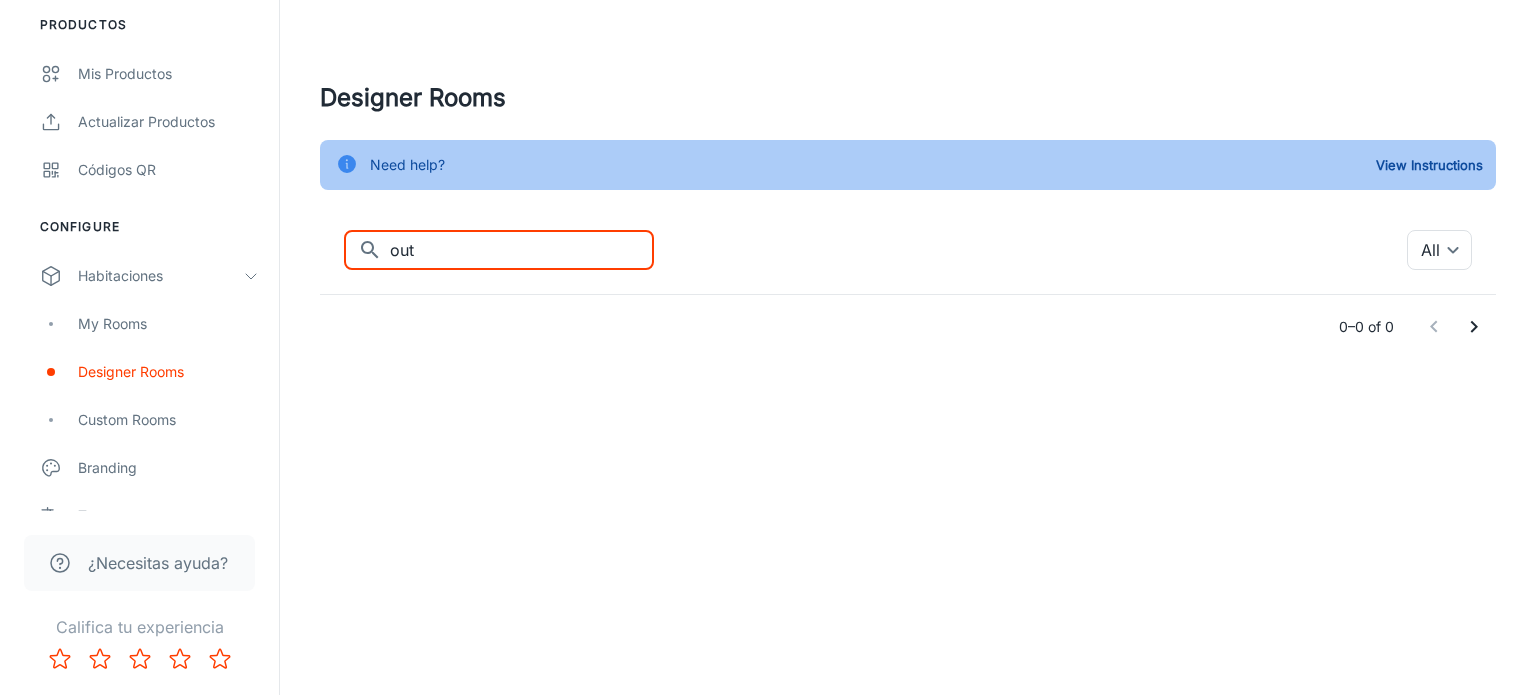 type on "out" 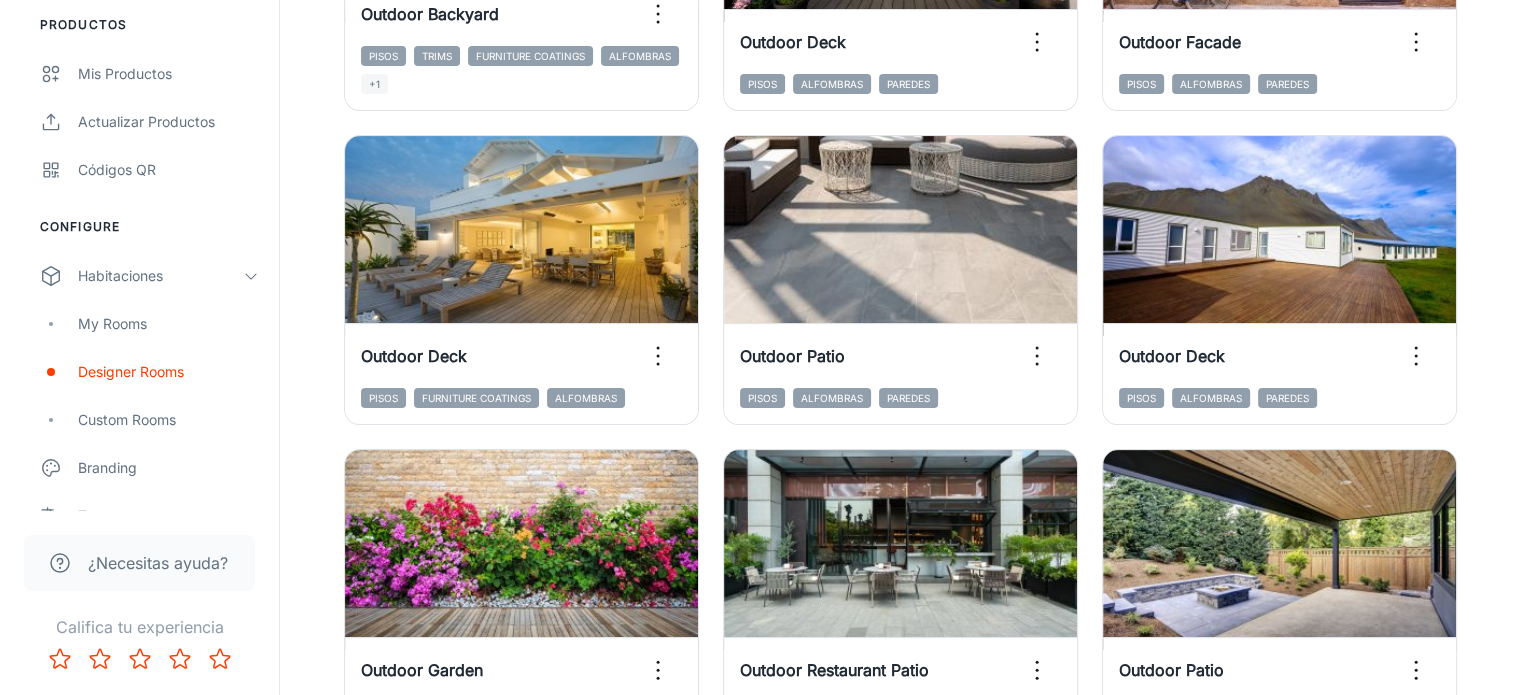 scroll, scrollTop: 500, scrollLeft: 0, axis: vertical 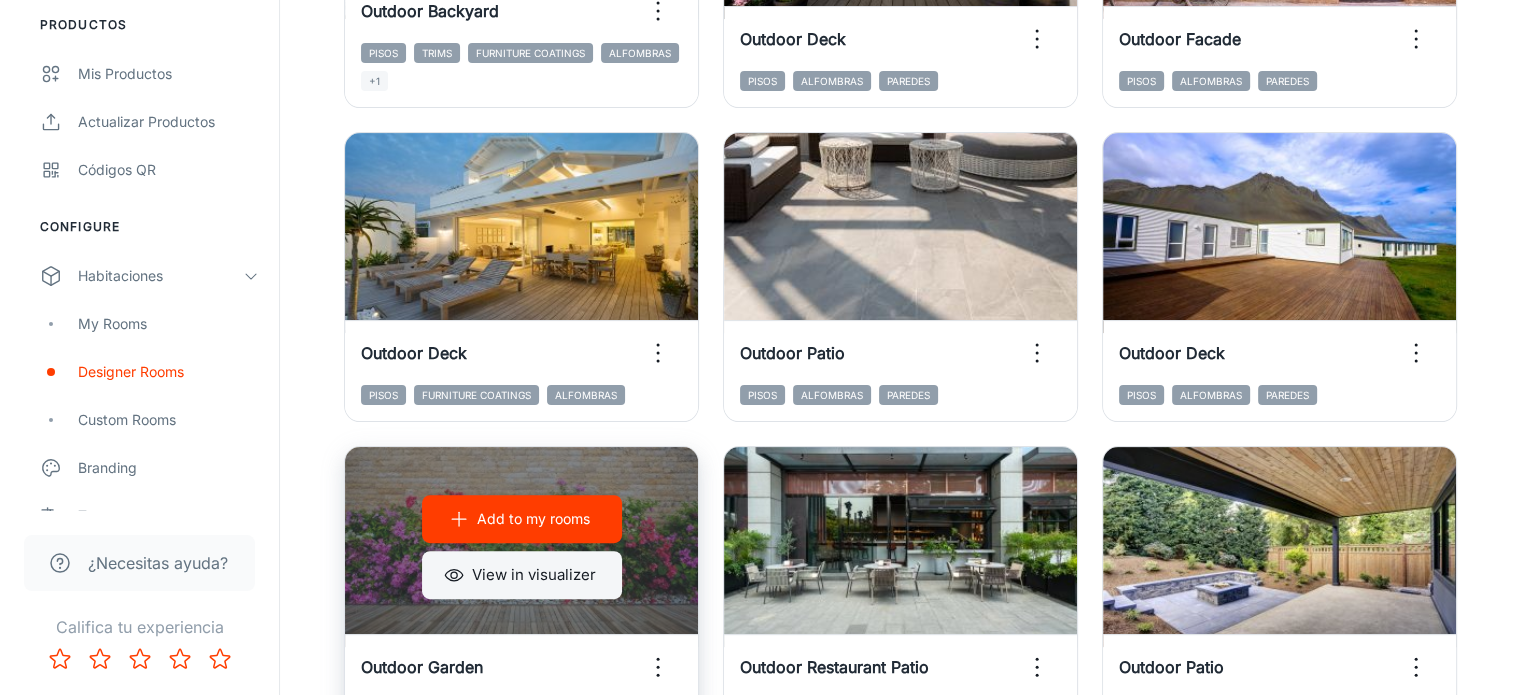 click on "View in visualizer" at bounding box center (522, 575) 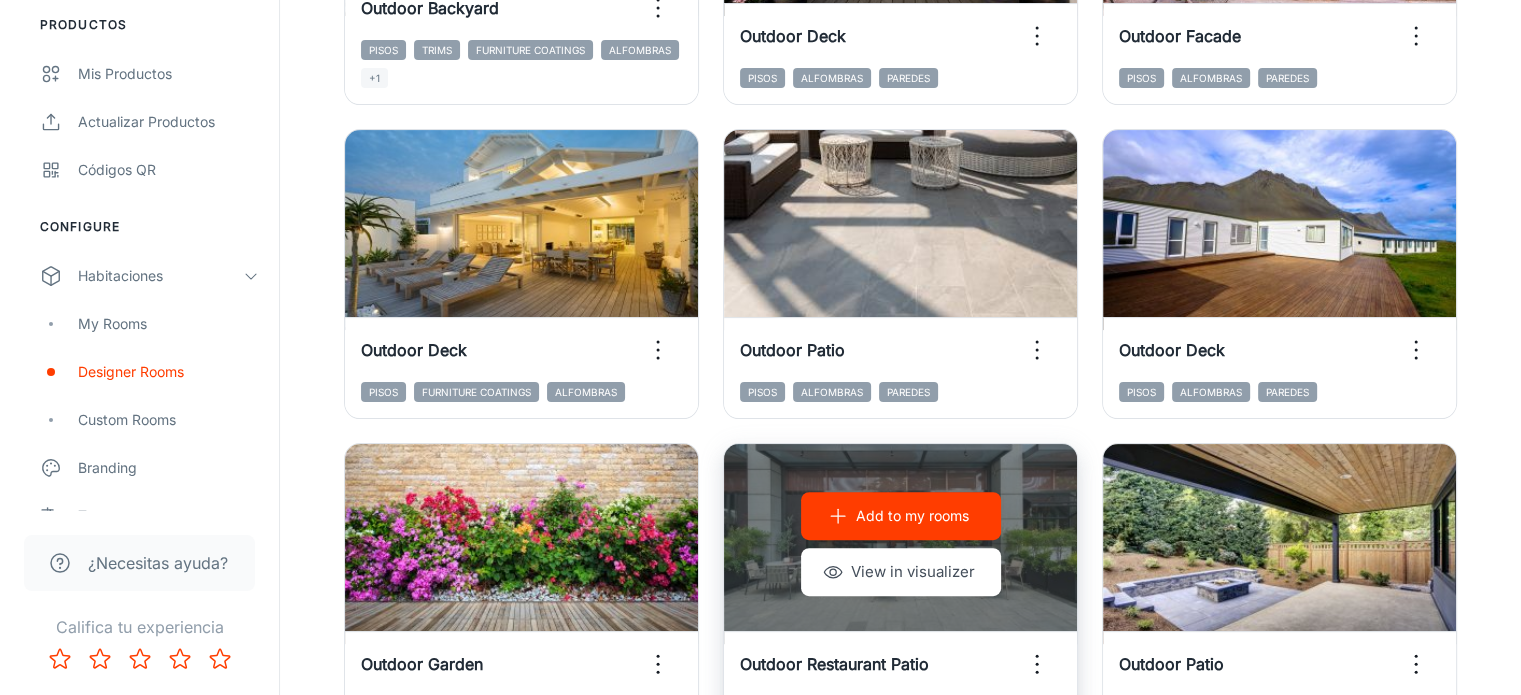 scroll, scrollTop: 500, scrollLeft: 0, axis: vertical 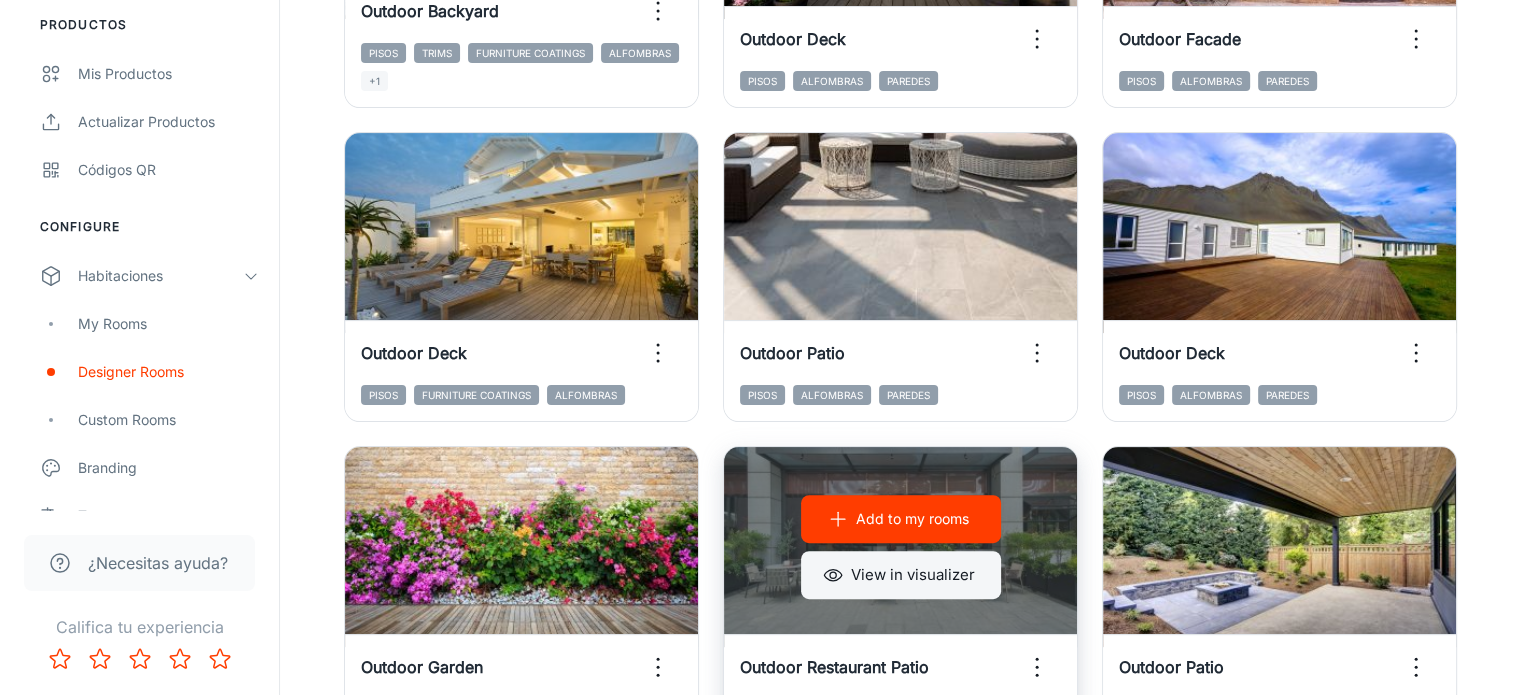 click on "View in visualizer" at bounding box center (901, 575) 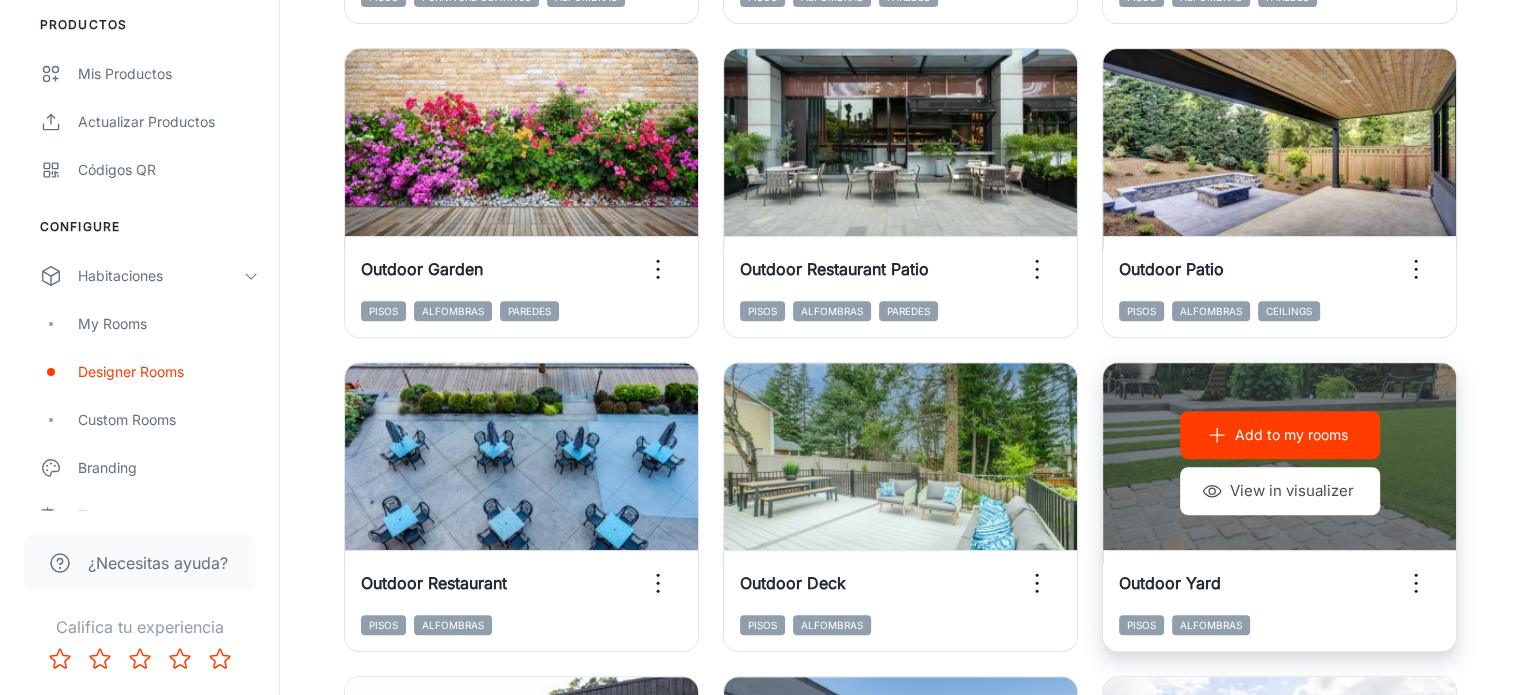 scroll, scrollTop: 900, scrollLeft: 0, axis: vertical 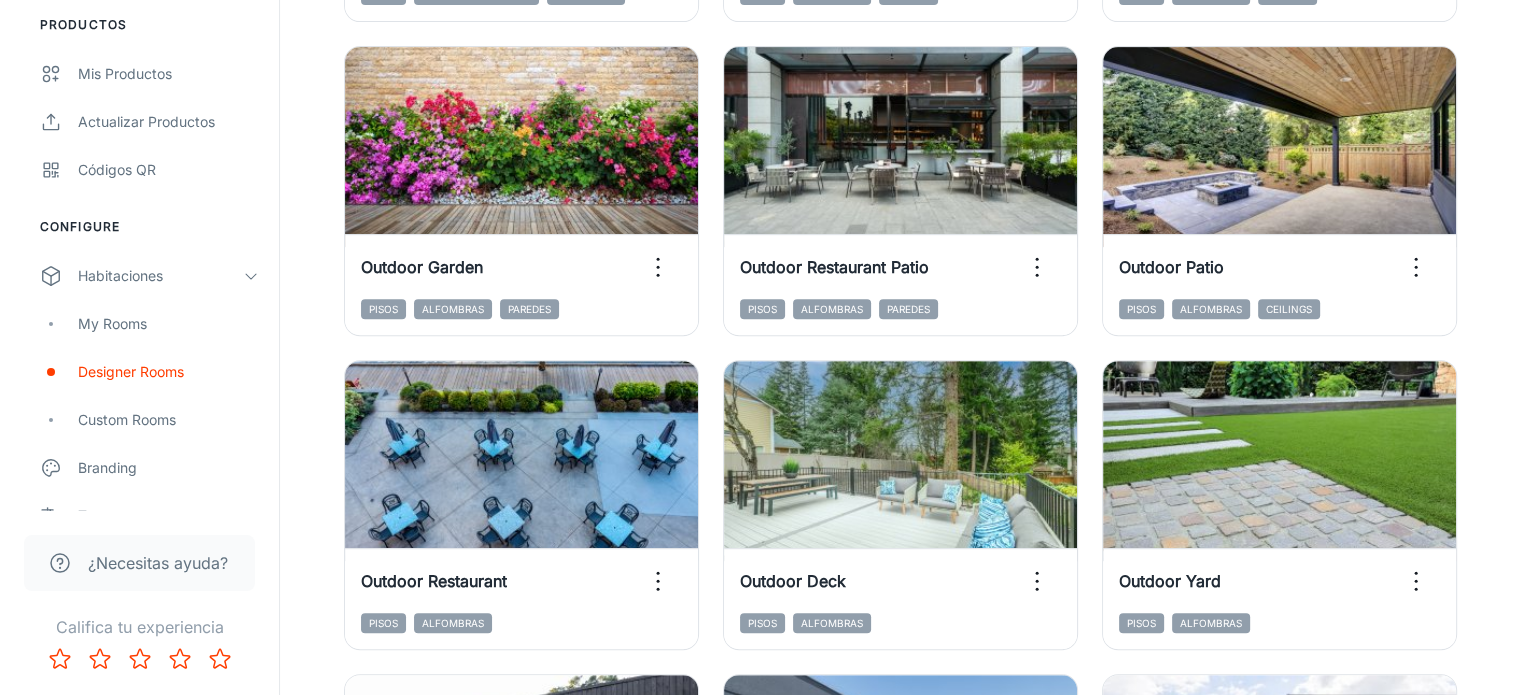 type 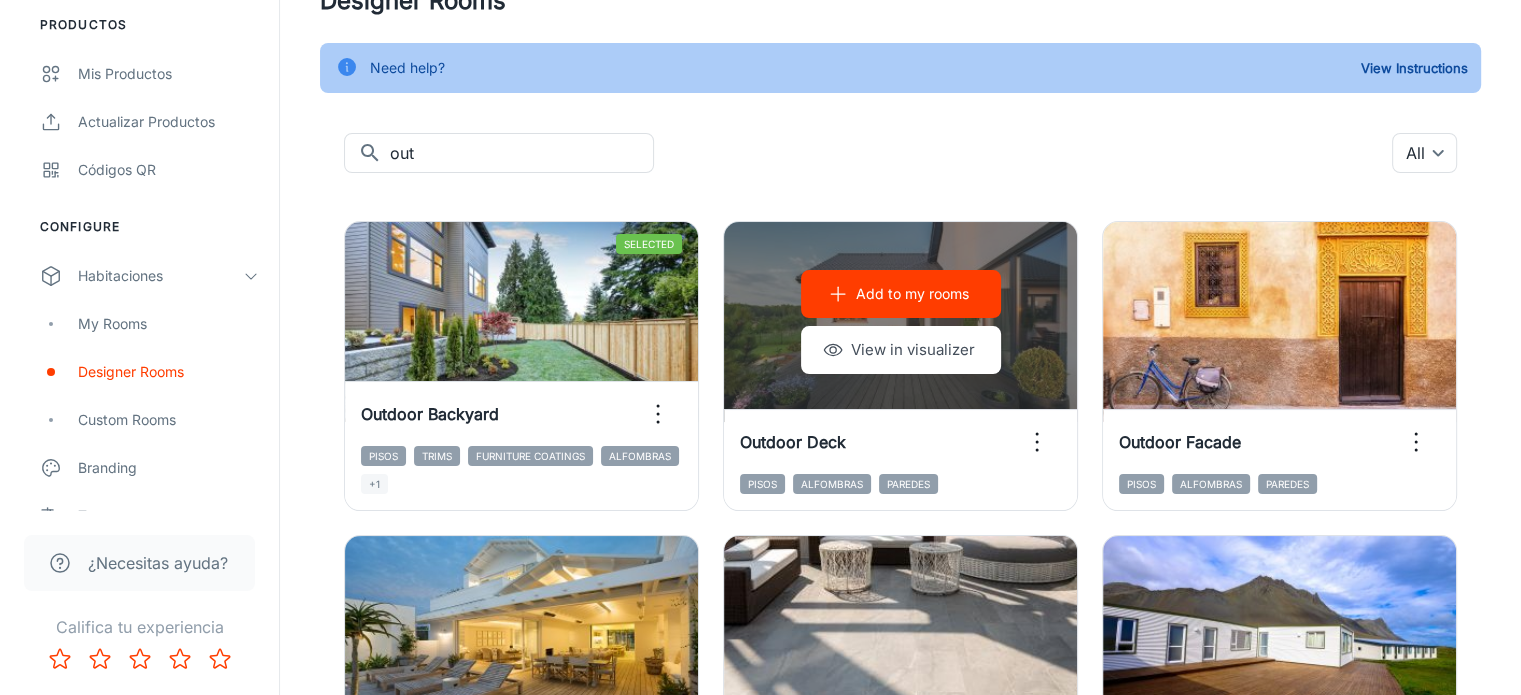 scroll, scrollTop: 0, scrollLeft: 0, axis: both 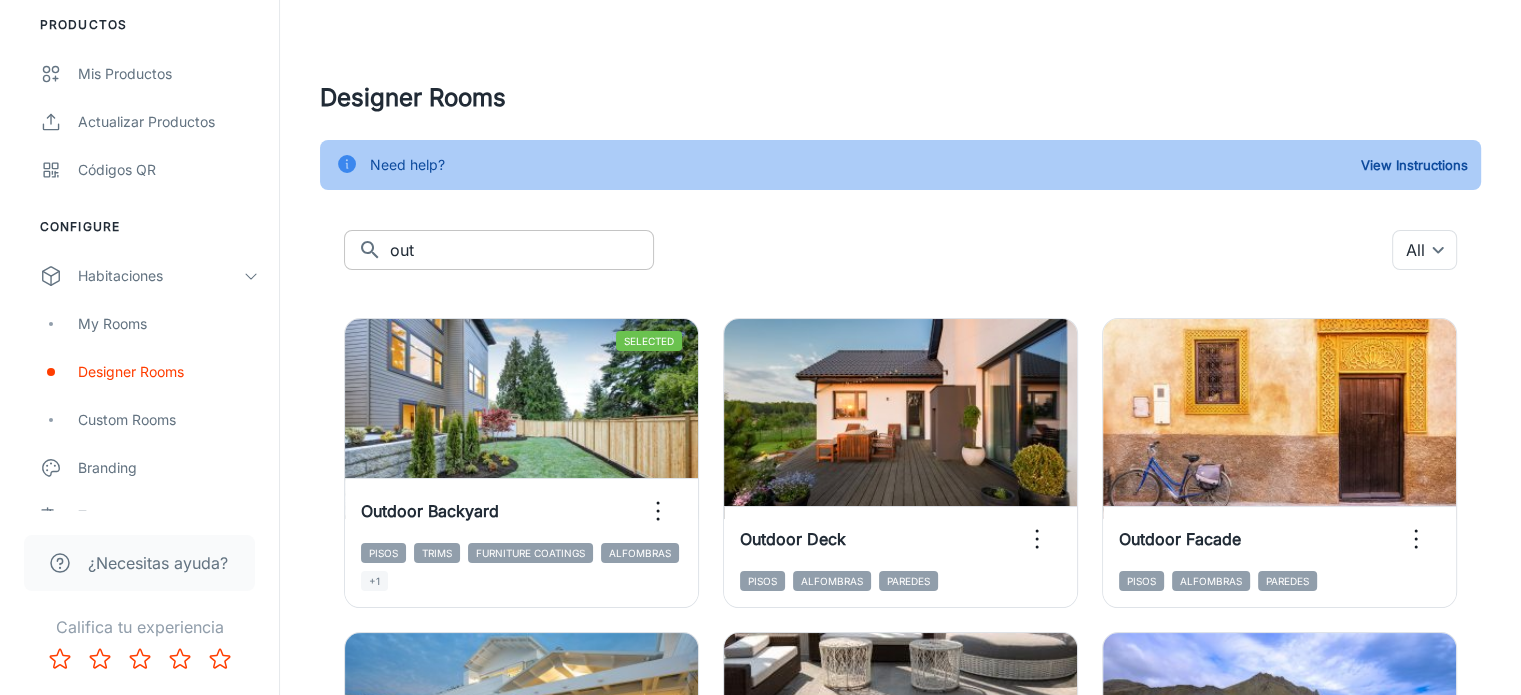 click on "out" at bounding box center [522, 250] 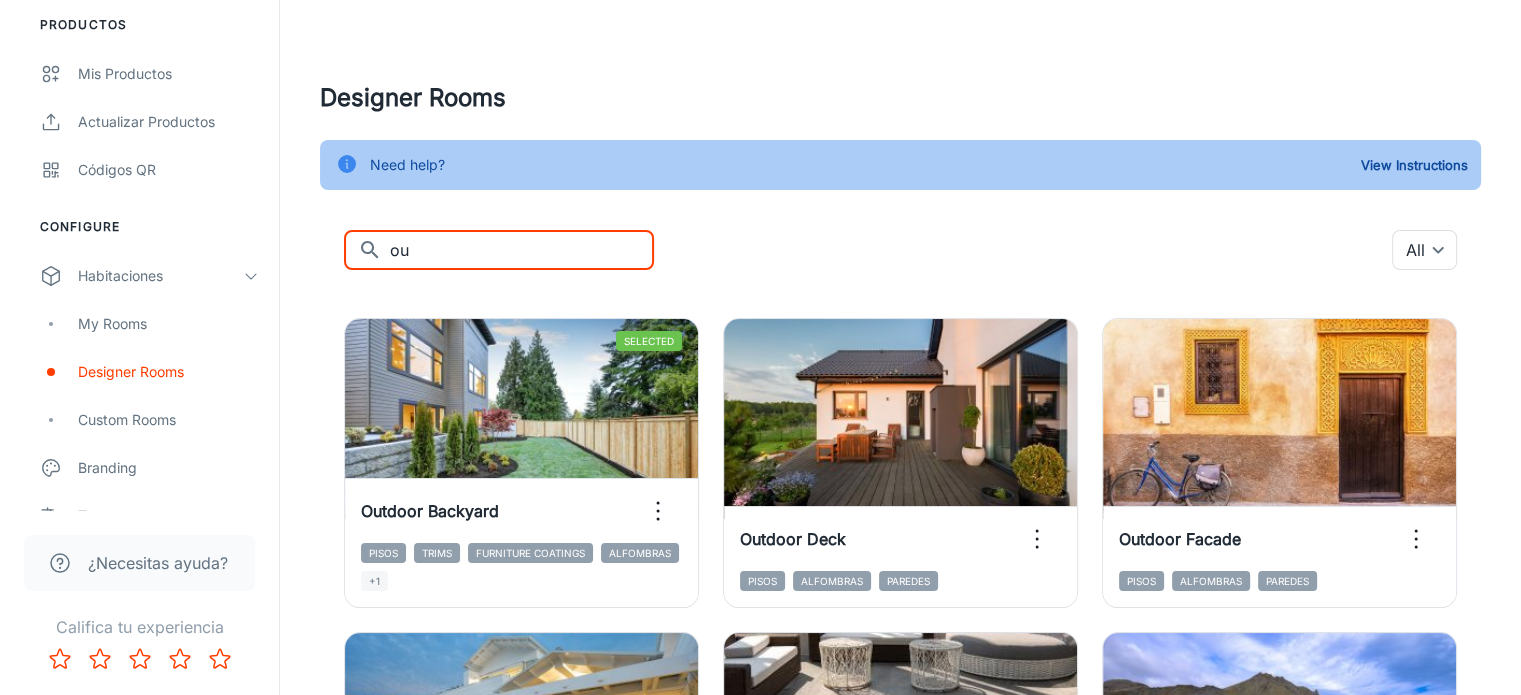 type on "o" 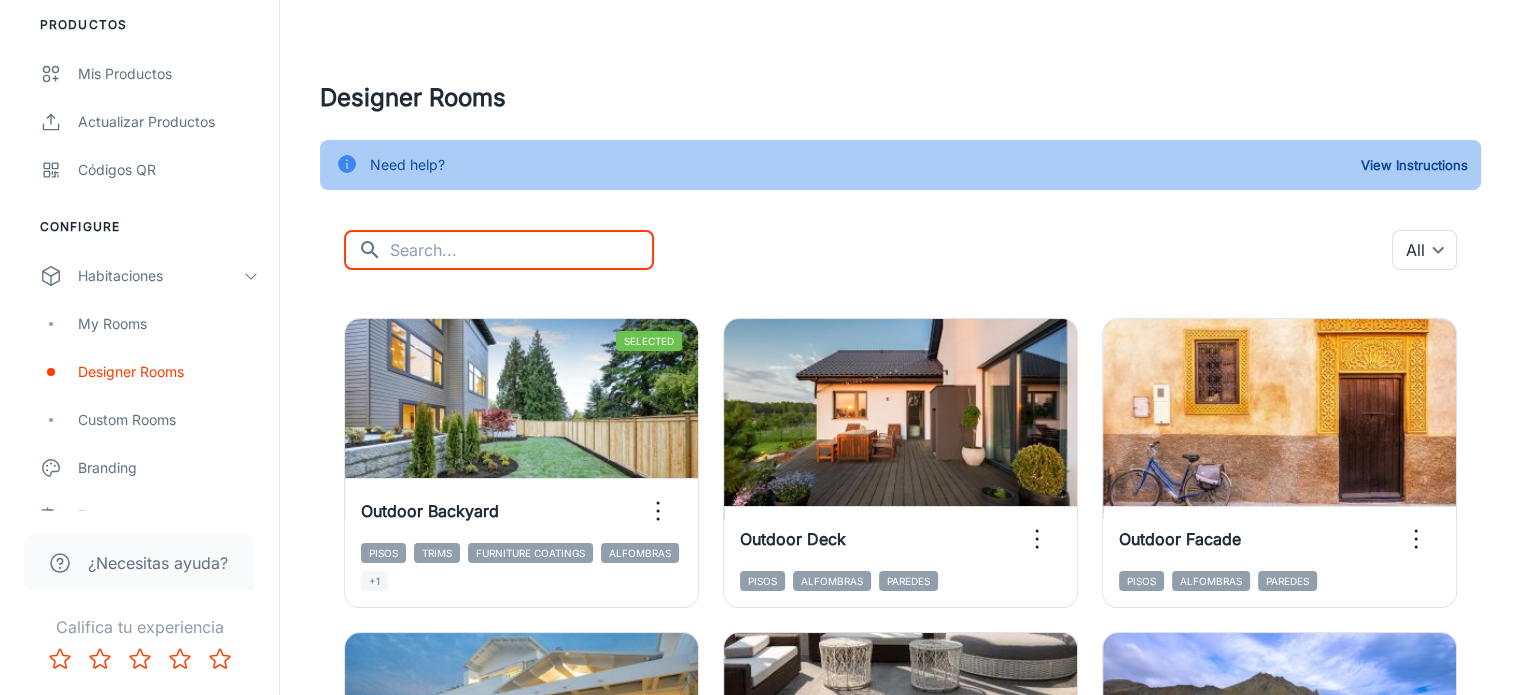 type 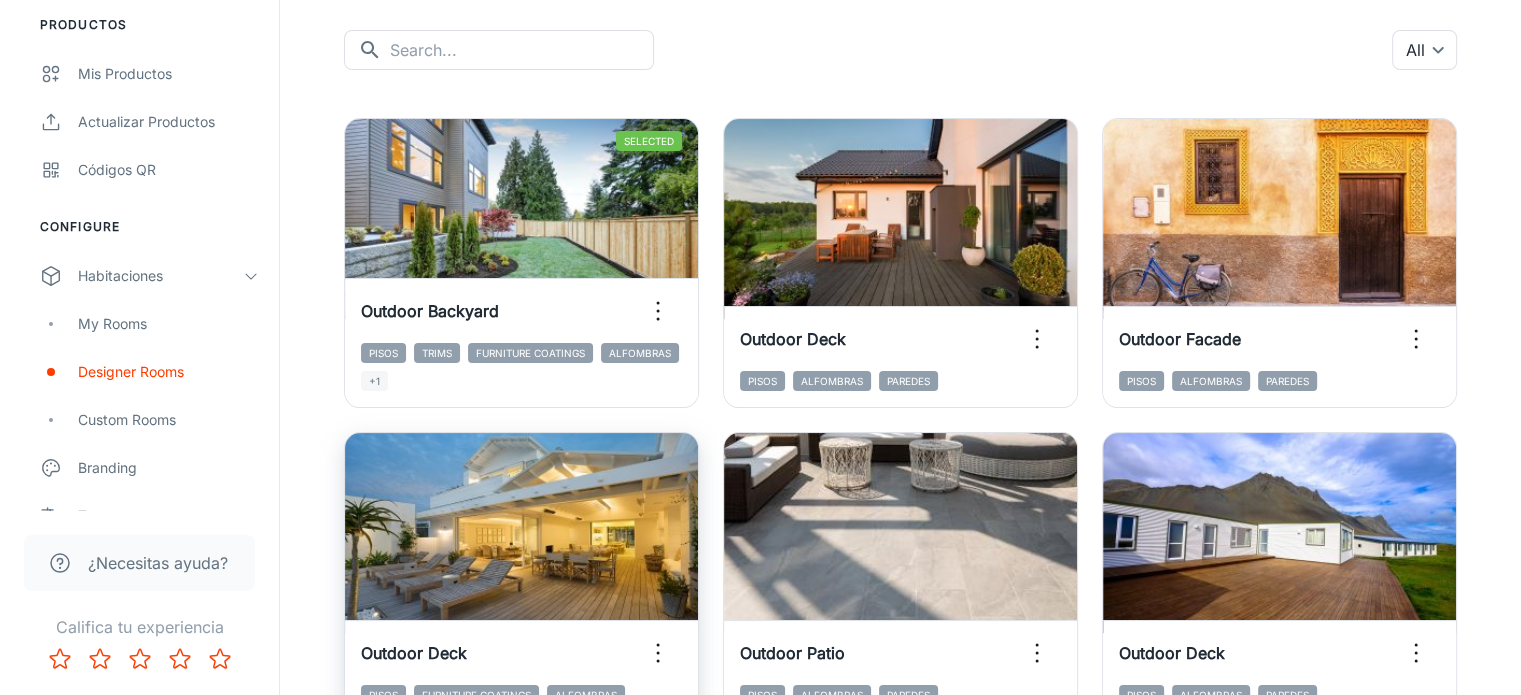 scroll, scrollTop: 0, scrollLeft: 0, axis: both 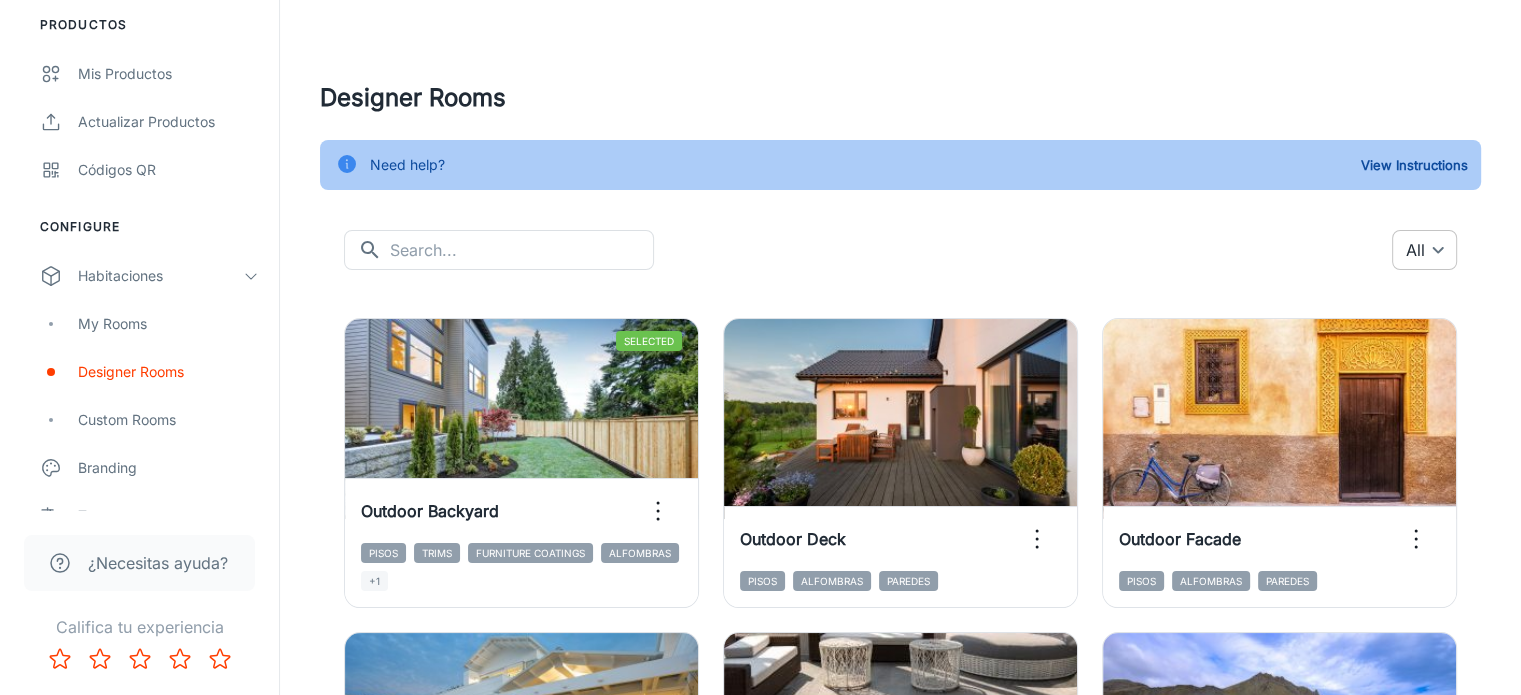 click on "Ceramicas Caribe [PERSON_NAME] Engagement Analíticas Clientes potenciales To-do Productos Mis productos Actualizar productos Códigos QR Configure Habitaciones My Rooms Designer Rooms Custom Rooms Branding Texts Platform Management User Administration ¿Necesitas ayuda? Califica tu experiencia Designer Rooms Need help? View Instructions ​ ​ All ​ Selected Remove room View in visualizer Outdoor Backyard Pisos Trims Furniture Coatings Alfombras +1 Add to my rooms View in visualizer Outdoor Deck Pisos Alfombras [PERSON_NAME] Add to my rooms View in visualizer Outdoor Facade Pisos Alfombras [PERSON_NAME] Add to my rooms View in visualizer Outdoor Deck Pisos Furniture Coatings Alfombras Add to my rooms View in visualizer Outdoor Patio Pisos Alfombras [PERSON_NAME] Add to my rooms View in visualizer Outdoor Deck Pisos Alfombras [PERSON_NAME] Add to my rooms View in visualizer Outdoor Garden Pisos Alfombras [PERSON_NAME] Add to my rooms View in visualizer Outdoor Restaurant Patio Pisos Alfombras [PERSON_NAME] Add to my rooms Outdoor Patio" at bounding box center (760, 347) 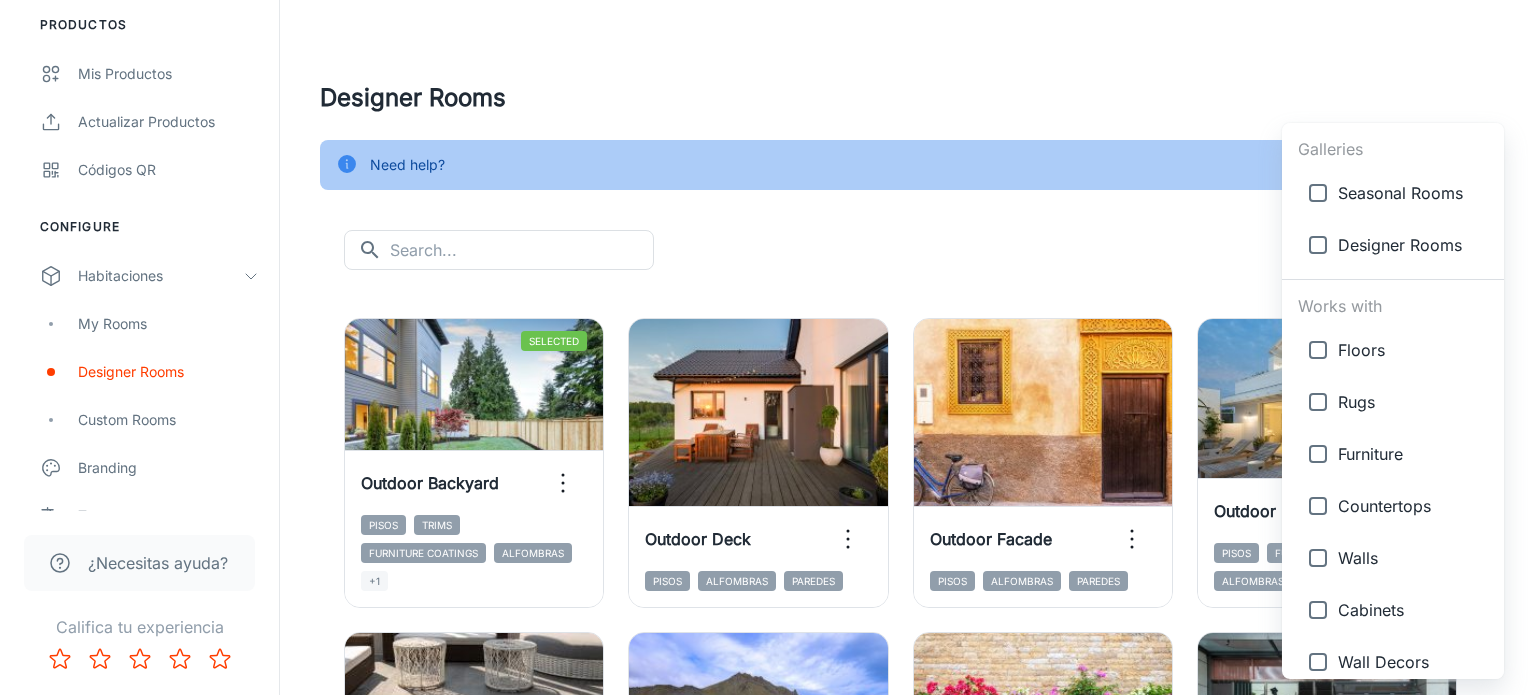 click at bounding box center (768, 347) 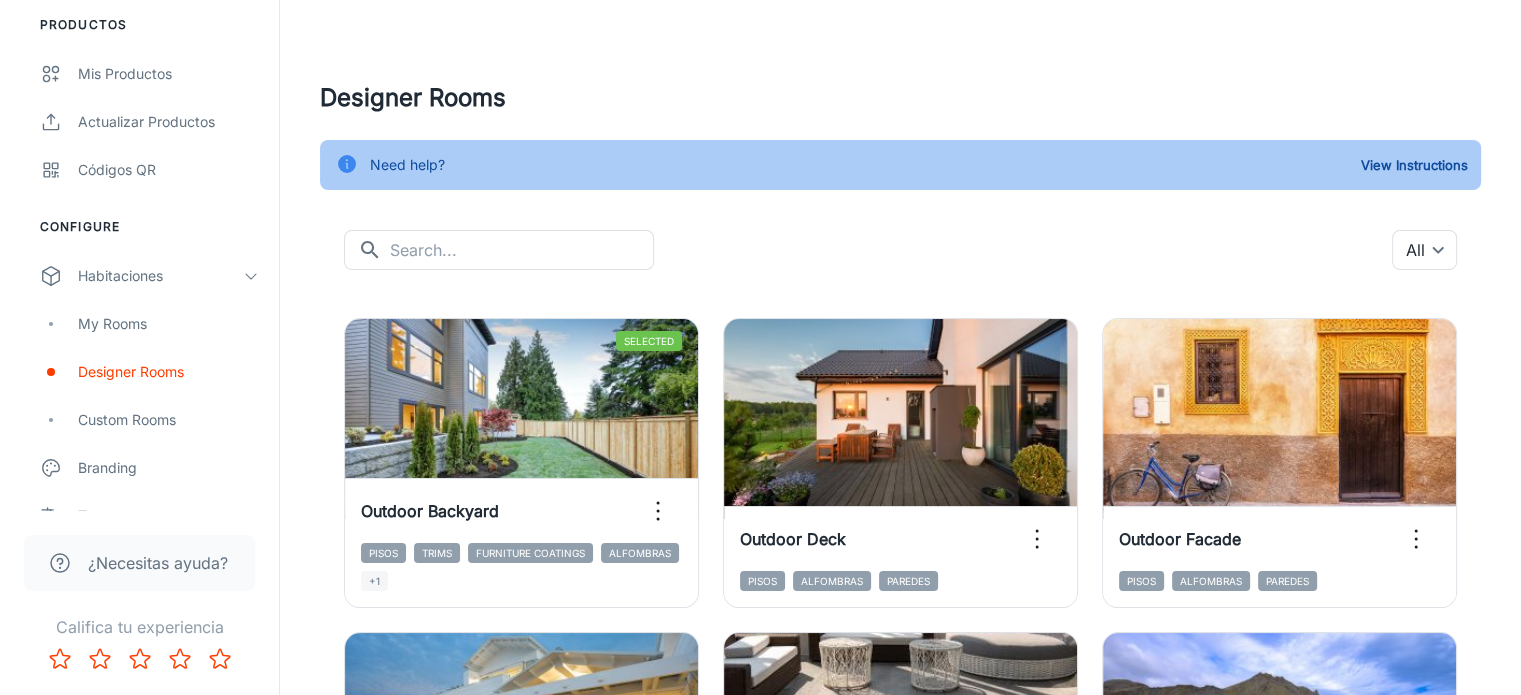 click on "​ ​ All ​" at bounding box center (900, 250) 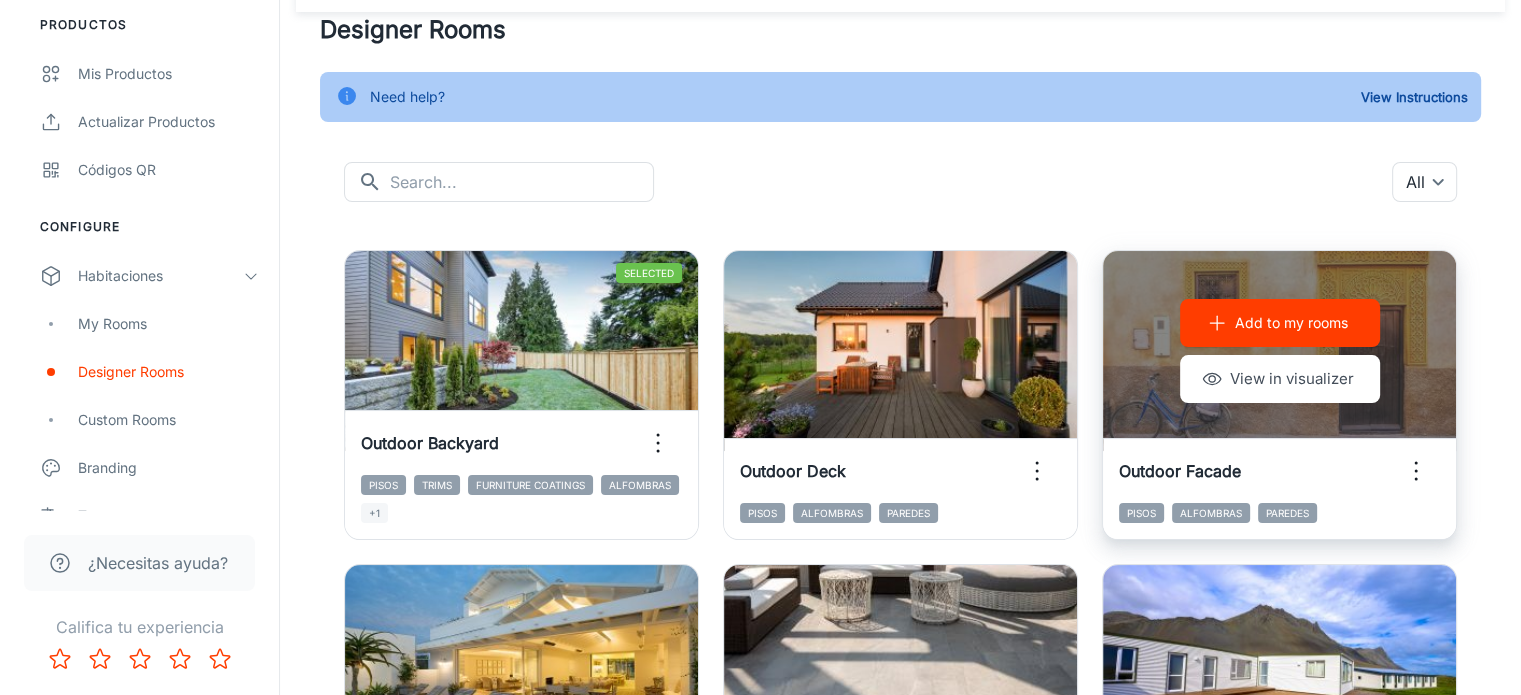 scroll, scrollTop: 100, scrollLeft: 0, axis: vertical 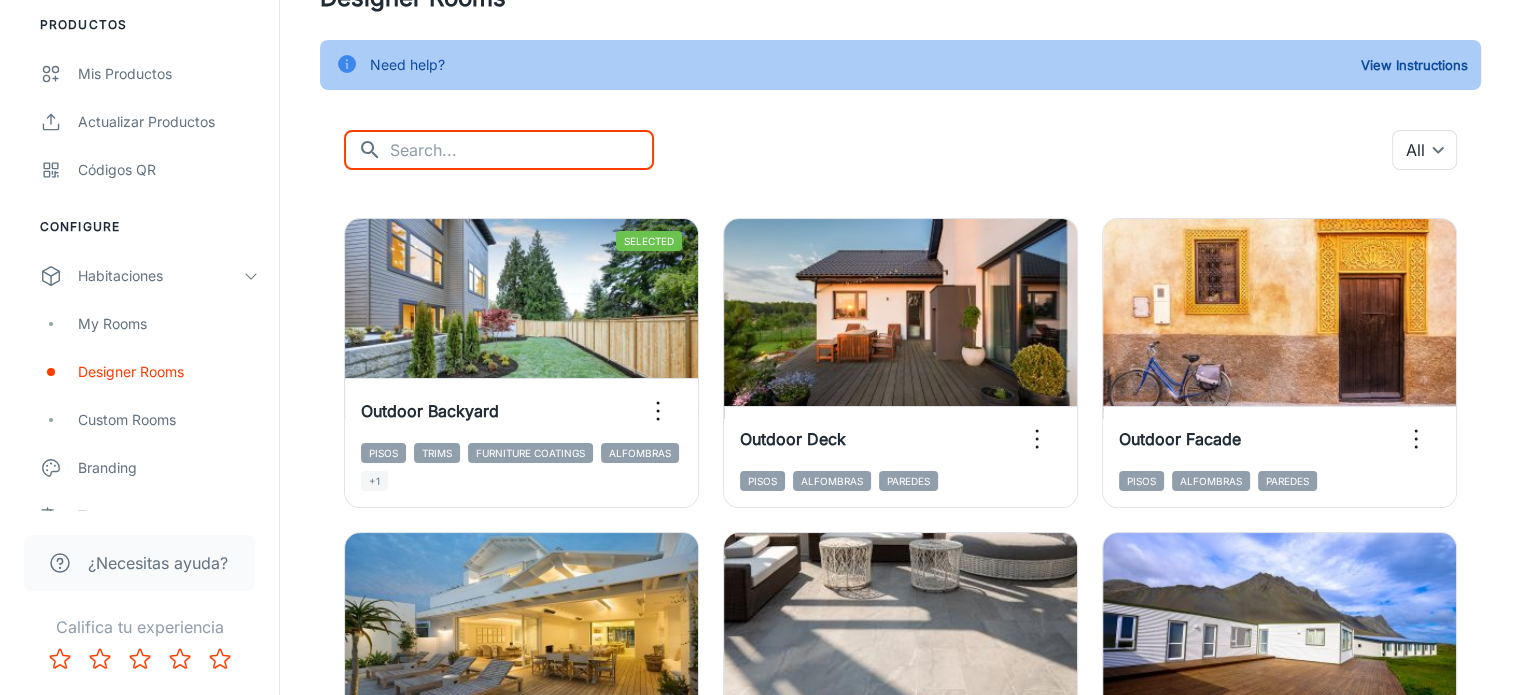 click at bounding box center (522, 150) 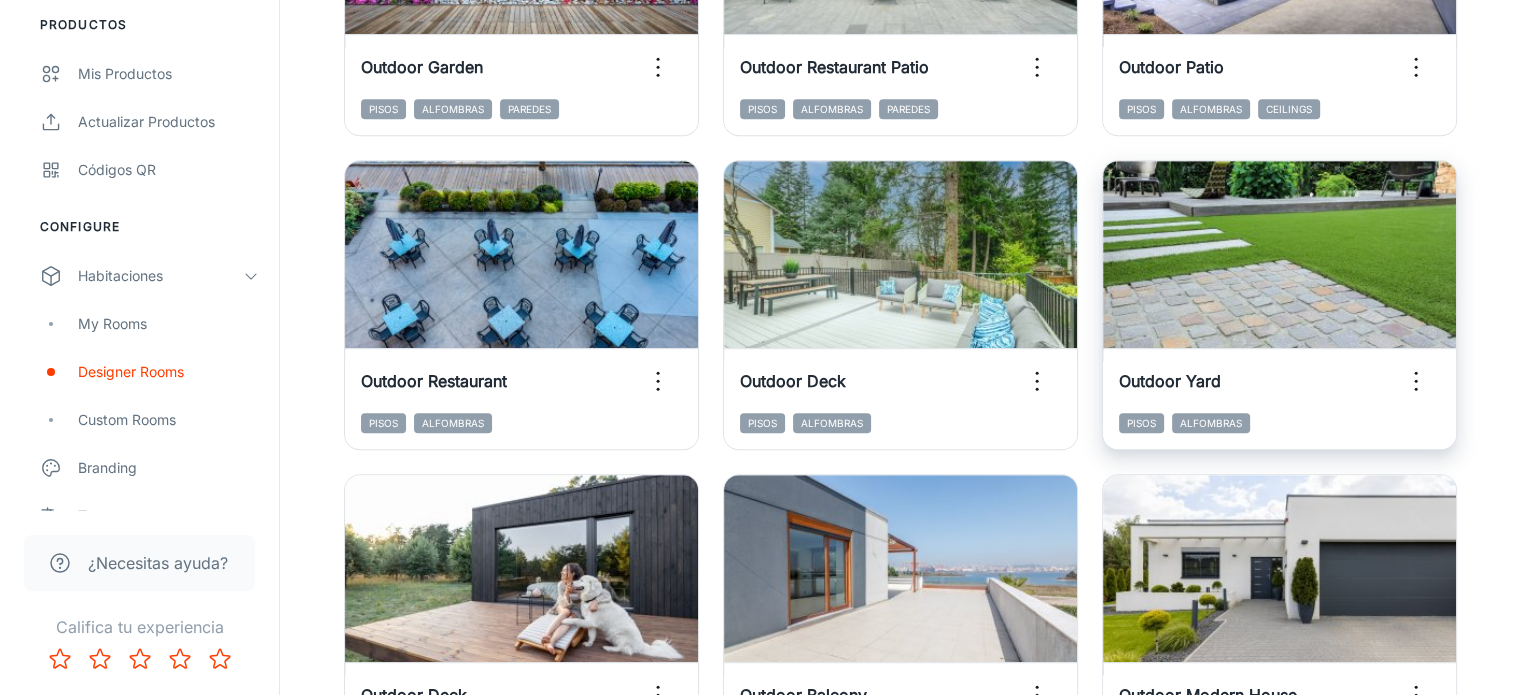 scroll, scrollTop: 1200, scrollLeft: 0, axis: vertical 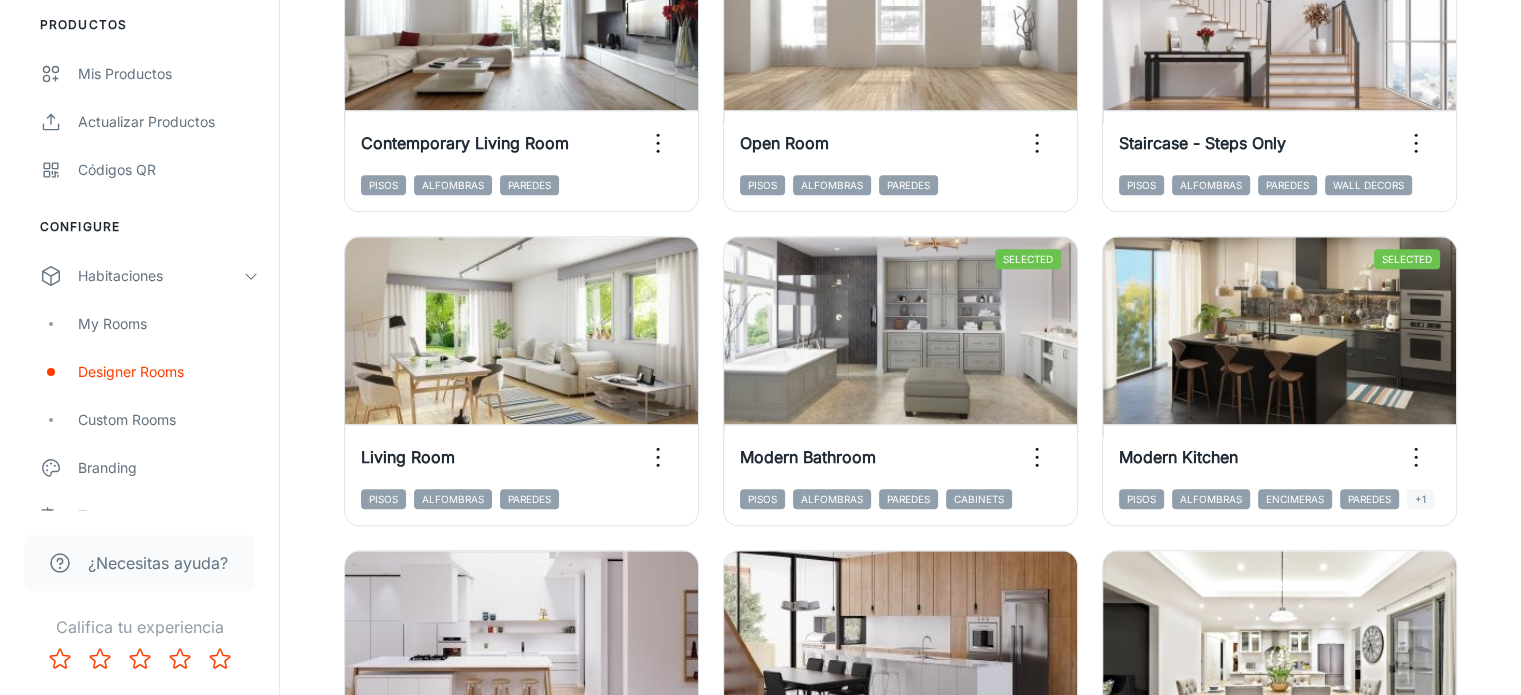 click 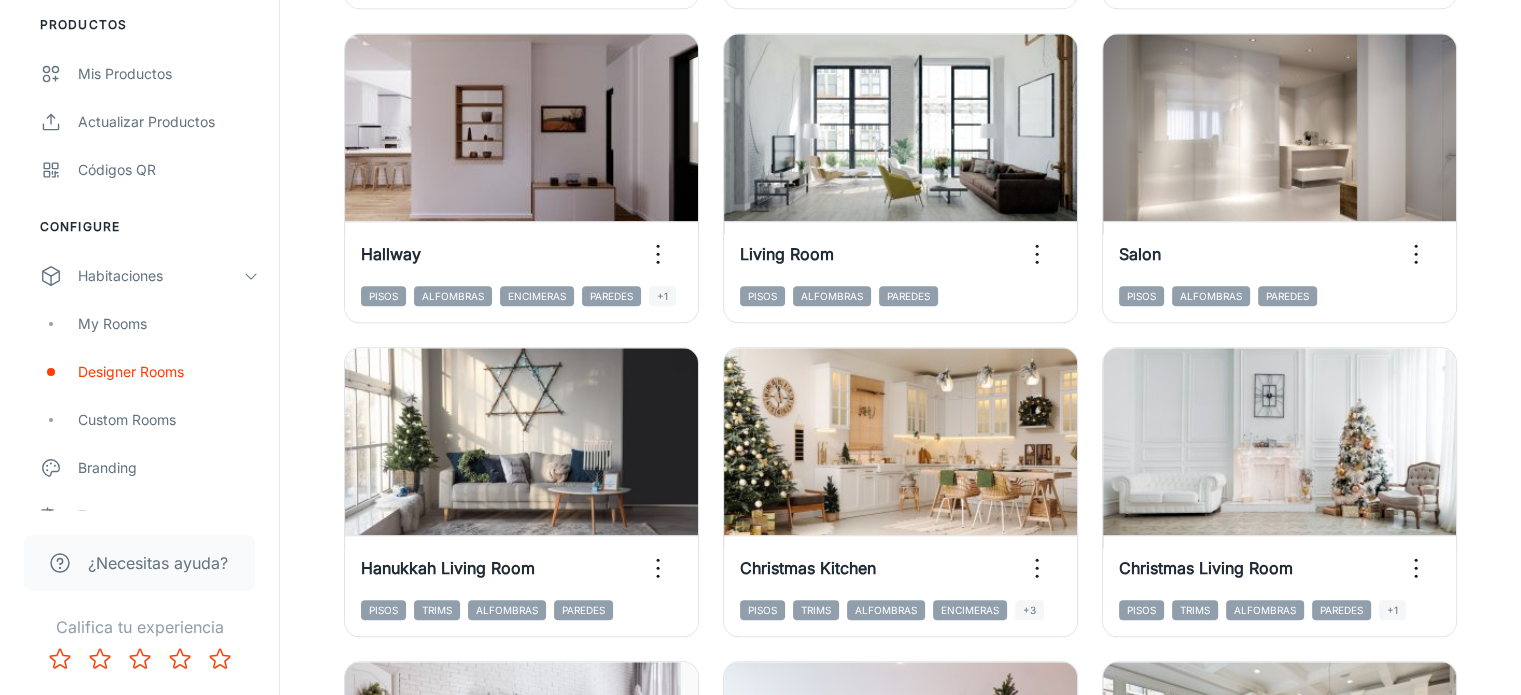 scroll, scrollTop: 2280, scrollLeft: 0, axis: vertical 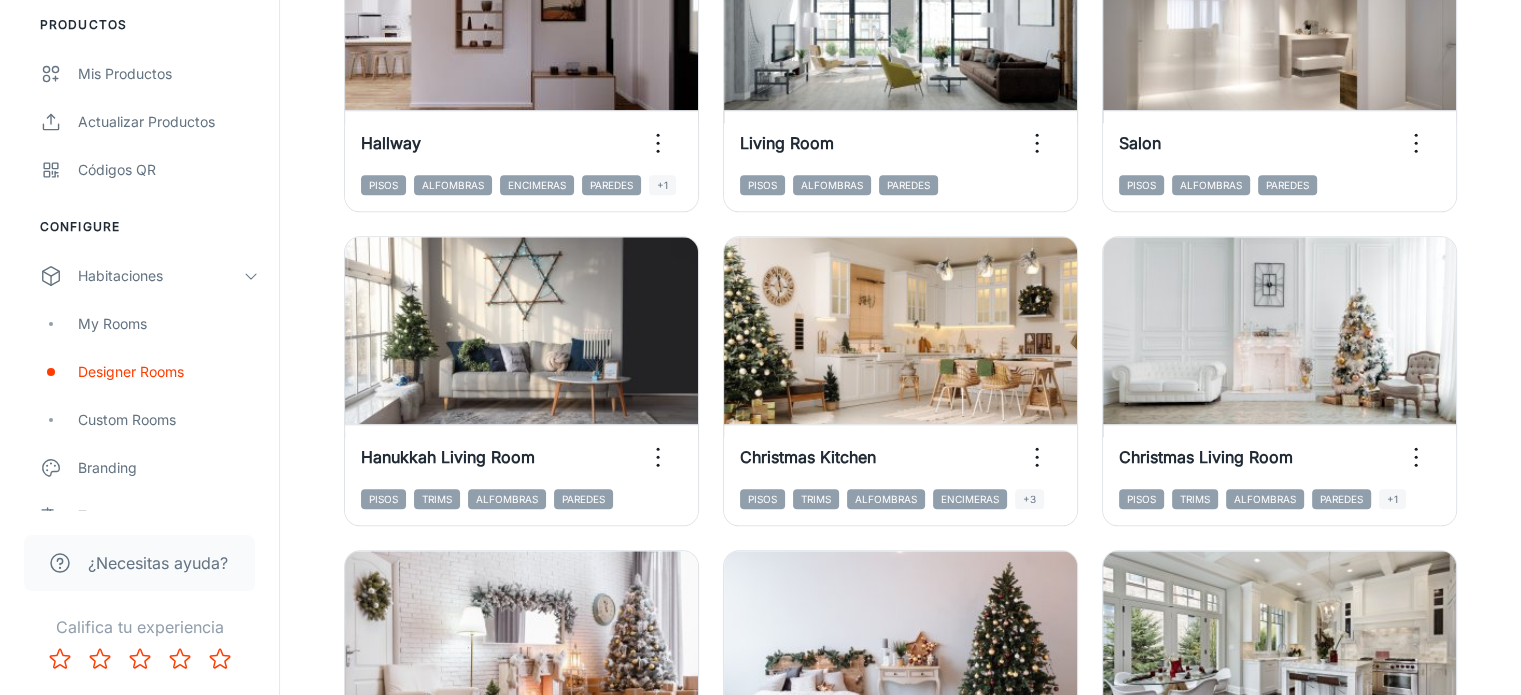 click 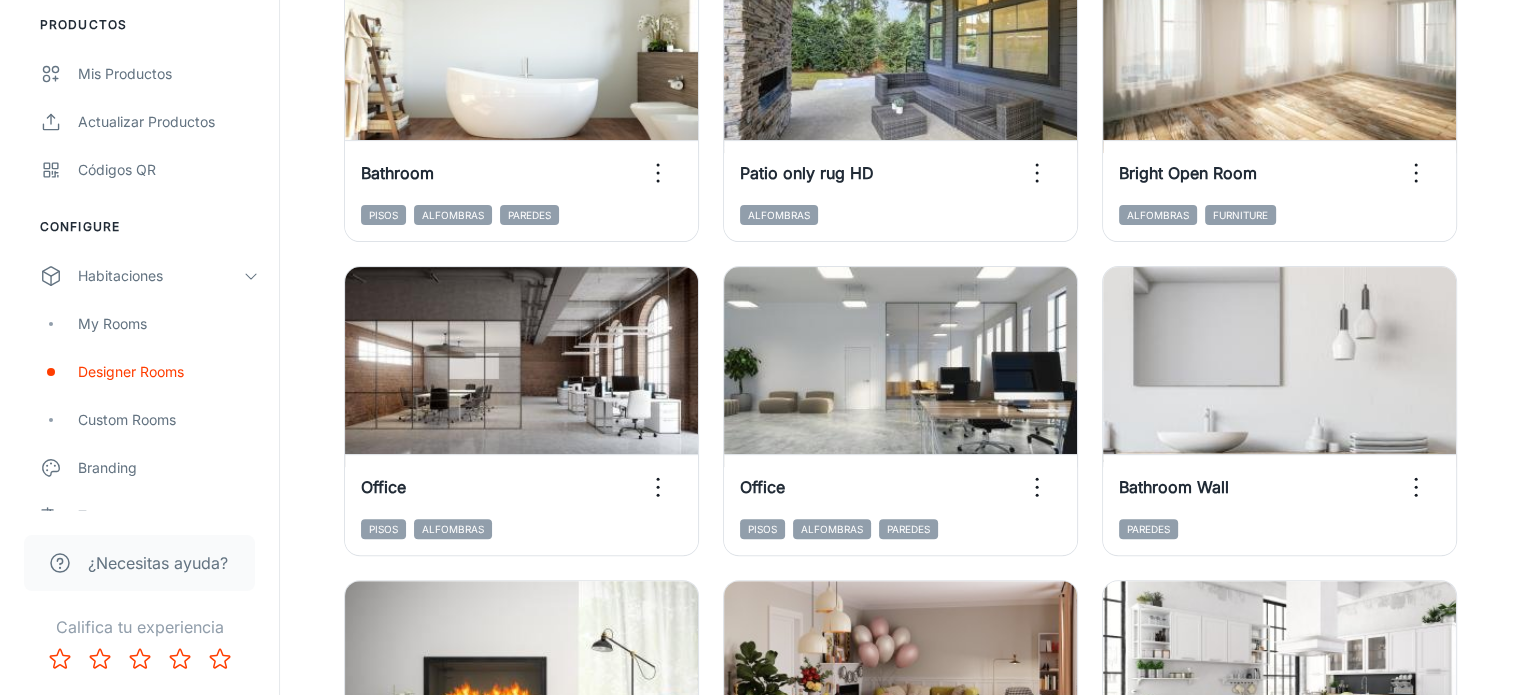 scroll, scrollTop: 580, scrollLeft: 0, axis: vertical 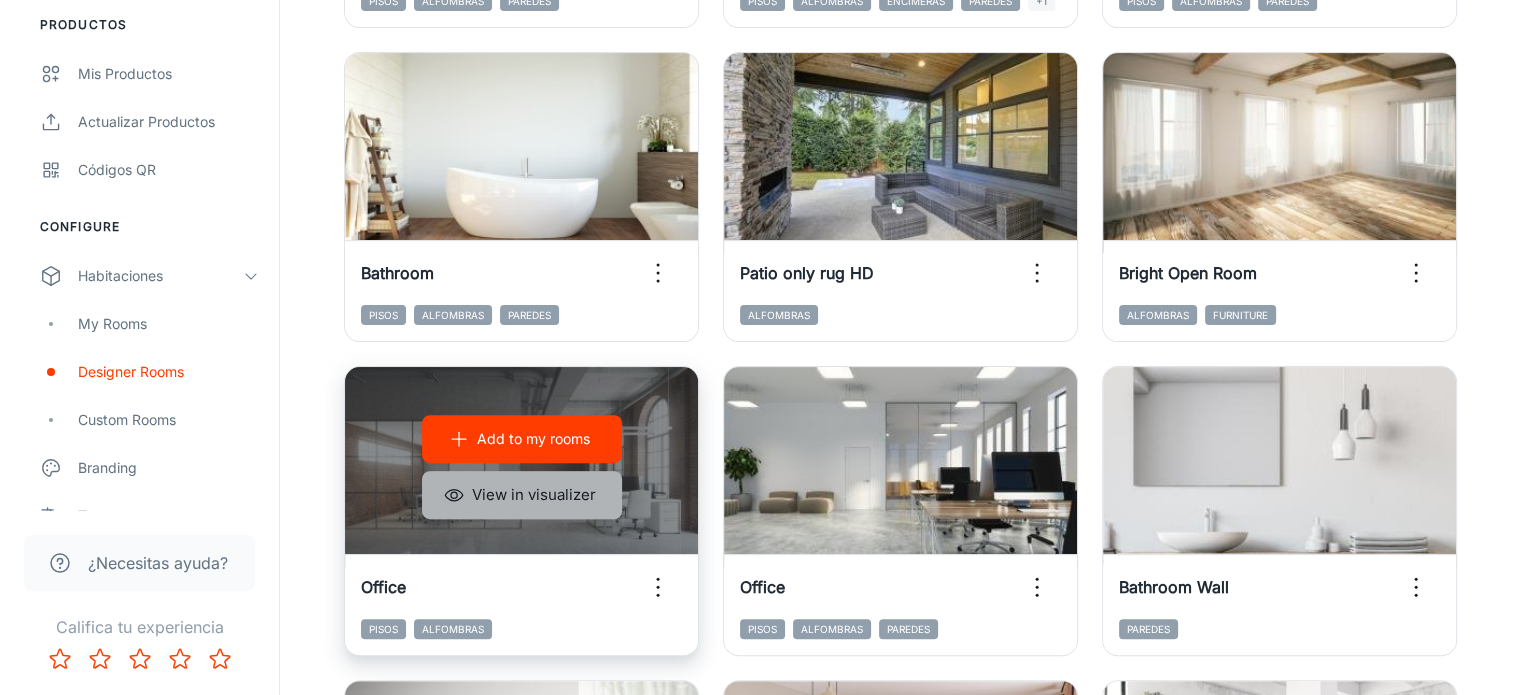 click on "View in visualizer" at bounding box center (522, 495) 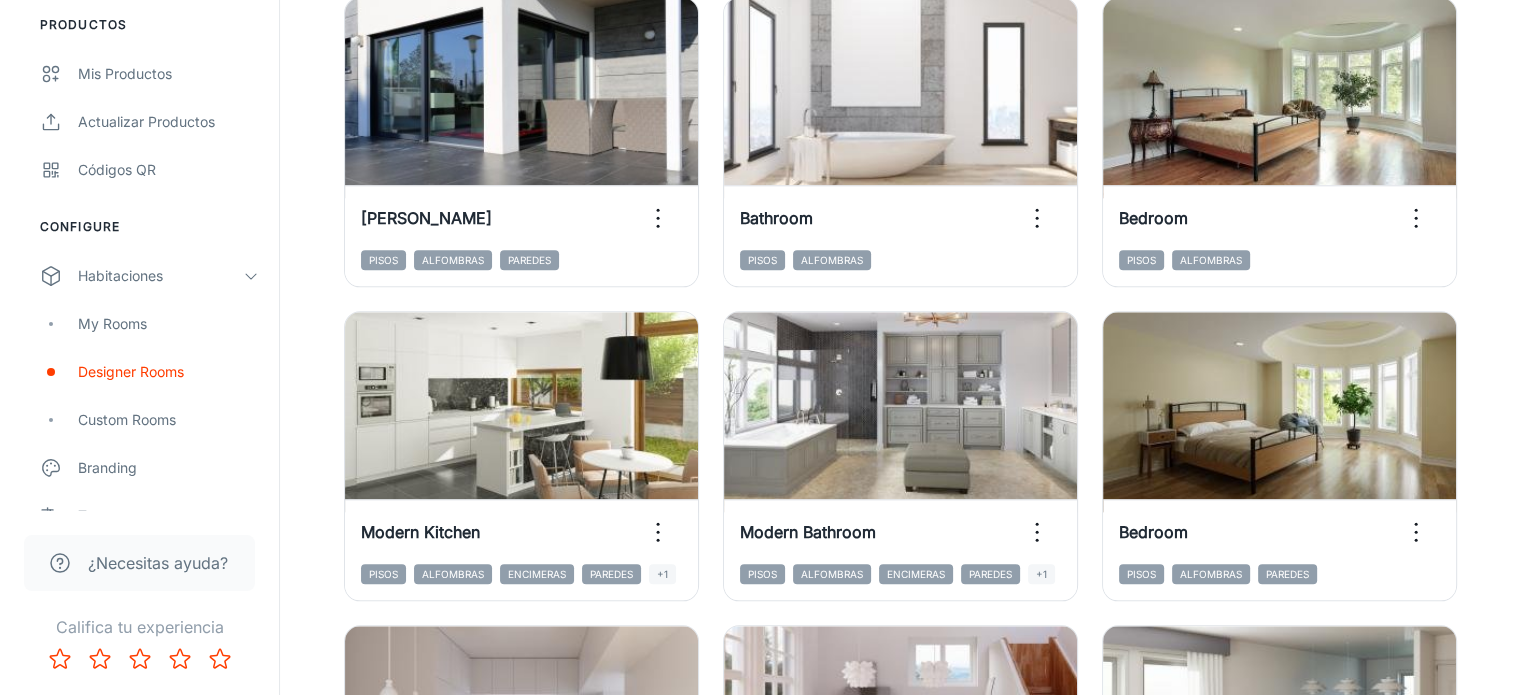 scroll, scrollTop: 2280, scrollLeft: 0, axis: vertical 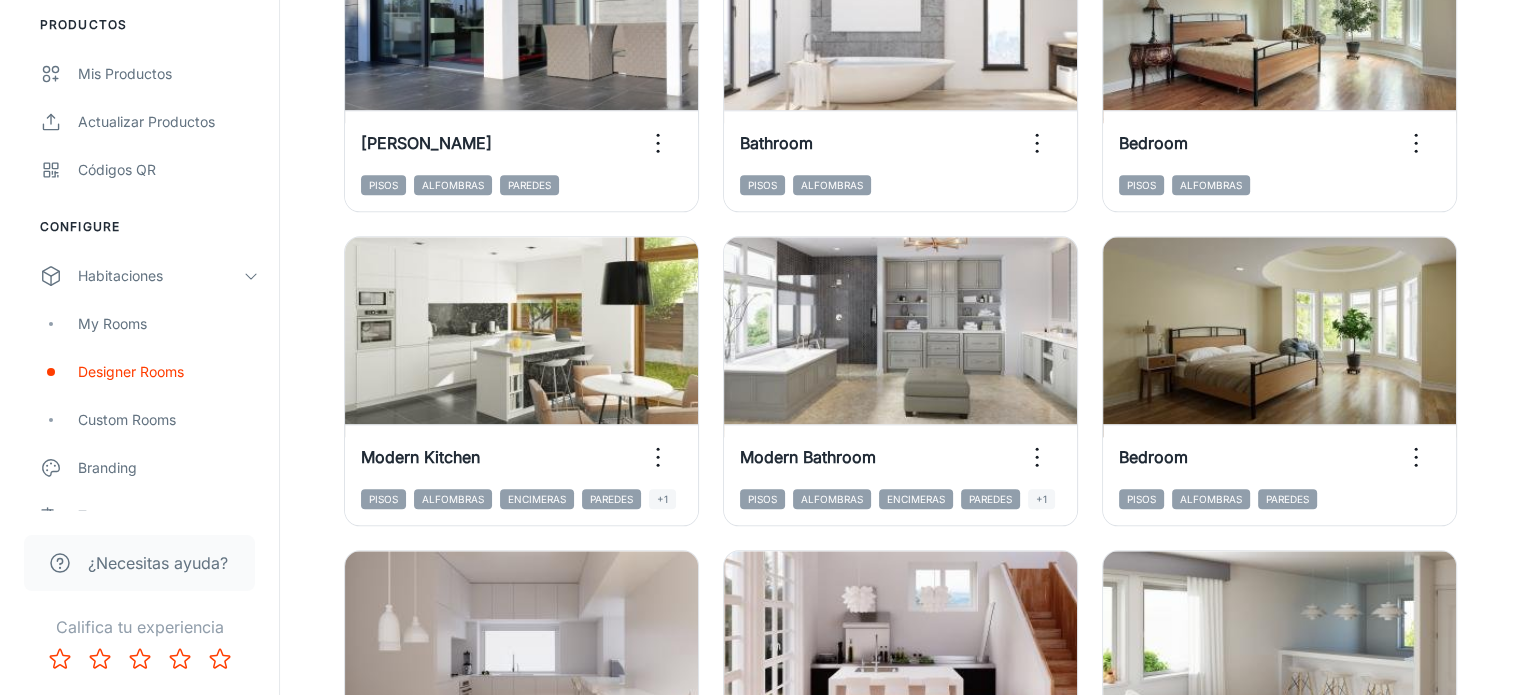 click 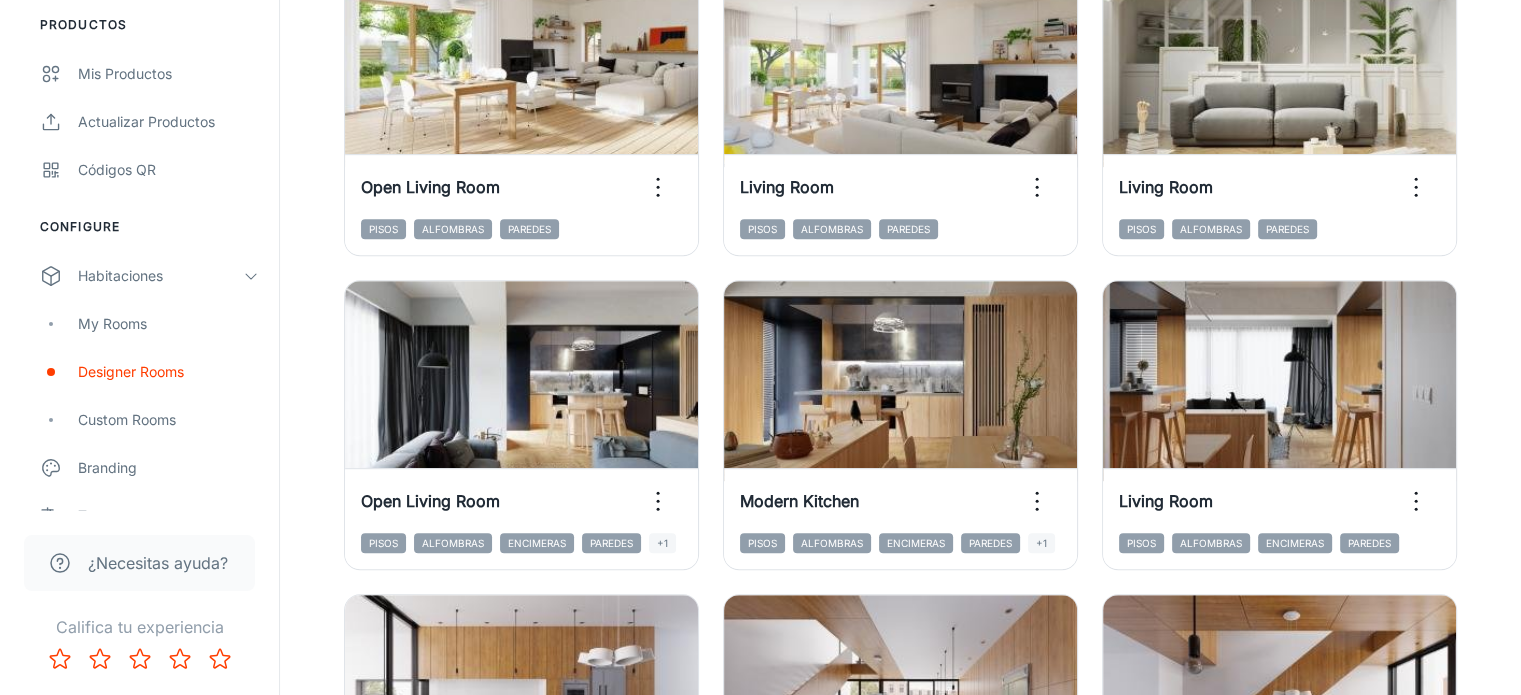 scroll, scrollTop: 1180, scrollLeft: 0, axis: vertical 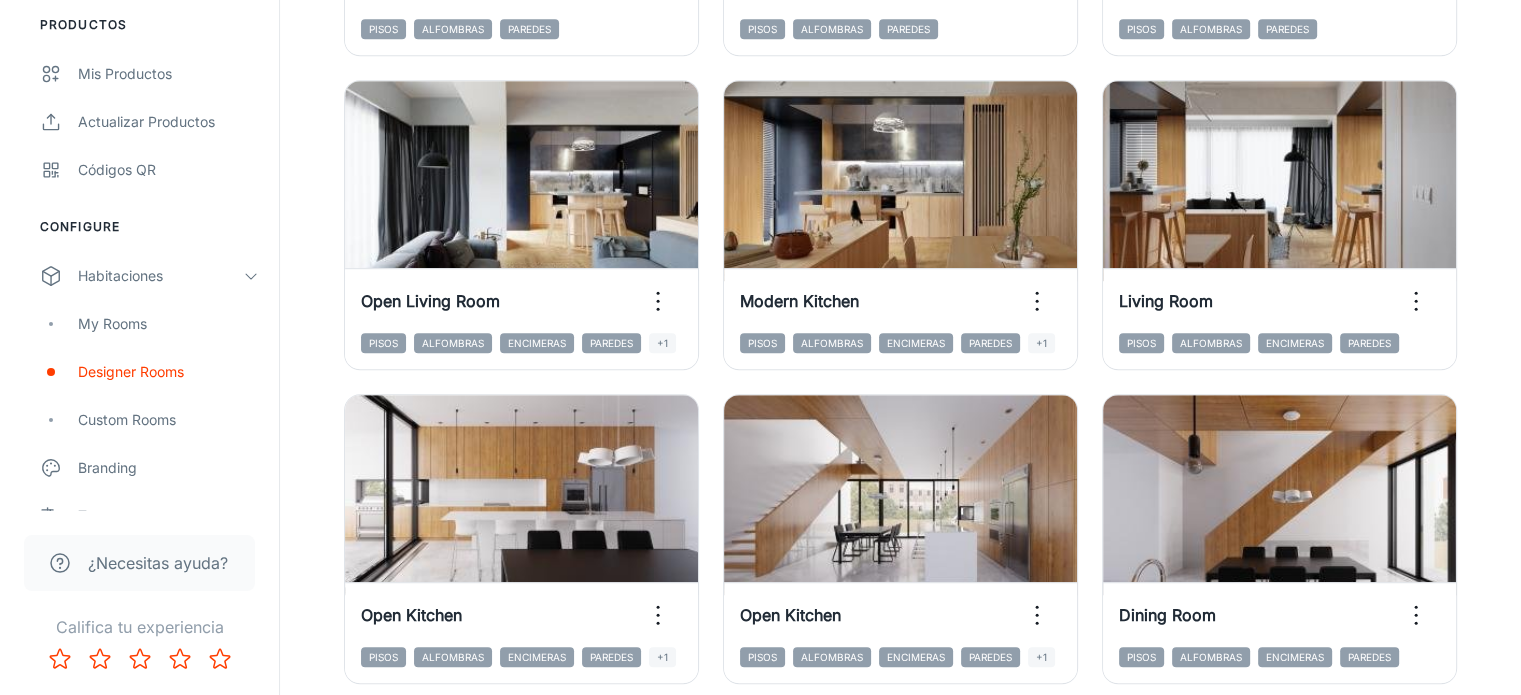 click on "View in visualizer" at bounding box center (901, 1151) 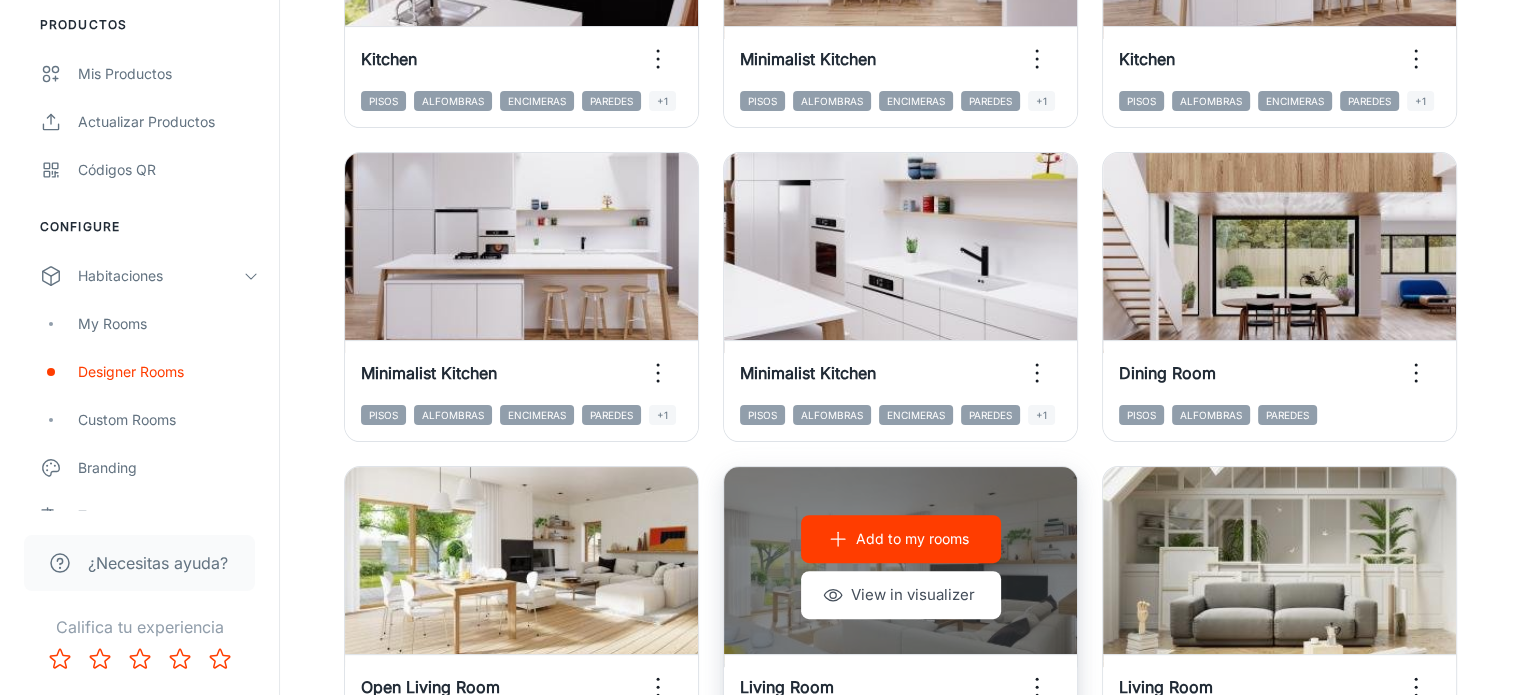 scroll, scrollTop: 180, scrollLeft: 0, axis: vertical 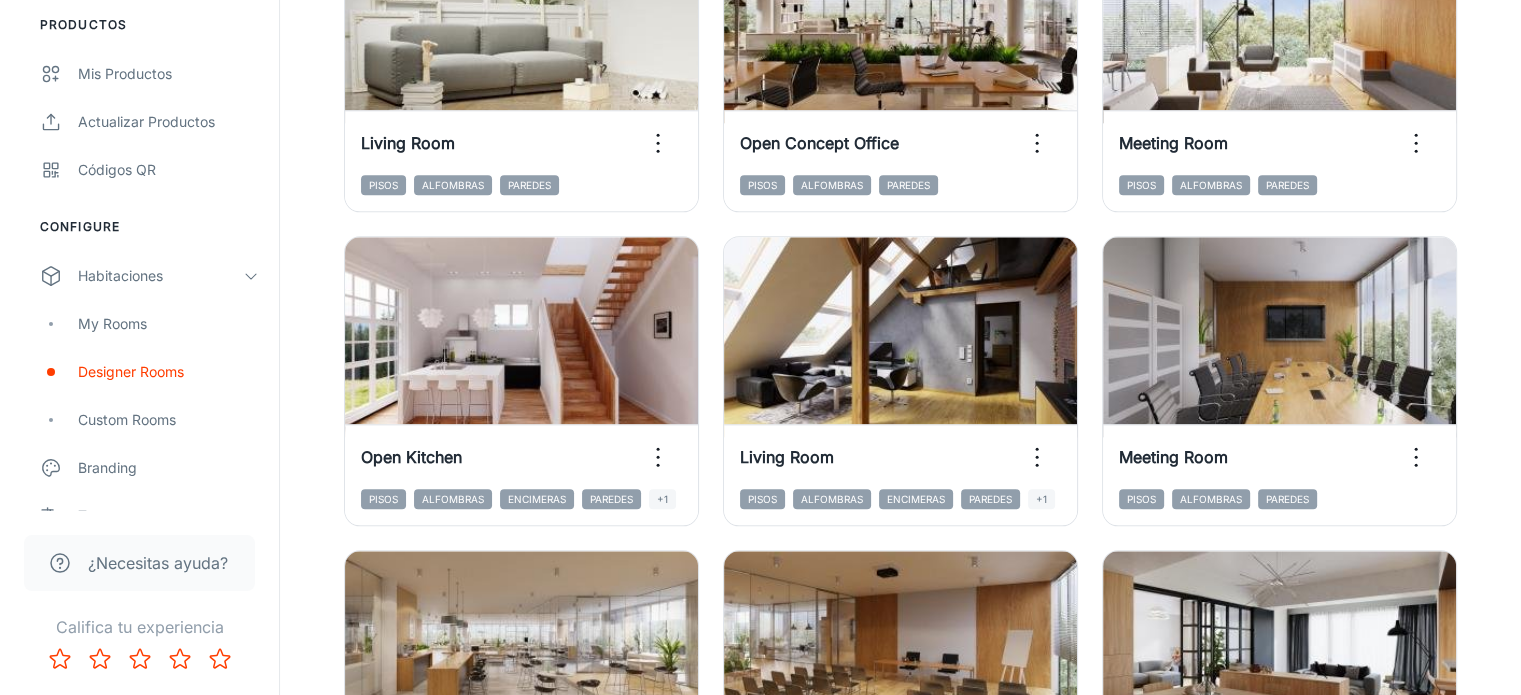 click 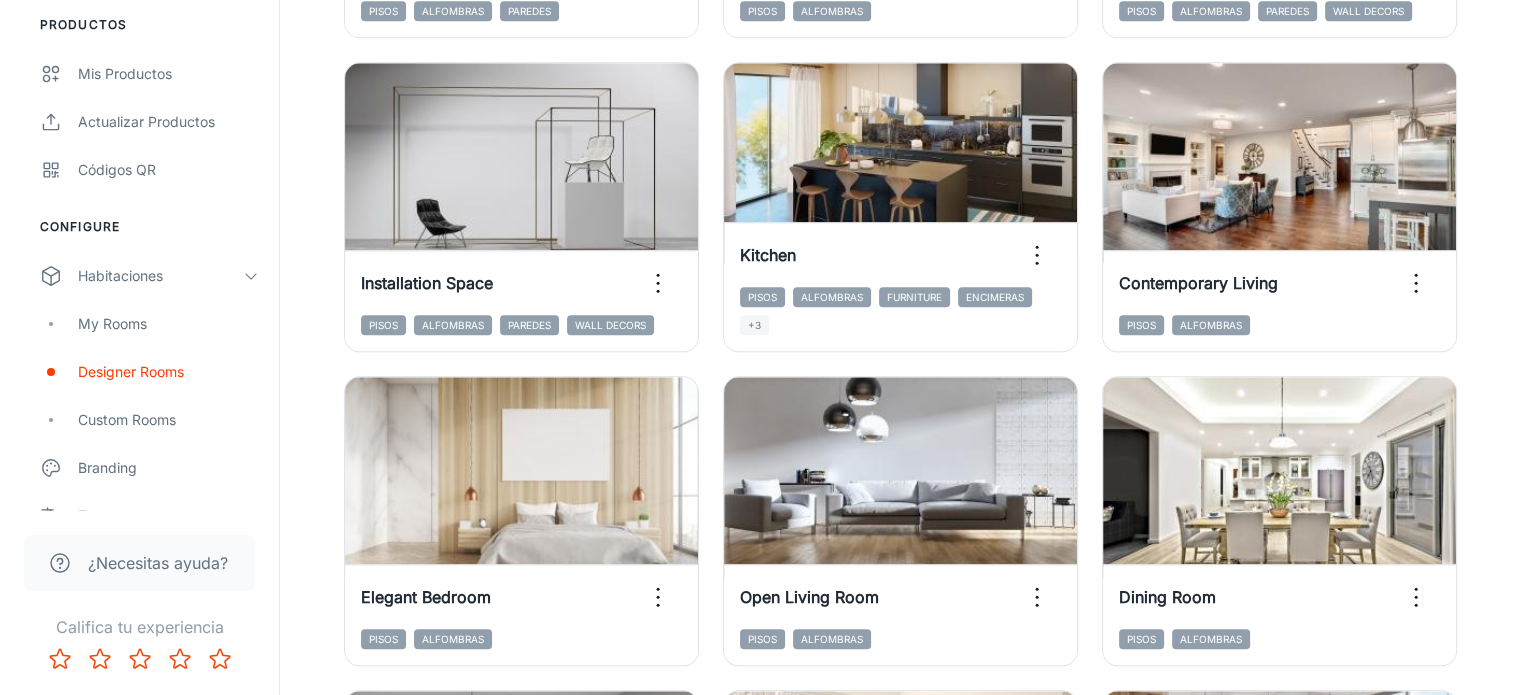 scroll, scrollTop: 1980, scrollLeft: 0, axis: vertical 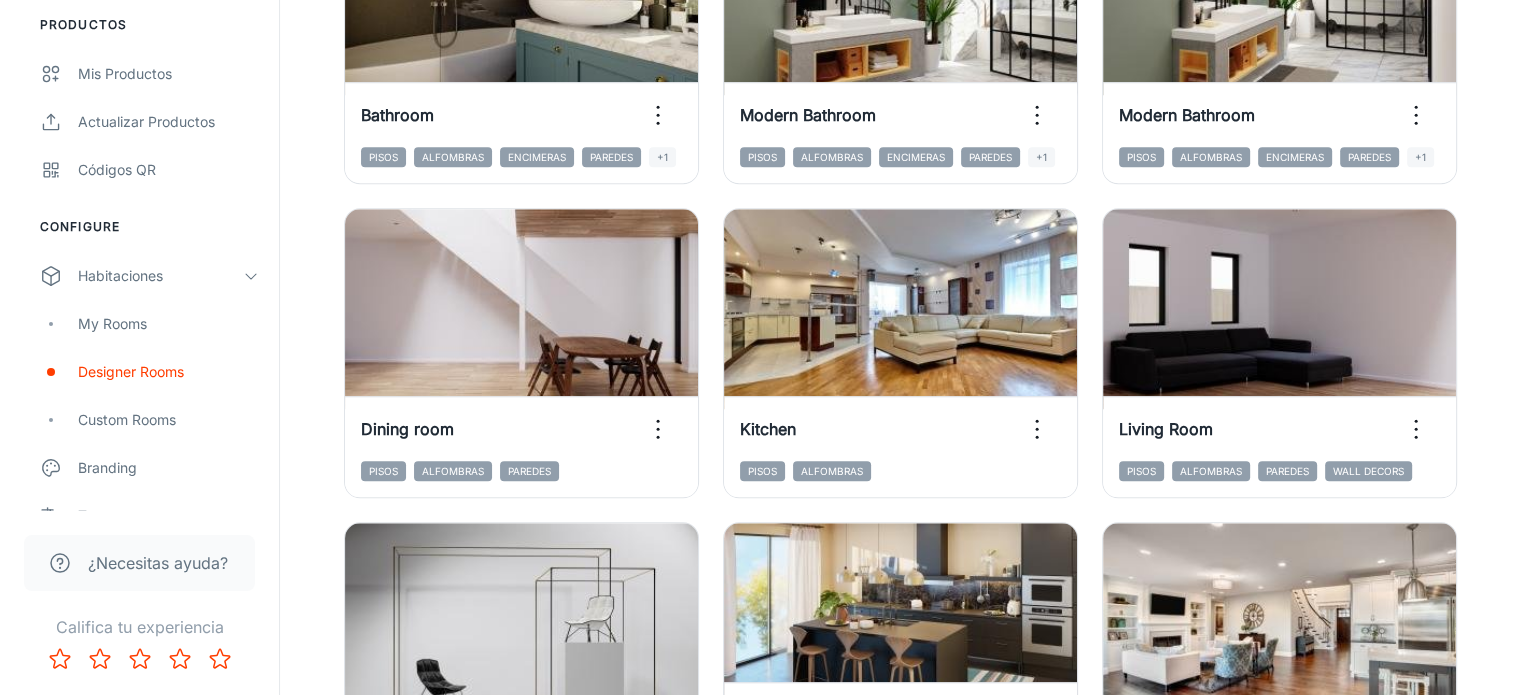 click 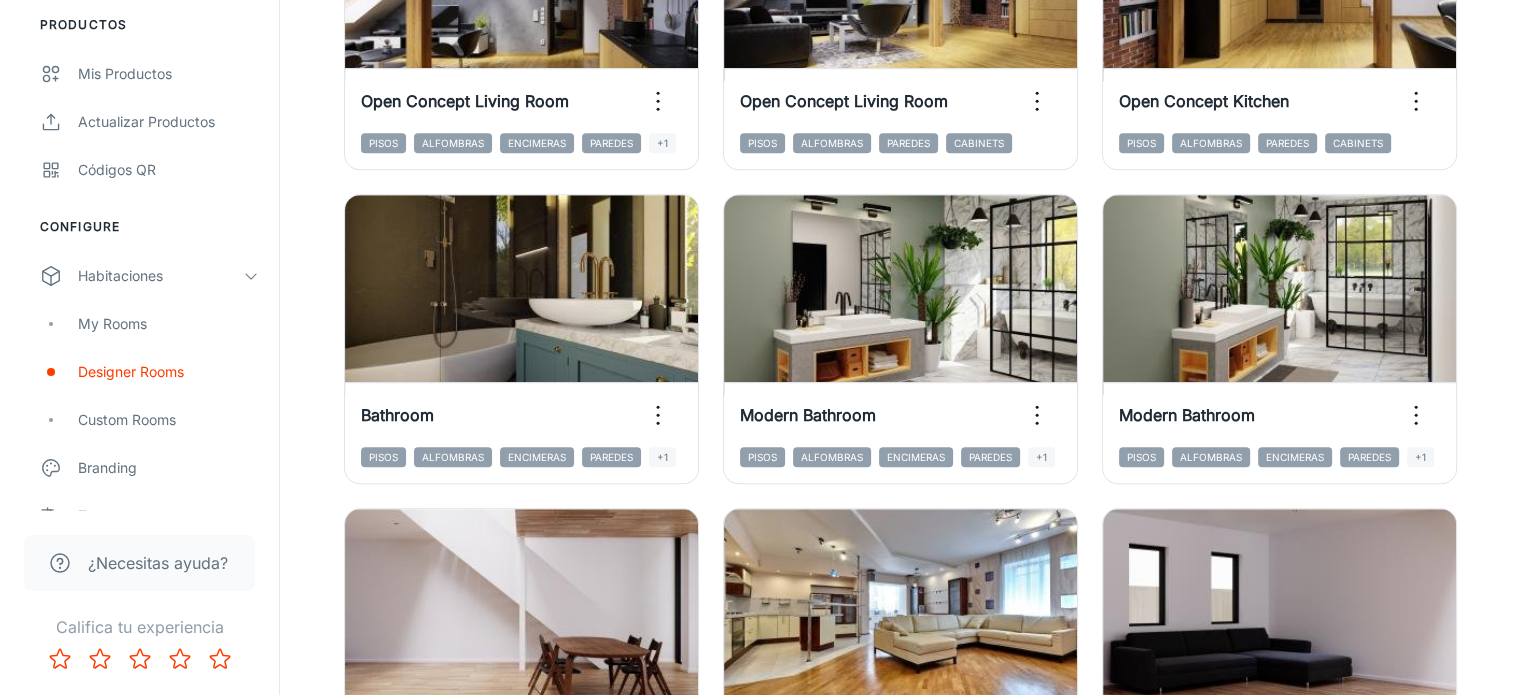 scroll, scrollTop: 980, scrollLeft: 0, axis: vertical 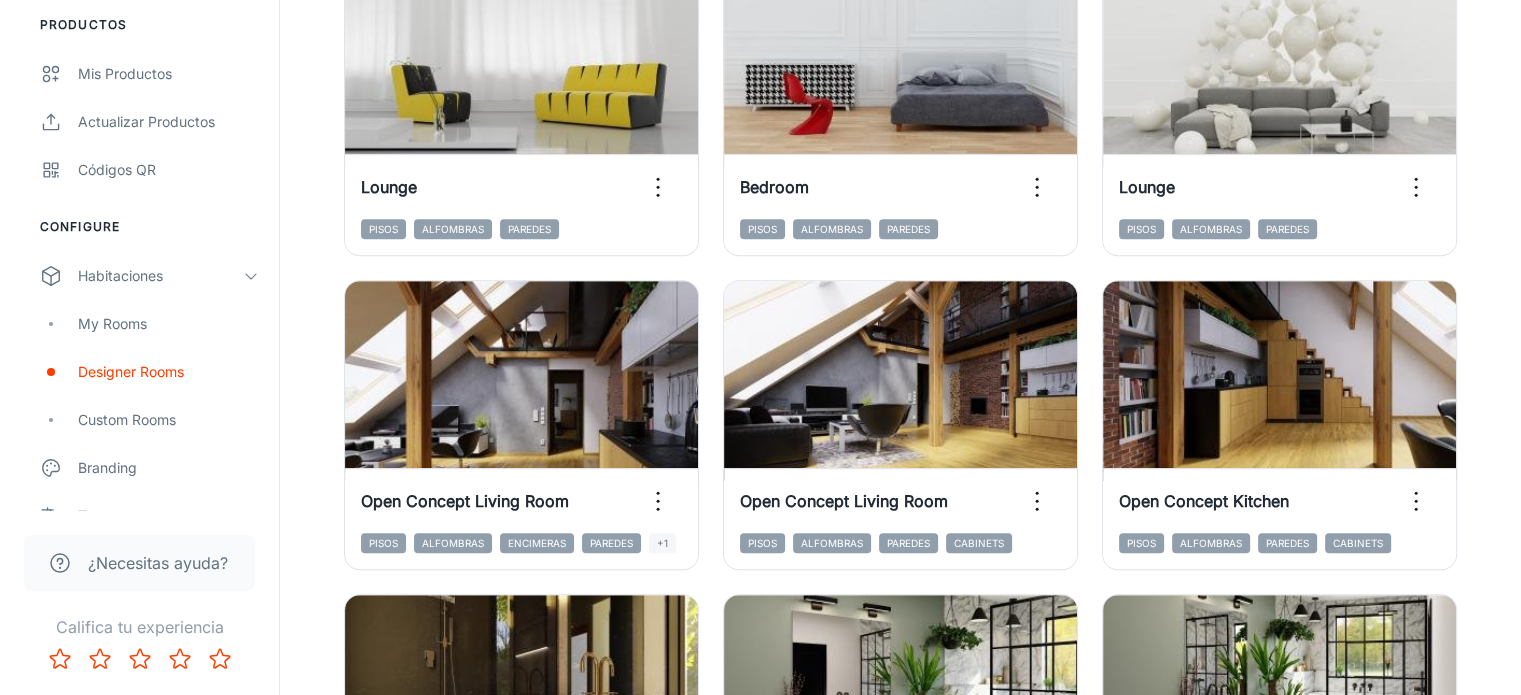 click on "View in visualizer" at bounding box center [522, 1037] 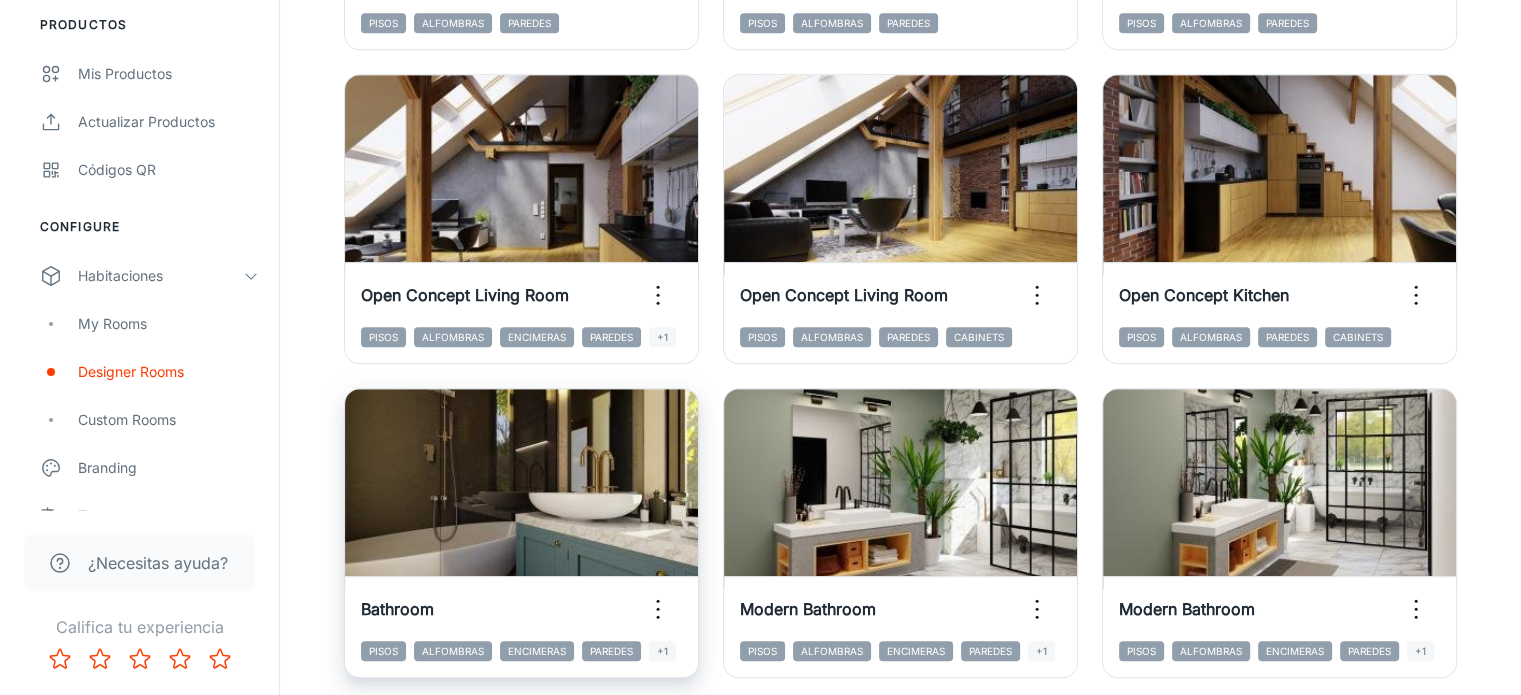 scroll, scrollTop: 1080, scrollLeft: 0, axis: vertical 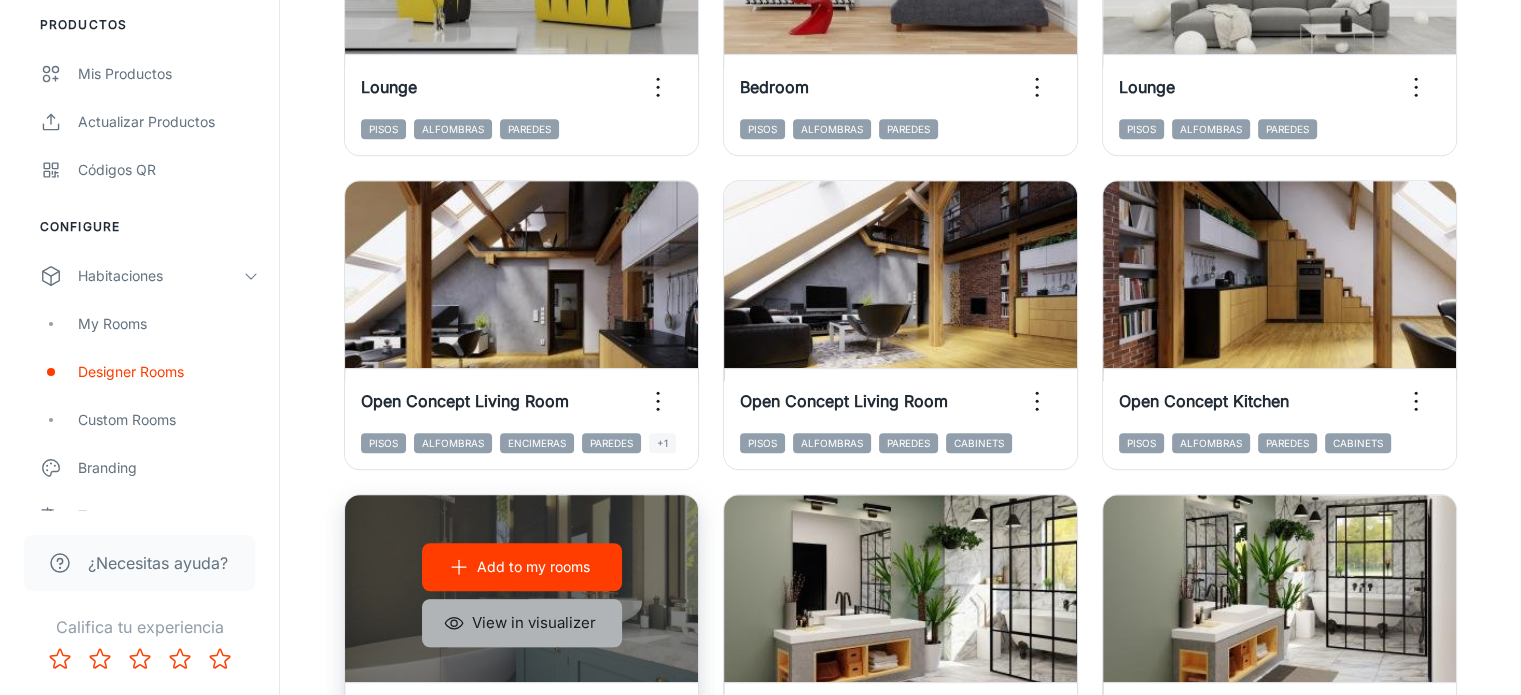 click on "View in visualizer" at bounding box center [522, 623] 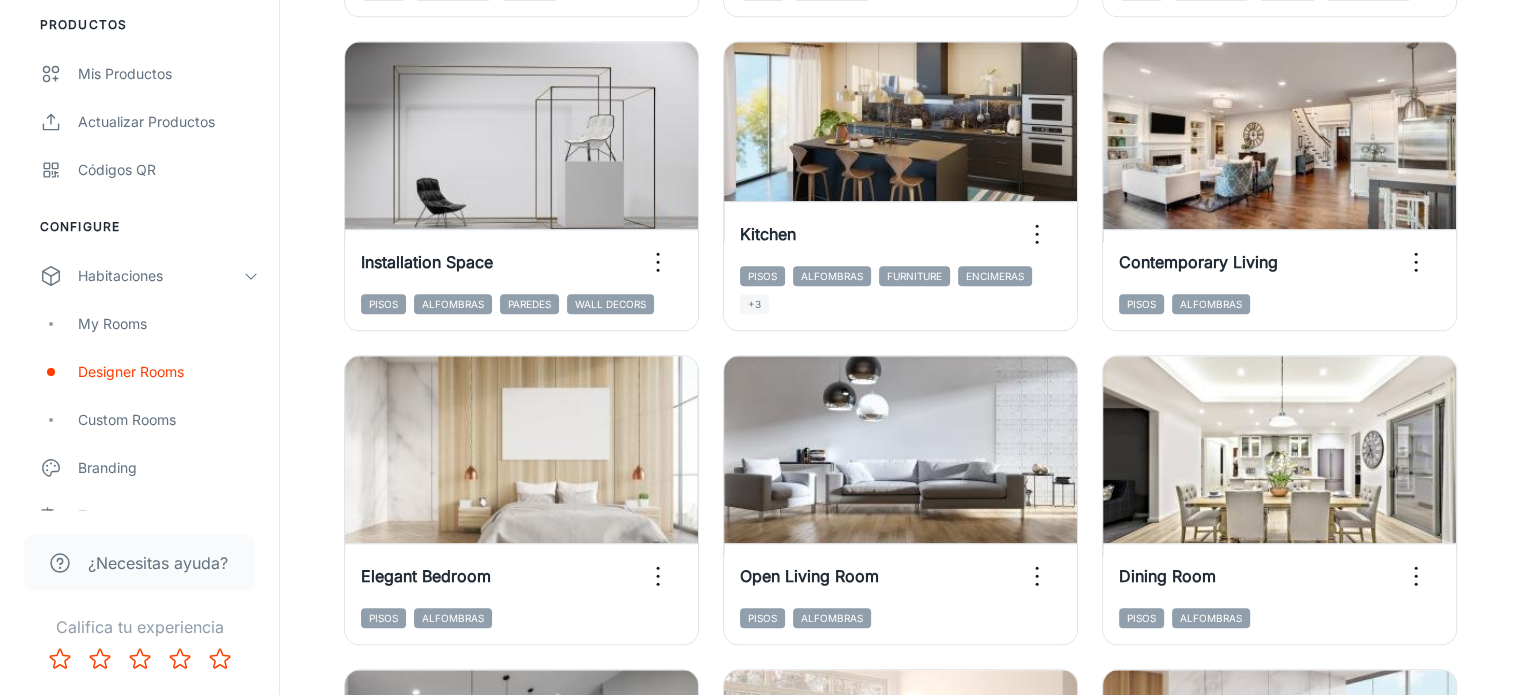 scroll, scrollTop: 2280, scrollLeft: 0, axis: vertical 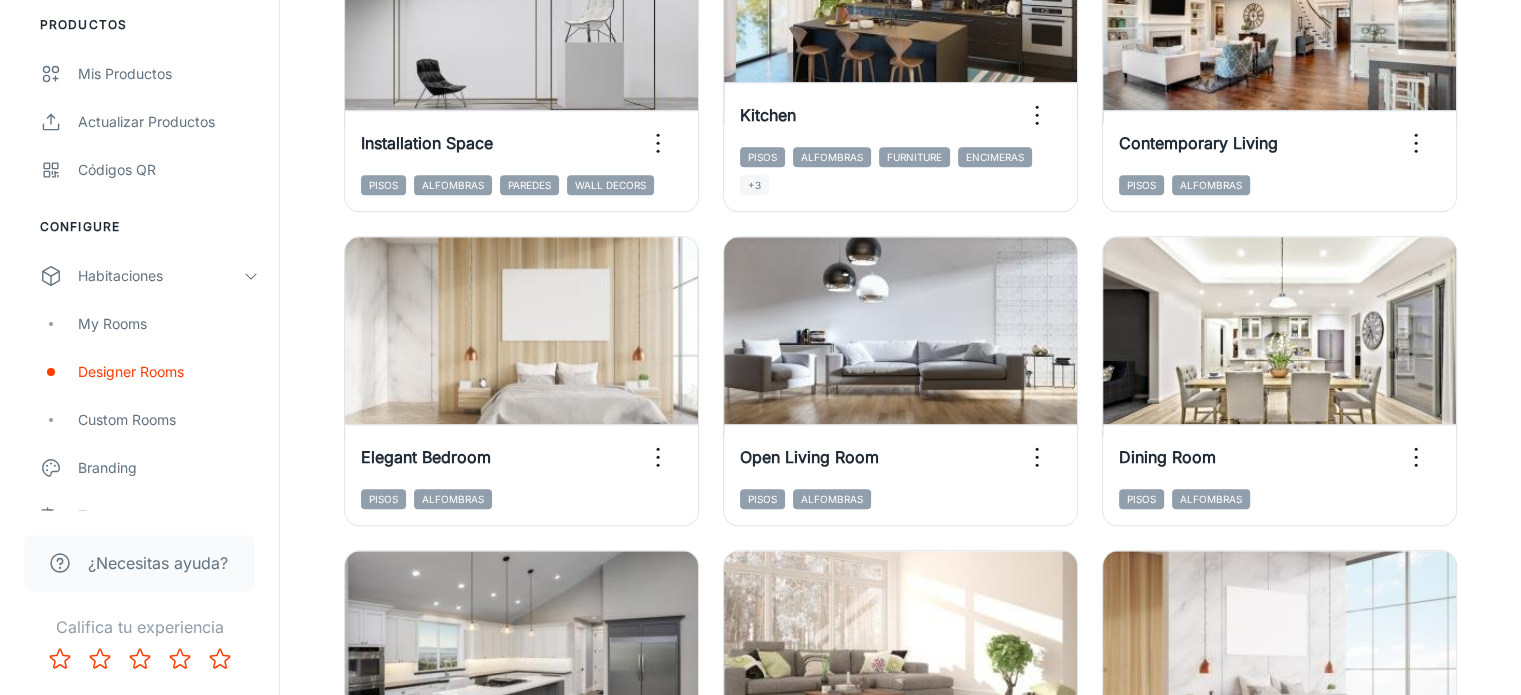 click 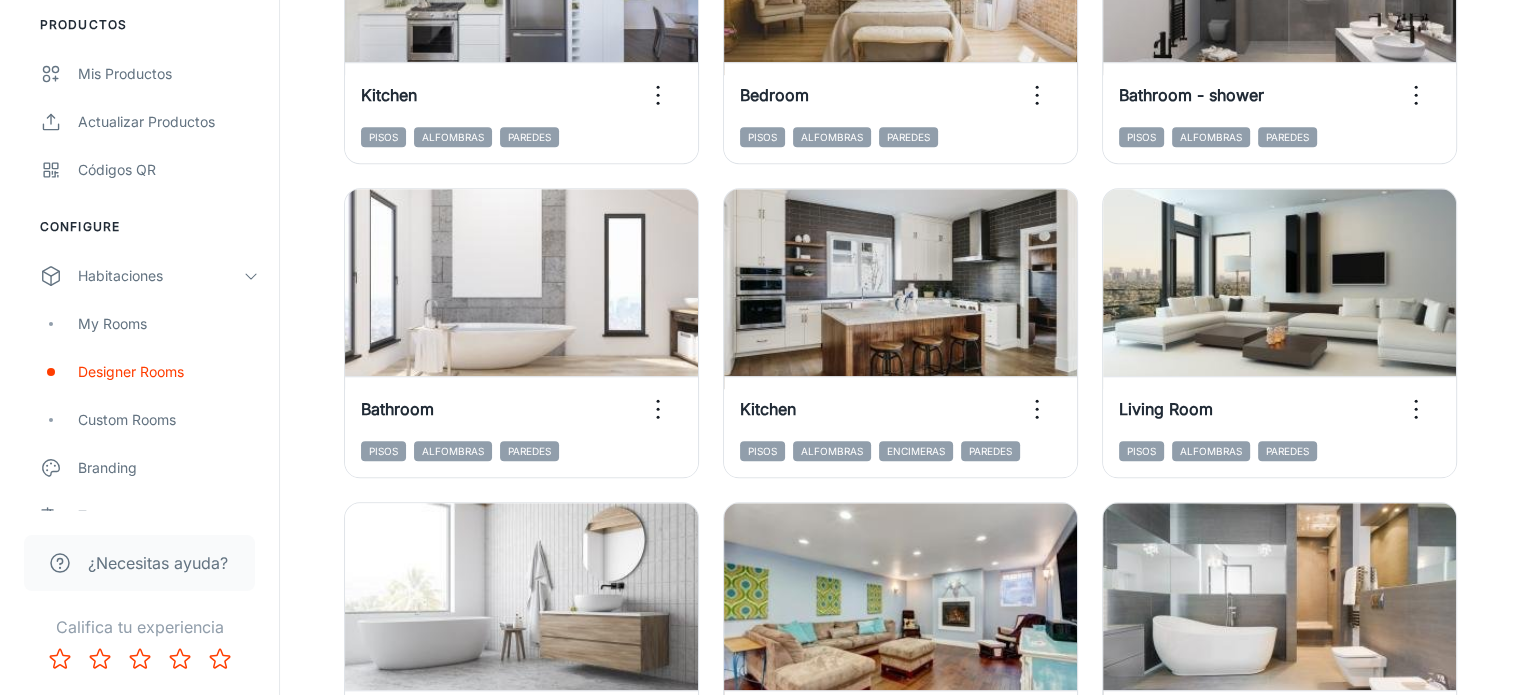 scroll, scrollTop: 2280, scrollLeft: 0, axis: vertical 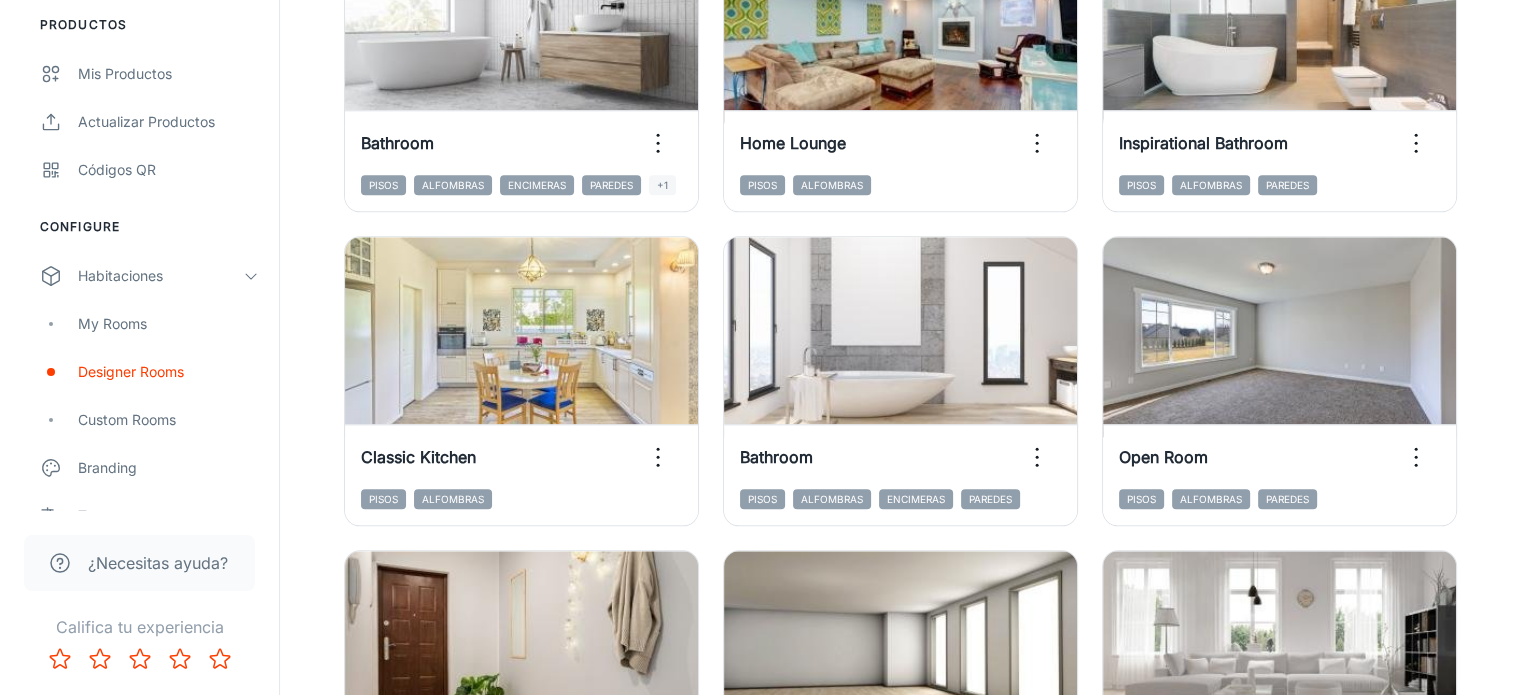 click 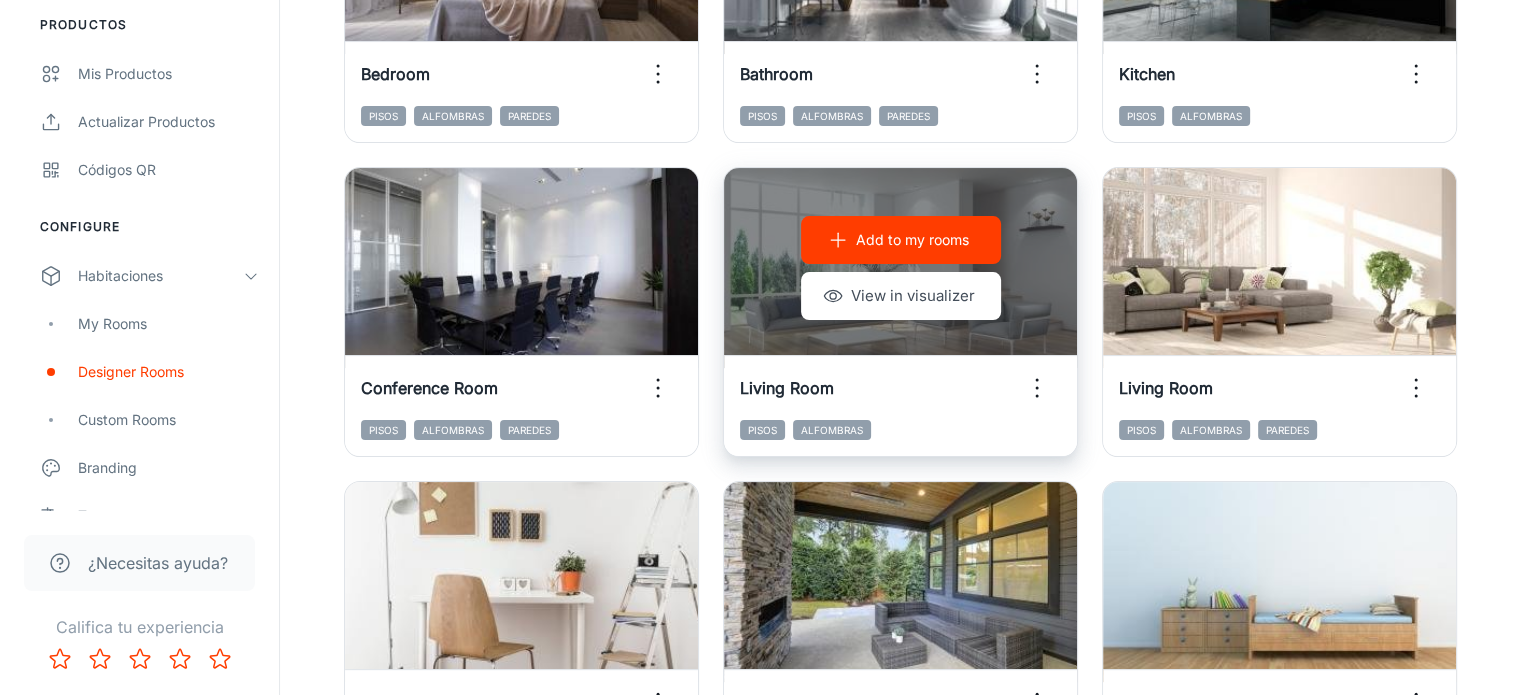 scroll, scrollTop: 265, scrollLeft: 0, axis: vertical 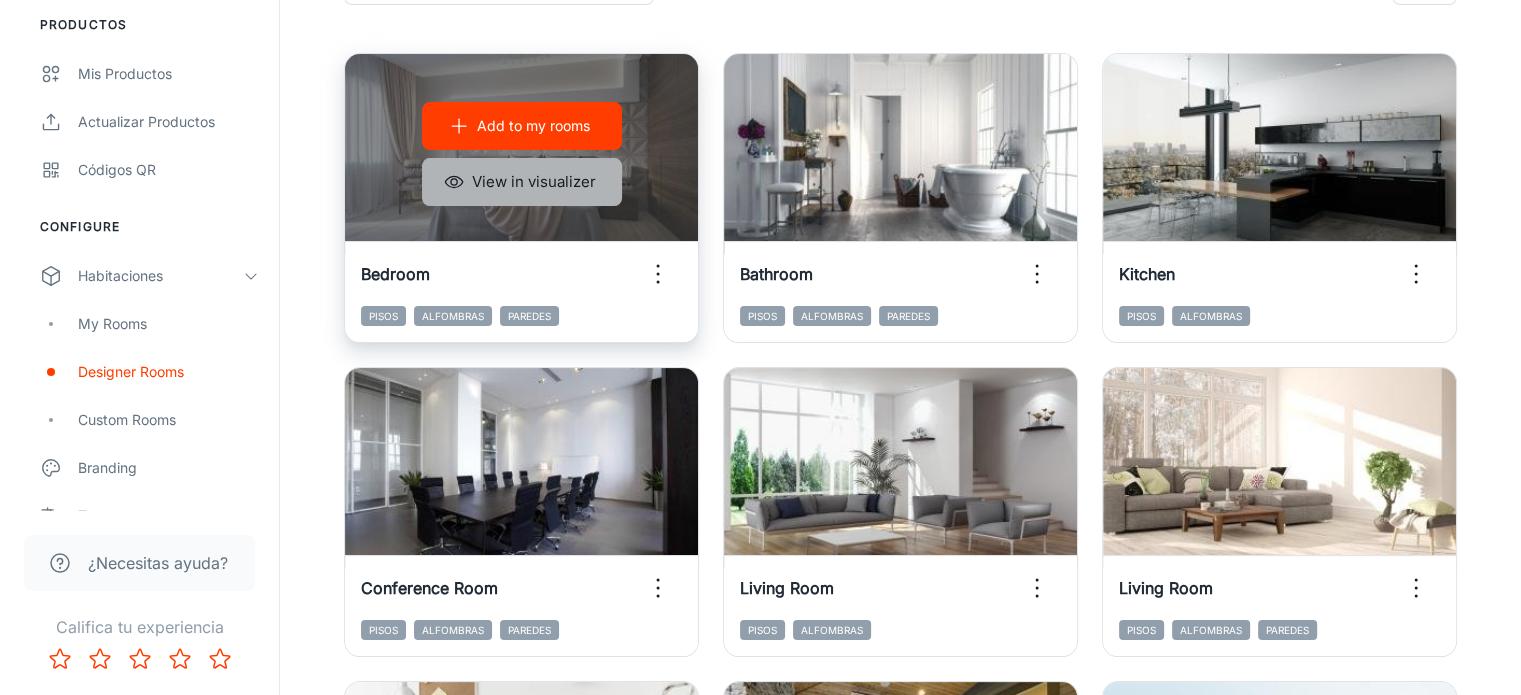 click on "View in visualizer" at bounding box center [522, 182] 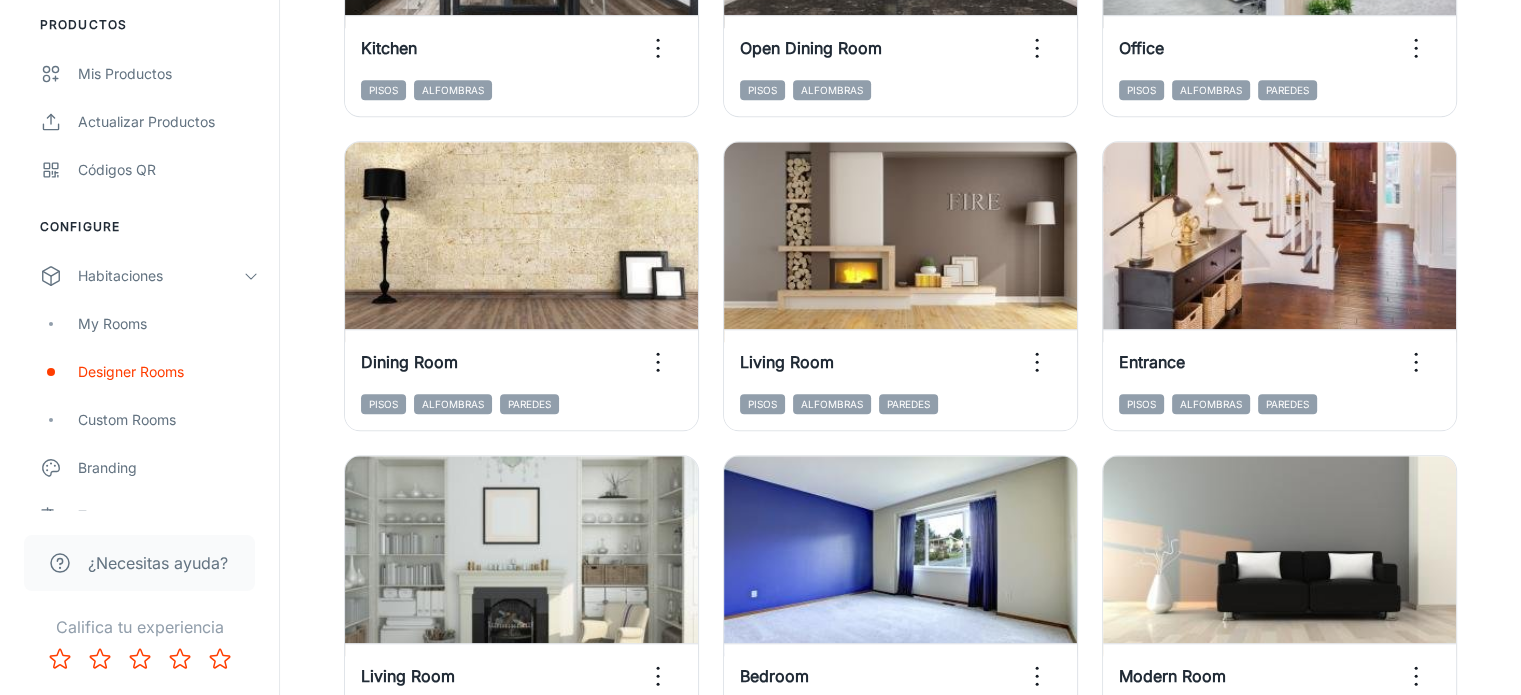 scroll, scrollTop: 1965, scrollLeft: 0, axis: vertical 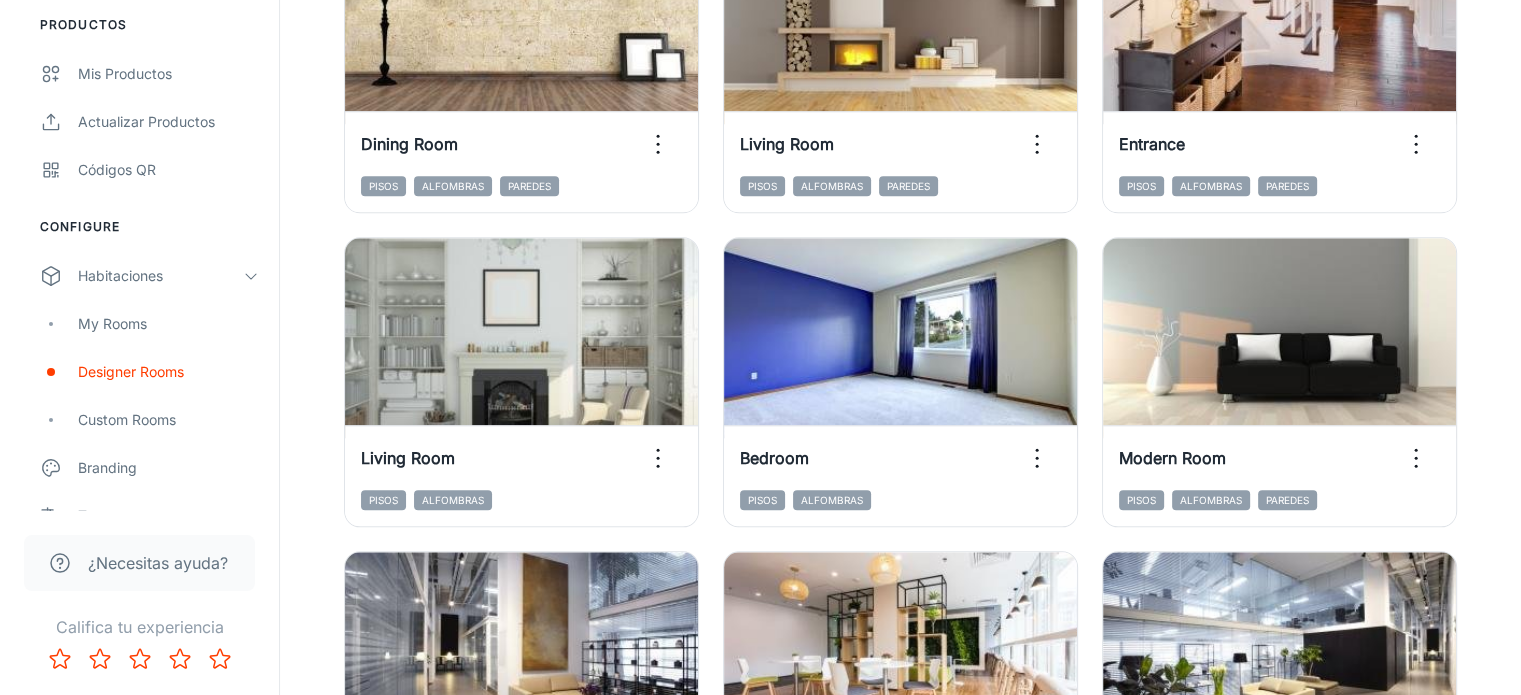 click 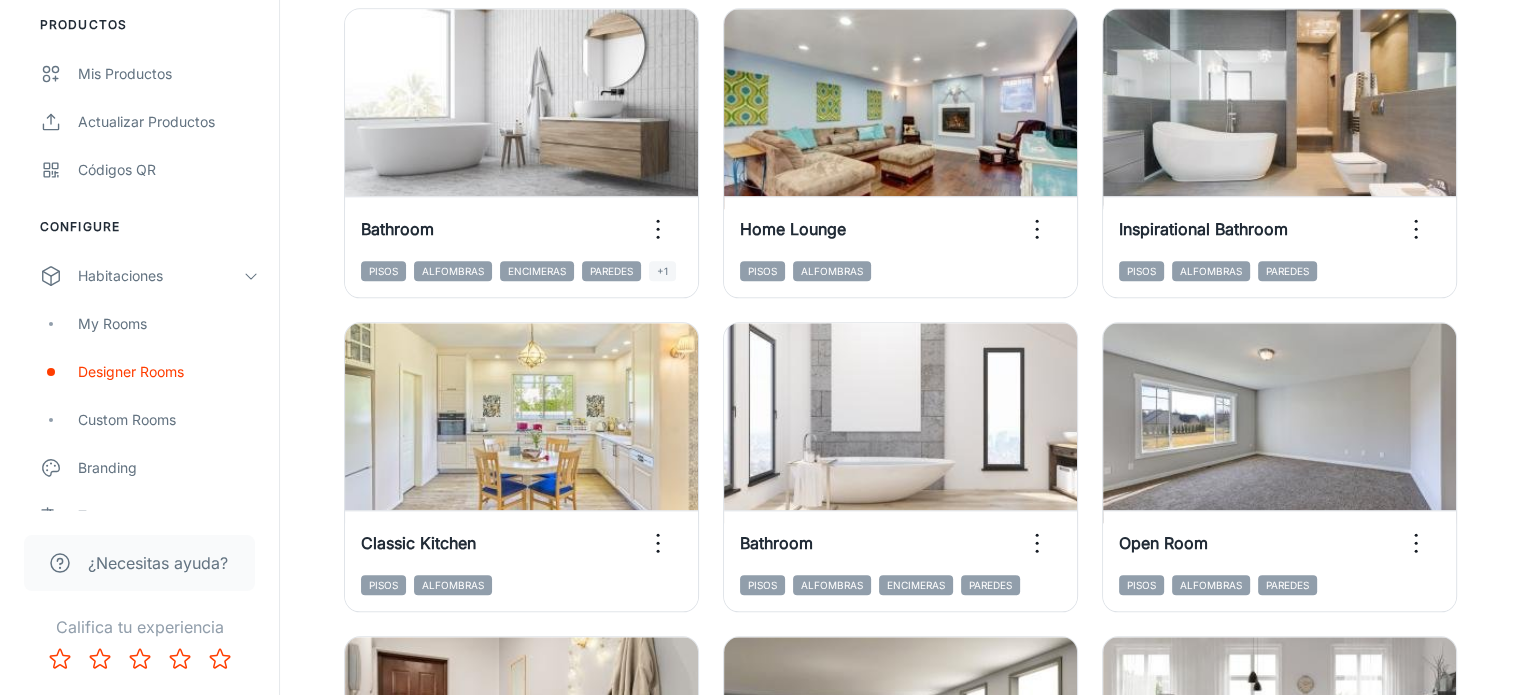 scroll, scrollTop: 2280, scrollLeft: 0, axis: vertical 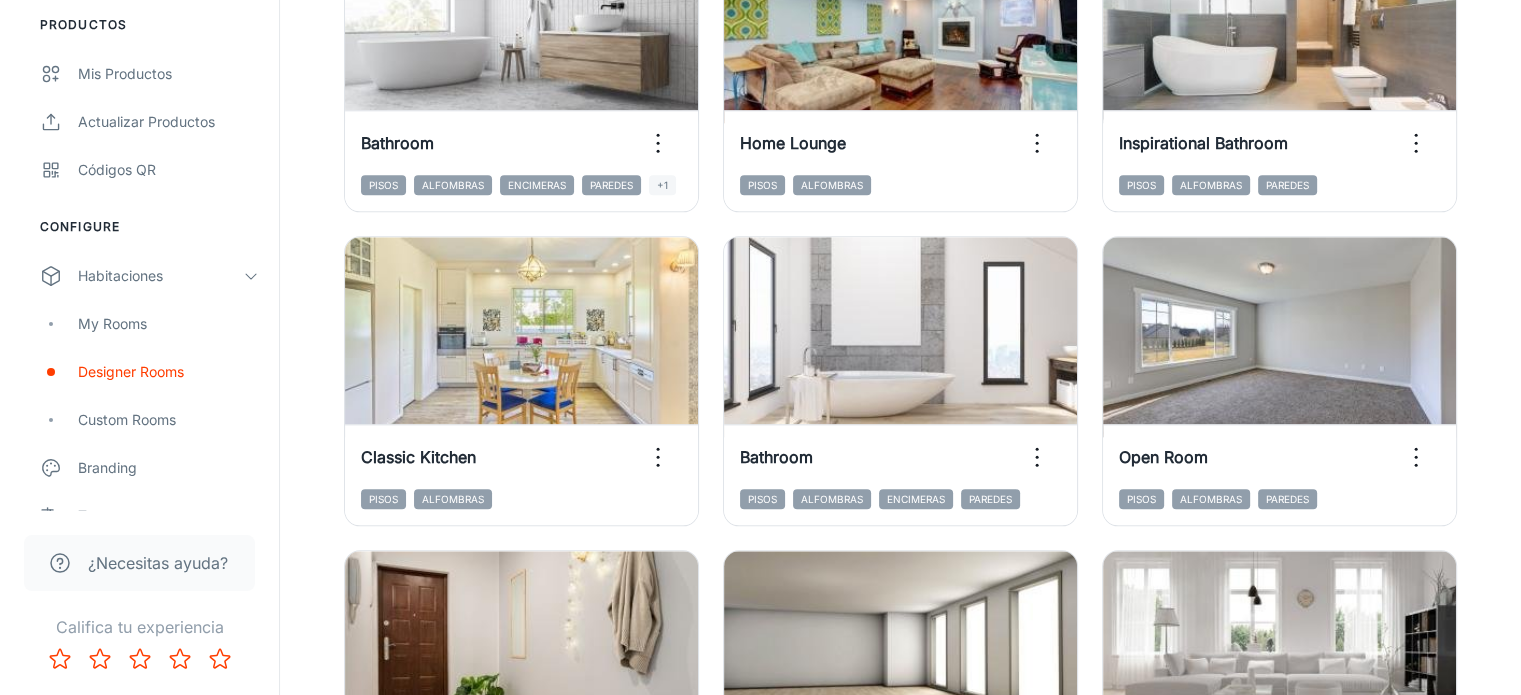 click on "View in visualizer" at bounding box center (522, 1307) 